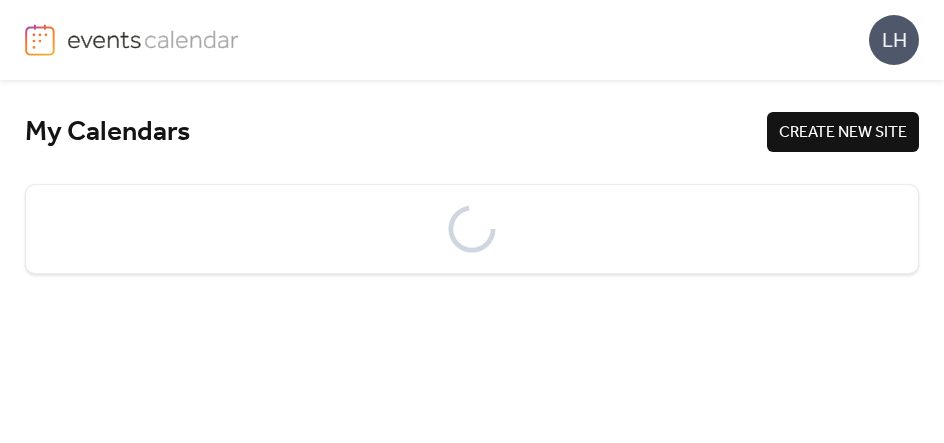 scroll, scrollTop: 0, scrollLeft: 0, axis: both 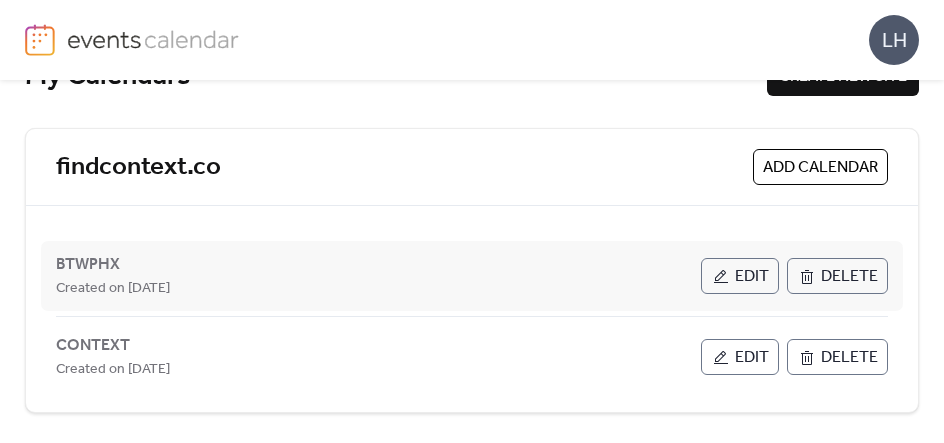 click on "Edit" at bounding box center [752, 277] 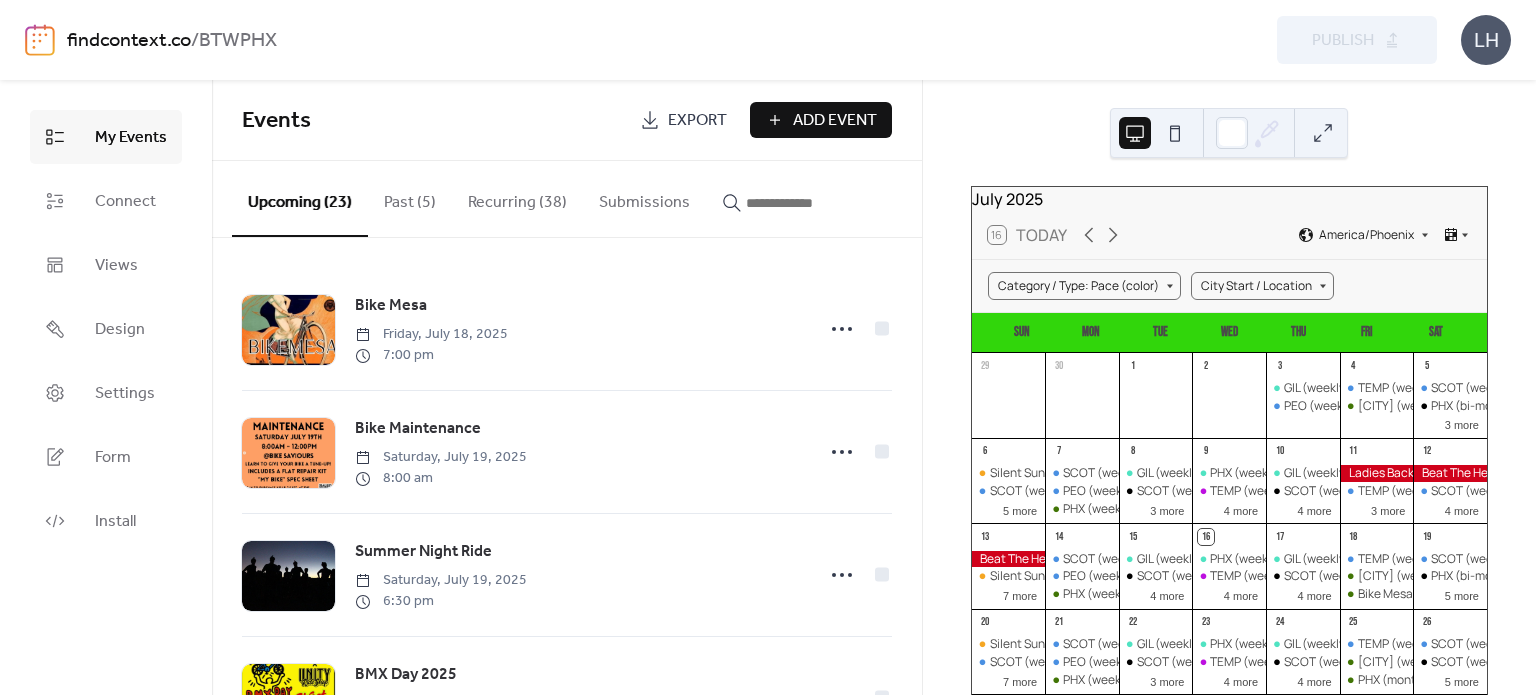 click on "Add Event" at bounding box center [821, 120] 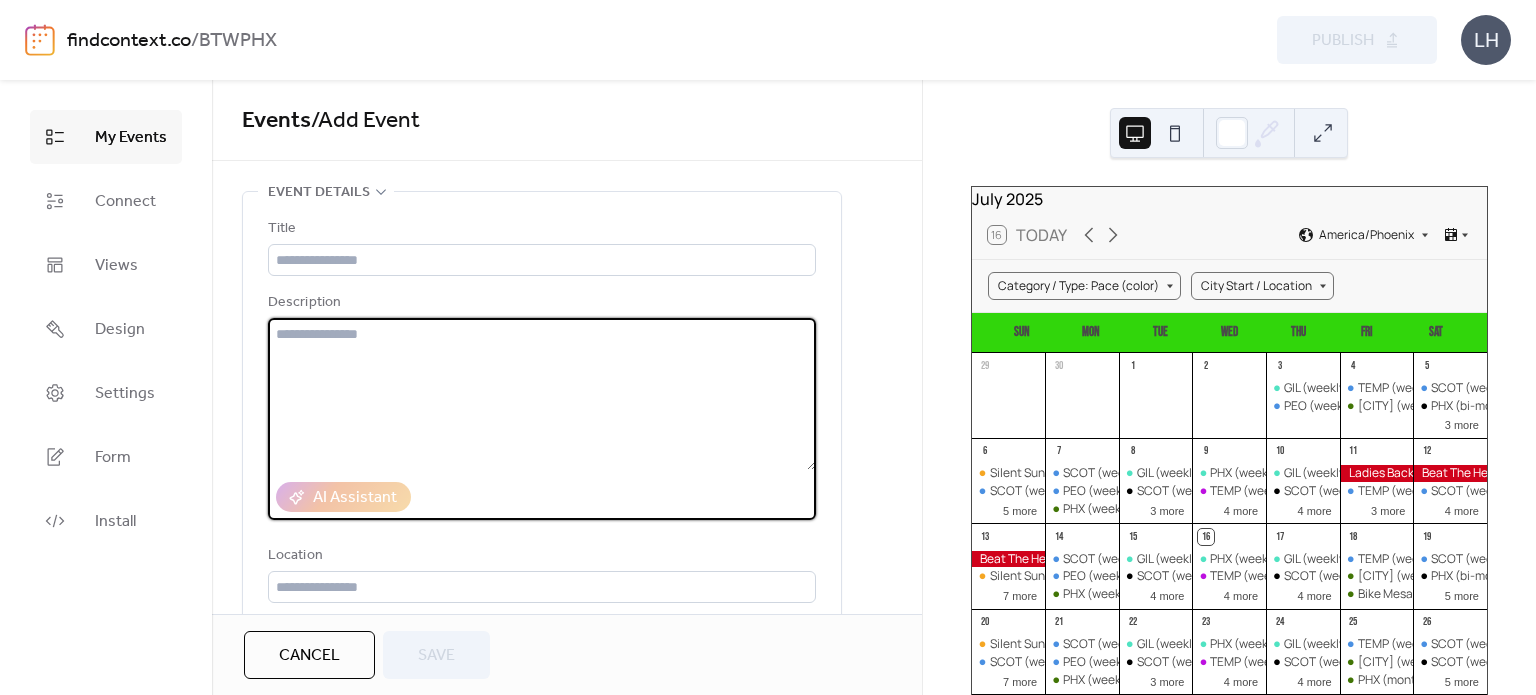 click at bounding box center (542, 394) 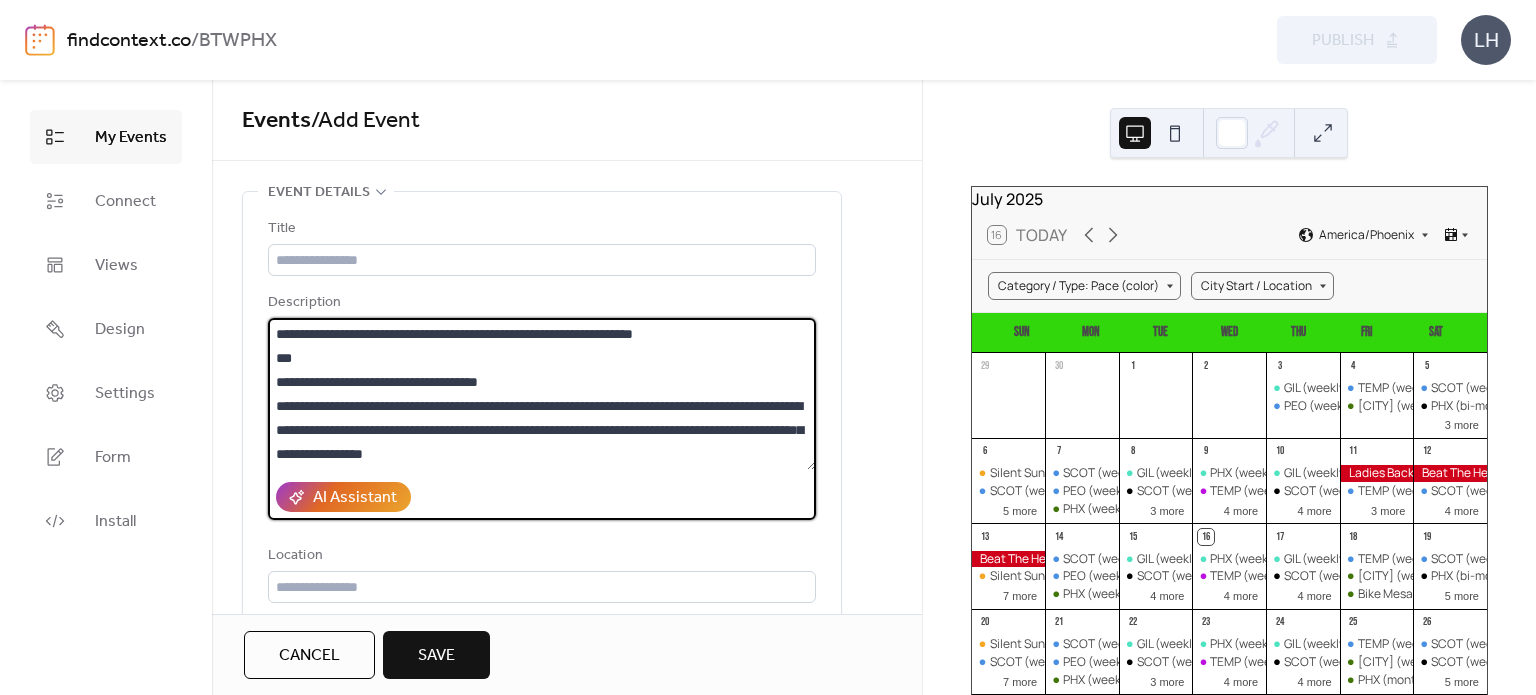 scroll, scrollTop: 168, scrollLeft: 0, axis: vertical 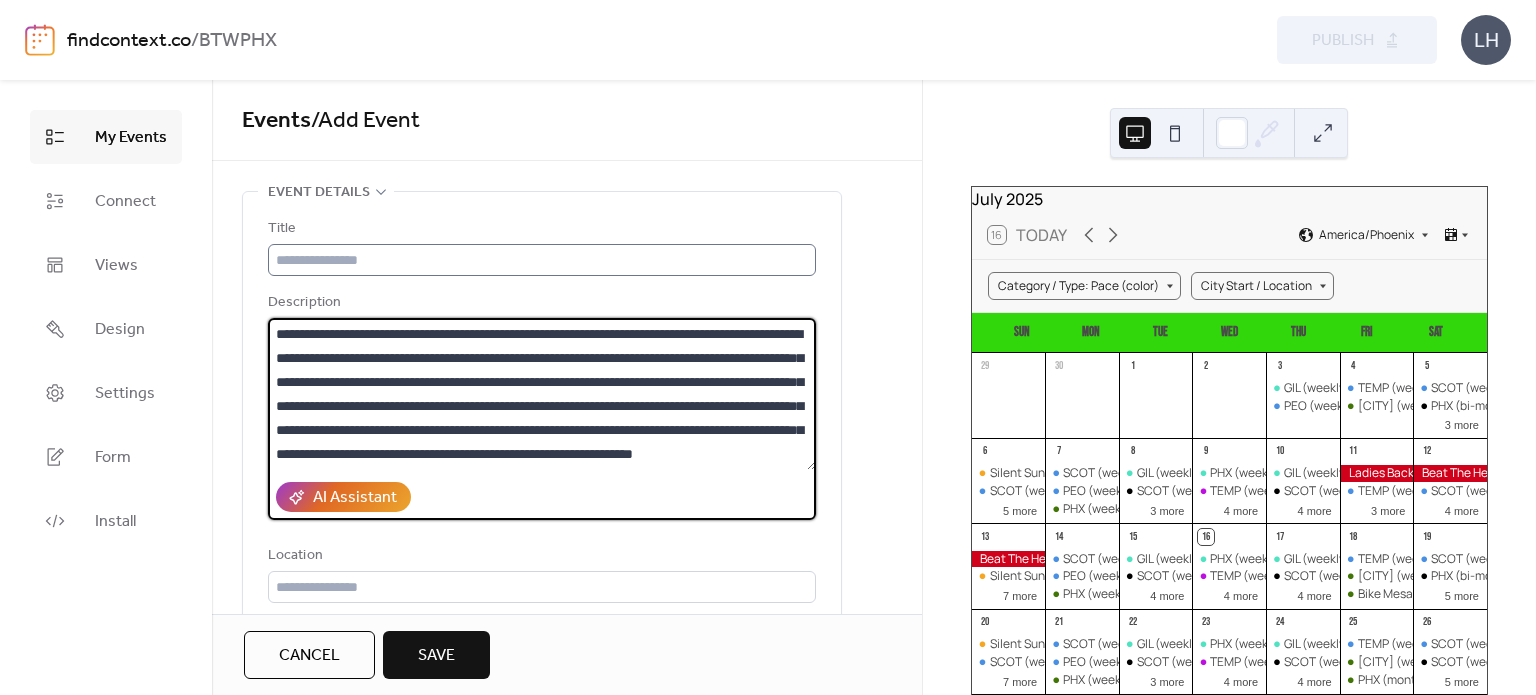 type on "**********" 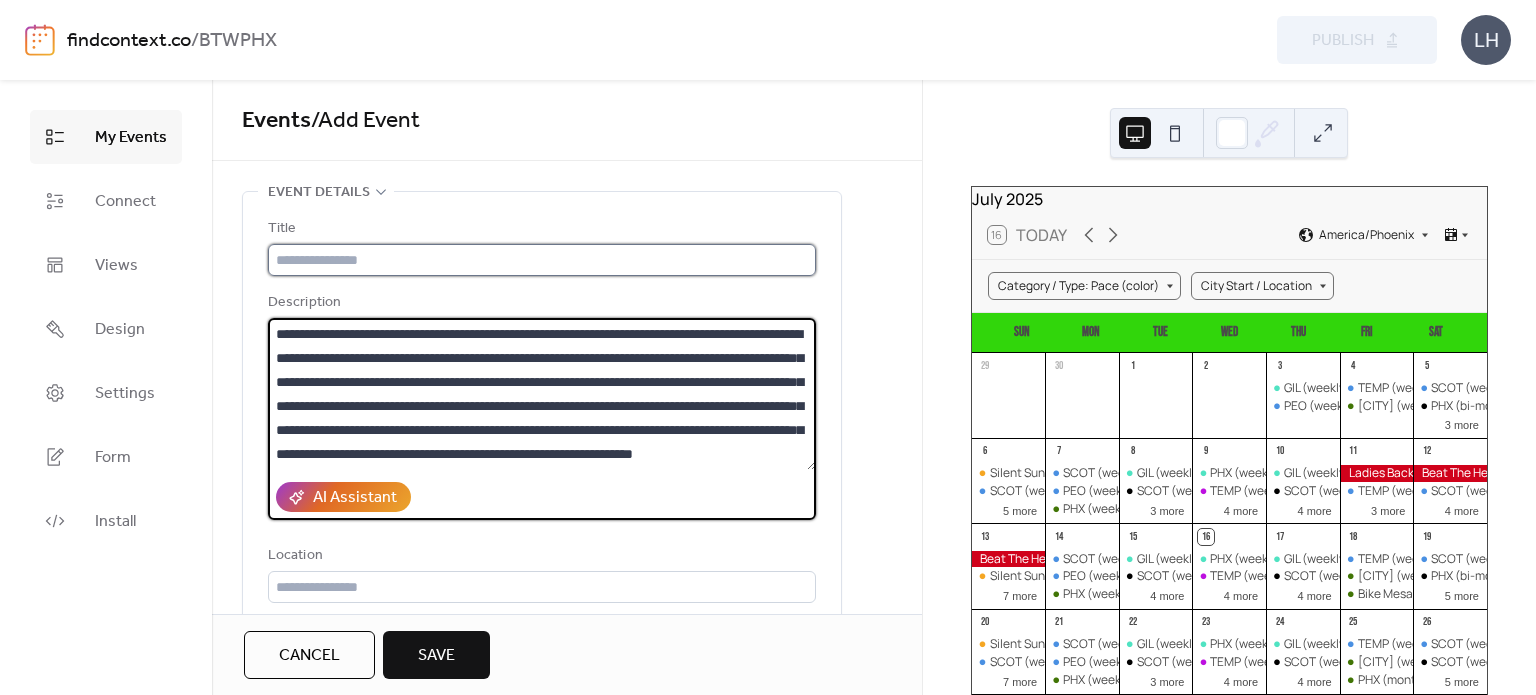 click at bounding box center (542, 260) 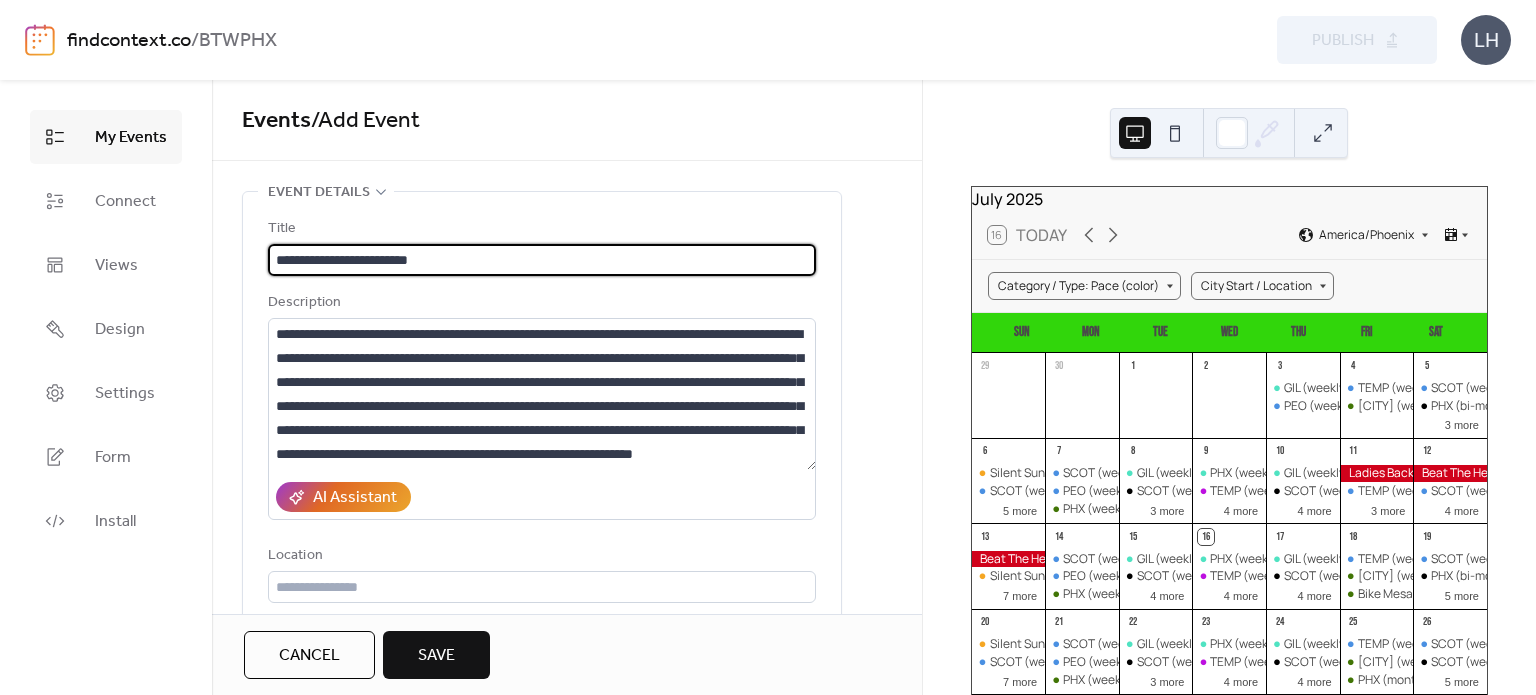 scroll, scrollTop: 0, scrollLeft: 0, axis: both 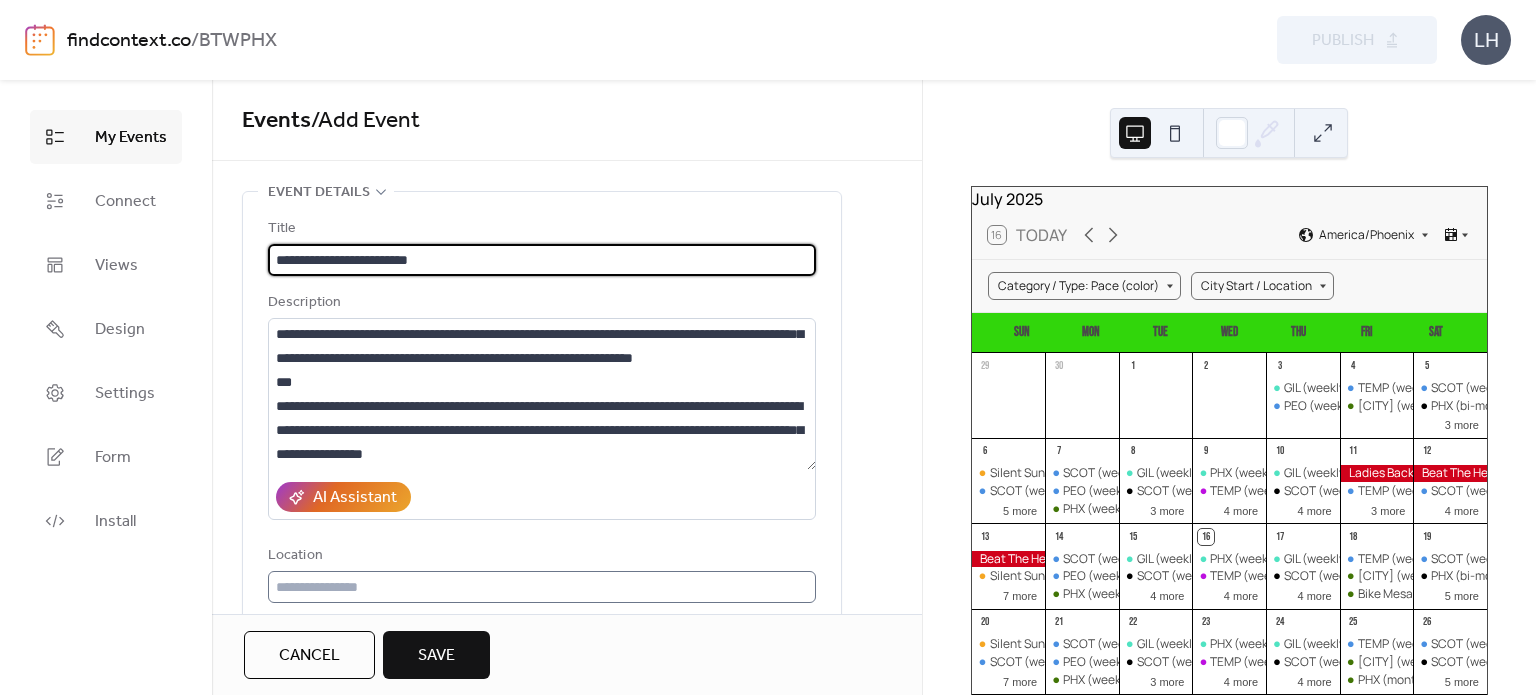 type on "**********" 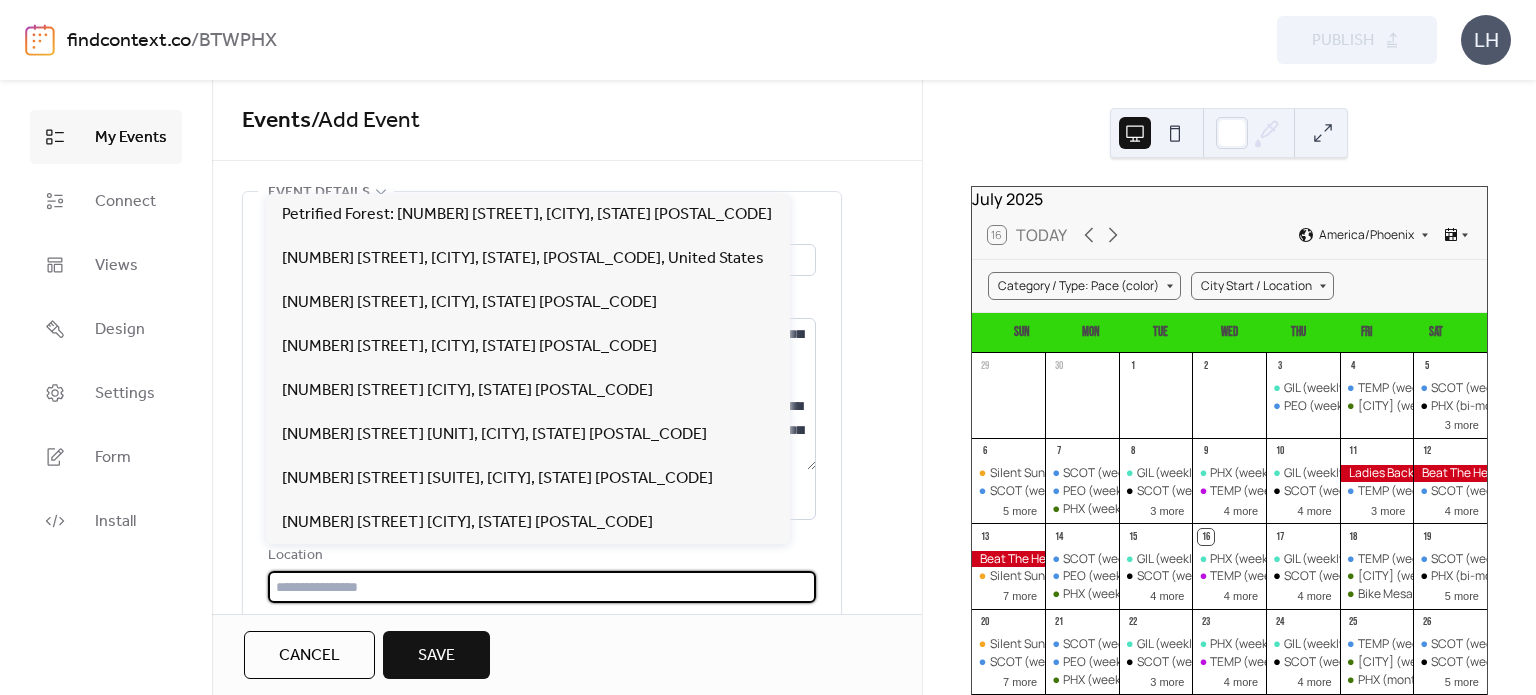 click at bounding box center (542, 587) 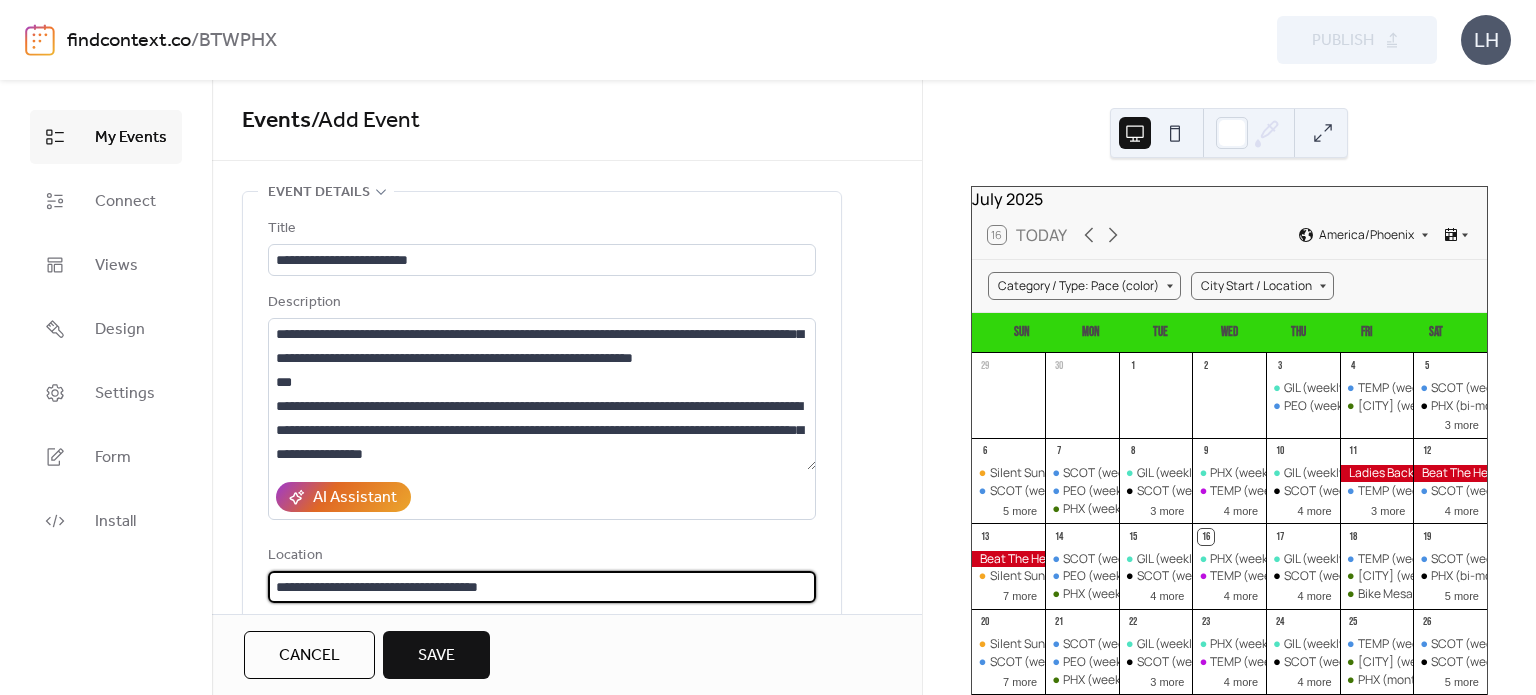 click on "**********" at bounding box center [542, 587] 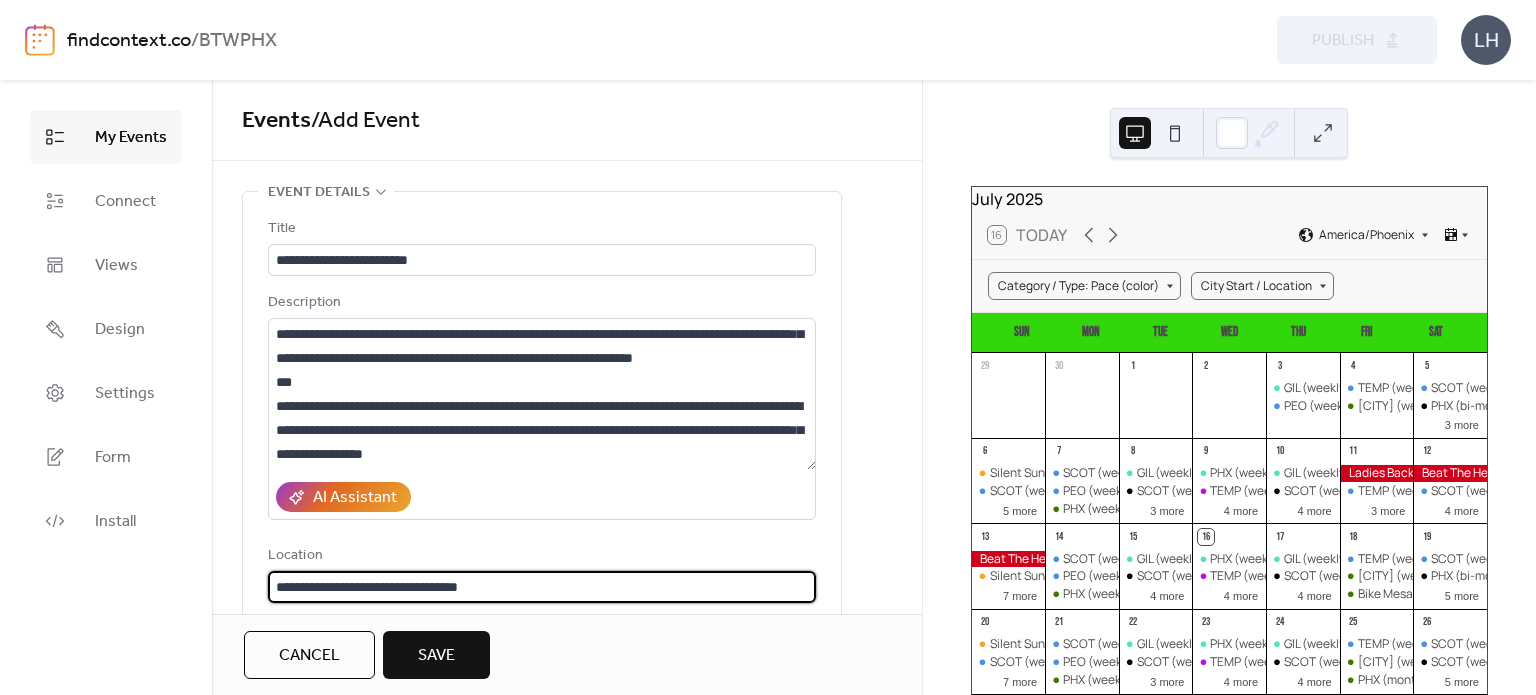 type on "**********" 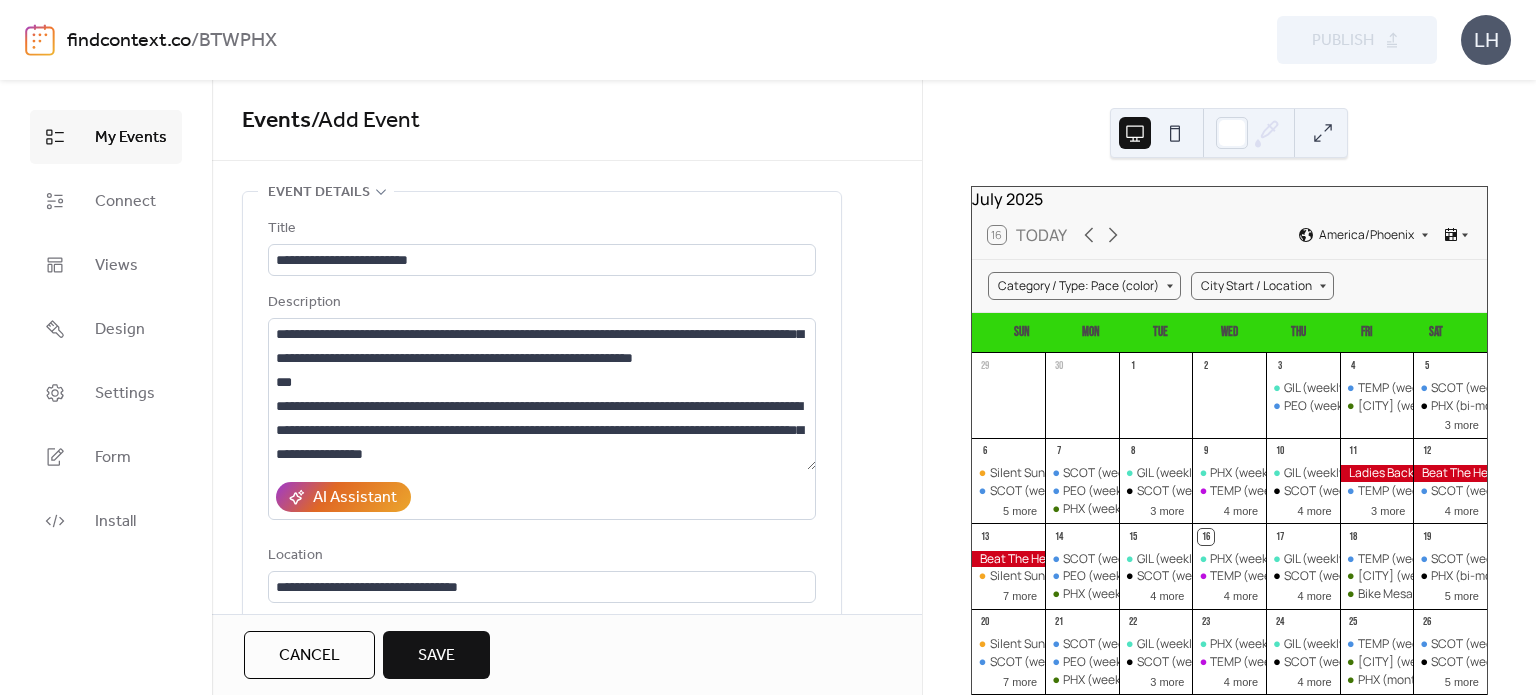 click on "**********" at bounding box center (542, 471) 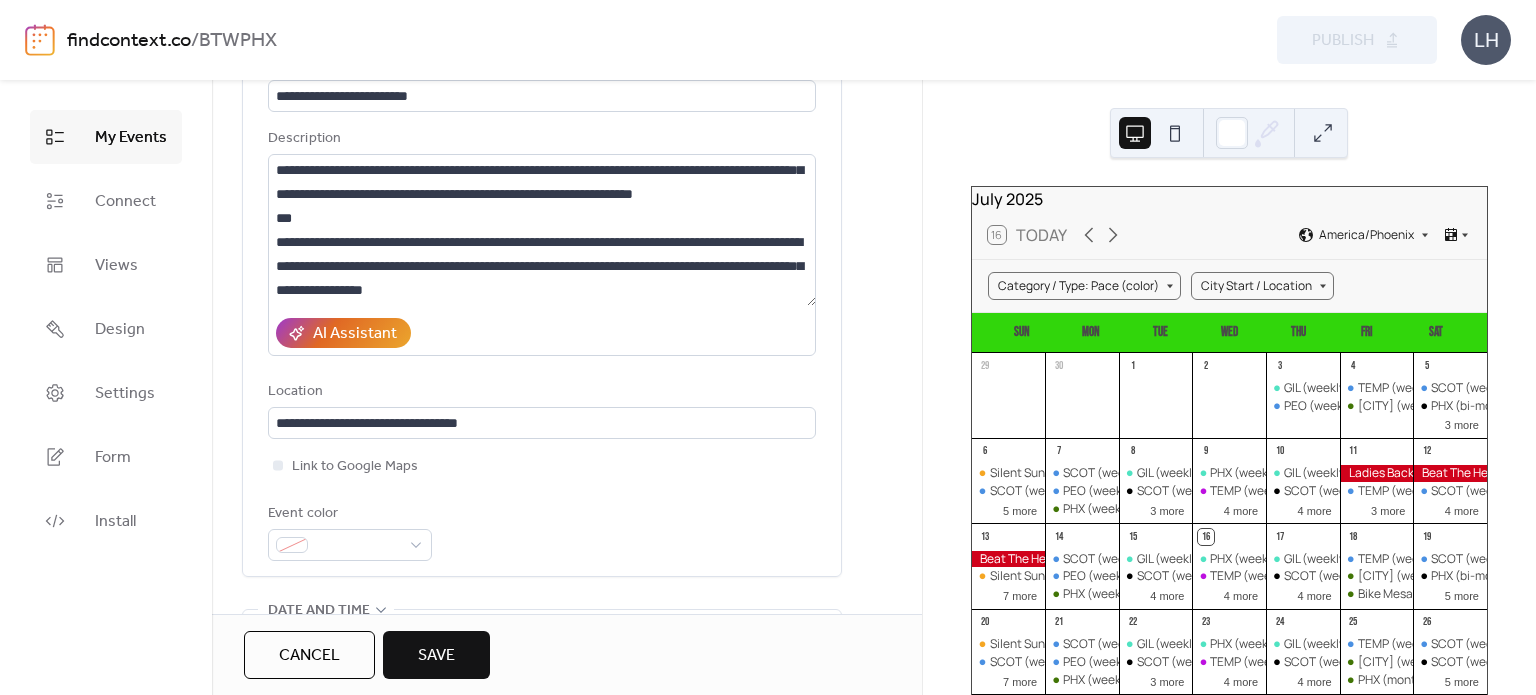 scroll, scrollTop: 176, scrollLeft: 0, axis: vertical 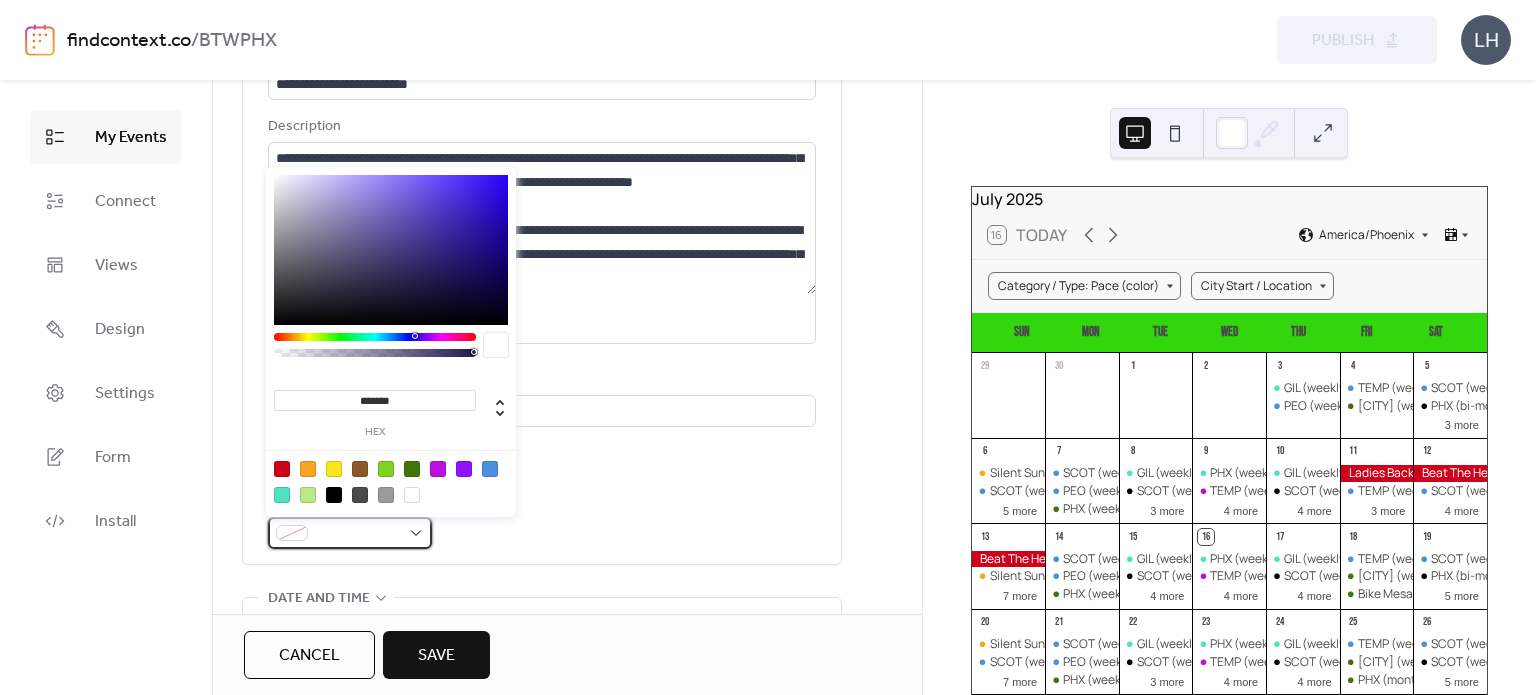 click at bounding box center (358, 534) 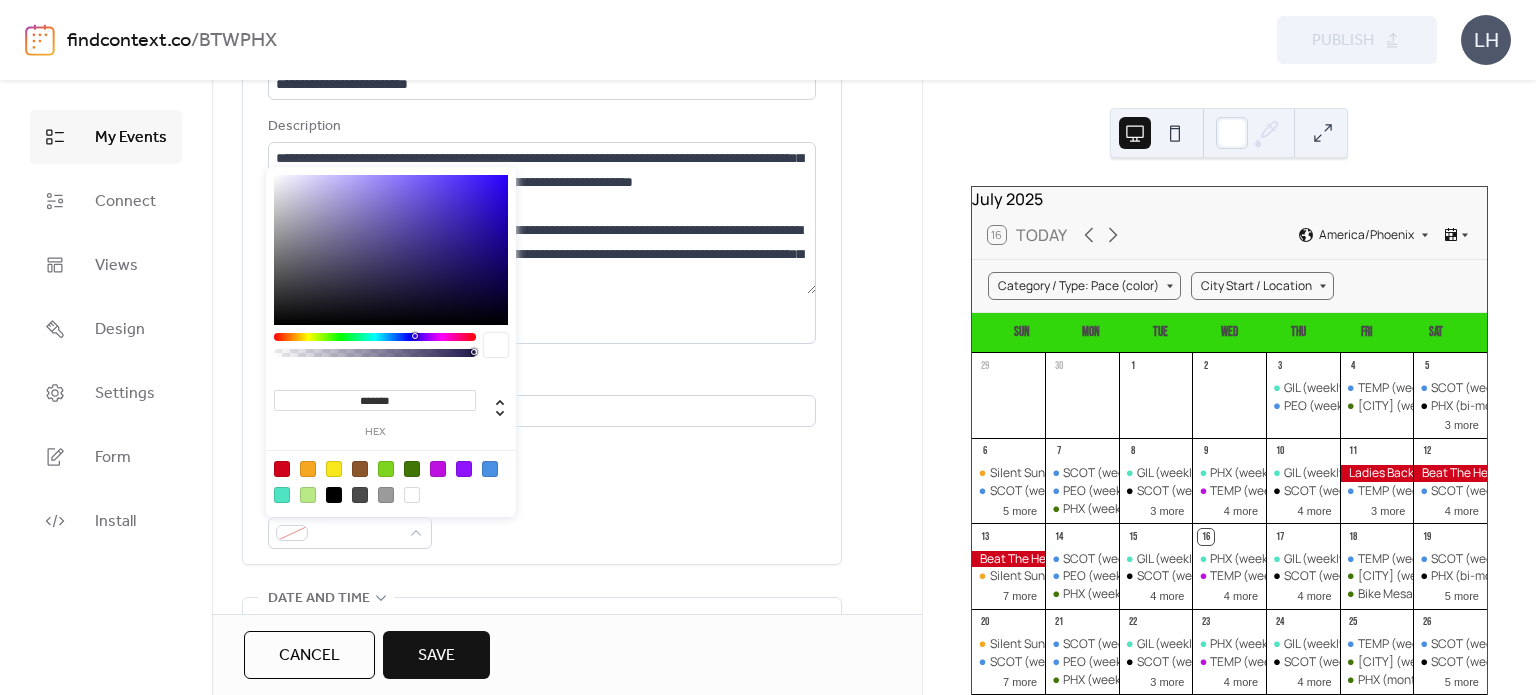 click at bounding box center (334, 495) 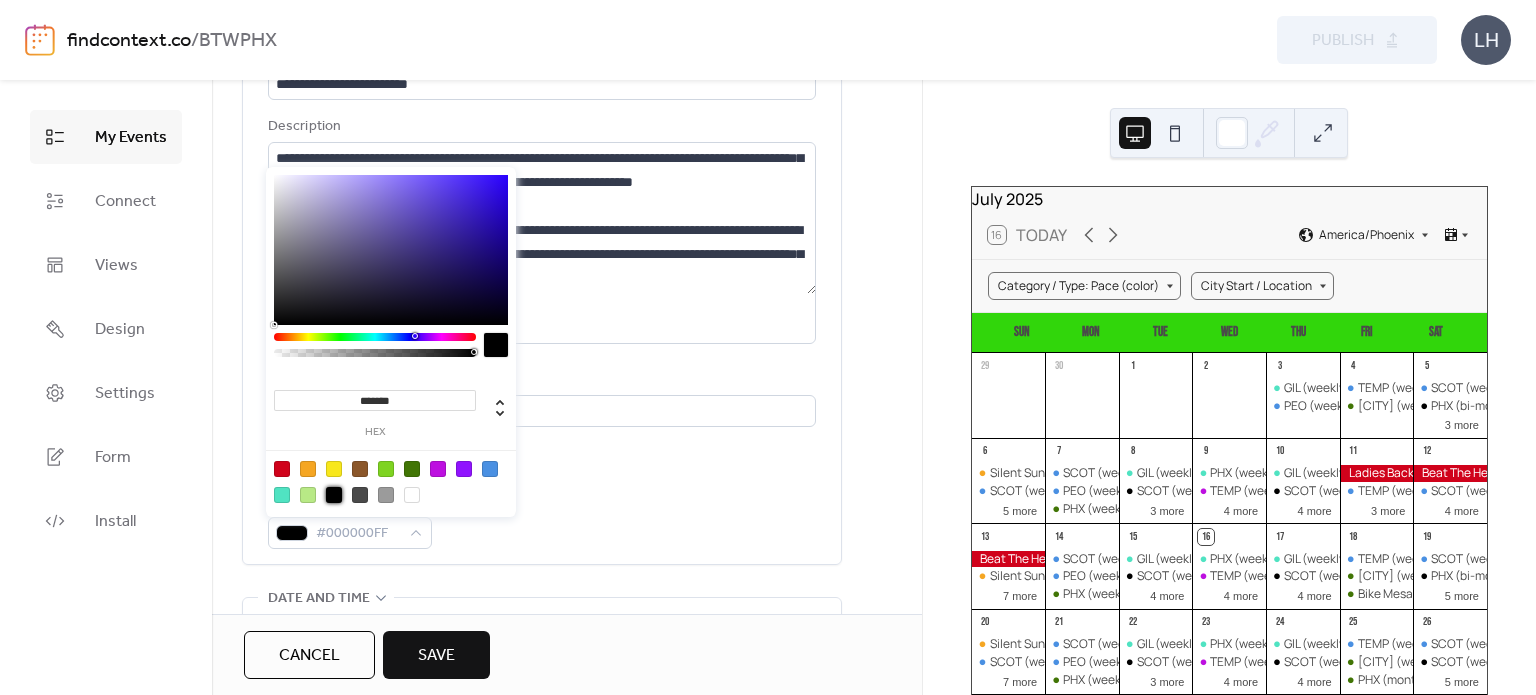 click on "**********" at bounding box center (542, 295) 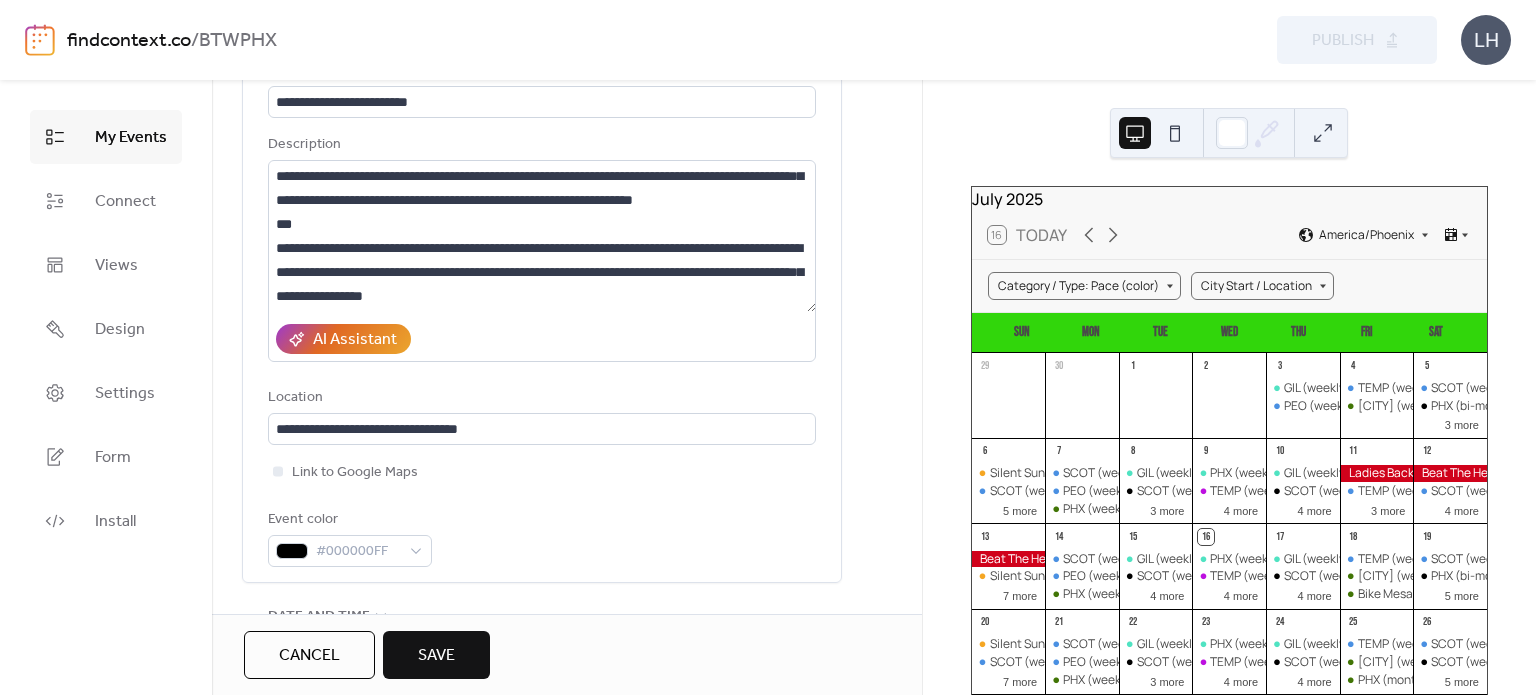 scroll, scrollTop: 154, scrollLeft: 0, axis: vertical 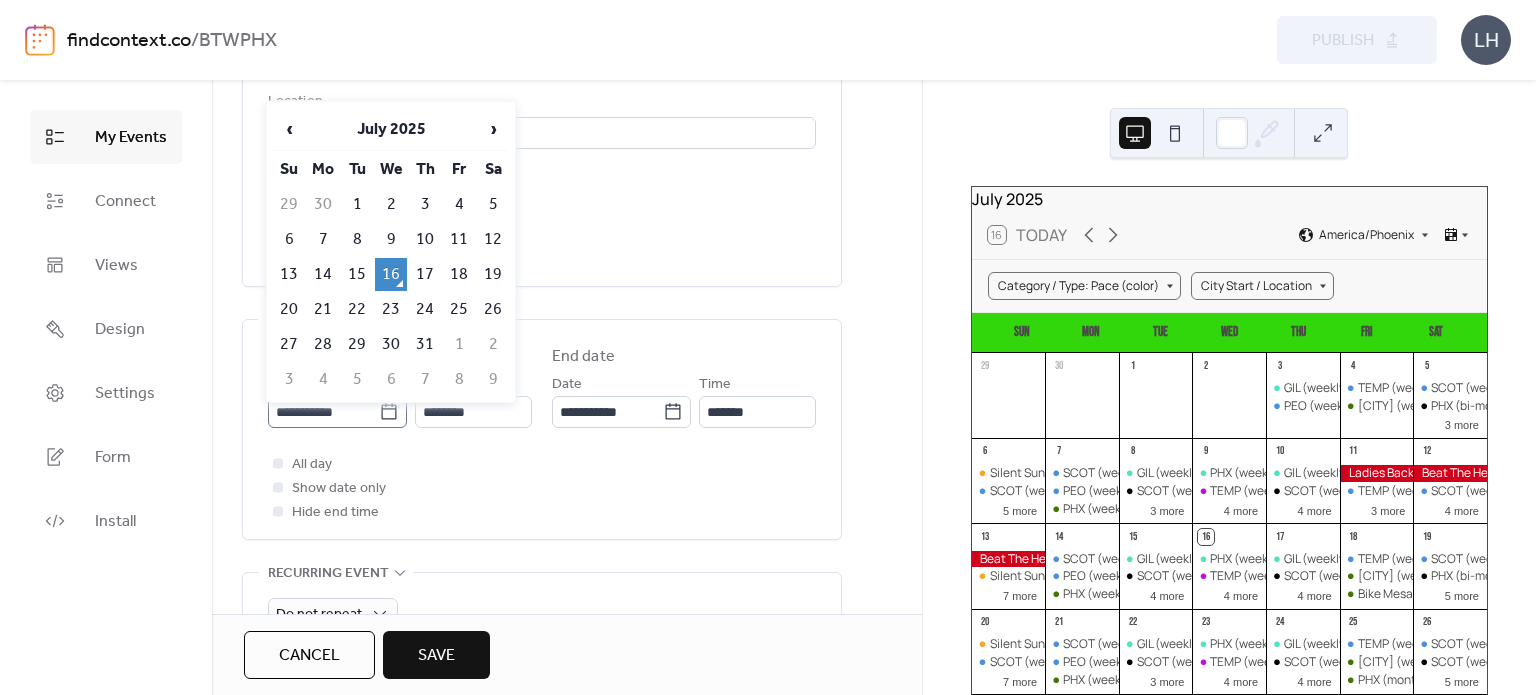 click 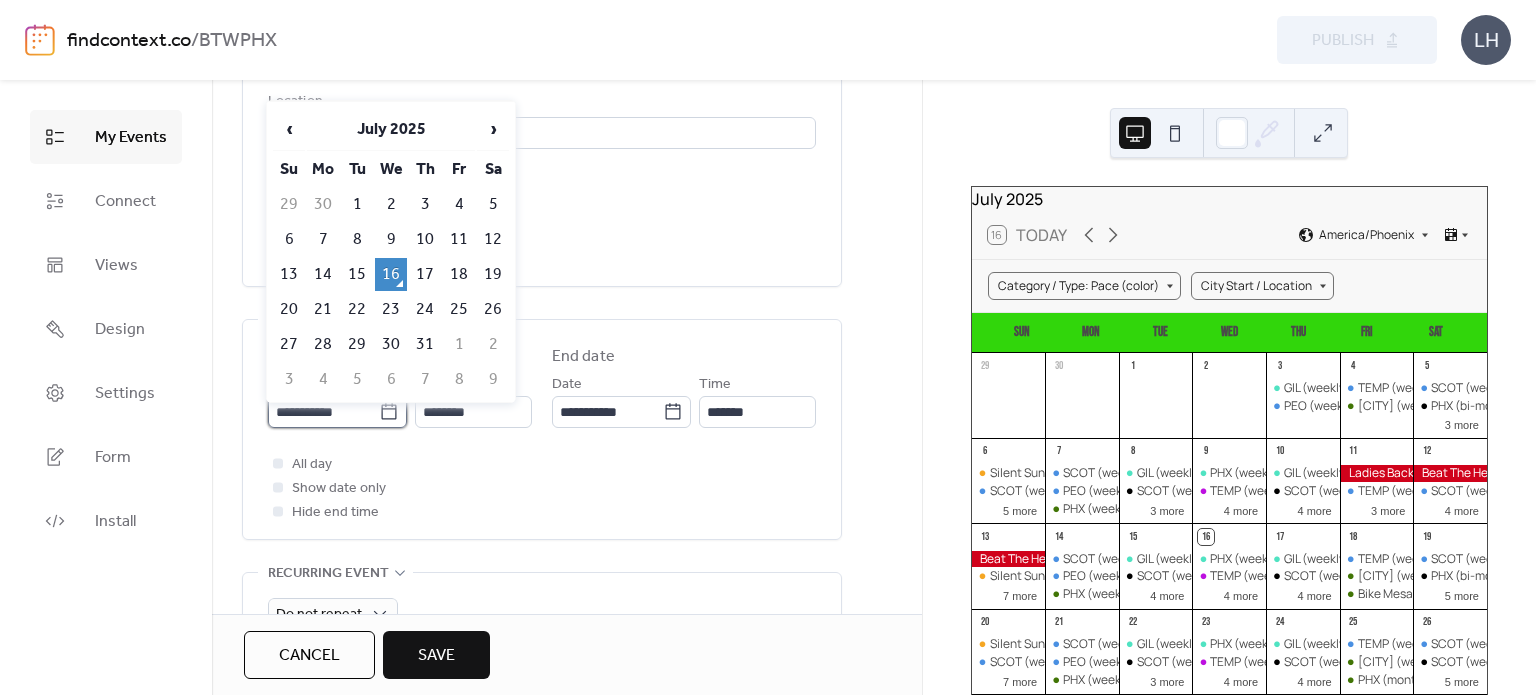 click on "**********" at bounding box center (323, 412) 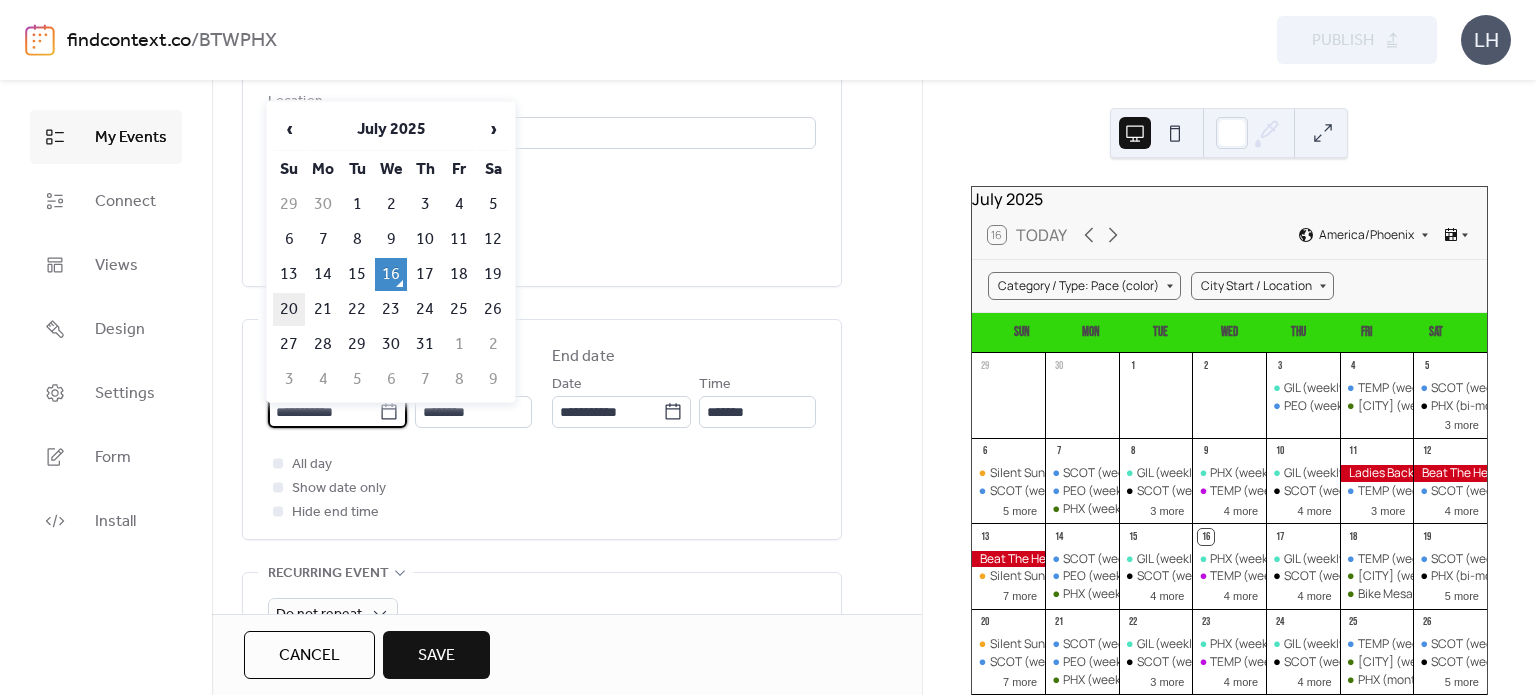click on "20" at bounding box center (289, 309) 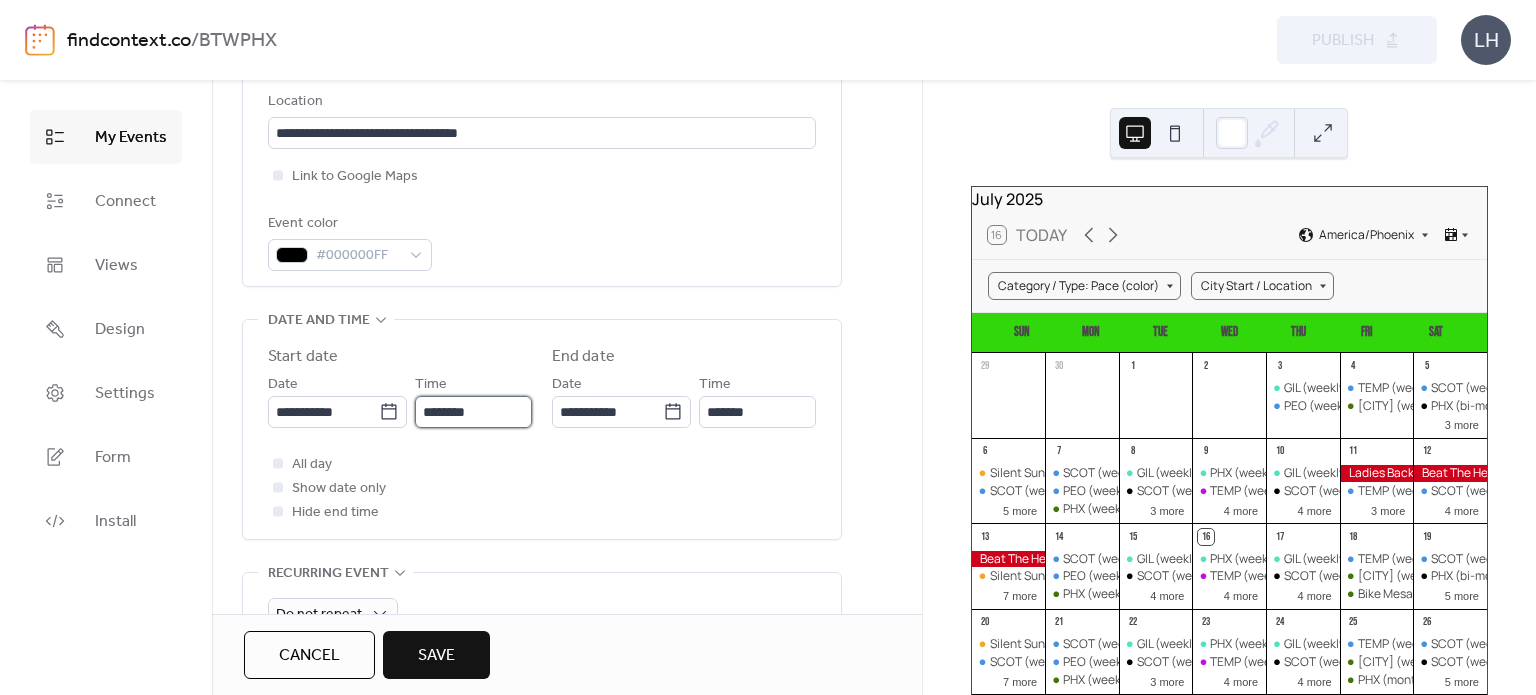 click on "********" at bounding box center (473, 412) 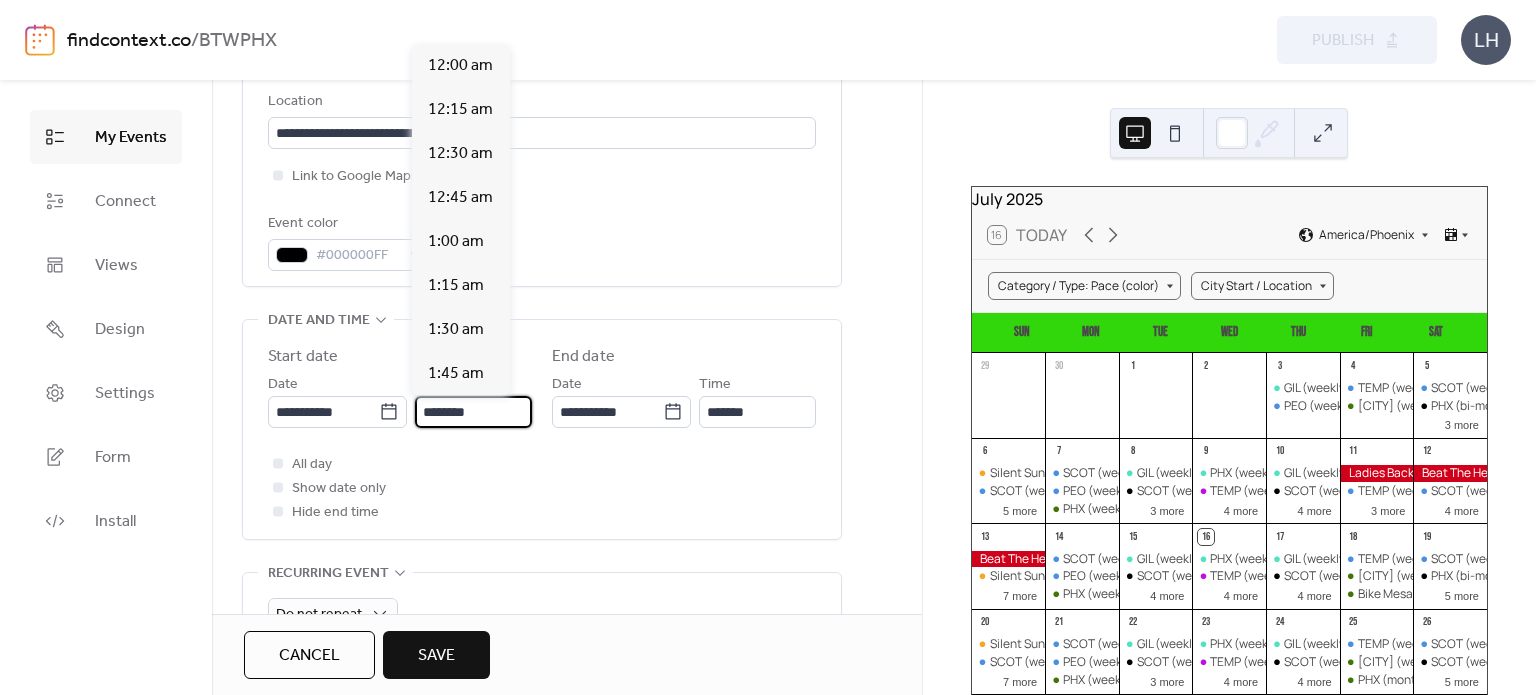 click on "********" at bounding box center (473, 412) 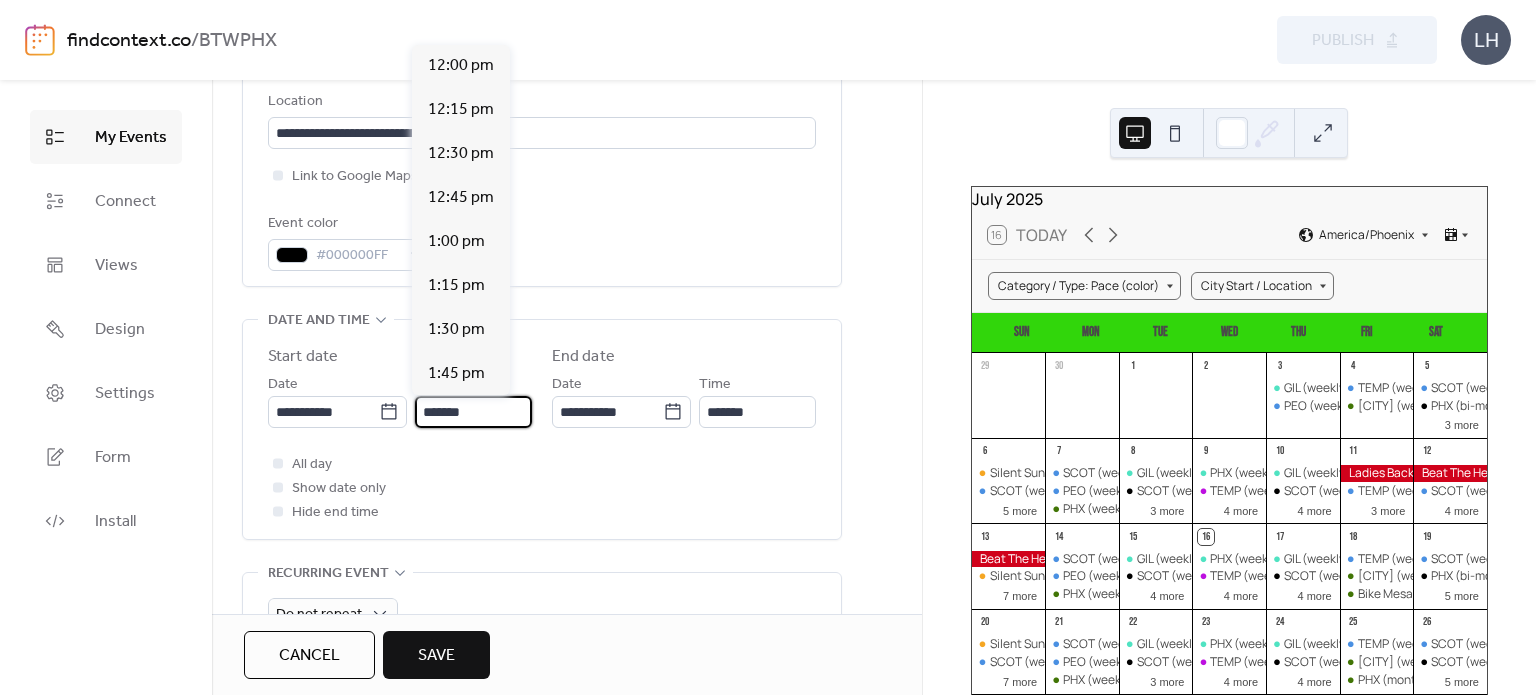 scroll, scrollTop: 3168, scrollLeft: 0, axis: vertical 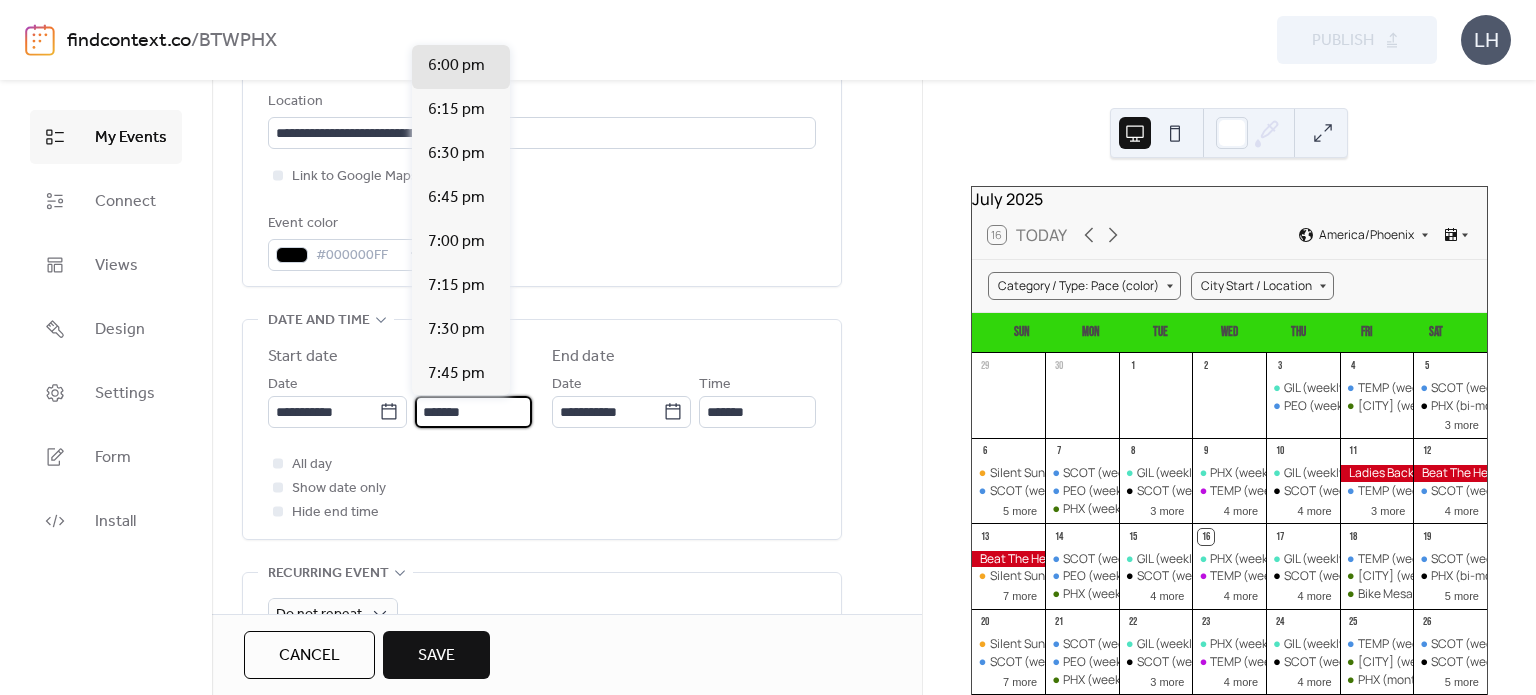 click on "*******" at bounding box center (473, 412) 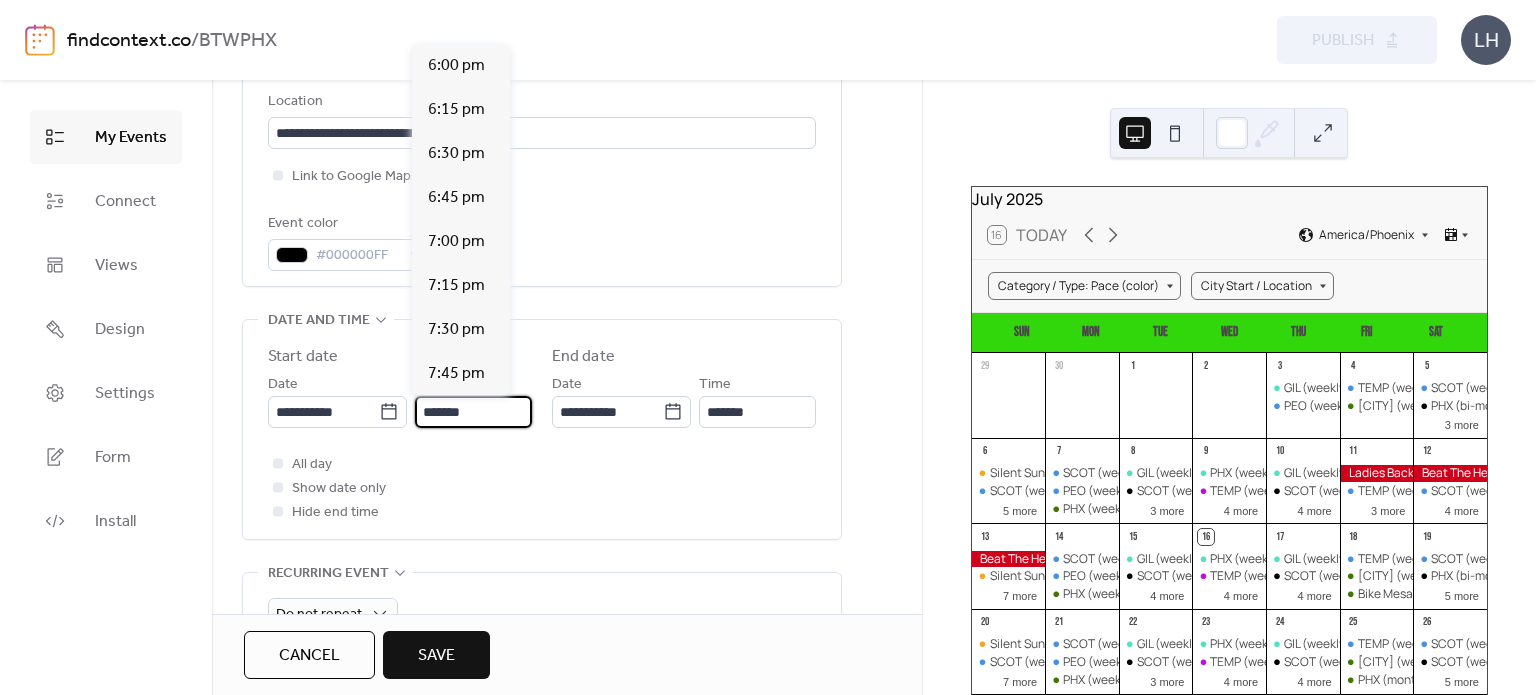 scroll, scrollTop: 1056, scrollLeft: 0, axis: vertical 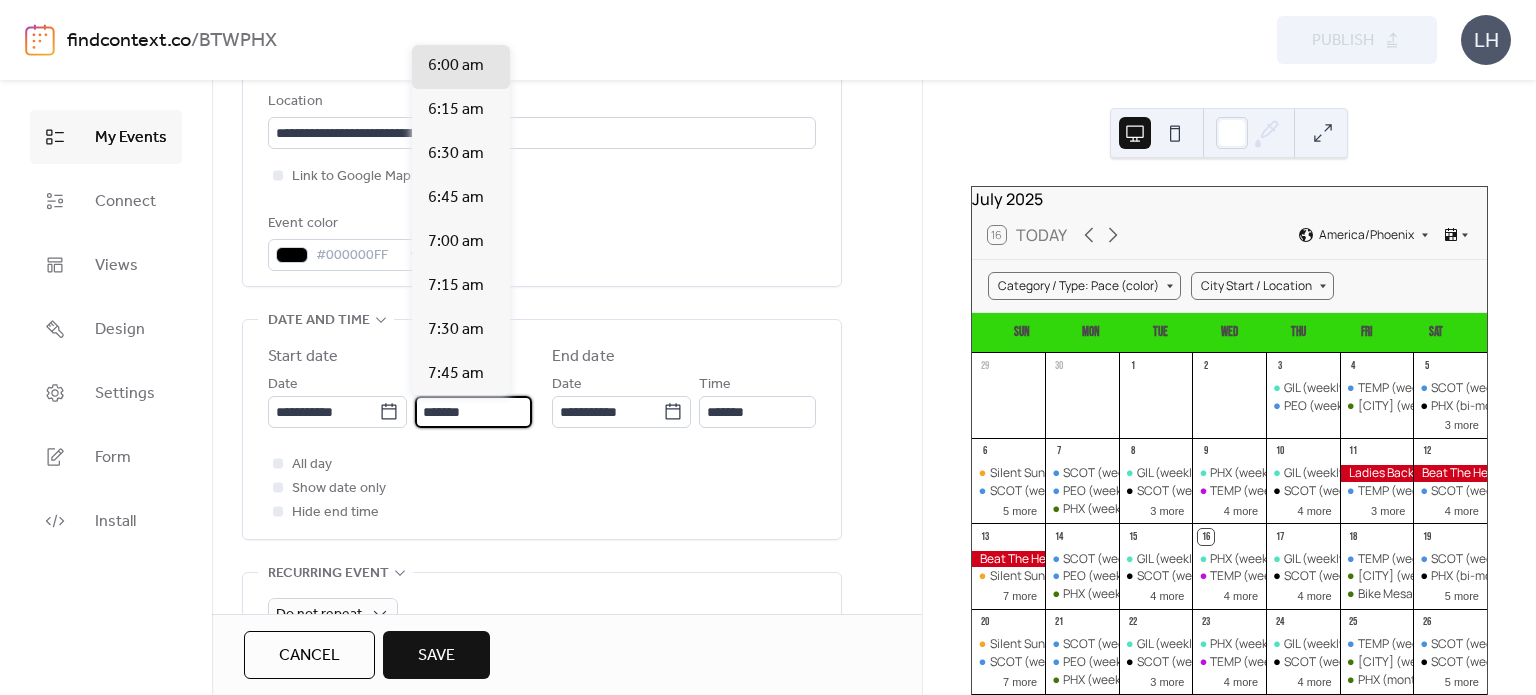 type on "*******" 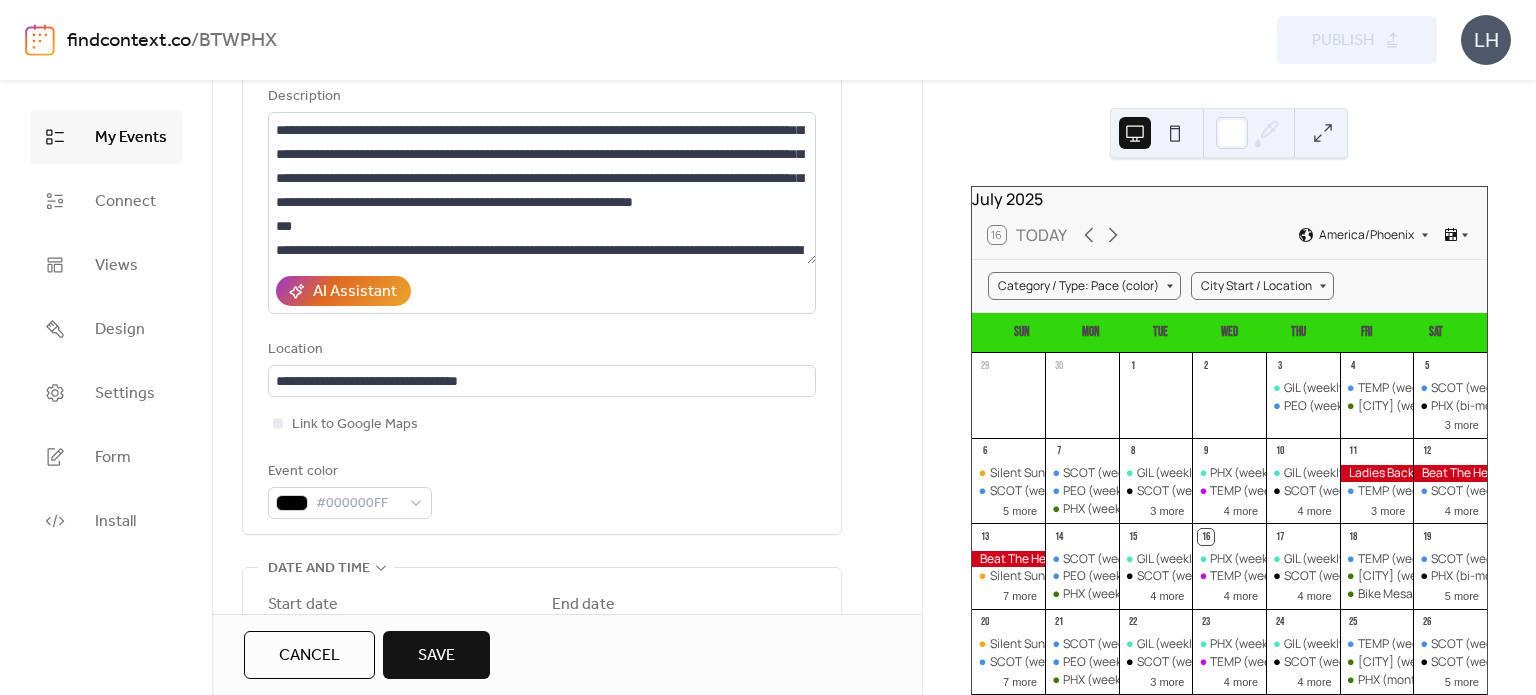 scroll, scrollTop: 184, scrollLeft: 0, axis: vertical 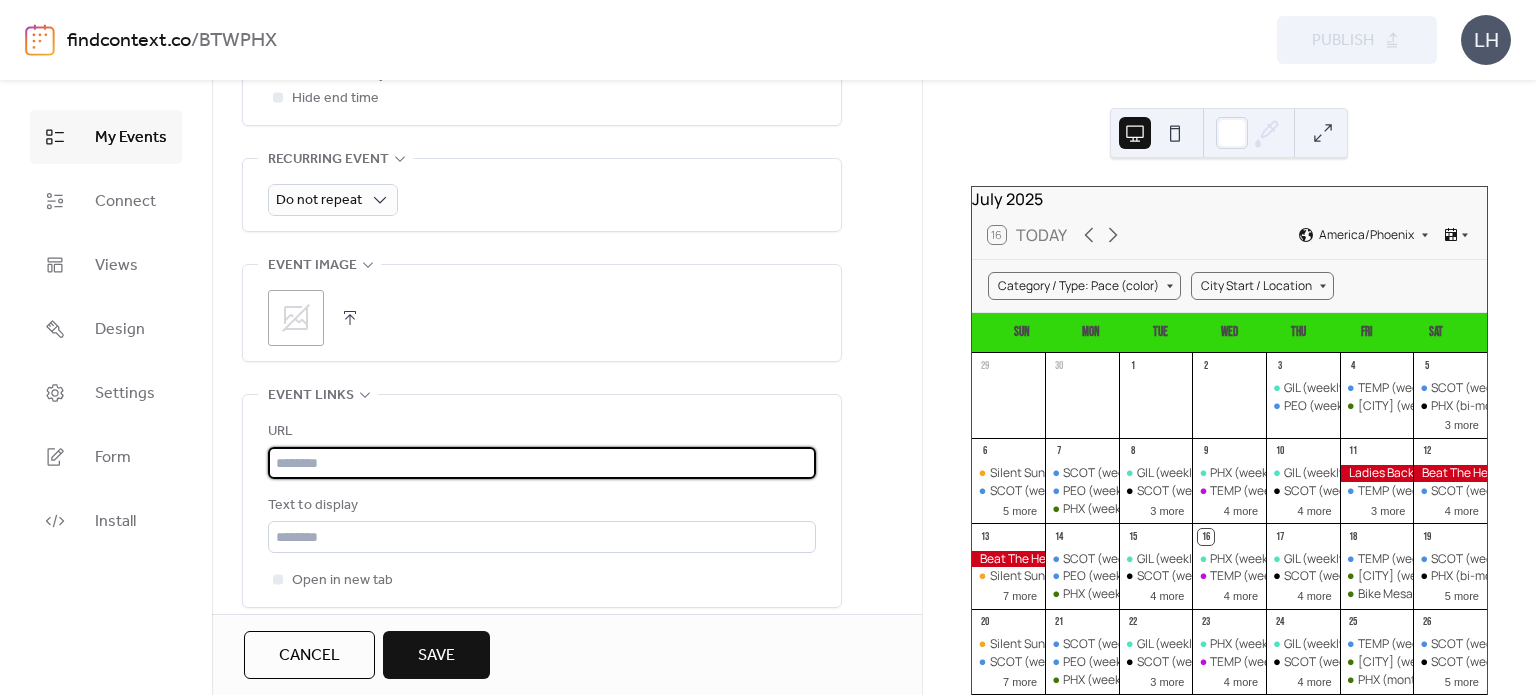 click at bounding box center [542, 463] 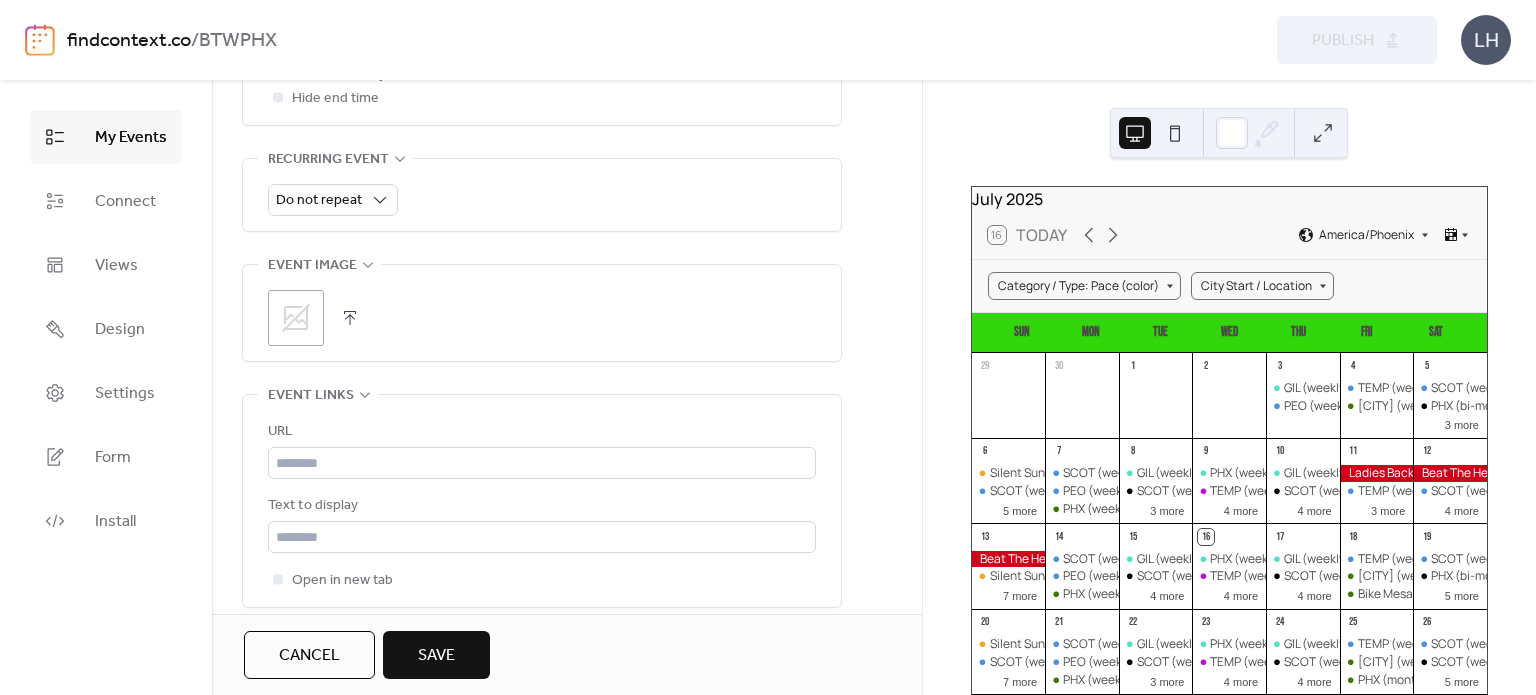 click on "**********" at bounding box center (567, 335) 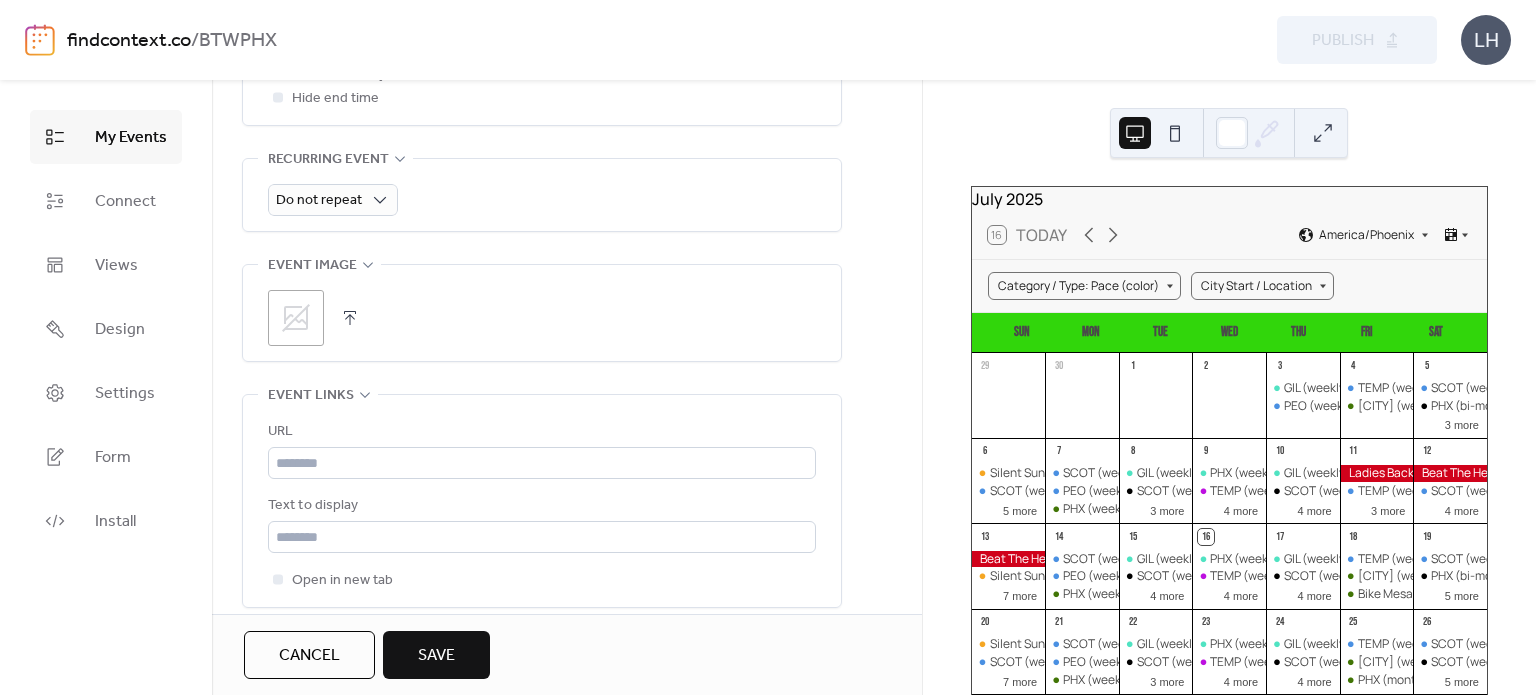 click on "URL" at bounding box center [542, 449] 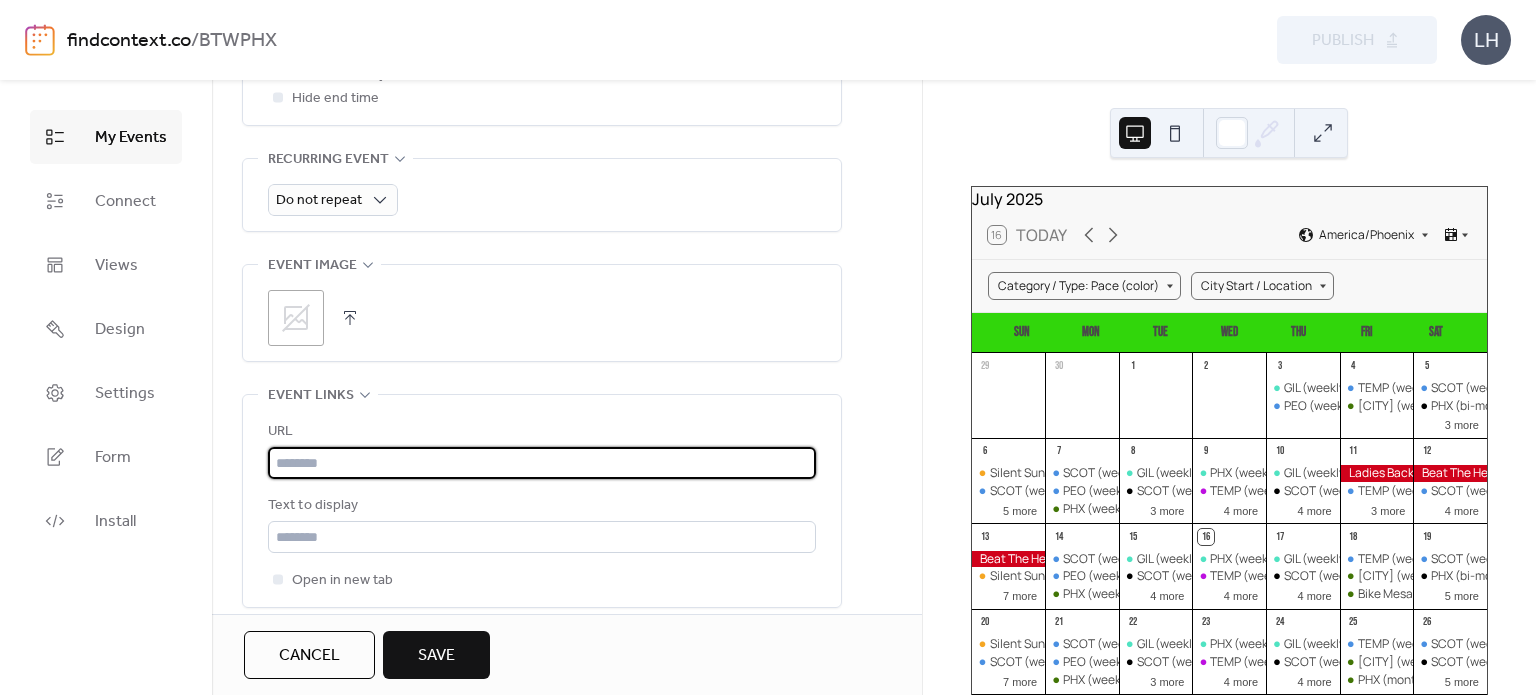 click at bounding box center (542, 463) 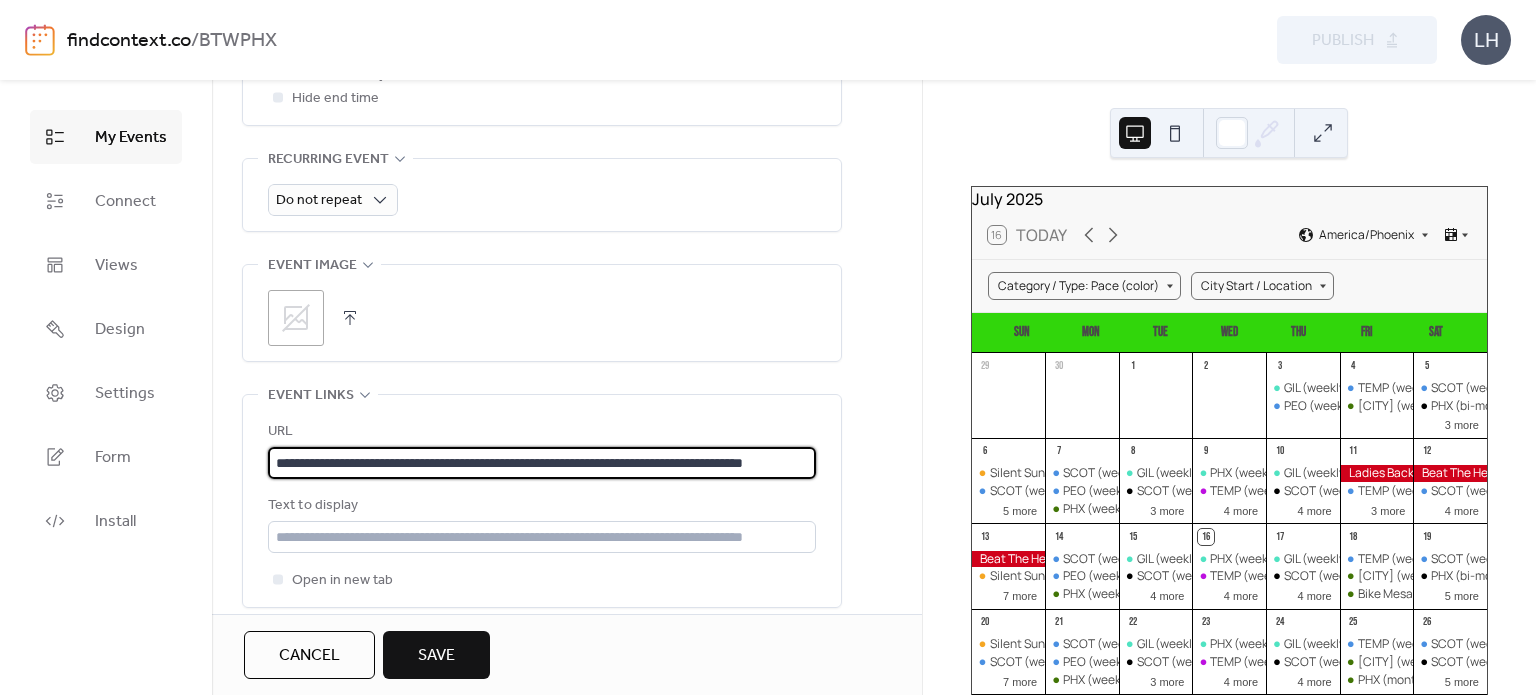 scroll, scrollTop: 0, scrollLeft: 128, axis: horizontal 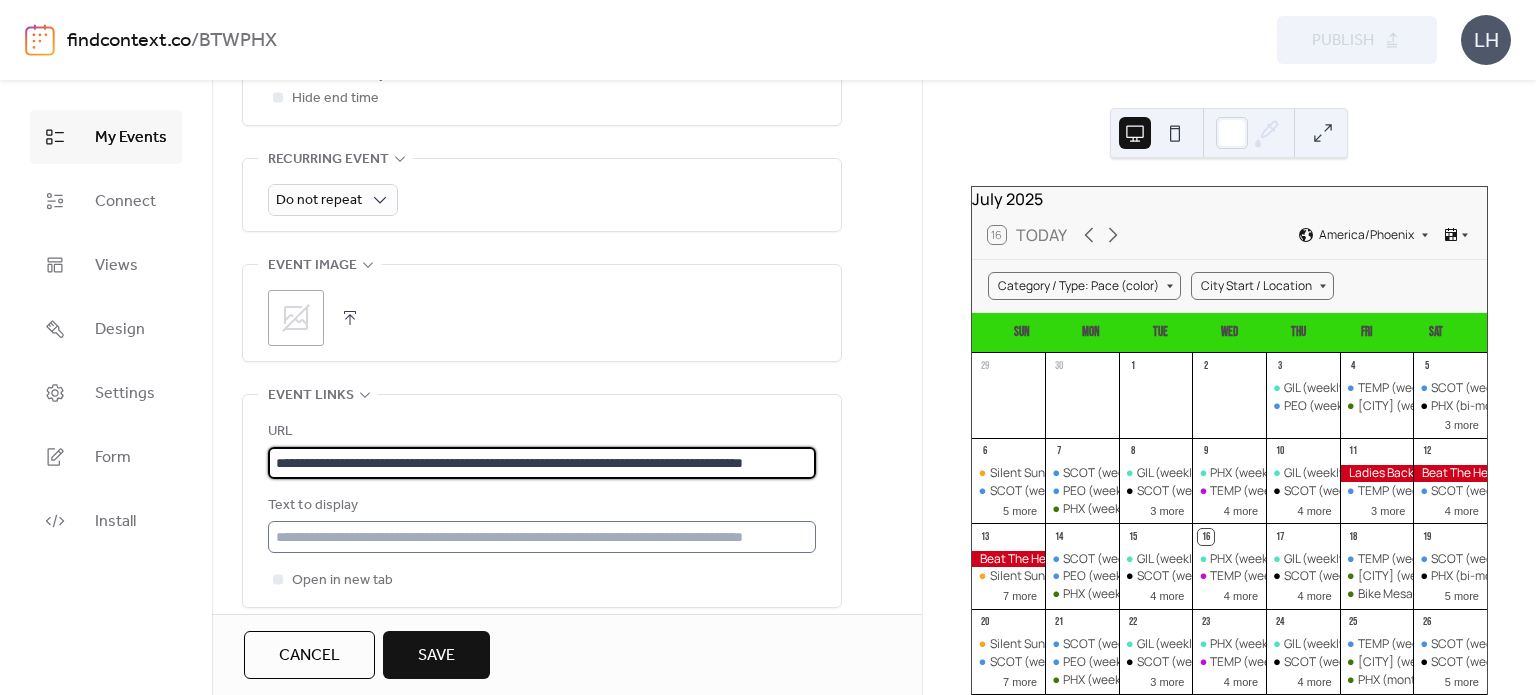 type on "**********" 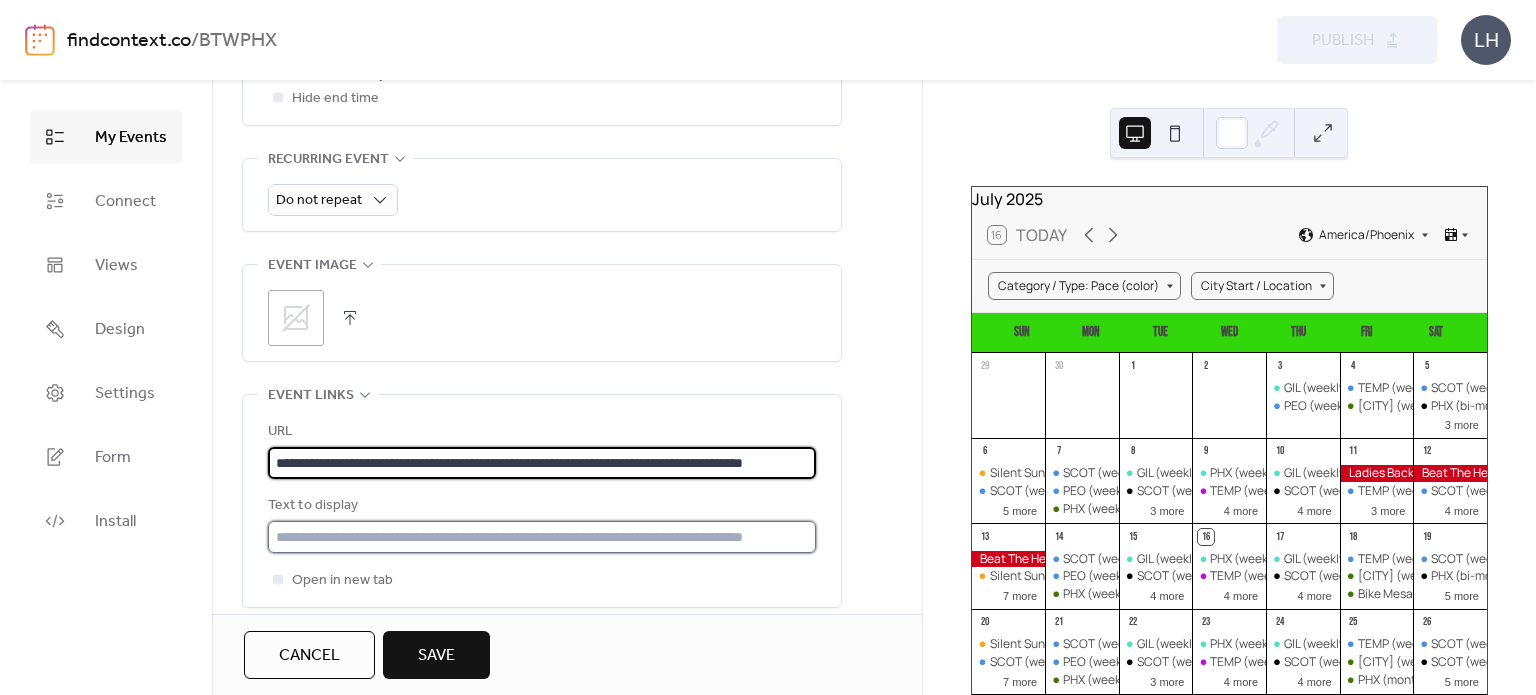 click at bounding box center [542, 537] 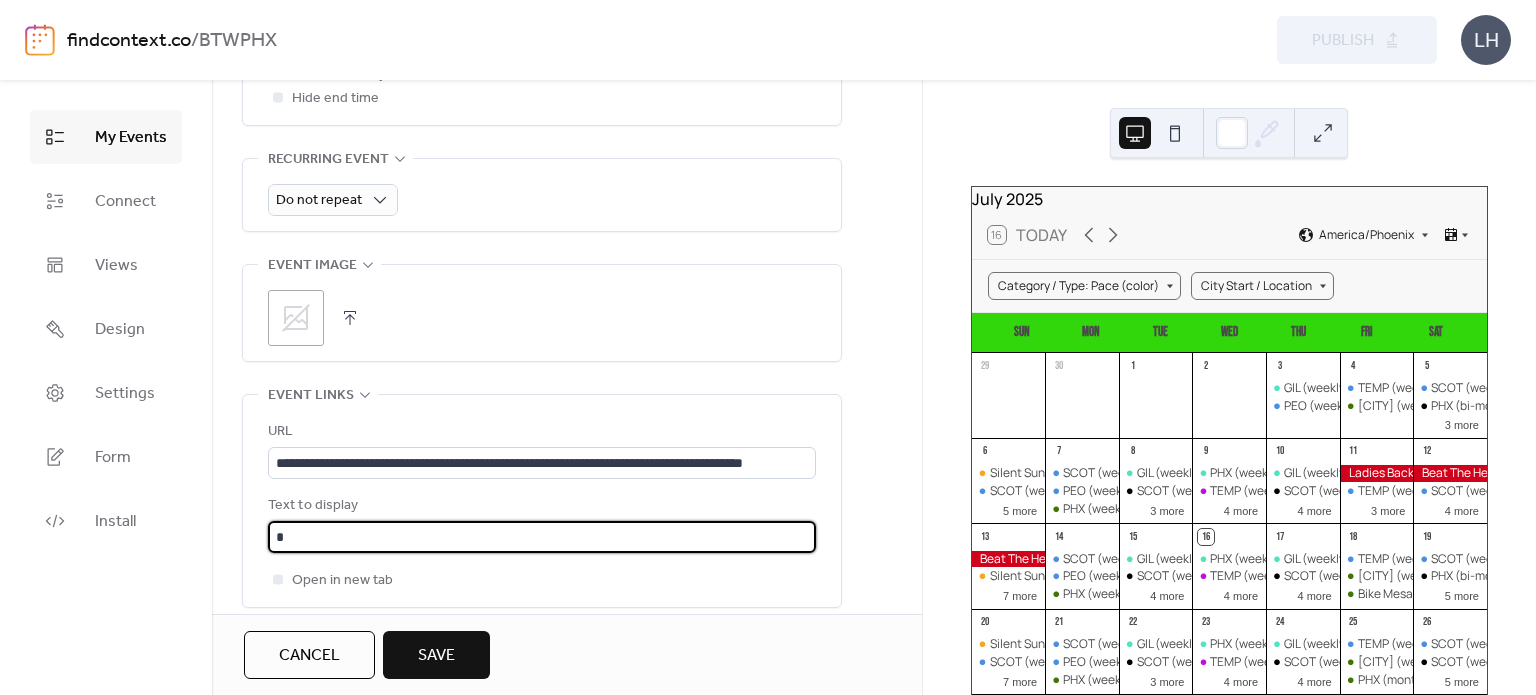 type on "********" 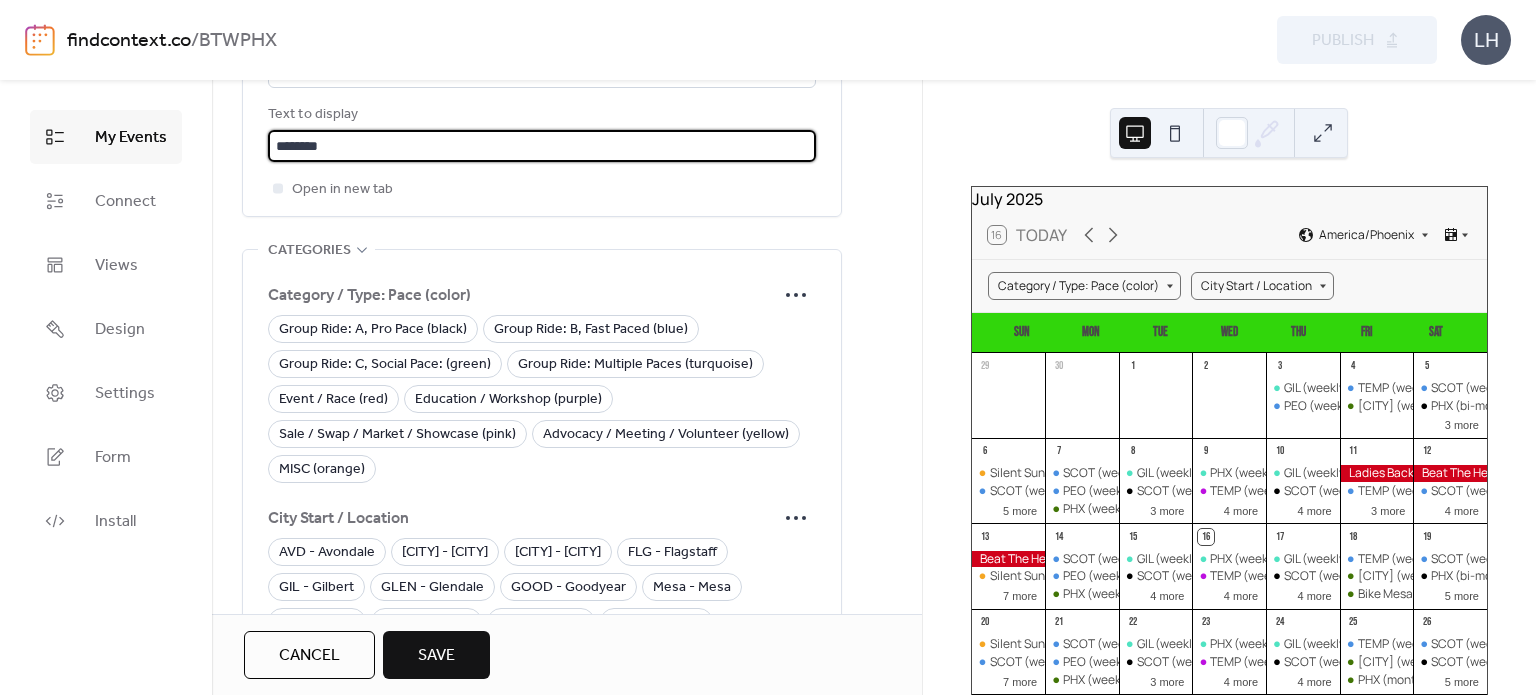 scroll, scrollTop: 1264, scrollLeft: 0, axis: vertical 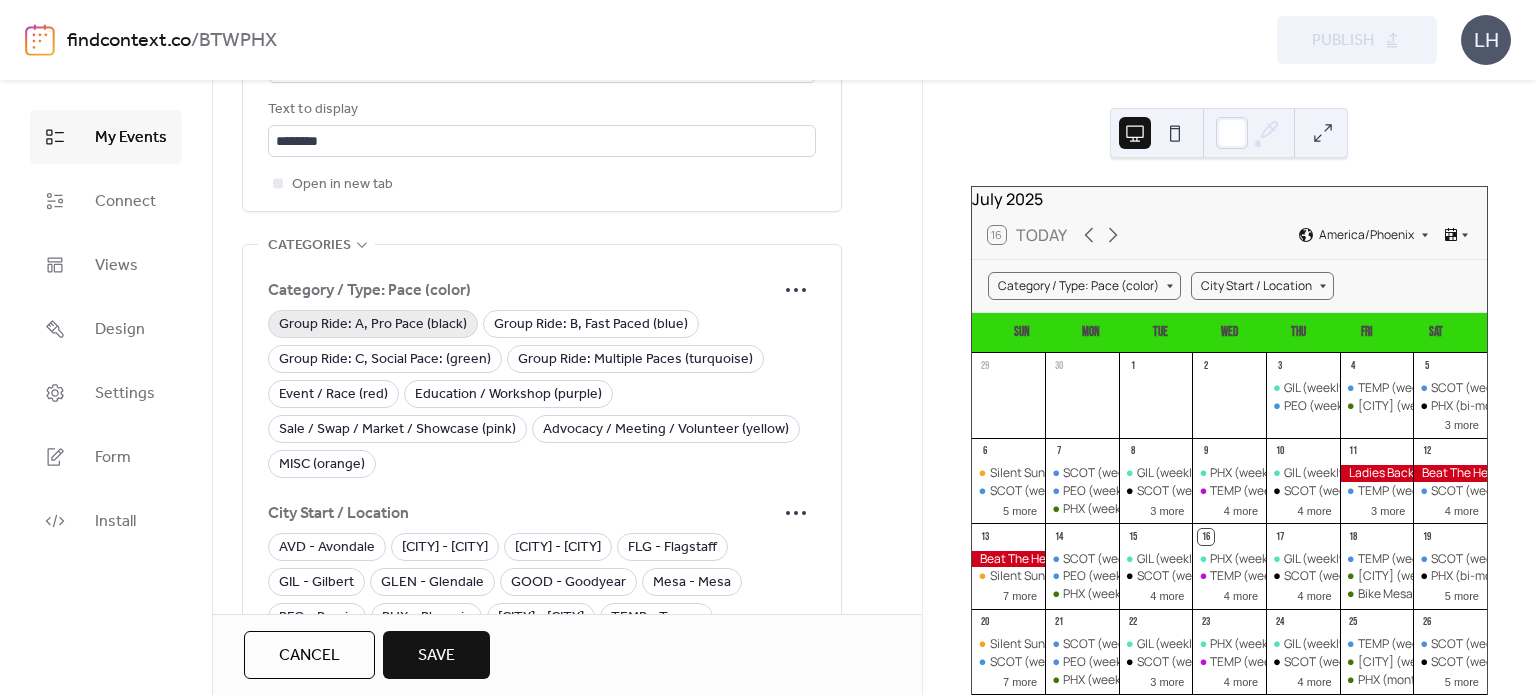click on "Group Ride: A, Pro Pace (black)" at bounding box center (373, 325) 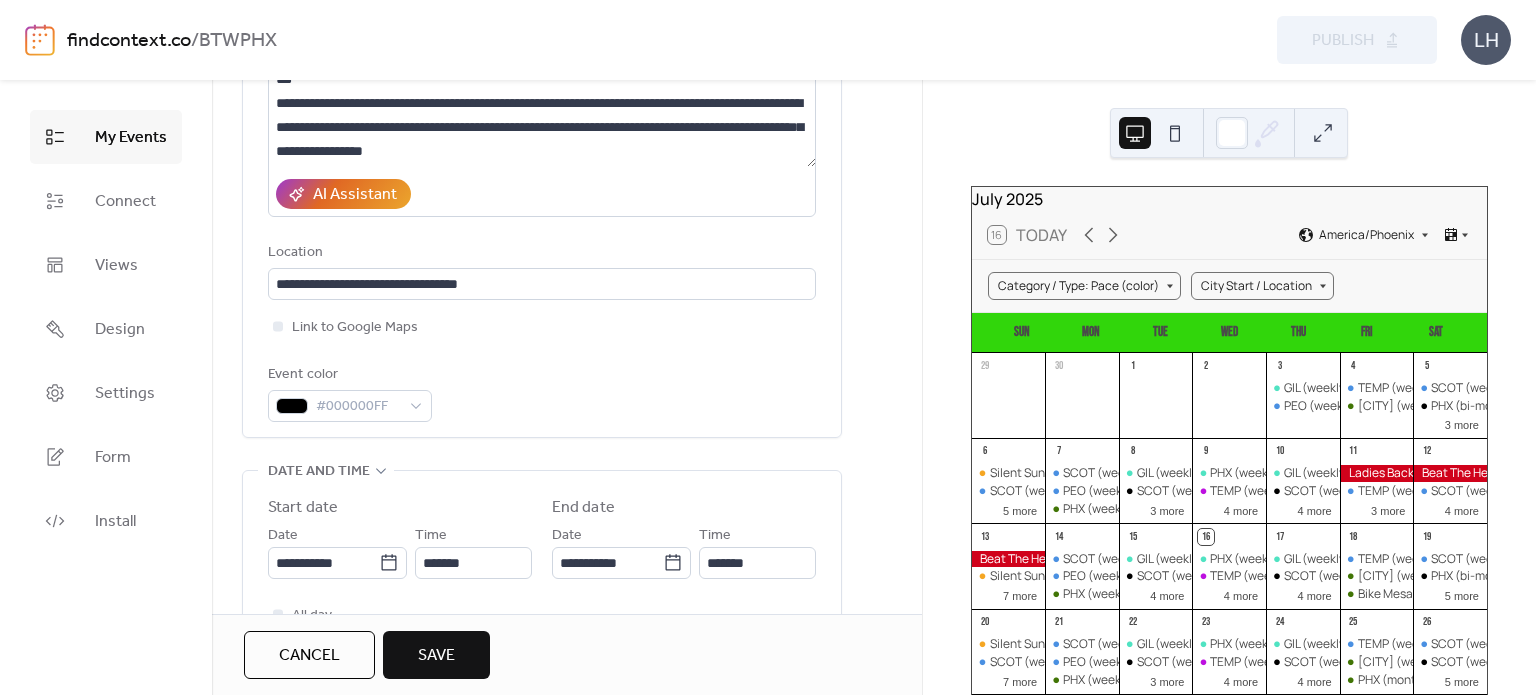 scroll, scrollTop: 308, scrollLeft: 0, axis: vertical 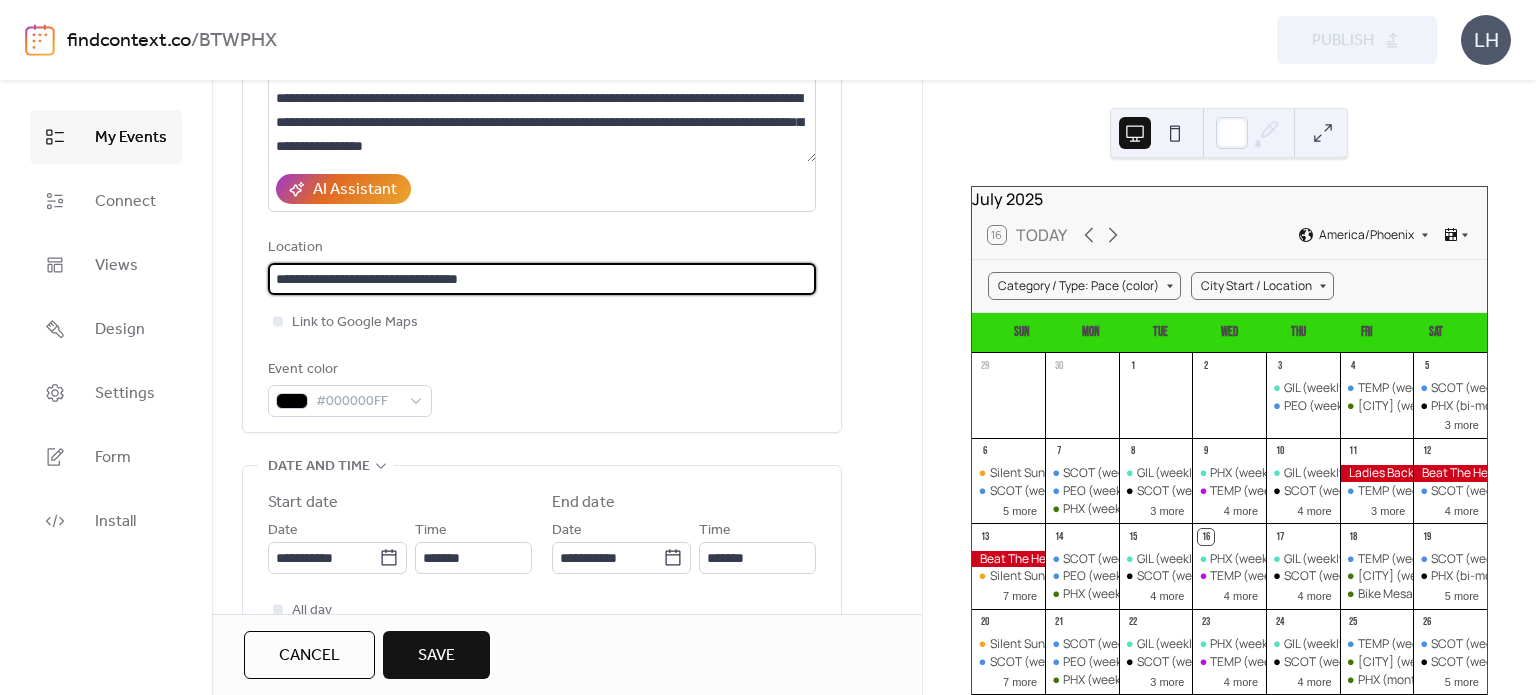click on "**********" at bounding box center [542, 279] 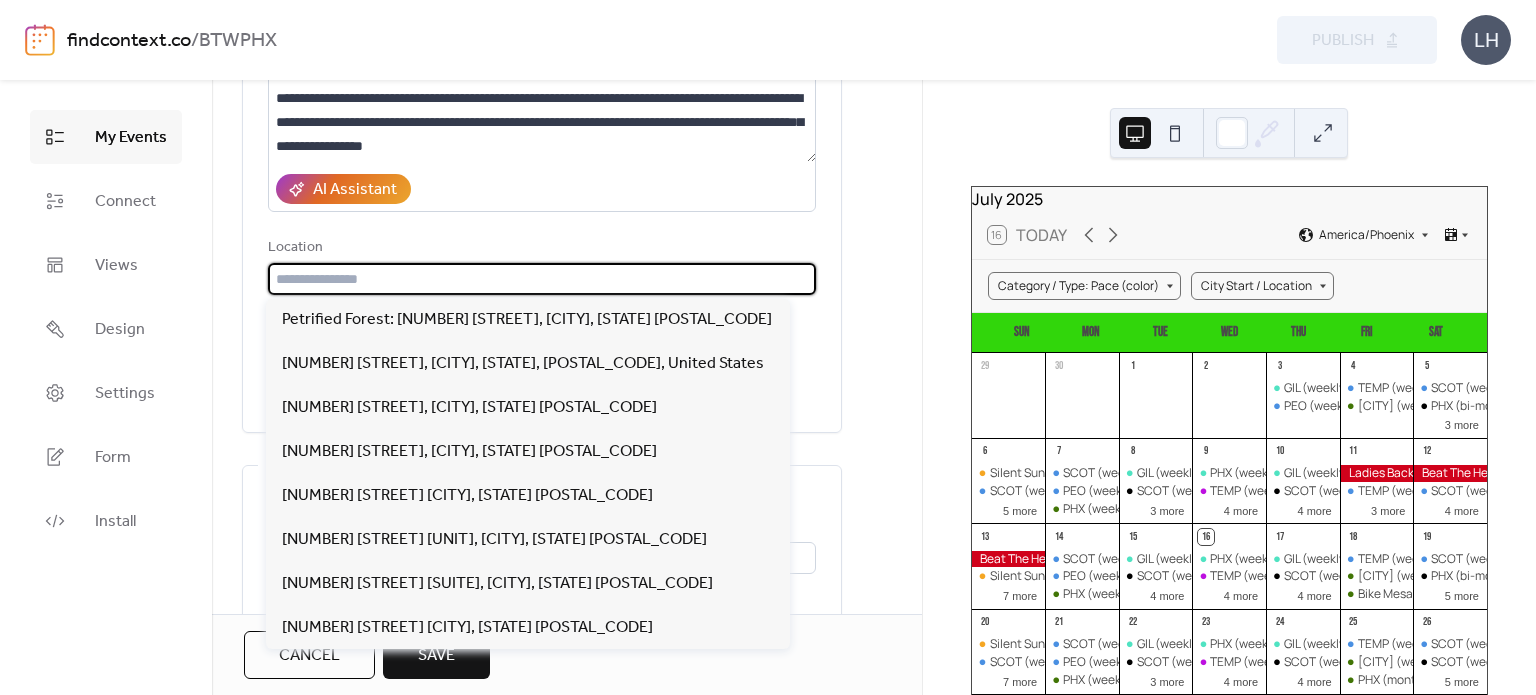 paste on "**********" 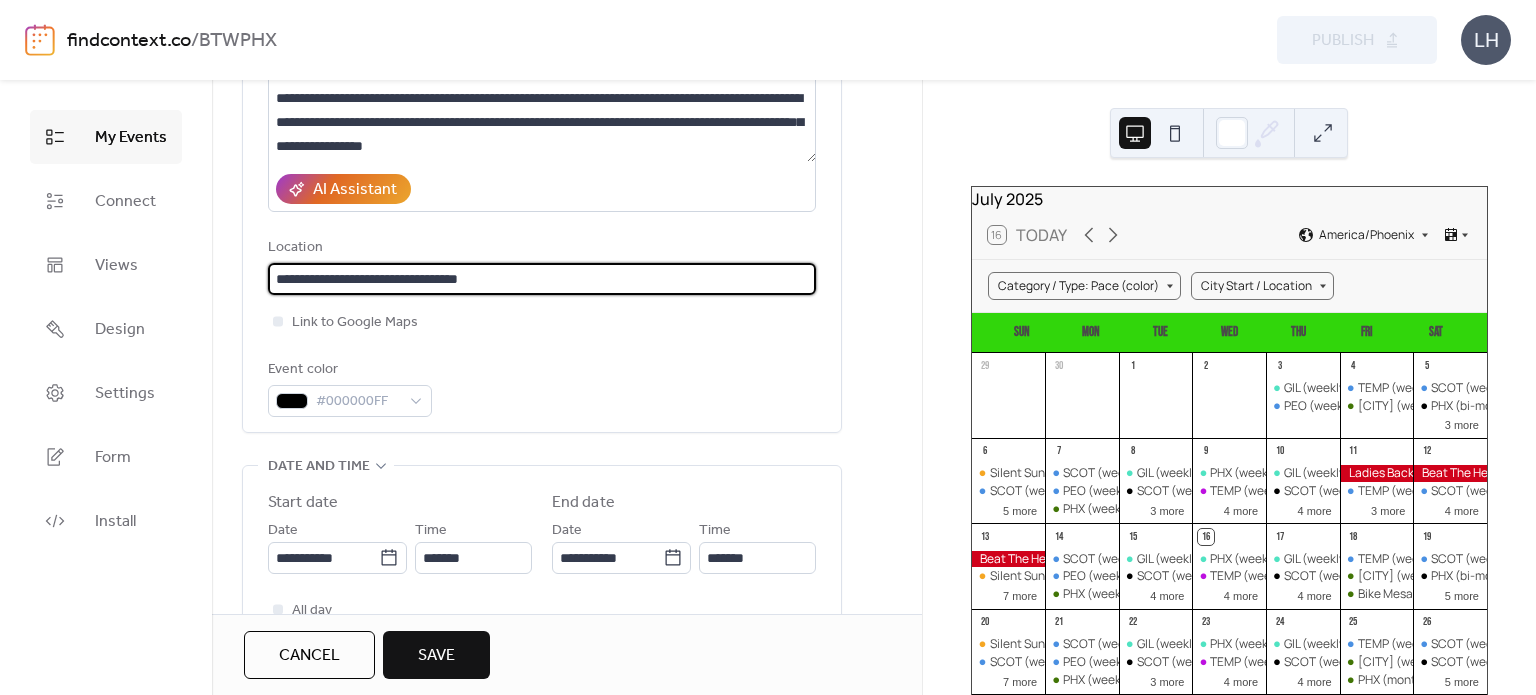 type on "**********" 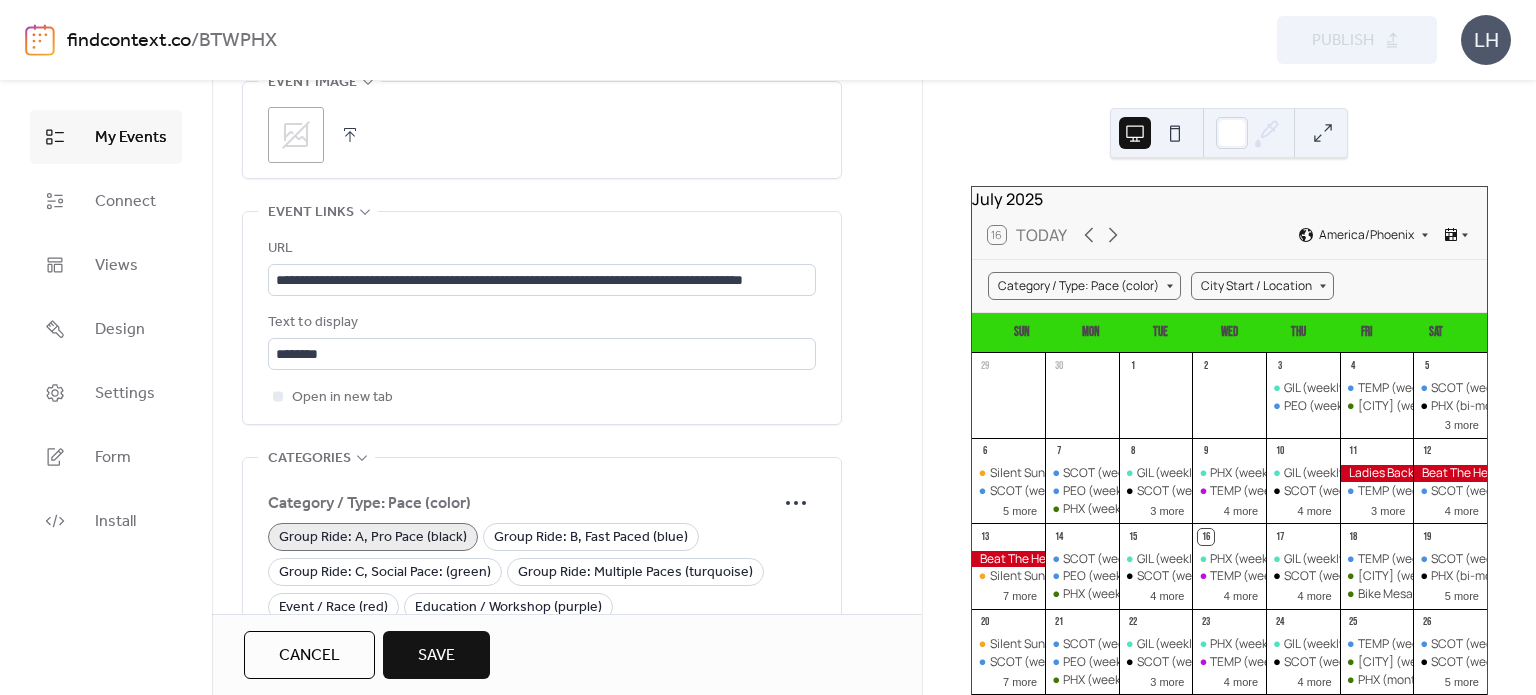 scroll, scrollTop: 1086, scrollLeft: 0, axis: vertical 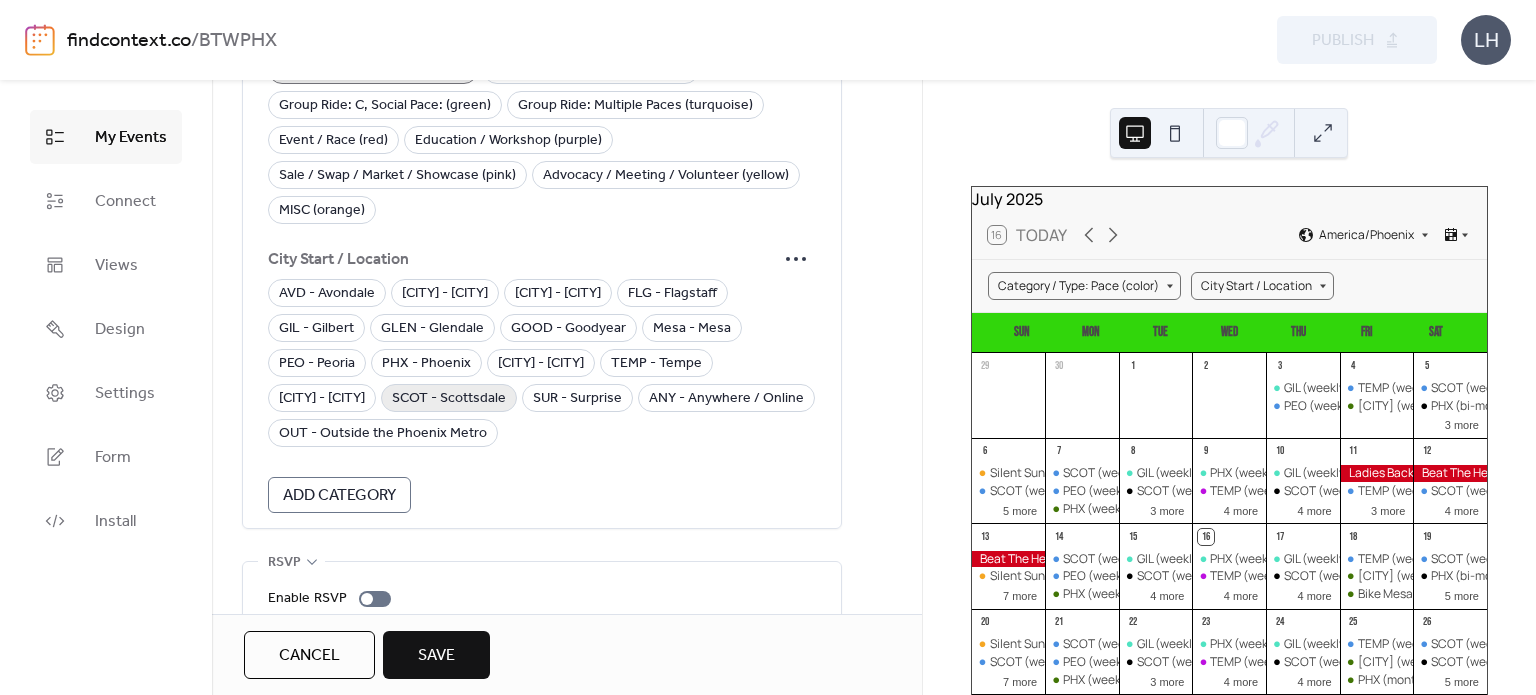 type 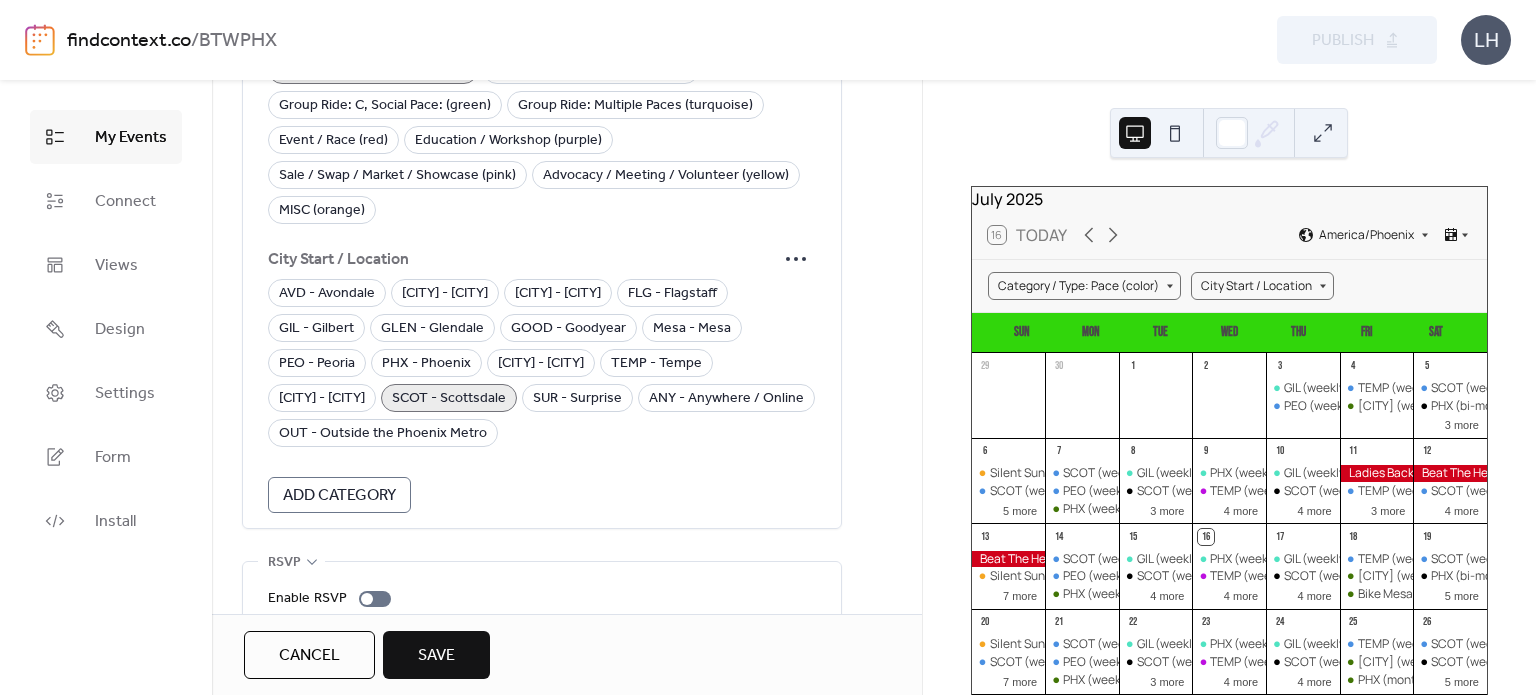 click on "Save" at bounding box center (436, 655) 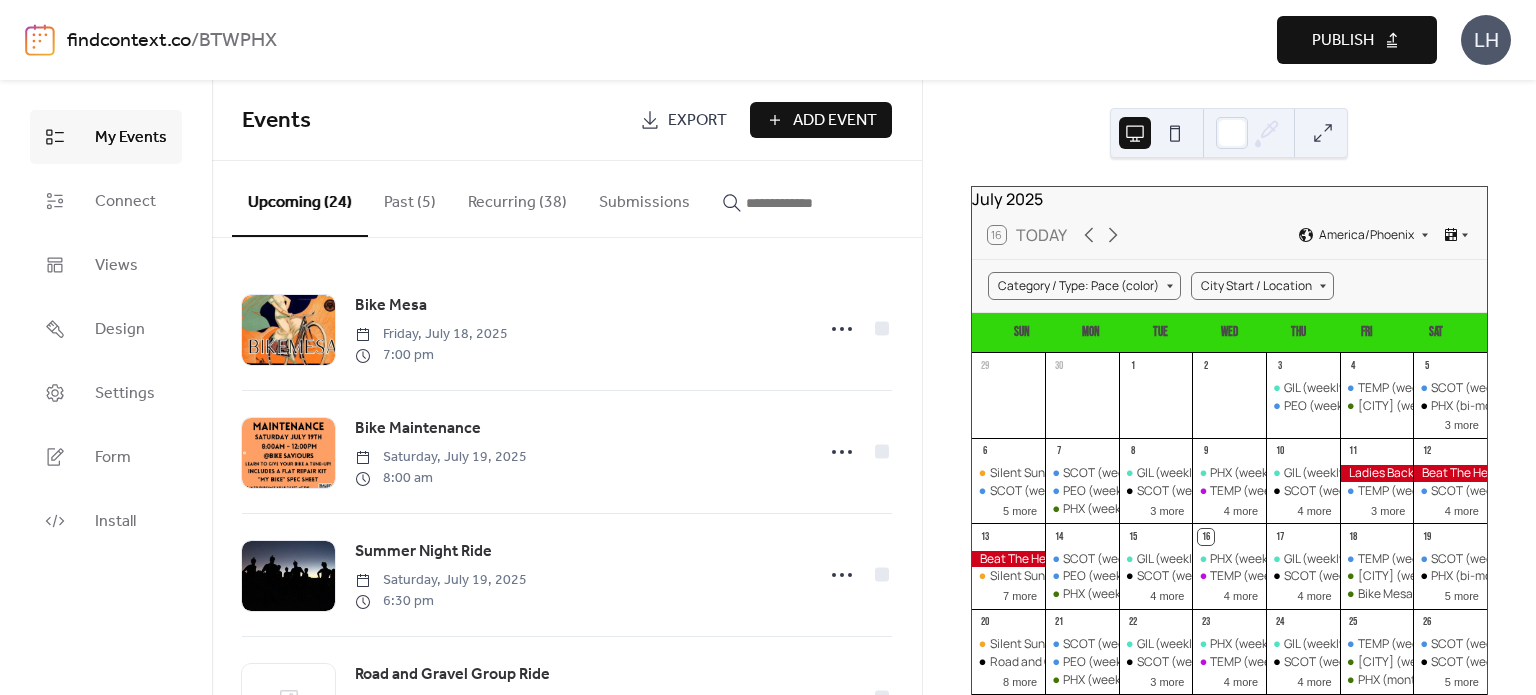 click on "Add Event" at bounding box center (835, 121) 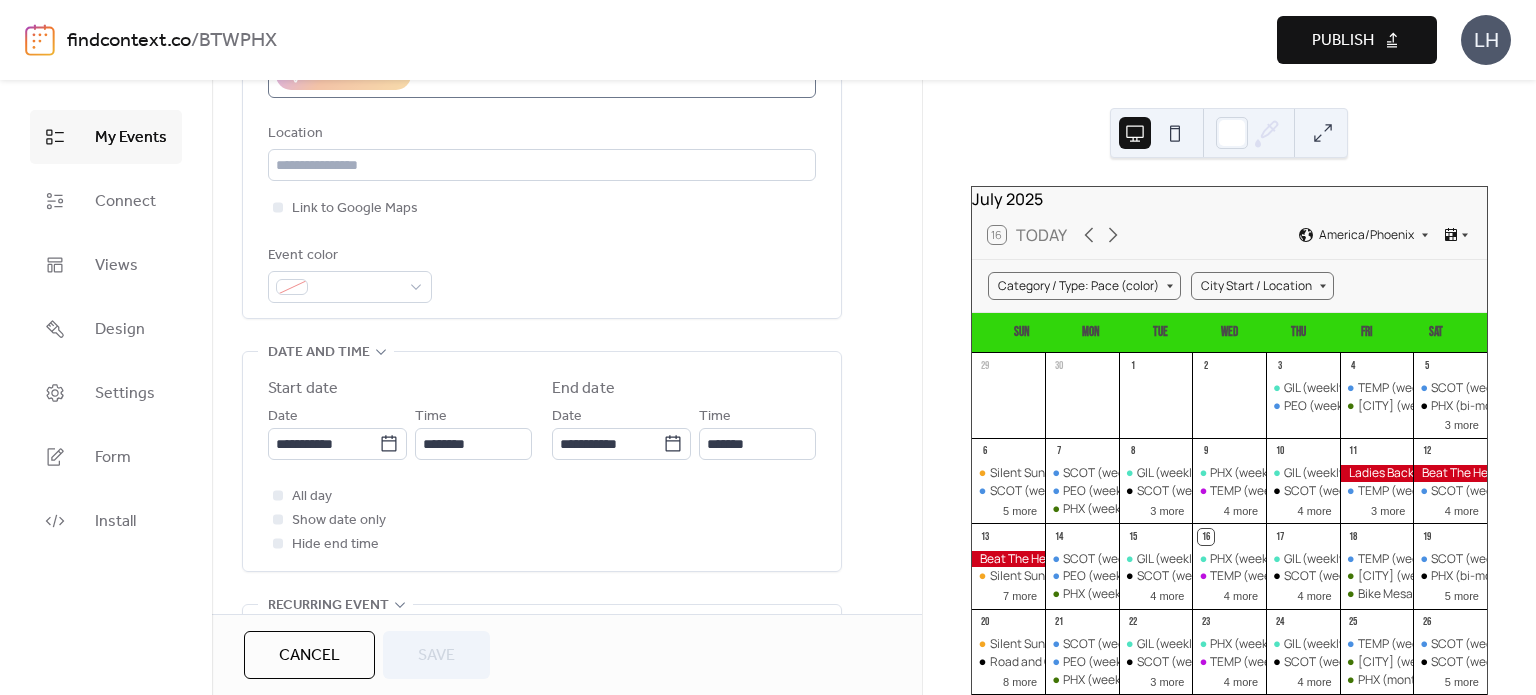 scroll, scrollTop: 427, scrollLeft: 0, axis: vertical 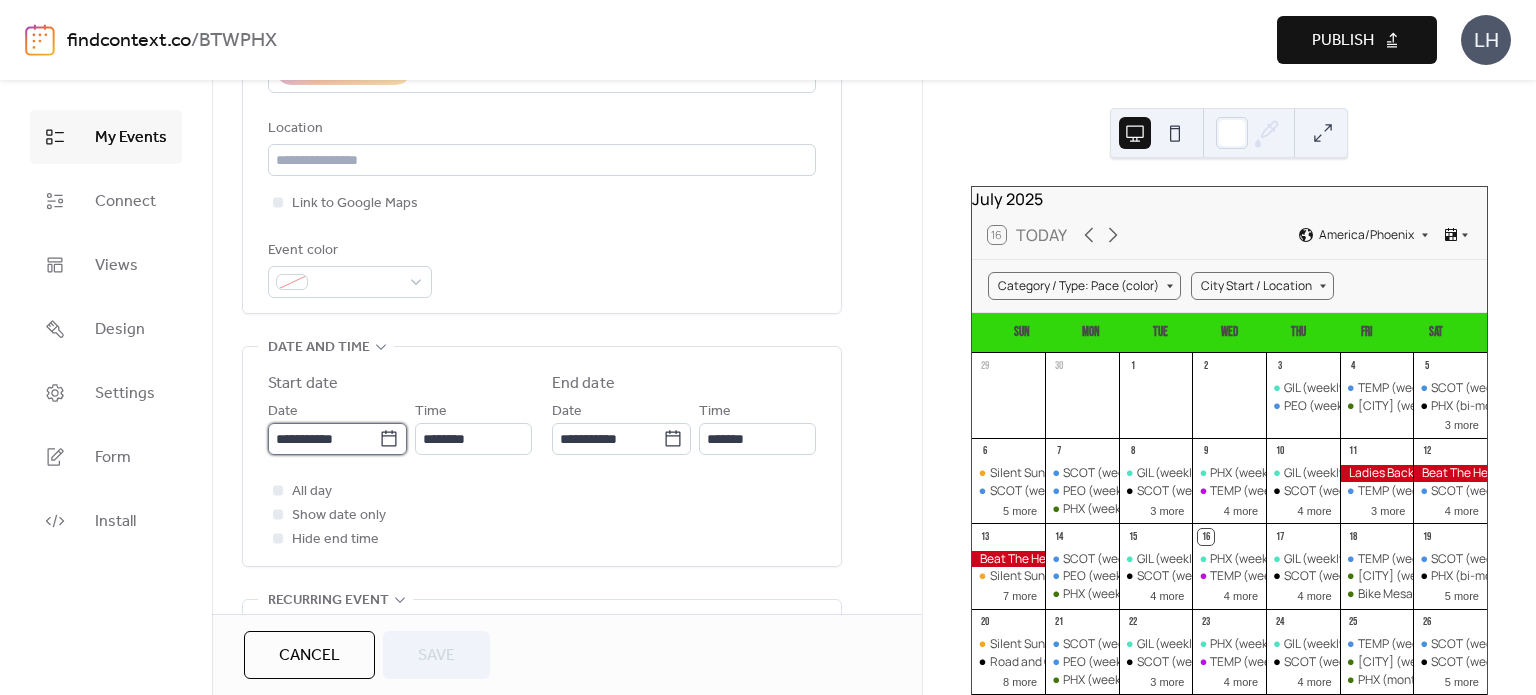 click on "**********" at bounding box center (323, 439) 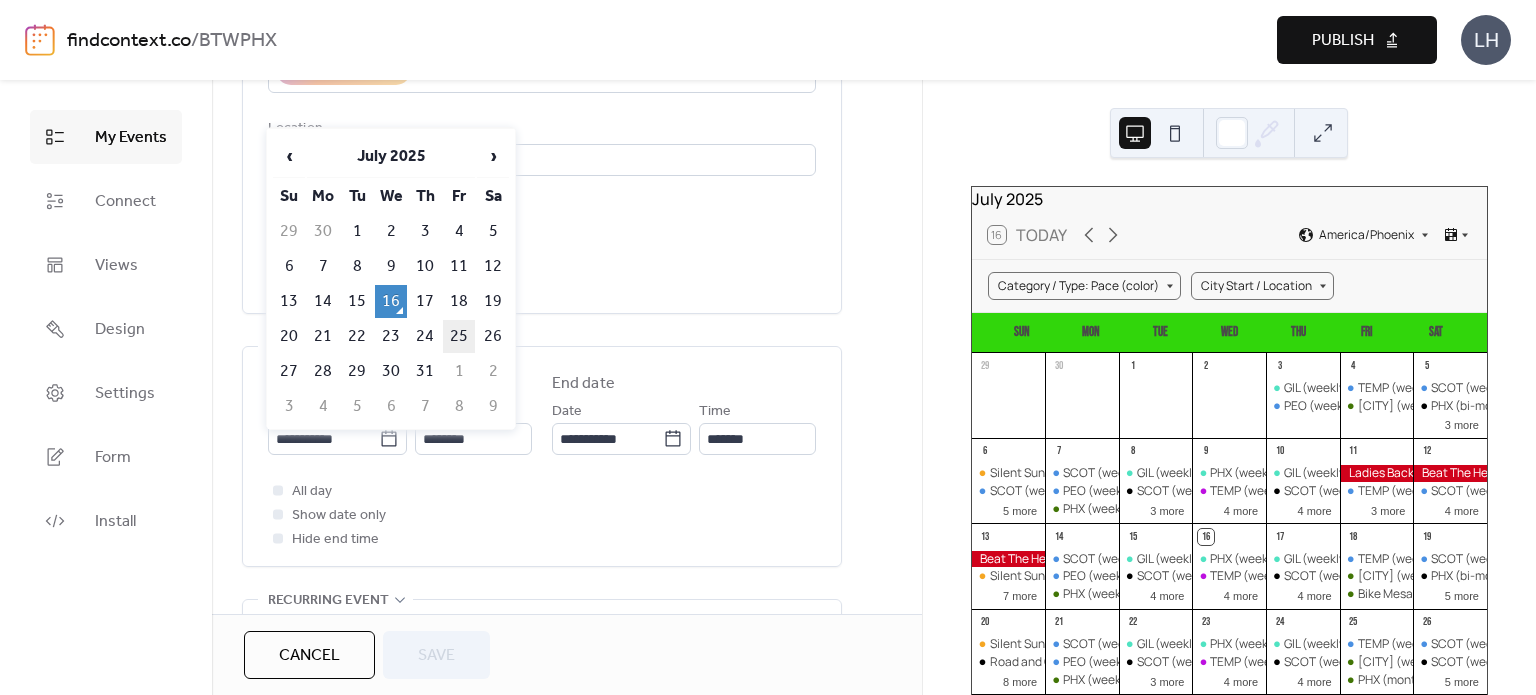click on "25" at bounding box center (459, 336) 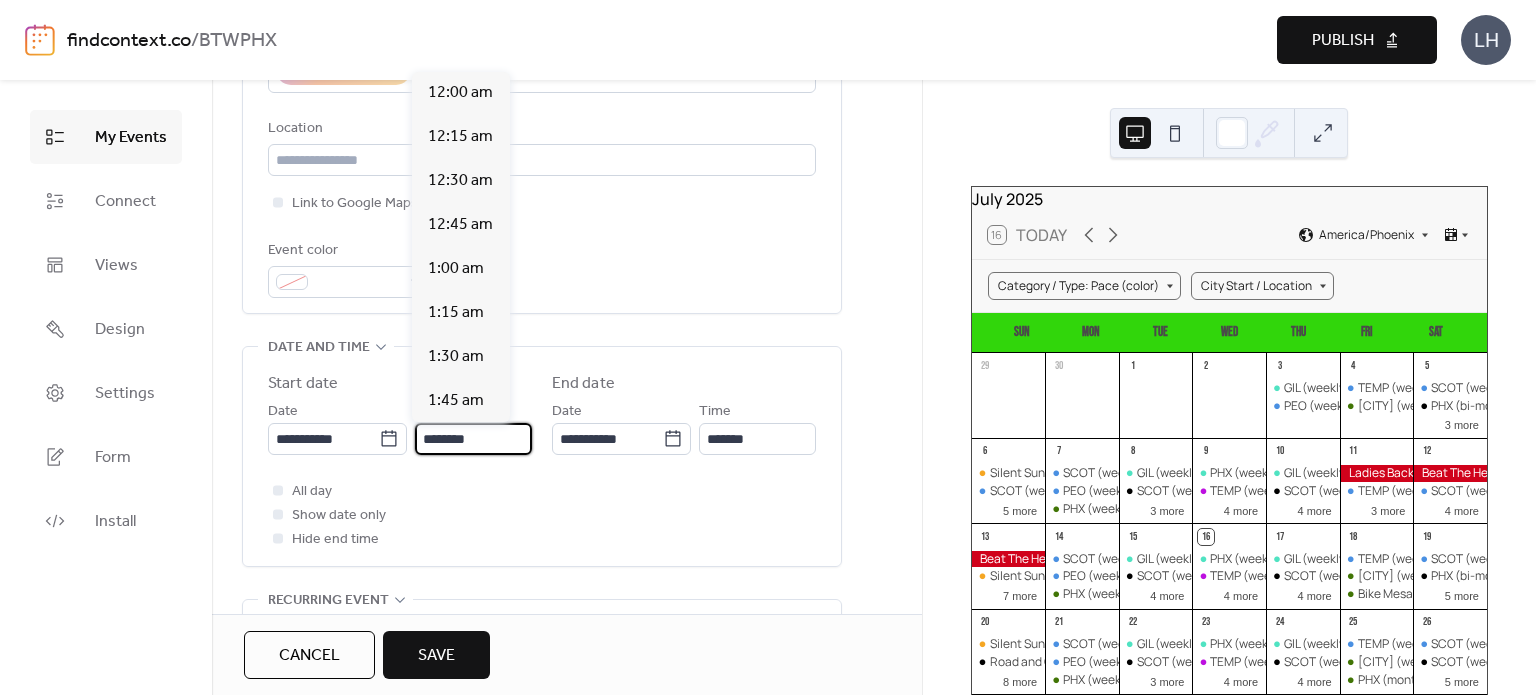 click on "********" at bounding box center [473, 439] 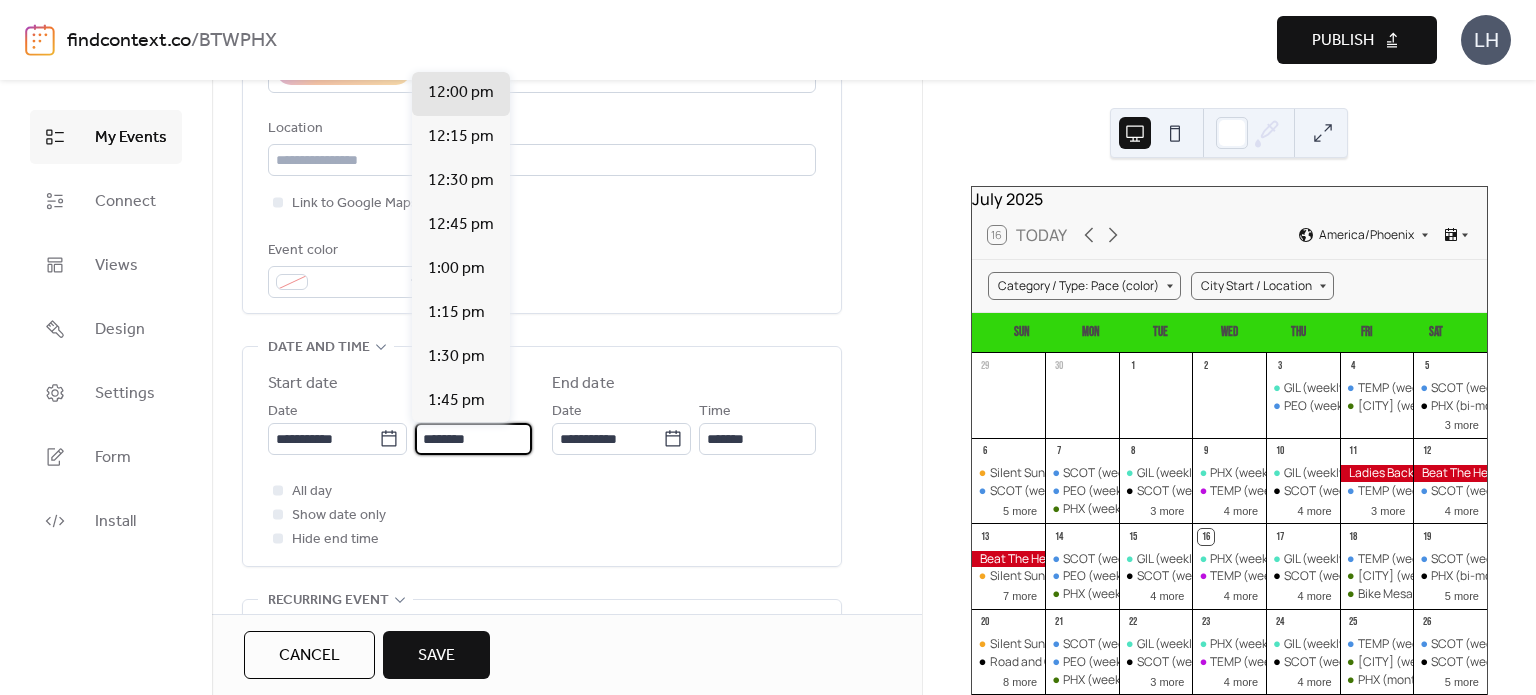 click on "********" at bounding box center (473, 439) 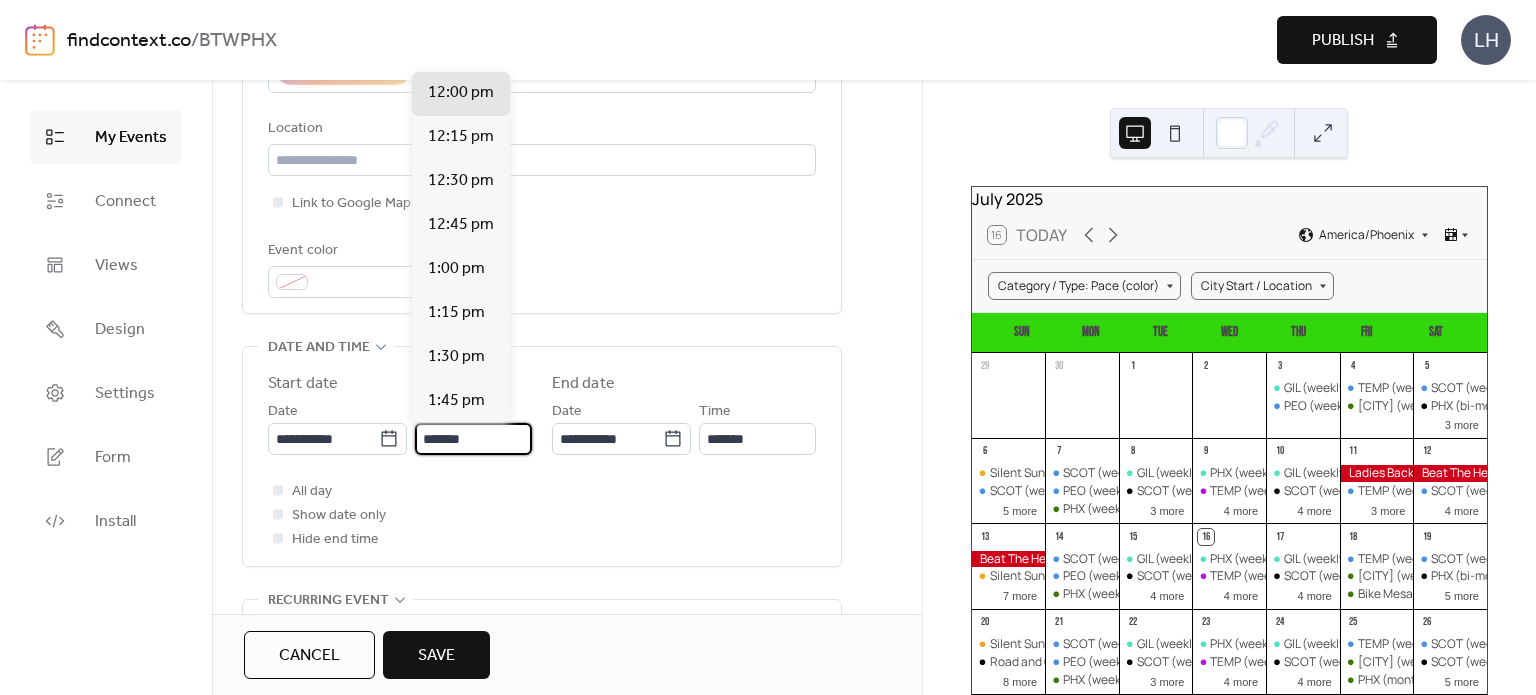 scroll, scrollTop: 3168, scrollLeft: 0, axis: vertical 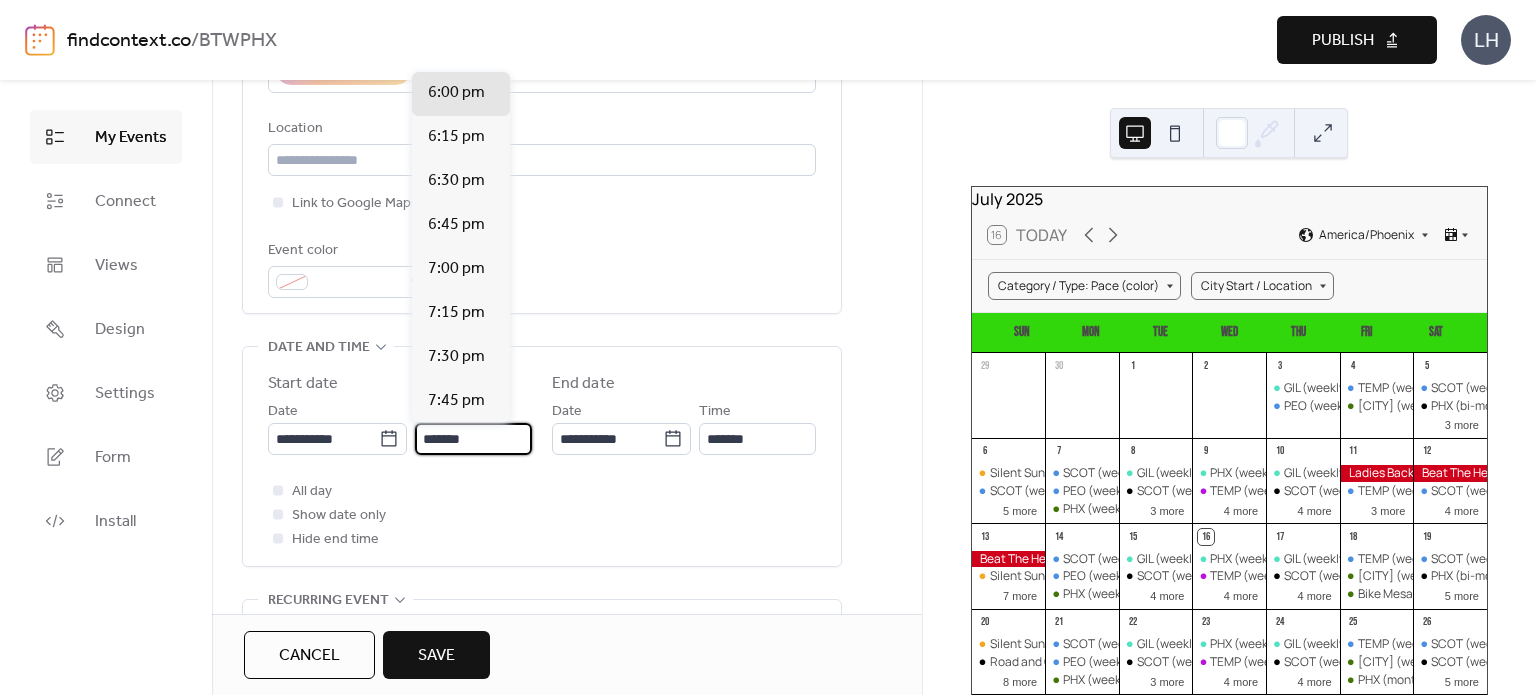 type on "*******" 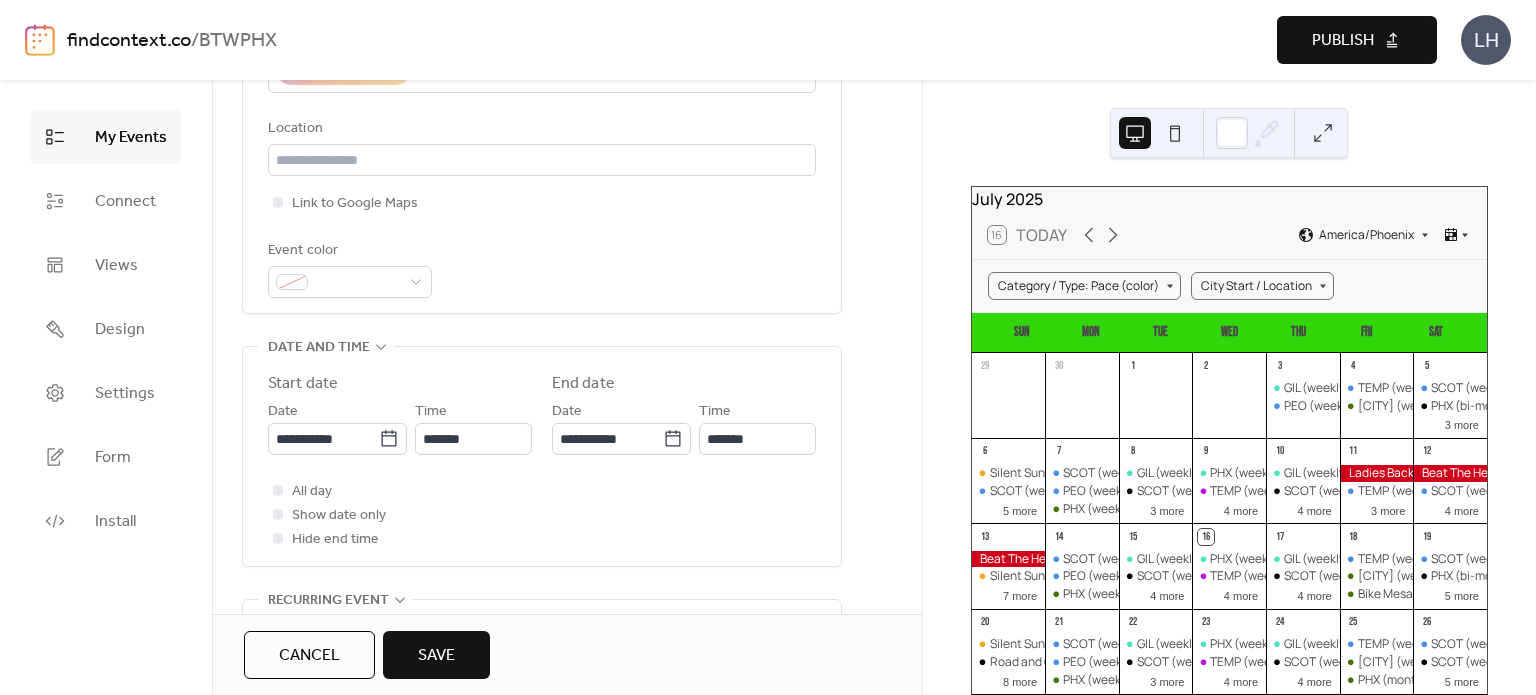 type on "*******" 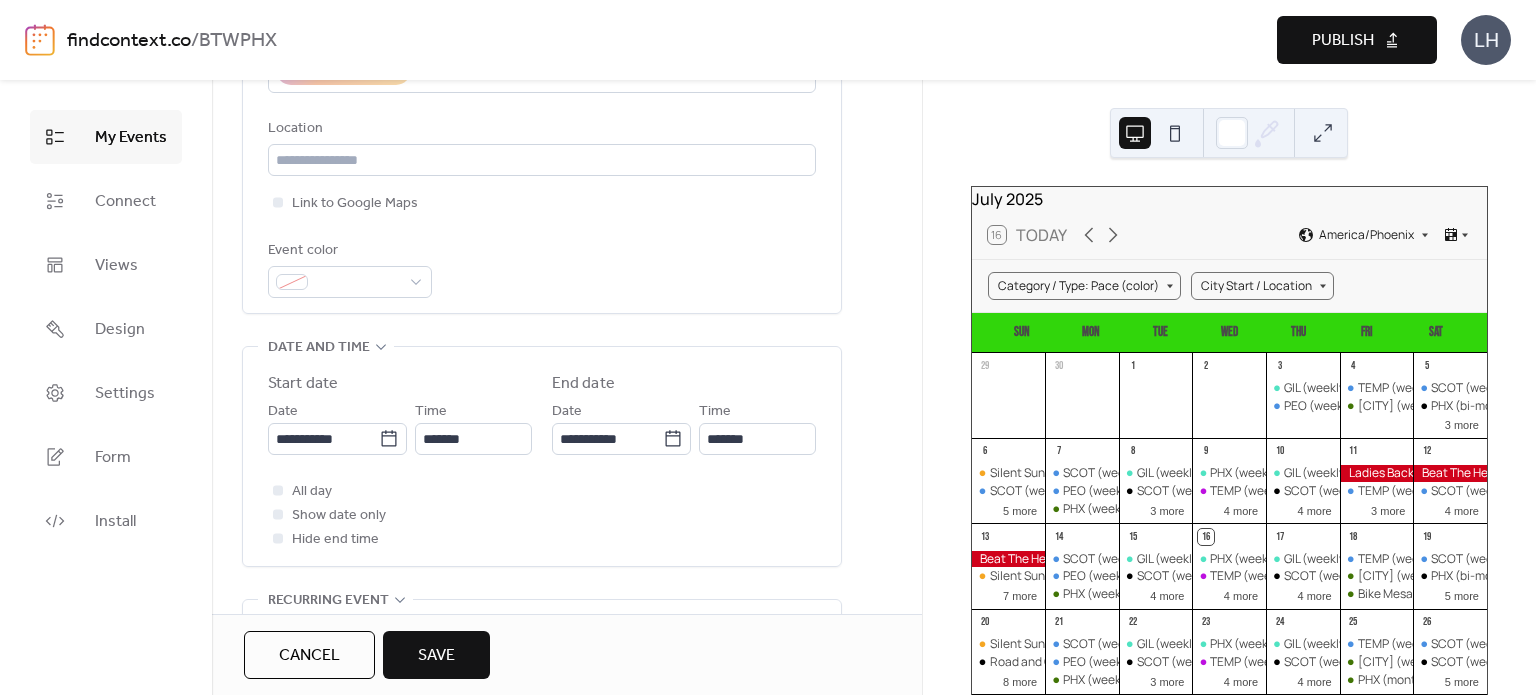 click on "All day Show date only Hide end time" at bounding box center [542, 515] 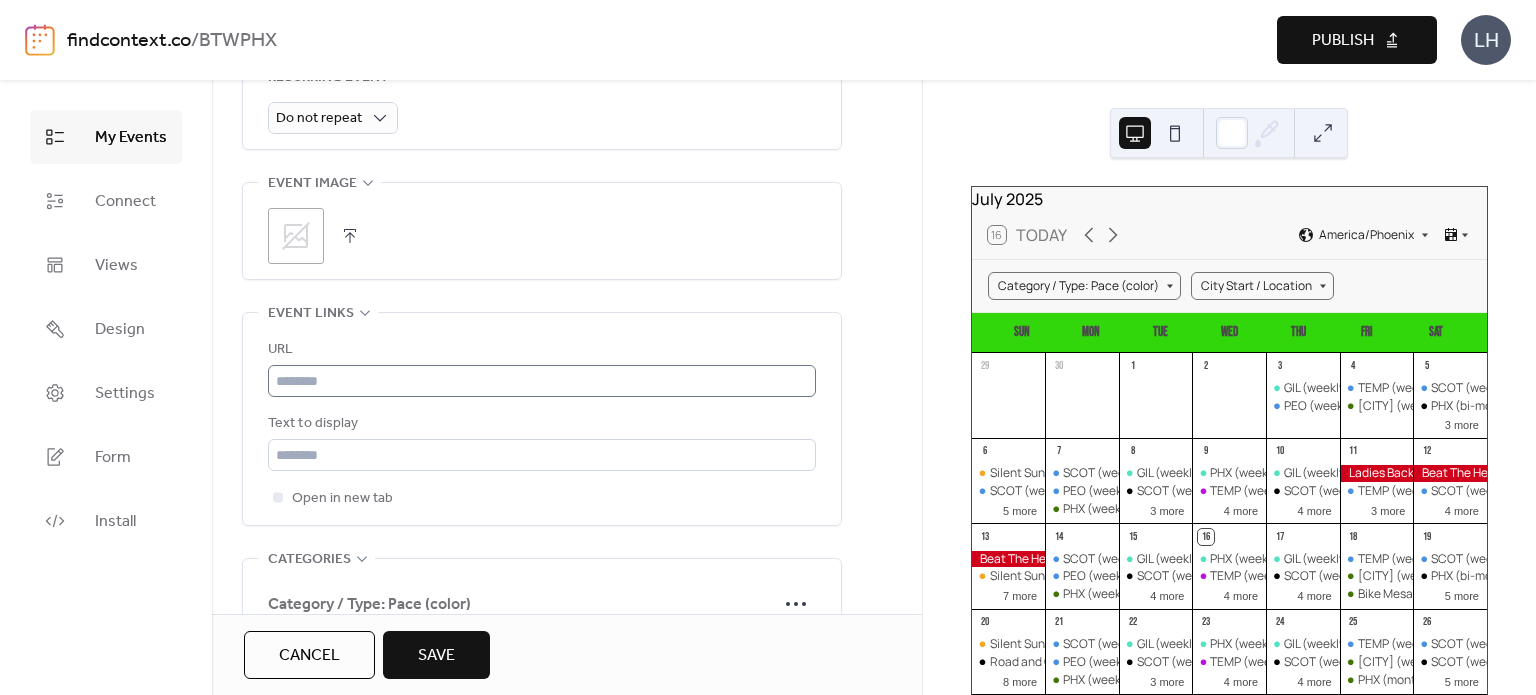 scroll, scrollTop: 948, scrollLeft: 0, axis: vertical 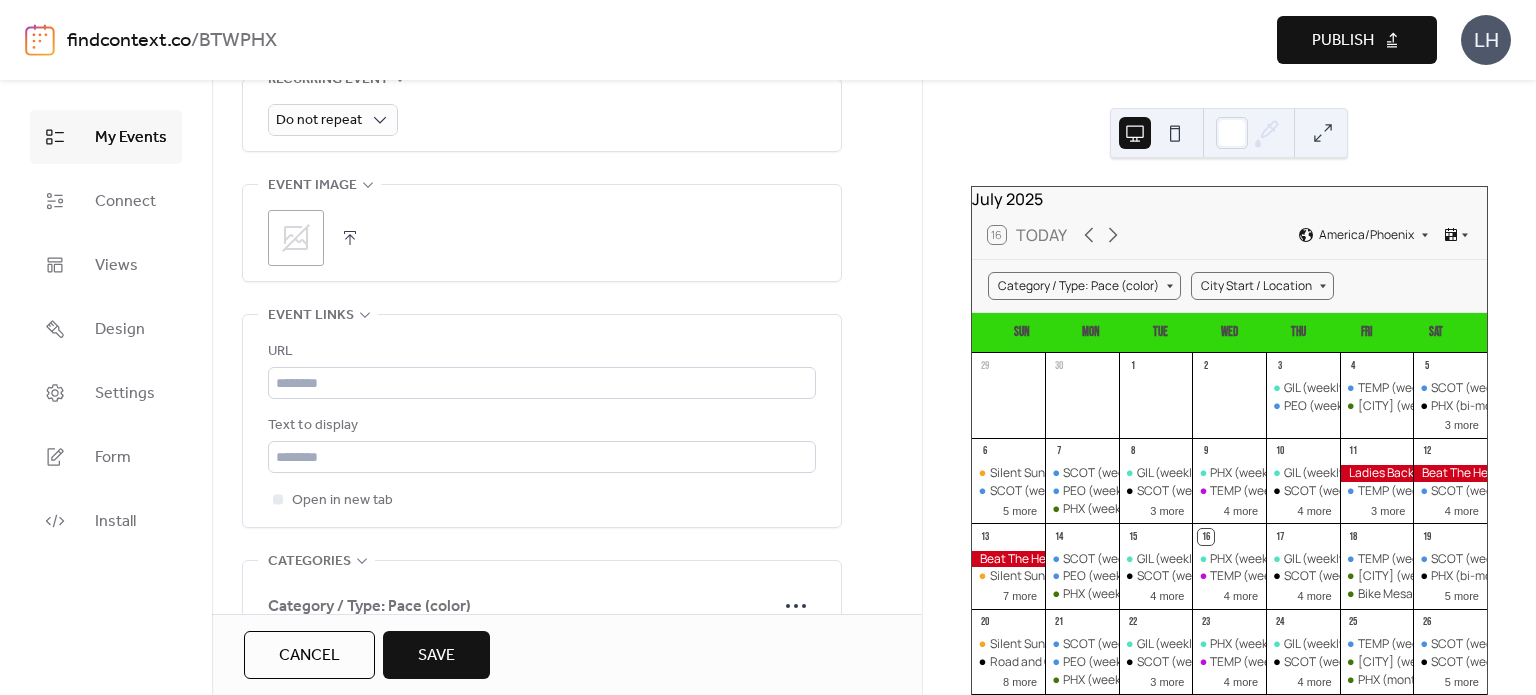 click 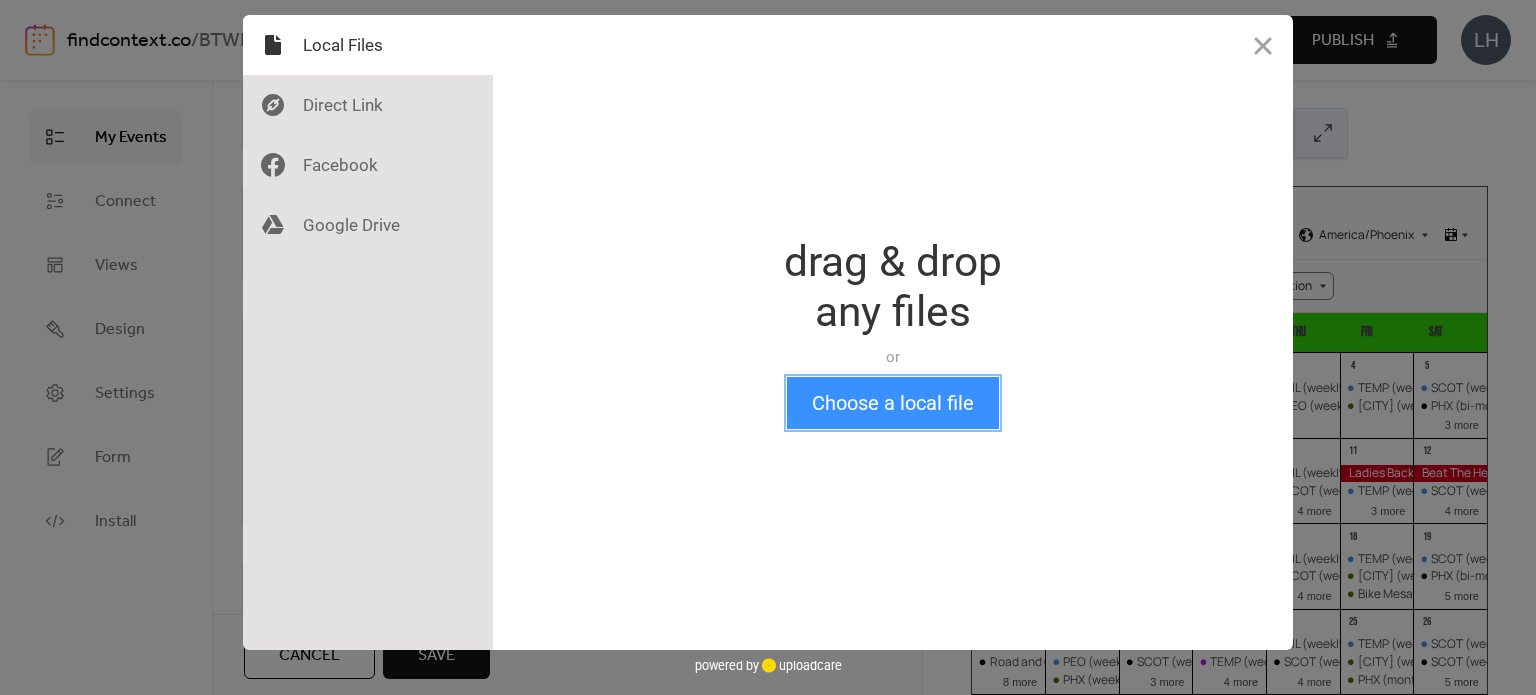 click on "Choose a local file" at bounding box center (893, 403) 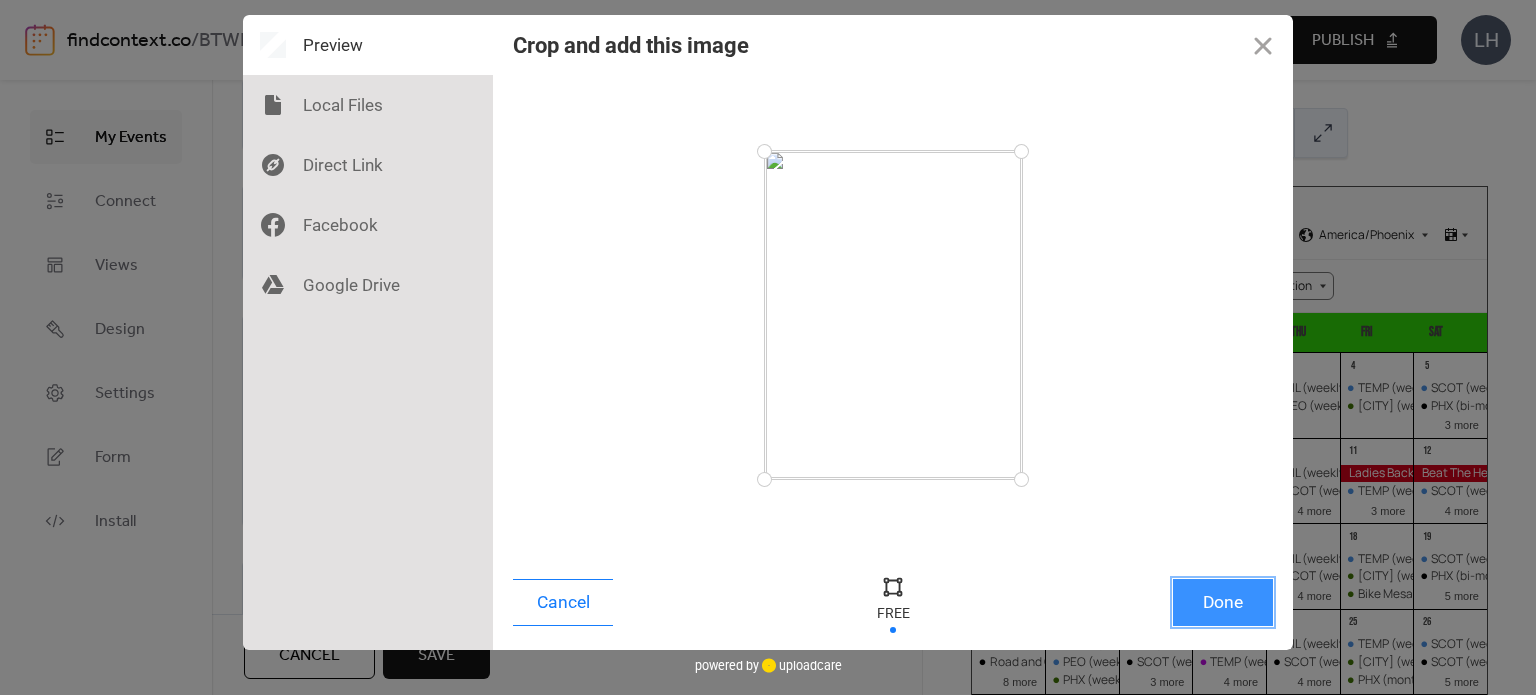 click on "Done" at bounding box center [1223, 602] 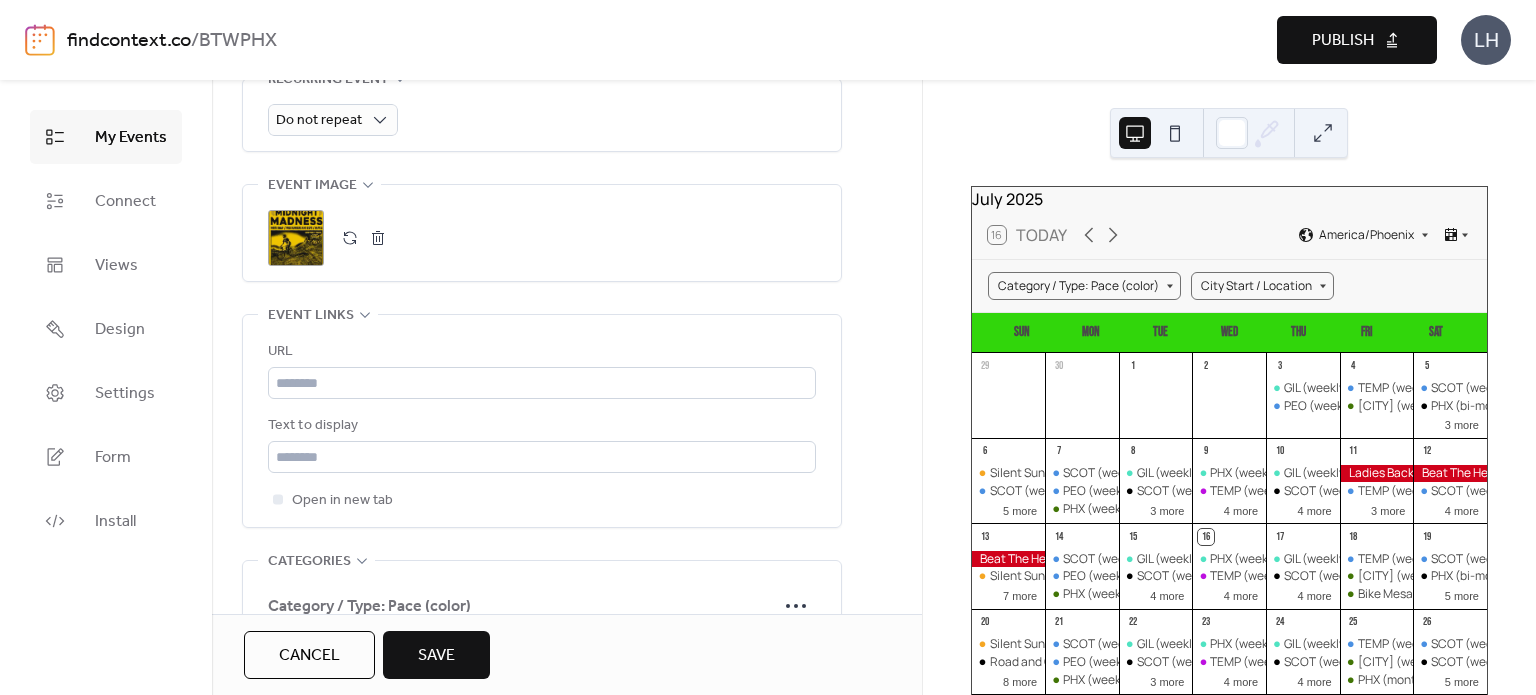 click on "**********" at bounding box center [542, 244] 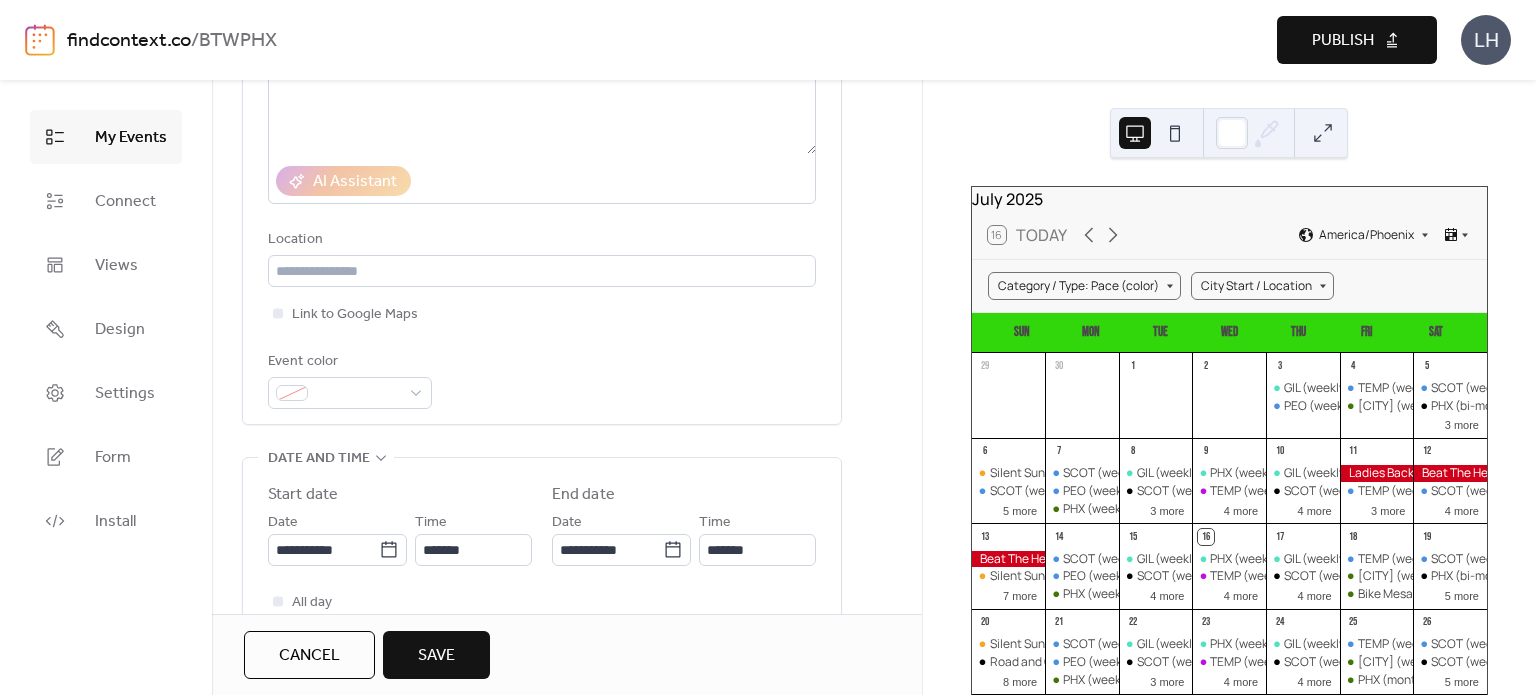 scroll, scrollTop: 98, scrollLeft: 0, axis: vertical 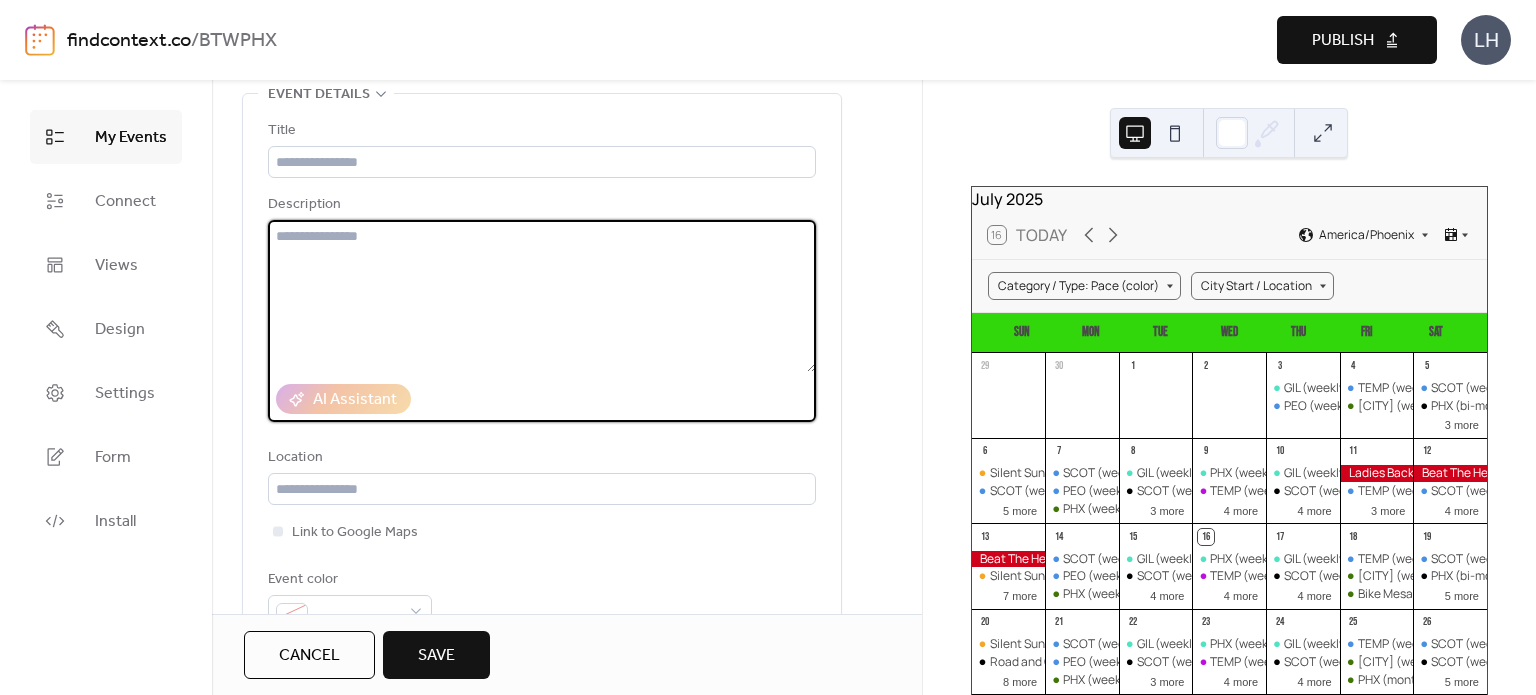 click at bounding box center (542, 296) 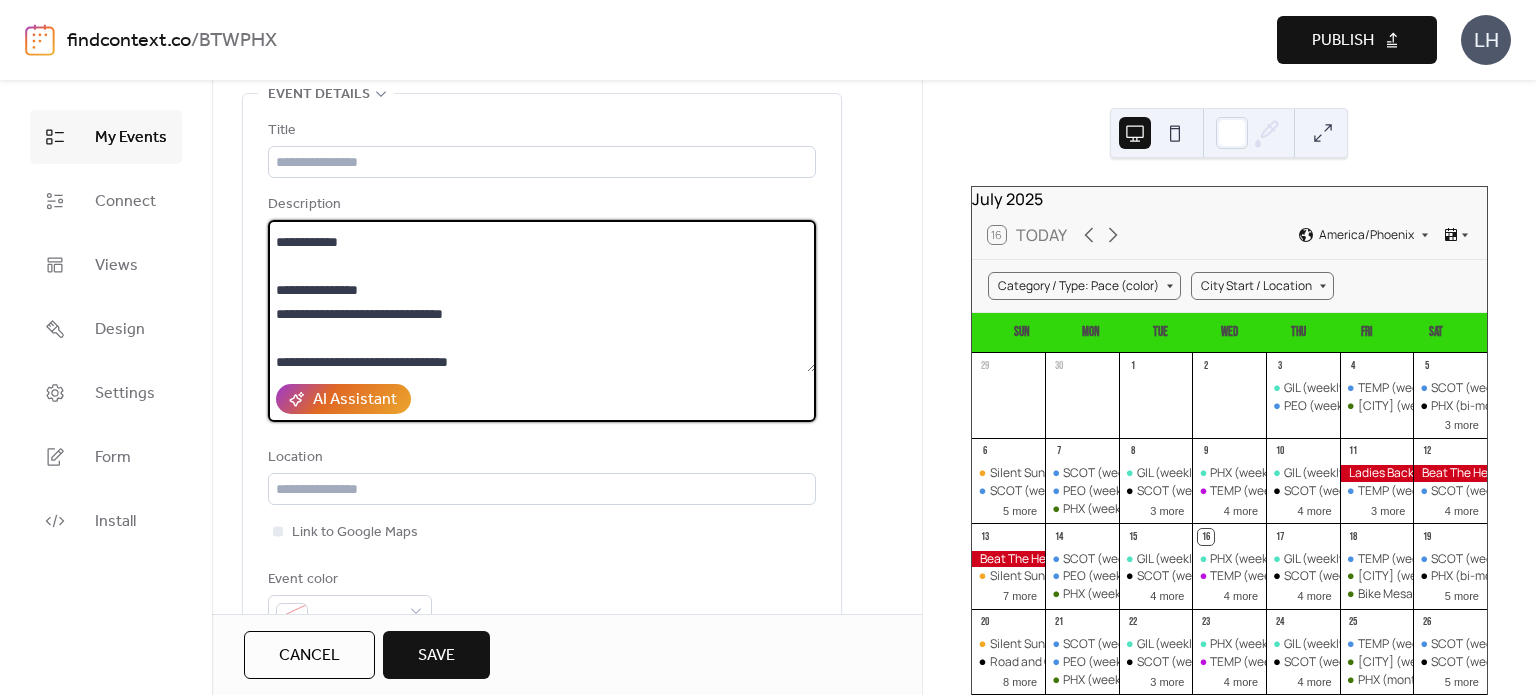 scroll, scrollTop: 236, scrollLeft: 0, axis: vertical 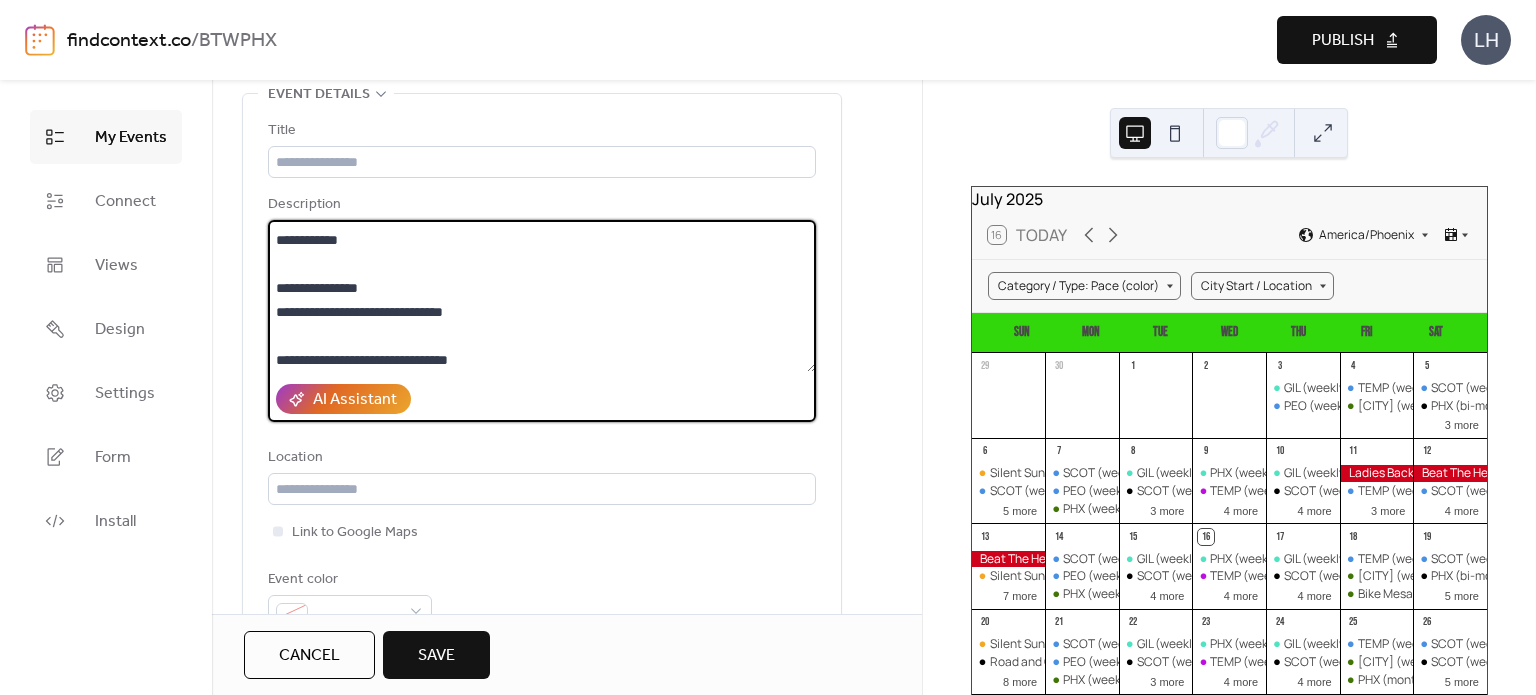 drag, startPoint x: 393, startPoint y: 285, endPoint x: 280, endPoint y: 284, distance: 113.004425 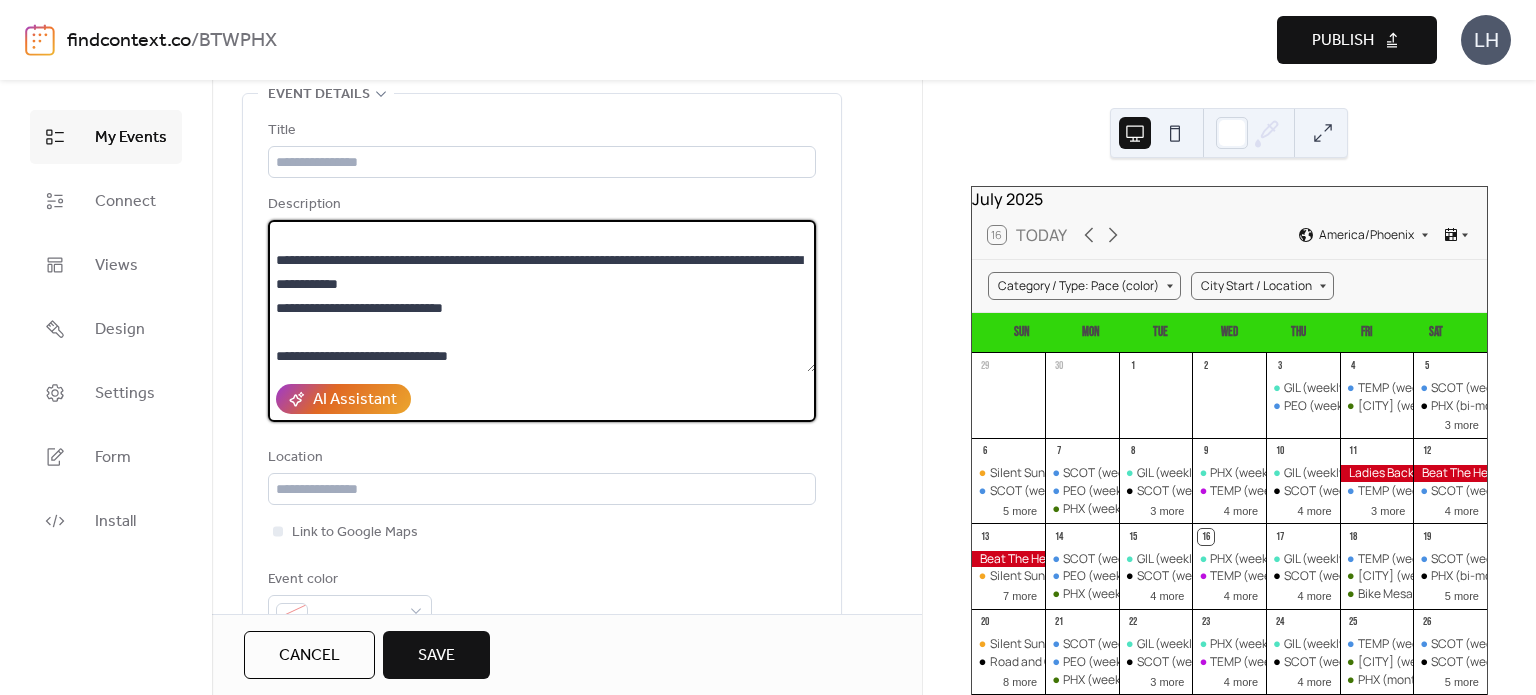 scroll, scrollTop: 192, scrollLeft: 0, axis: vertical 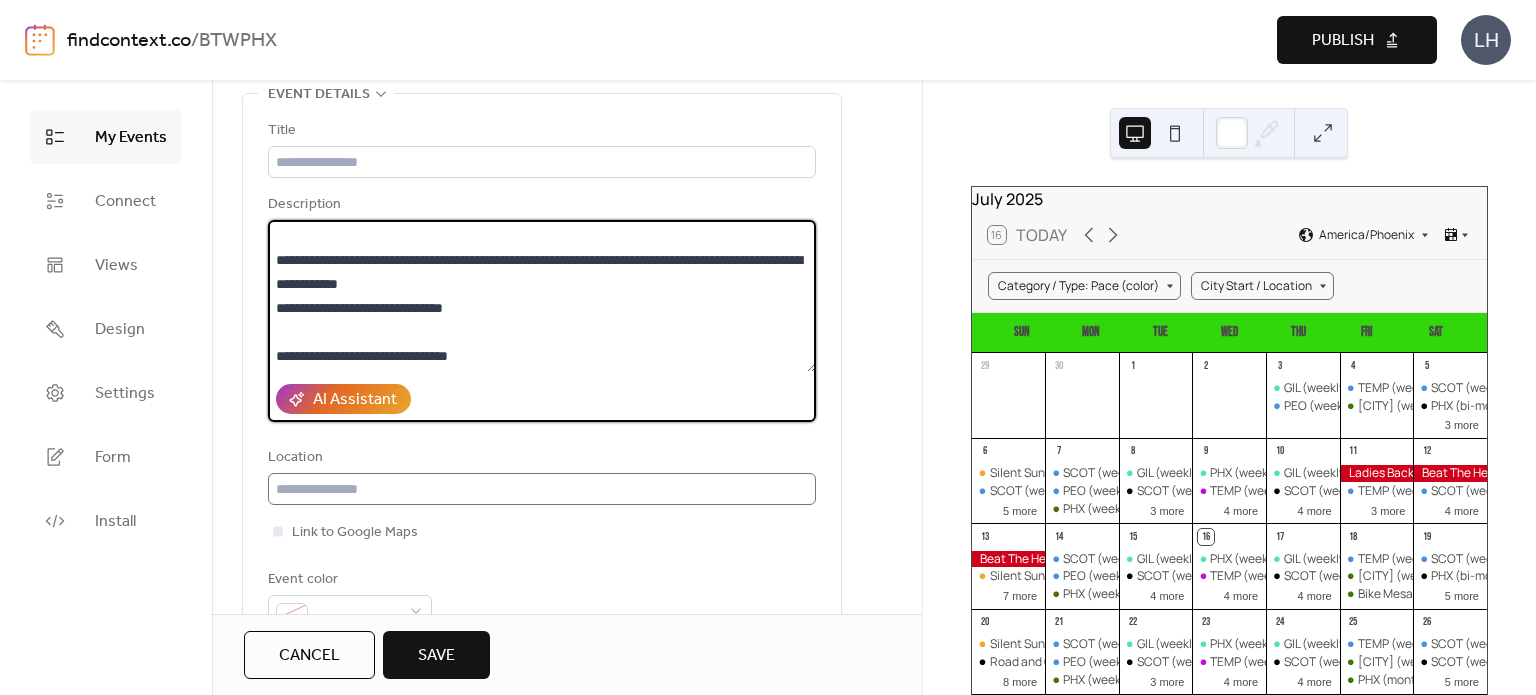 type on "**********" 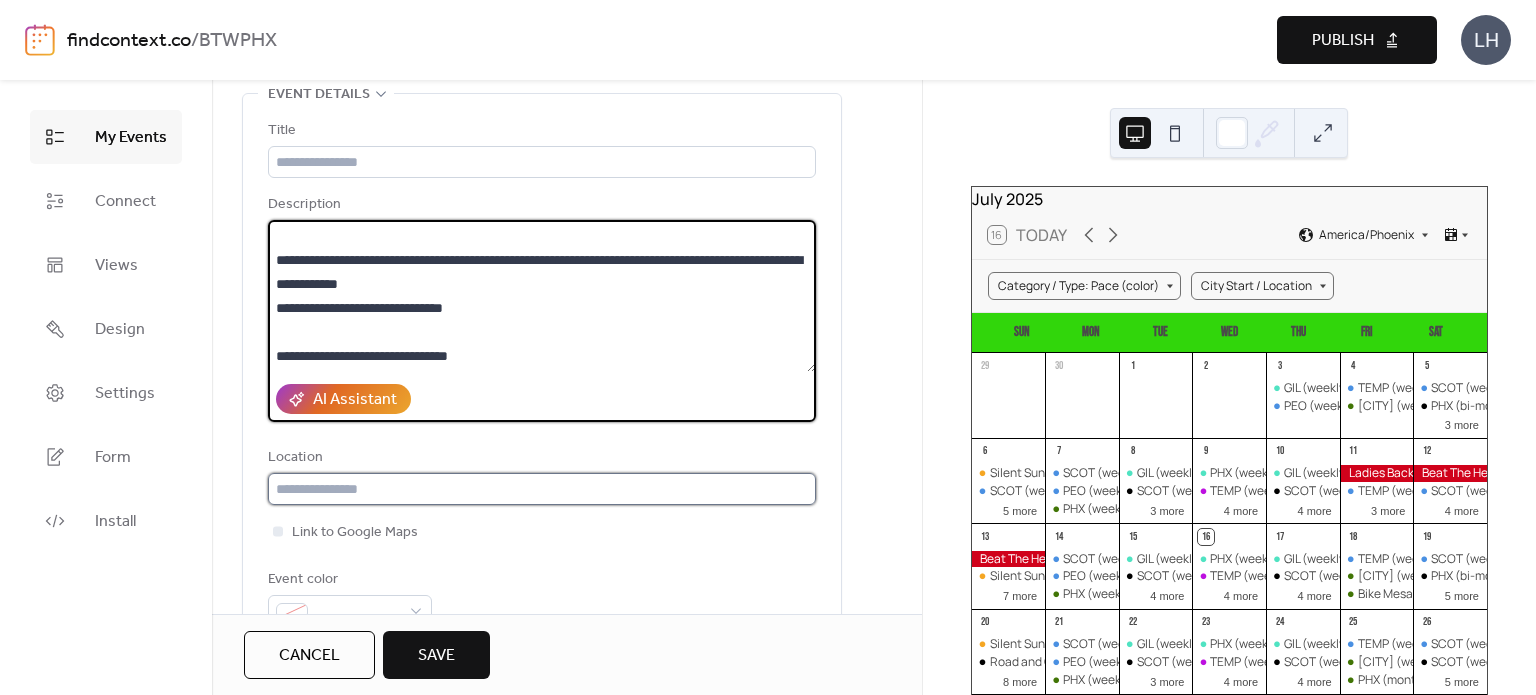 click at bounding box center (542, 489) 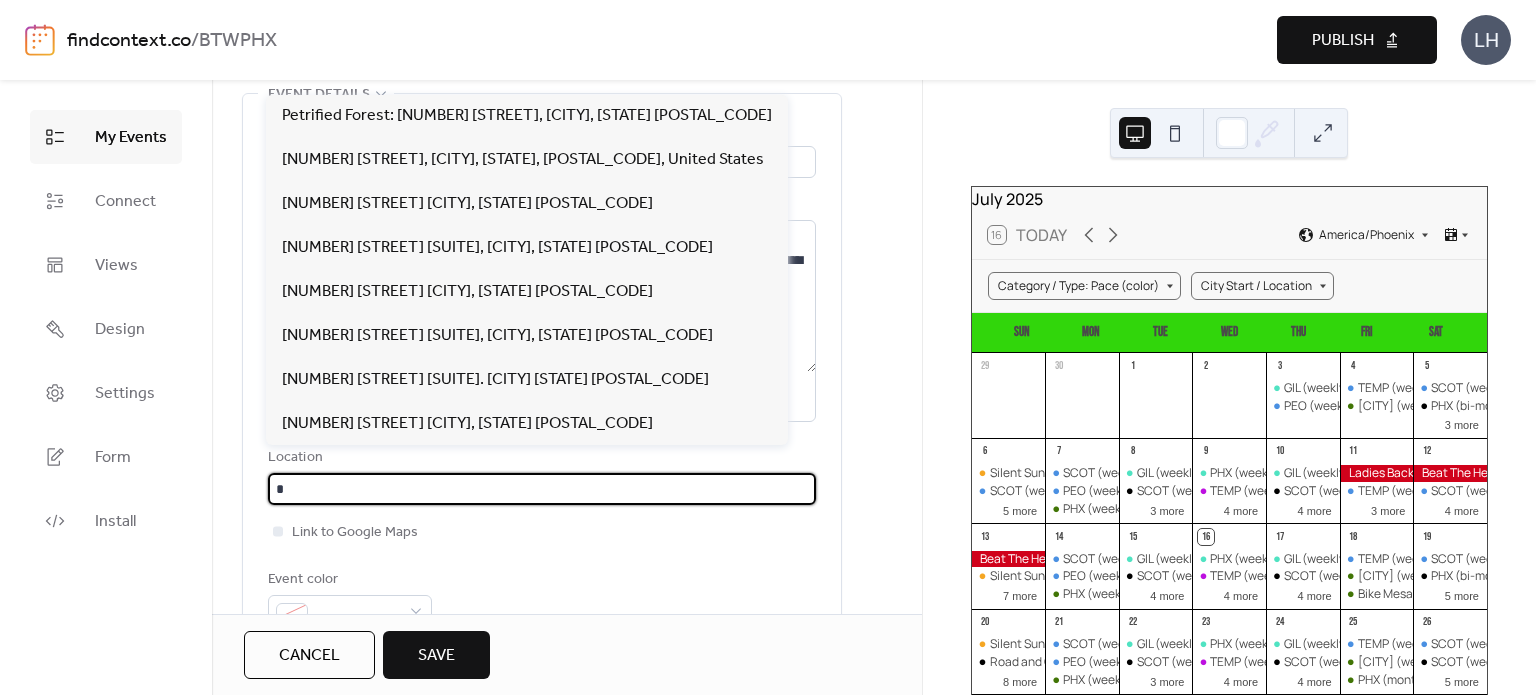 paste on "**********" 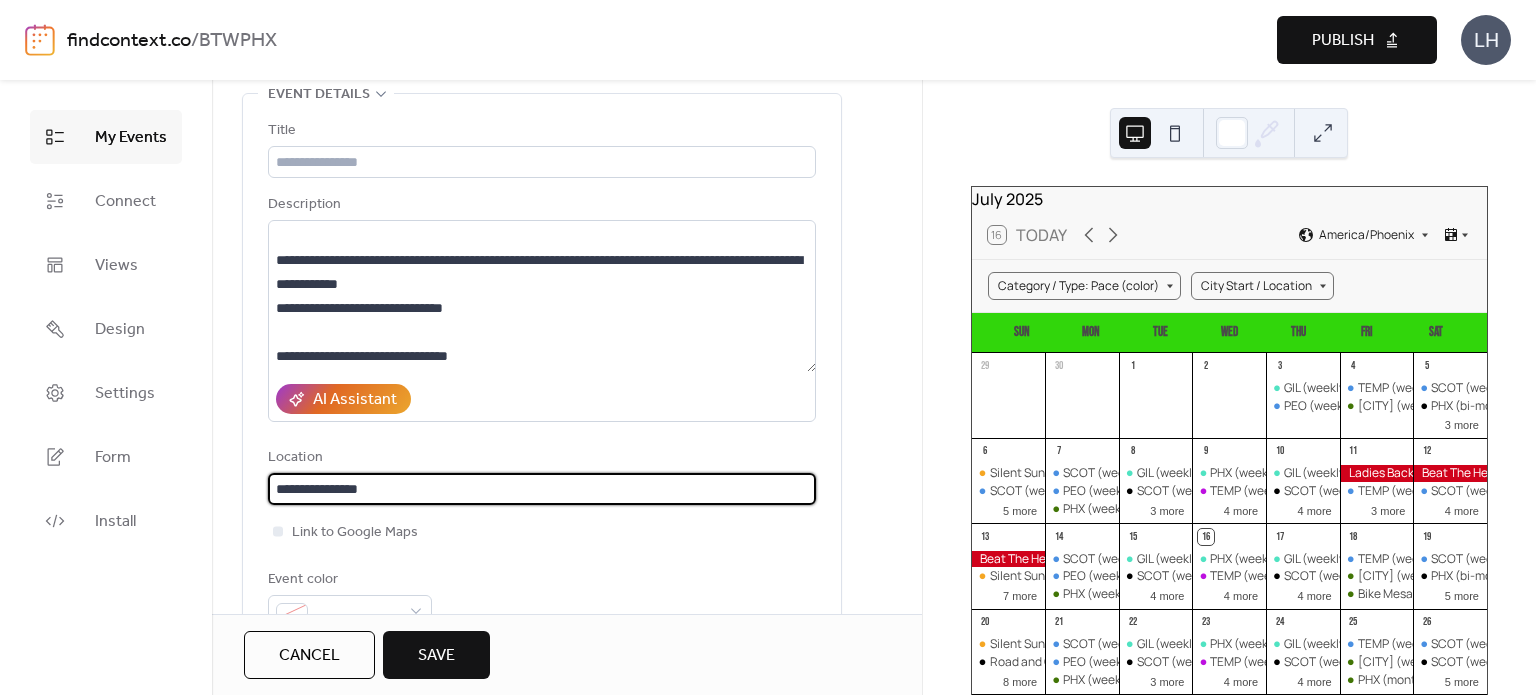 type on "**********" 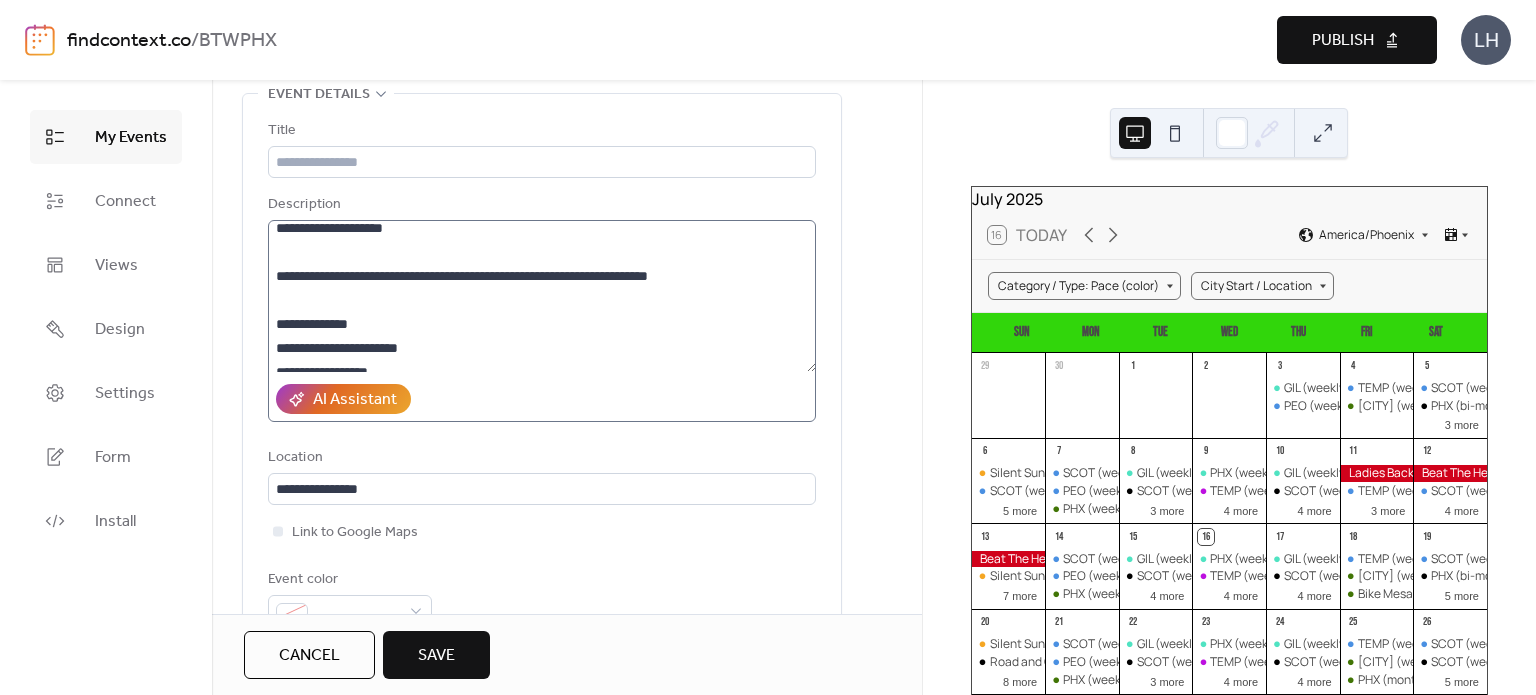 scroll, scrollTop: 0, scrollLeft: 0, axis: both 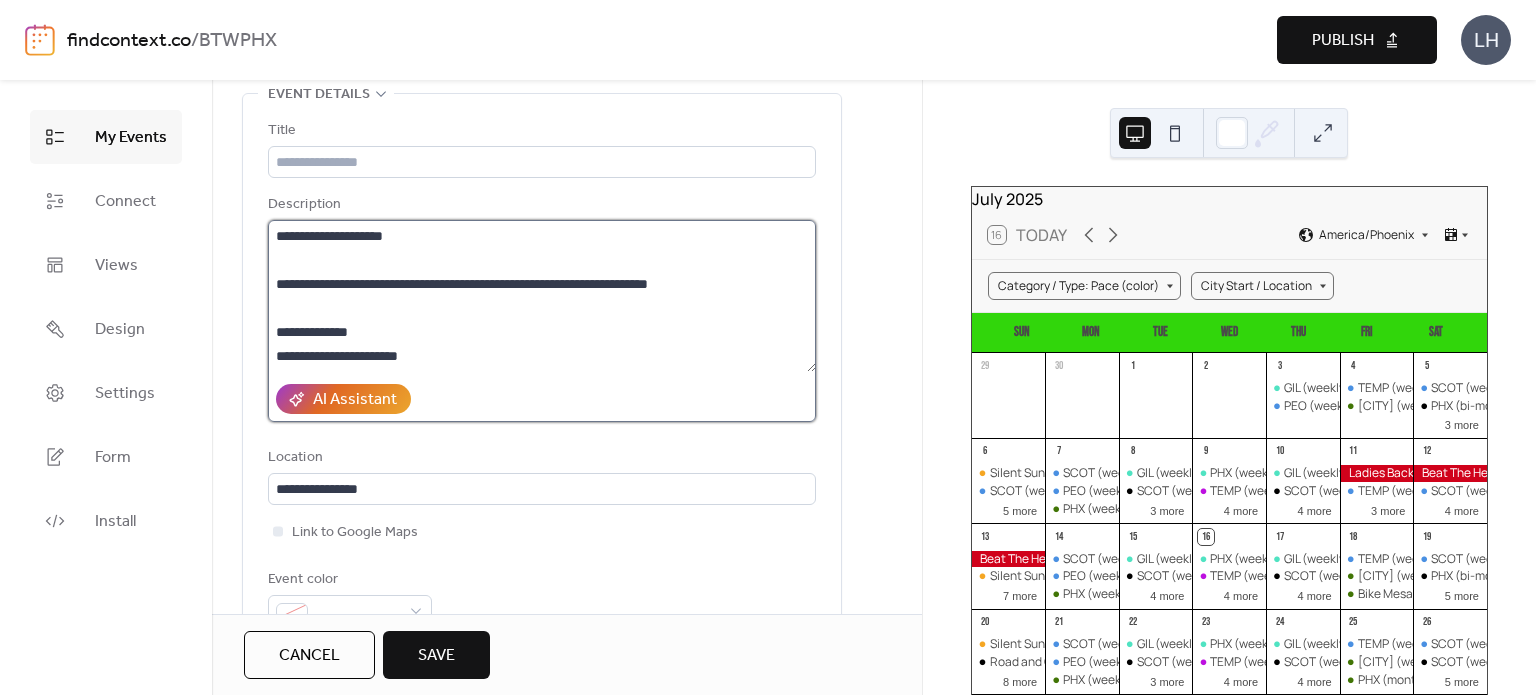 type 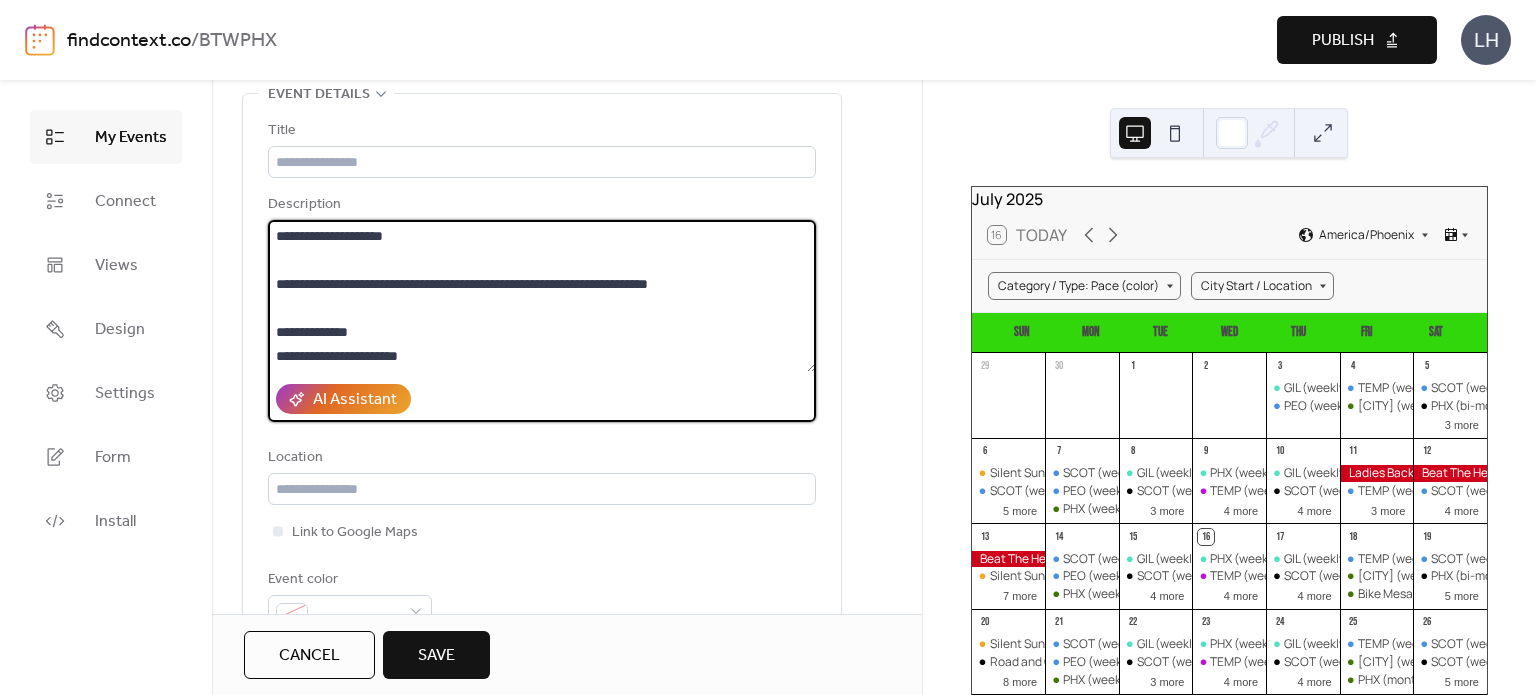 drag, startPoint x: 418, startPoint y: 232, endPoint x: 308, endPoint y: 237, distance: 110.11358 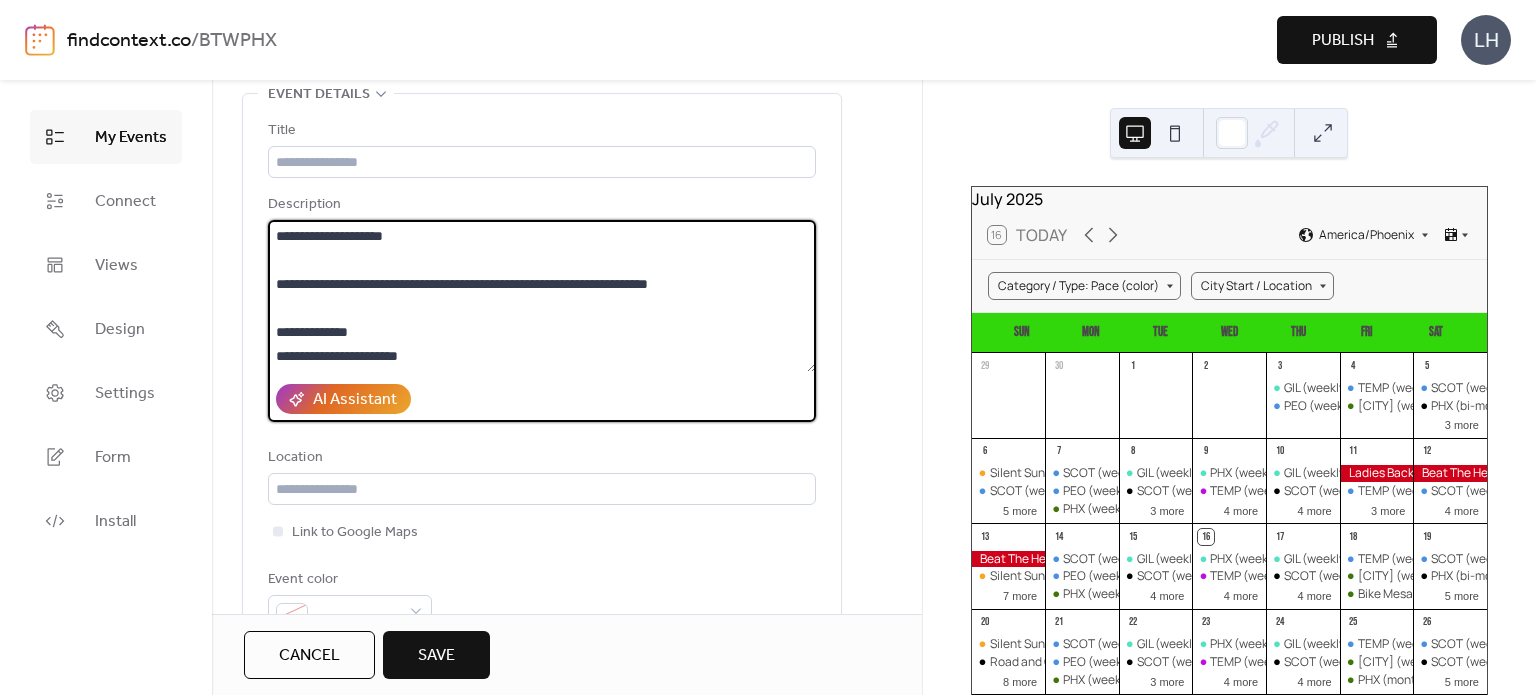 drag, startPoint x: 278, startPoint y: 231, endPoint x: 469, endPoint y: 251, distance: 192.04427 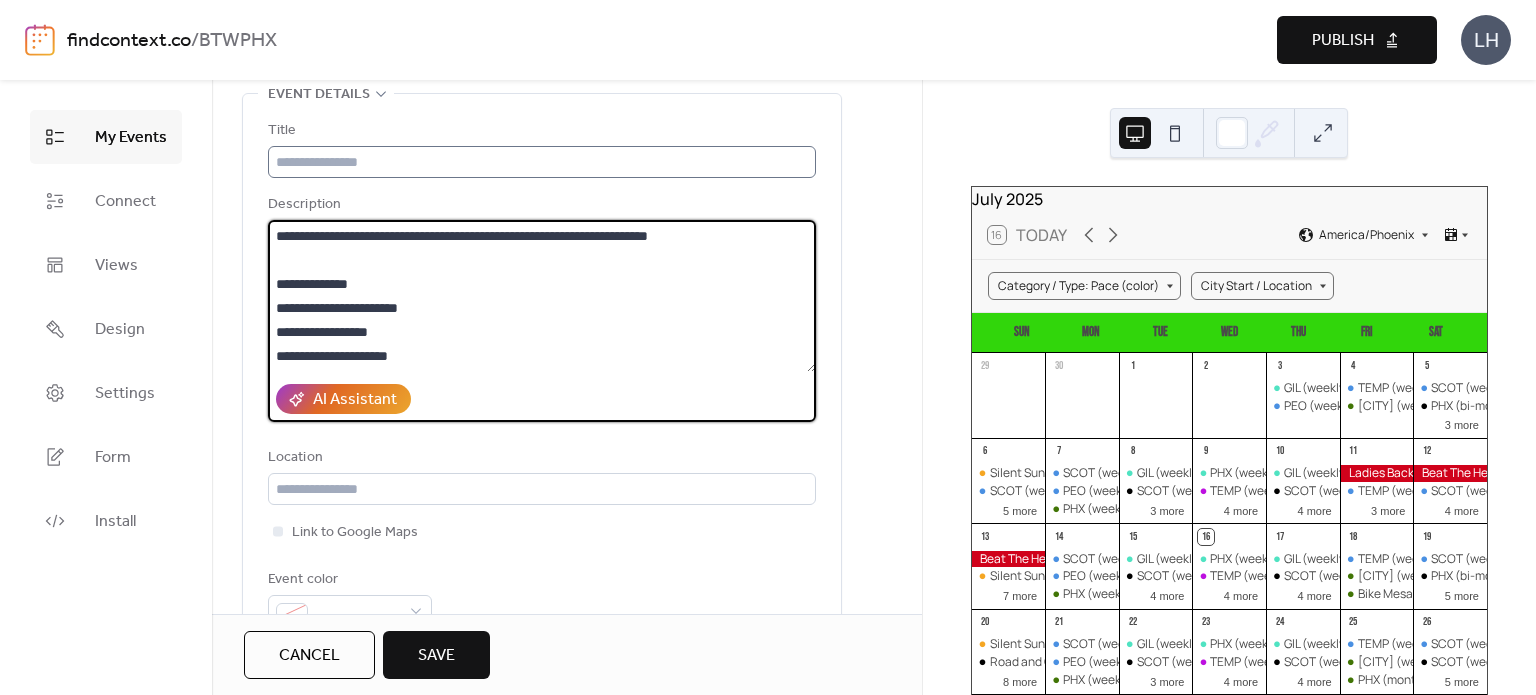 type on "**********" 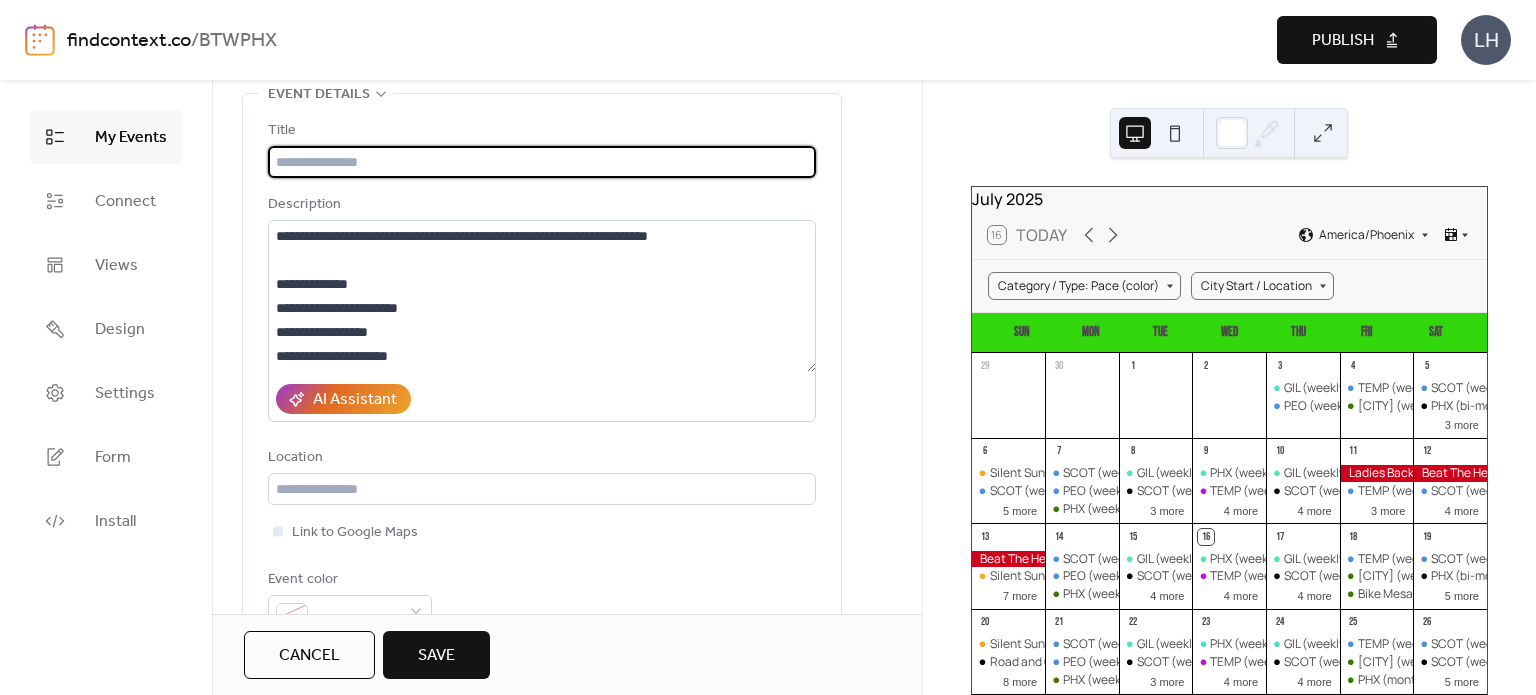 click at bounding box center [542, 162] 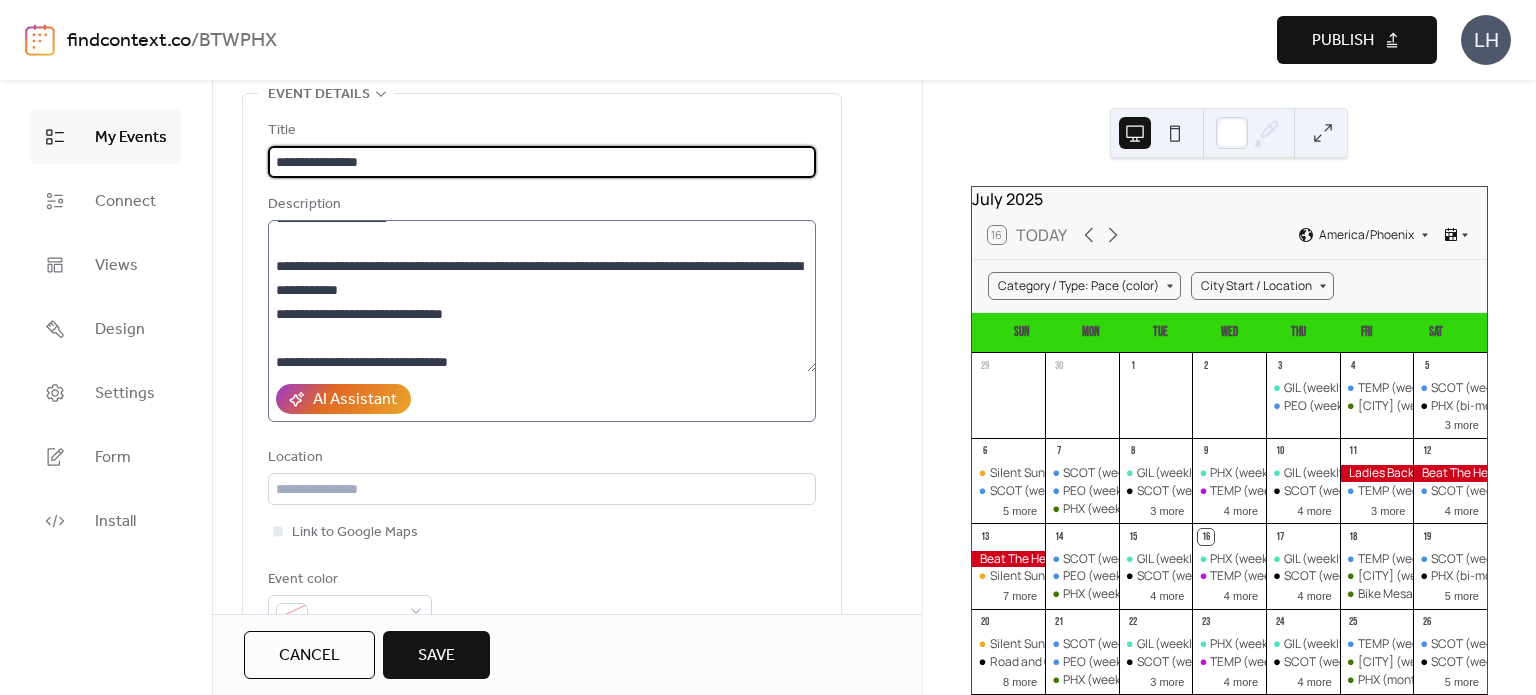 scroll, scrollTop: 144, scrollLeft: 0, axis: vertical 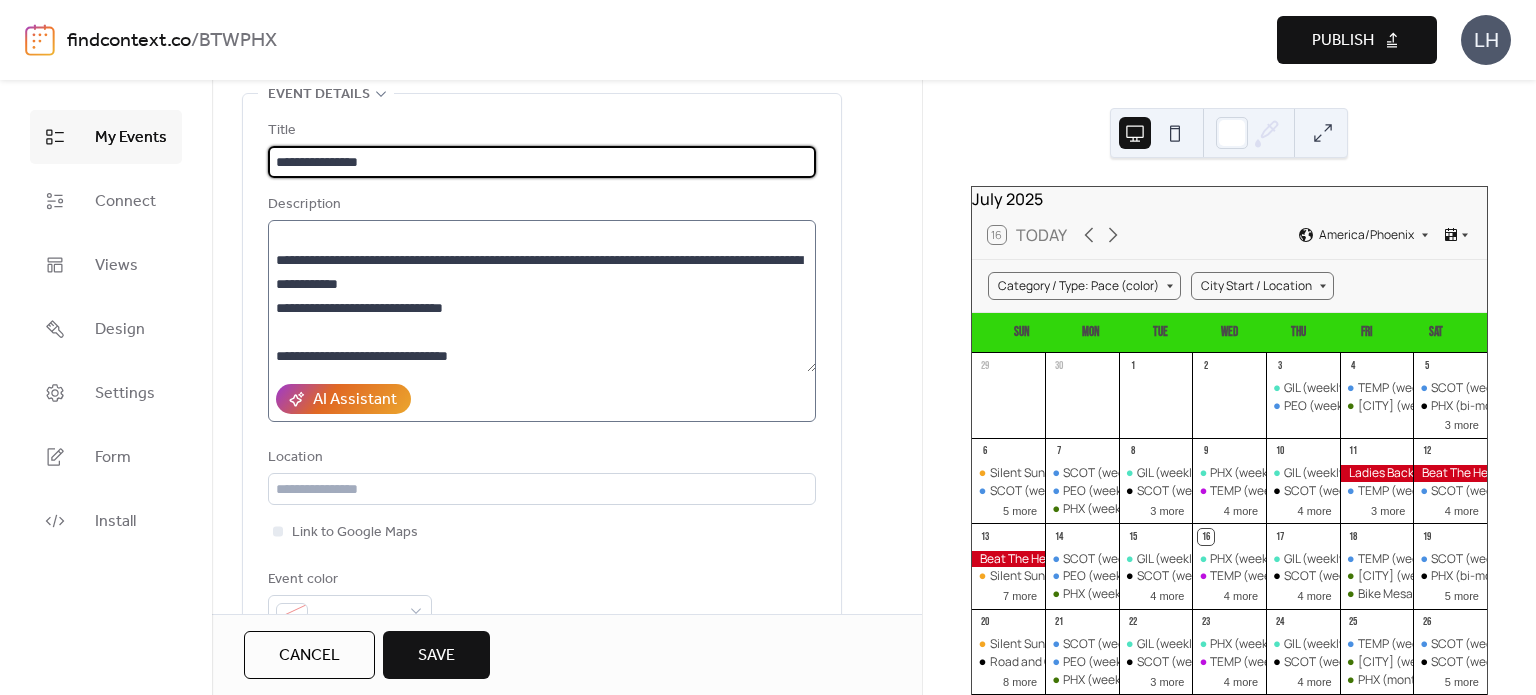 type on "**********" 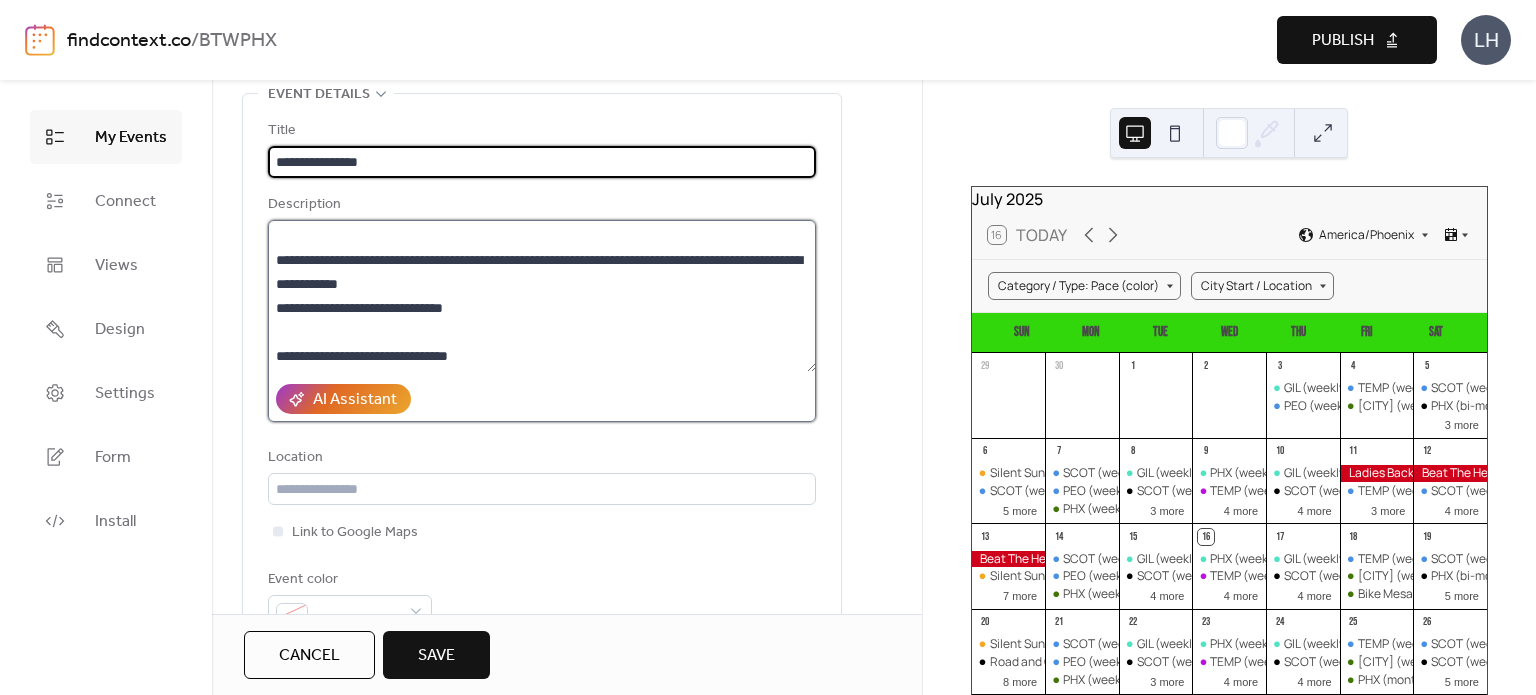 click on "**********" at bounding box center [542, 296] 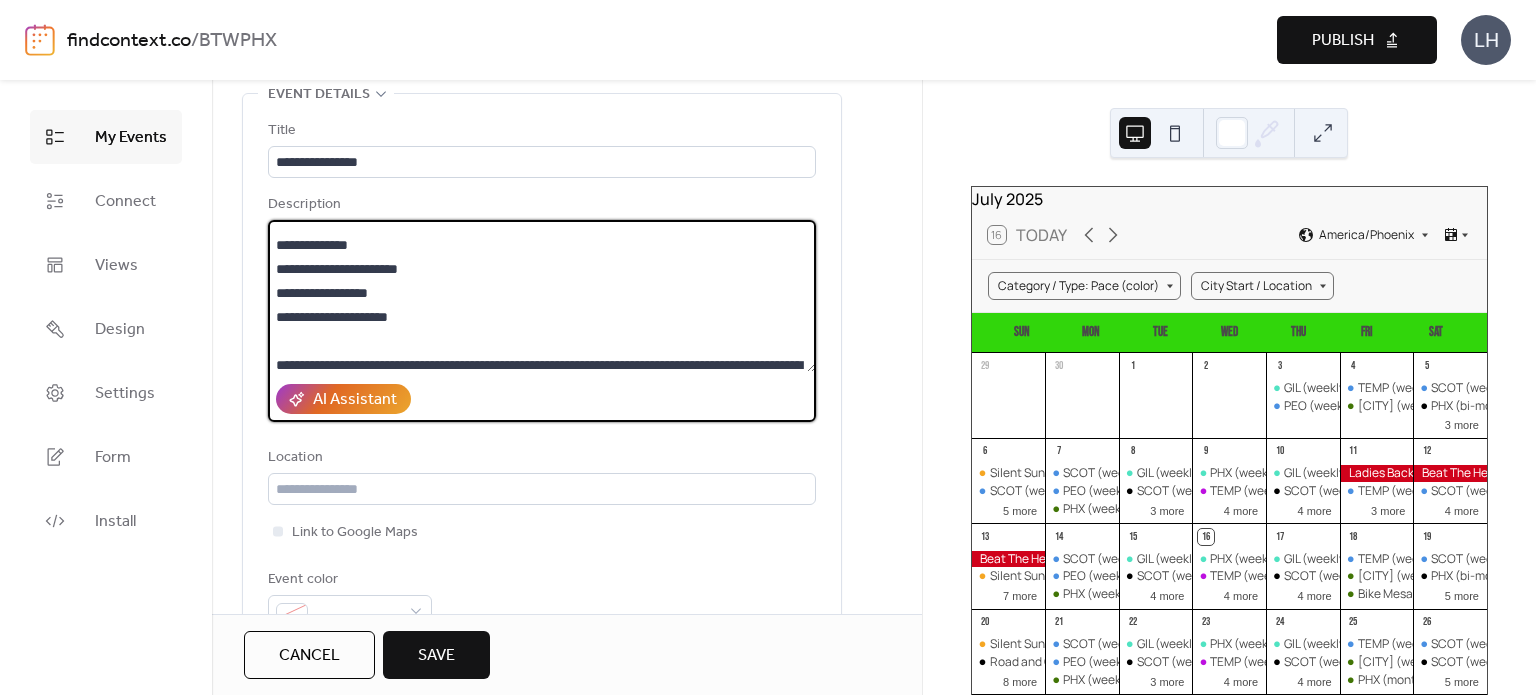 scroll, scrollTop: 0, scrollLeft: 0, axis: both 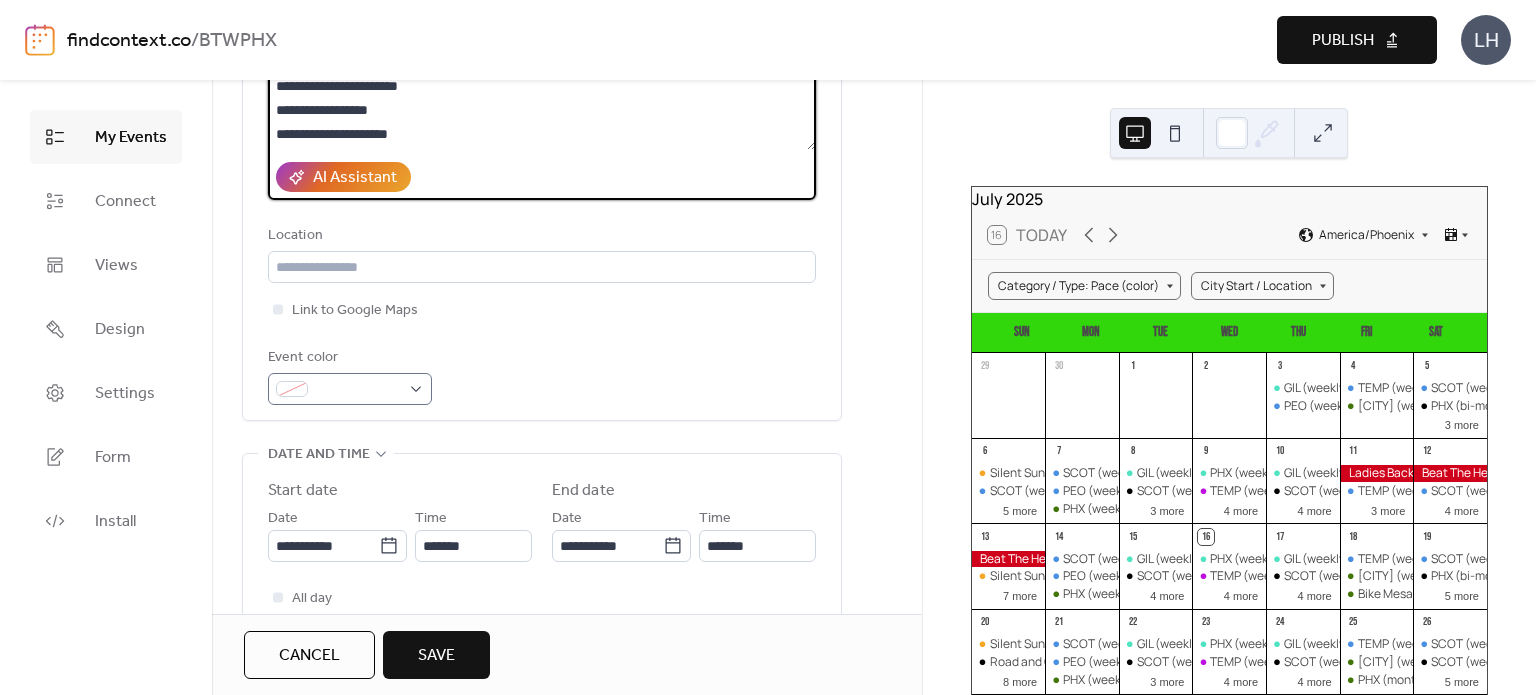 type on "**********" 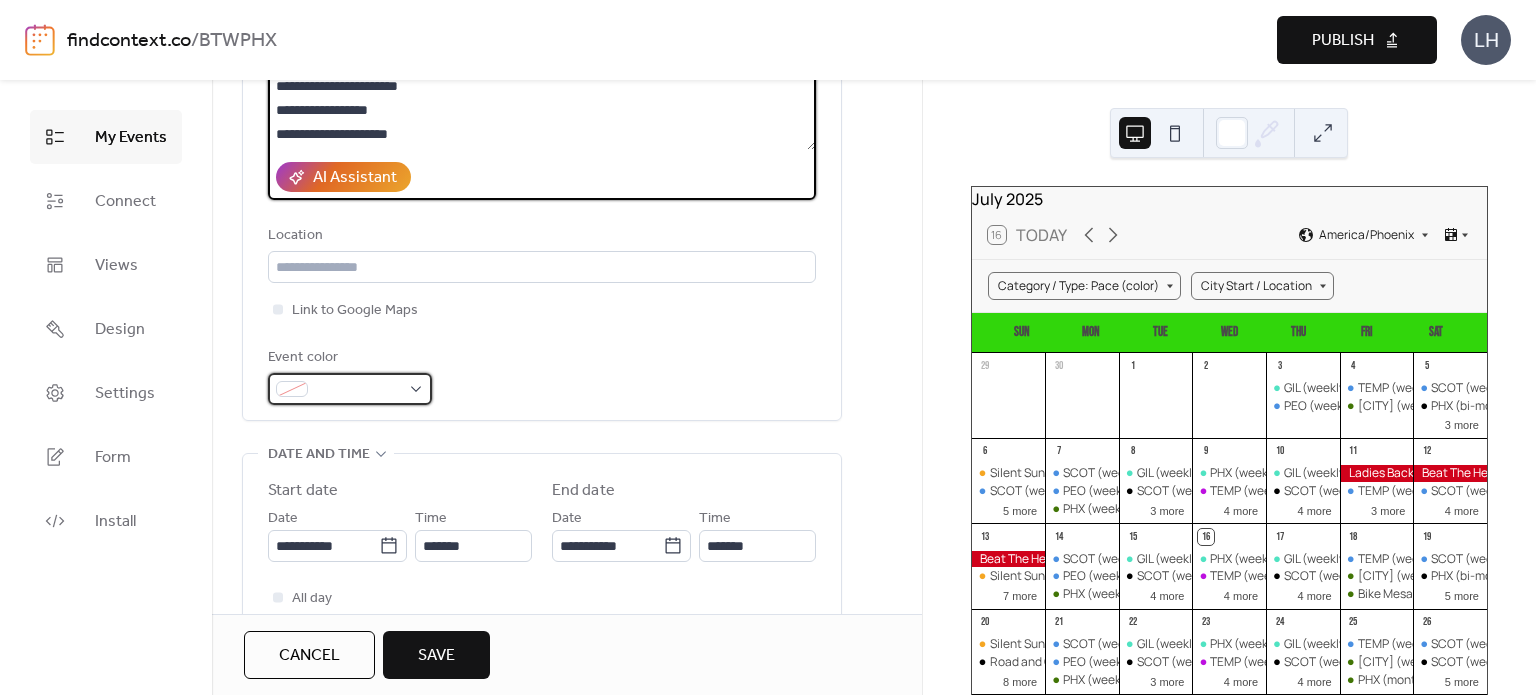 click at bounding box center (358, 390) 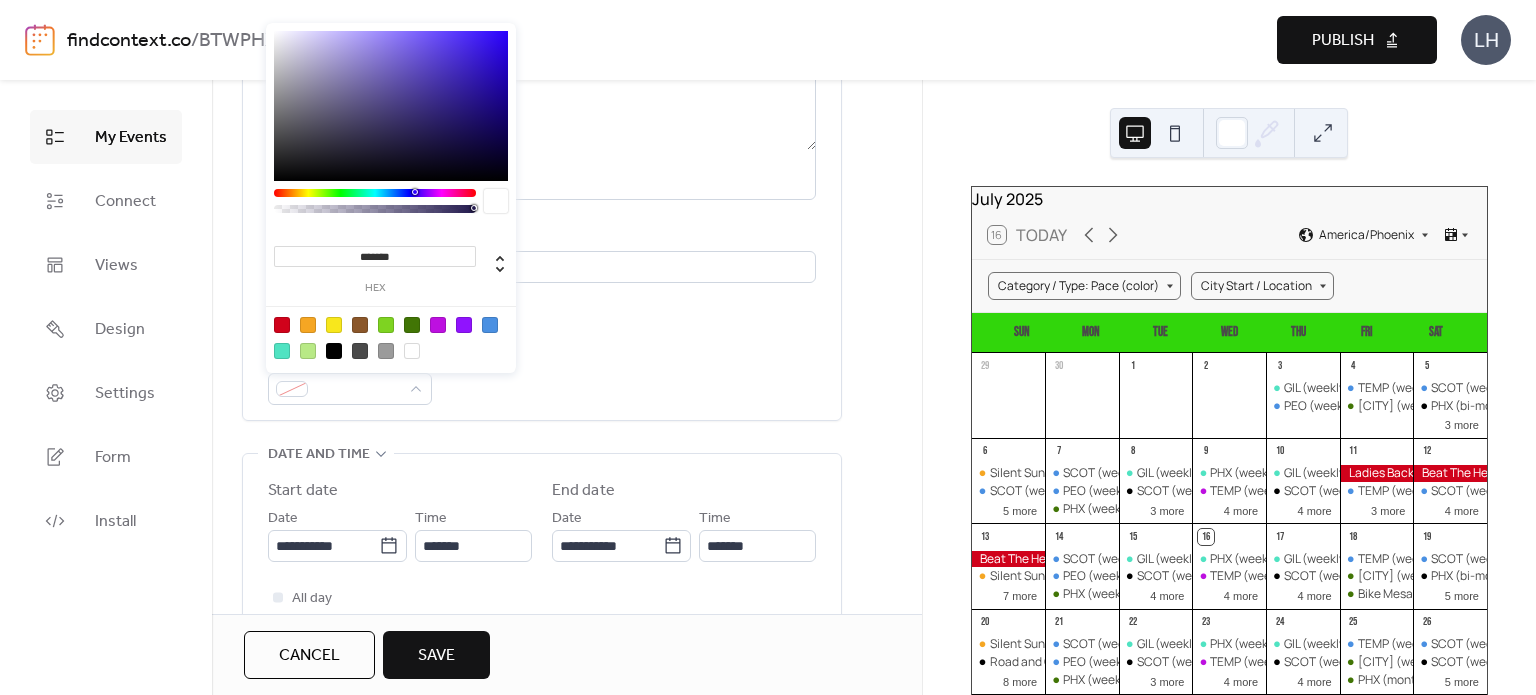 click at bounding box center (391, 337) 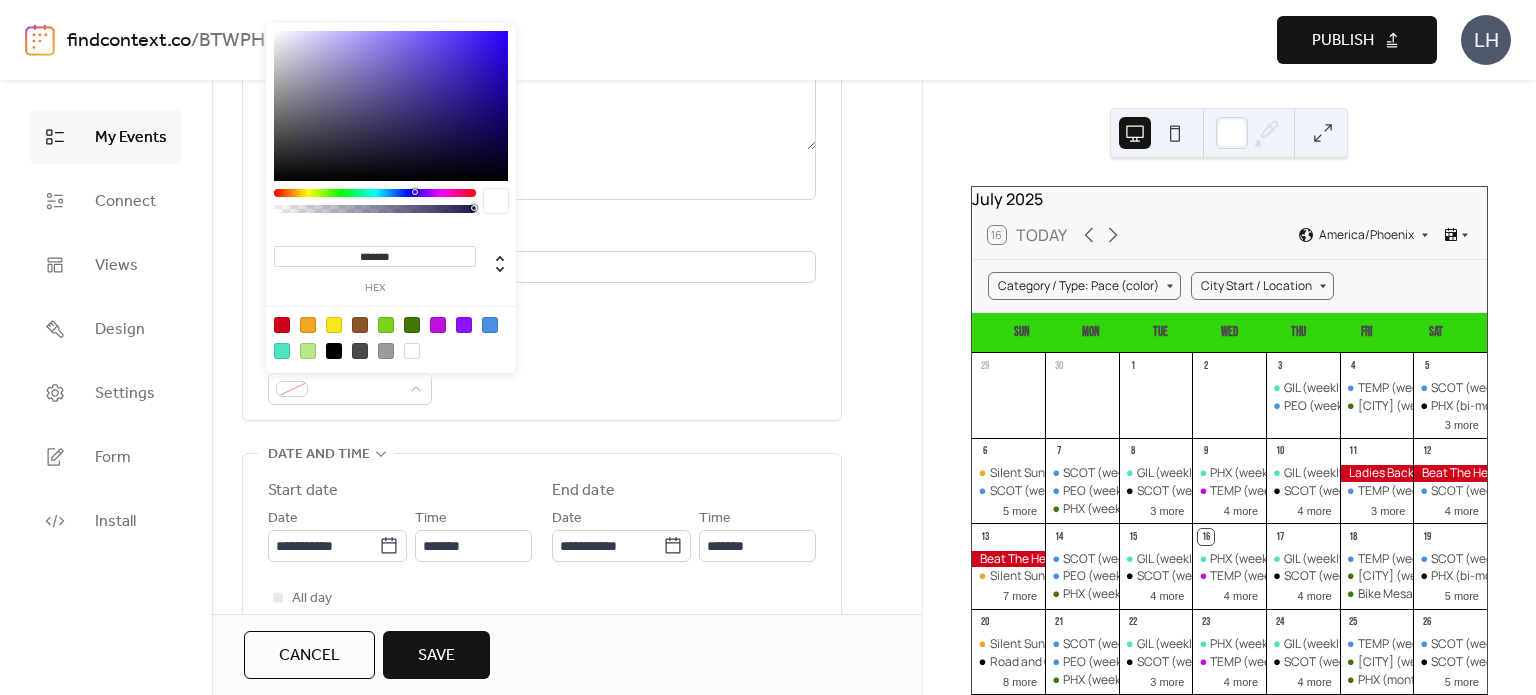 click at bounding box center (490, 325) 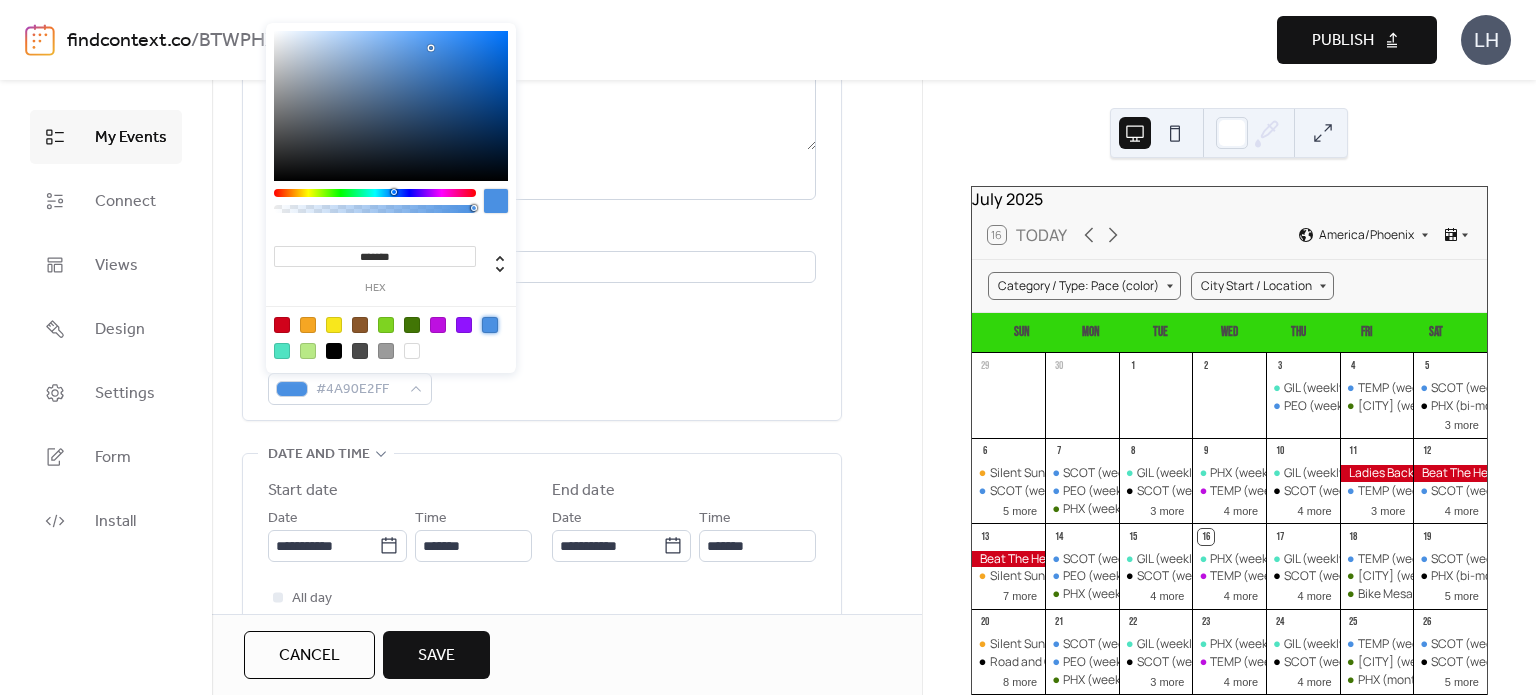 click on "Event color #4A90E2FF" at bounding box center (542, 375) 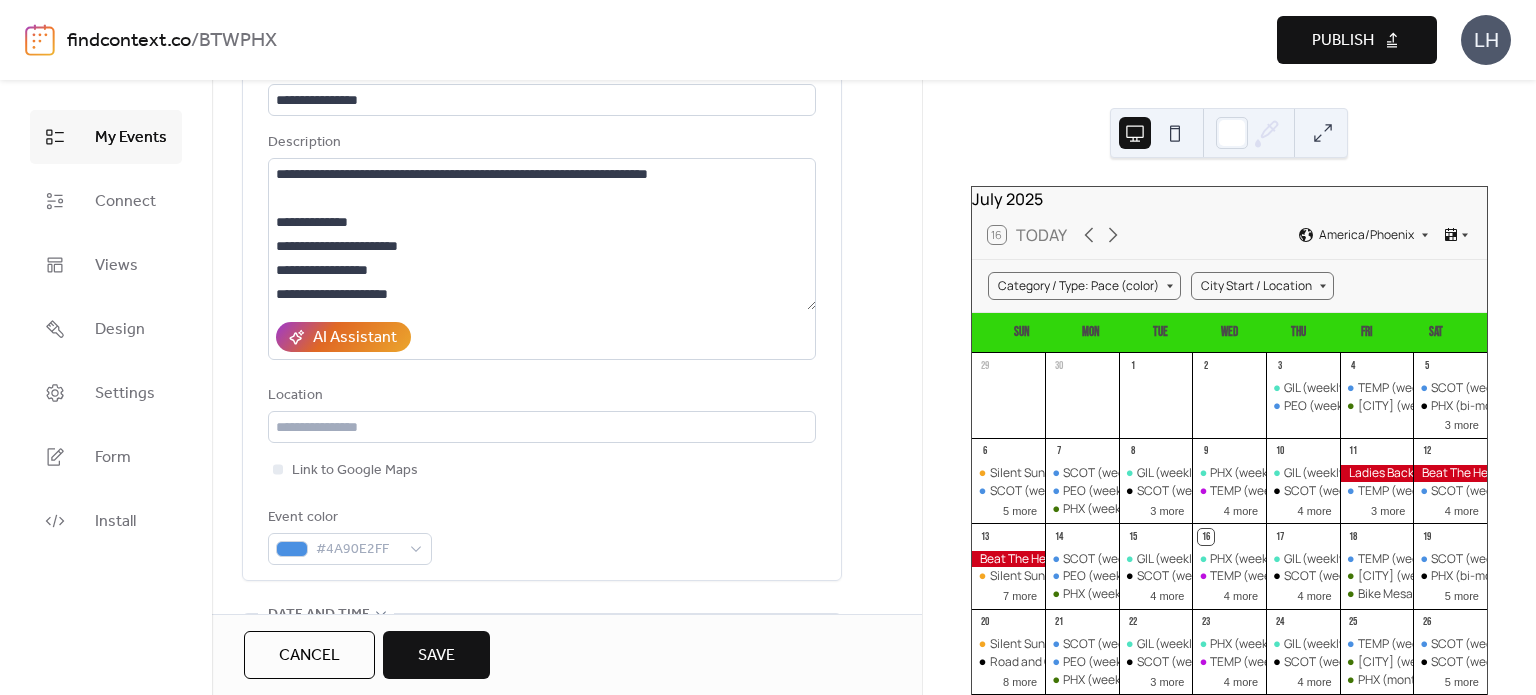 scroll, scrollTop: 148, scrollLeft: 0, axis: vertical 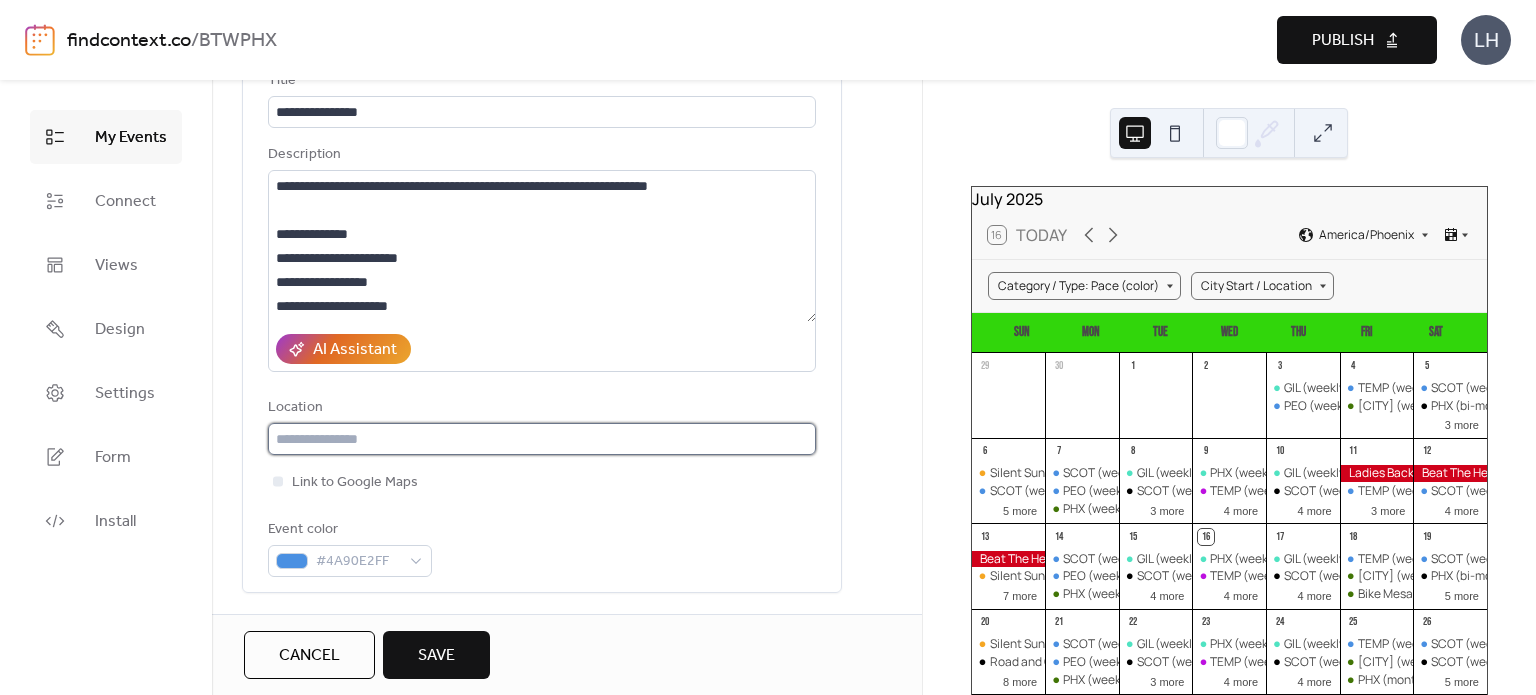 click at bounding box center [542, 439] 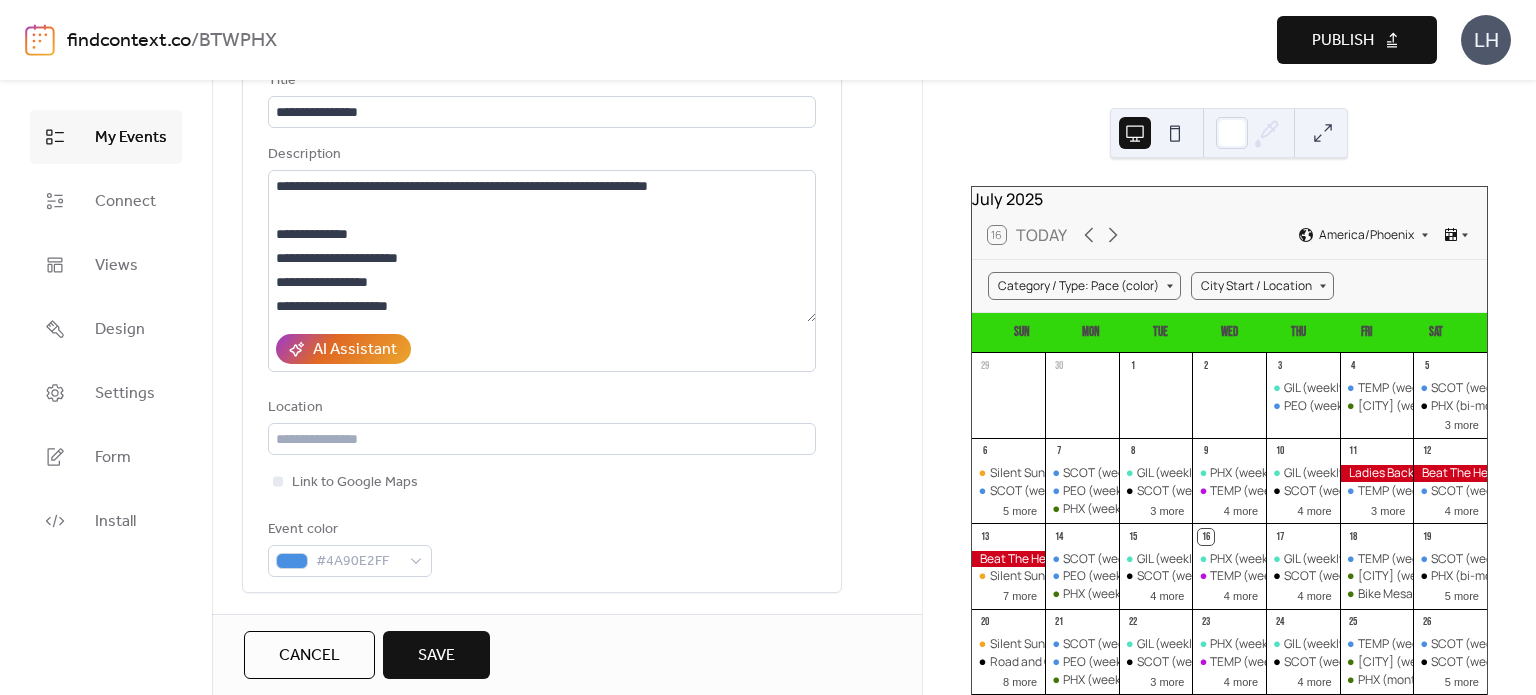 click on "**********" at bounding box center (567, 1055) 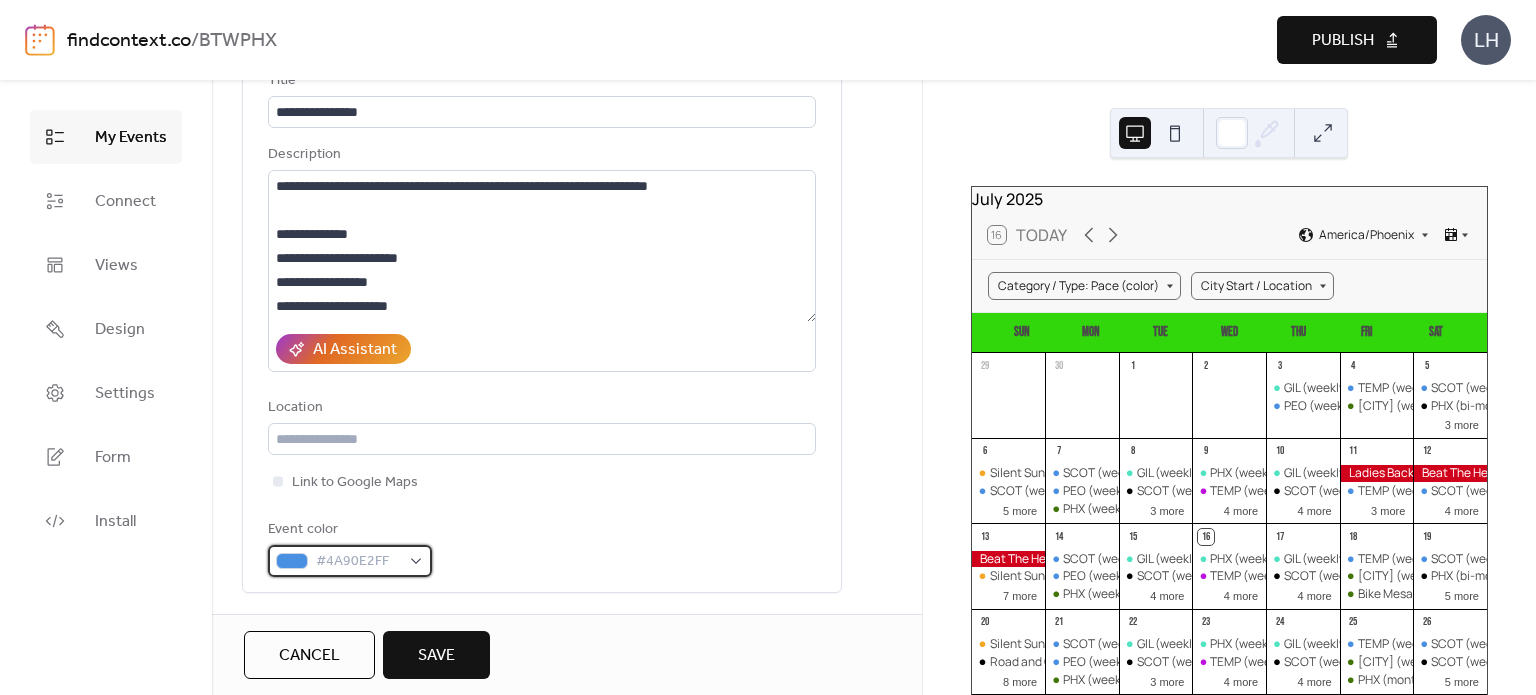 click on "#4A90E2FF" at bounding box center [358, 562] 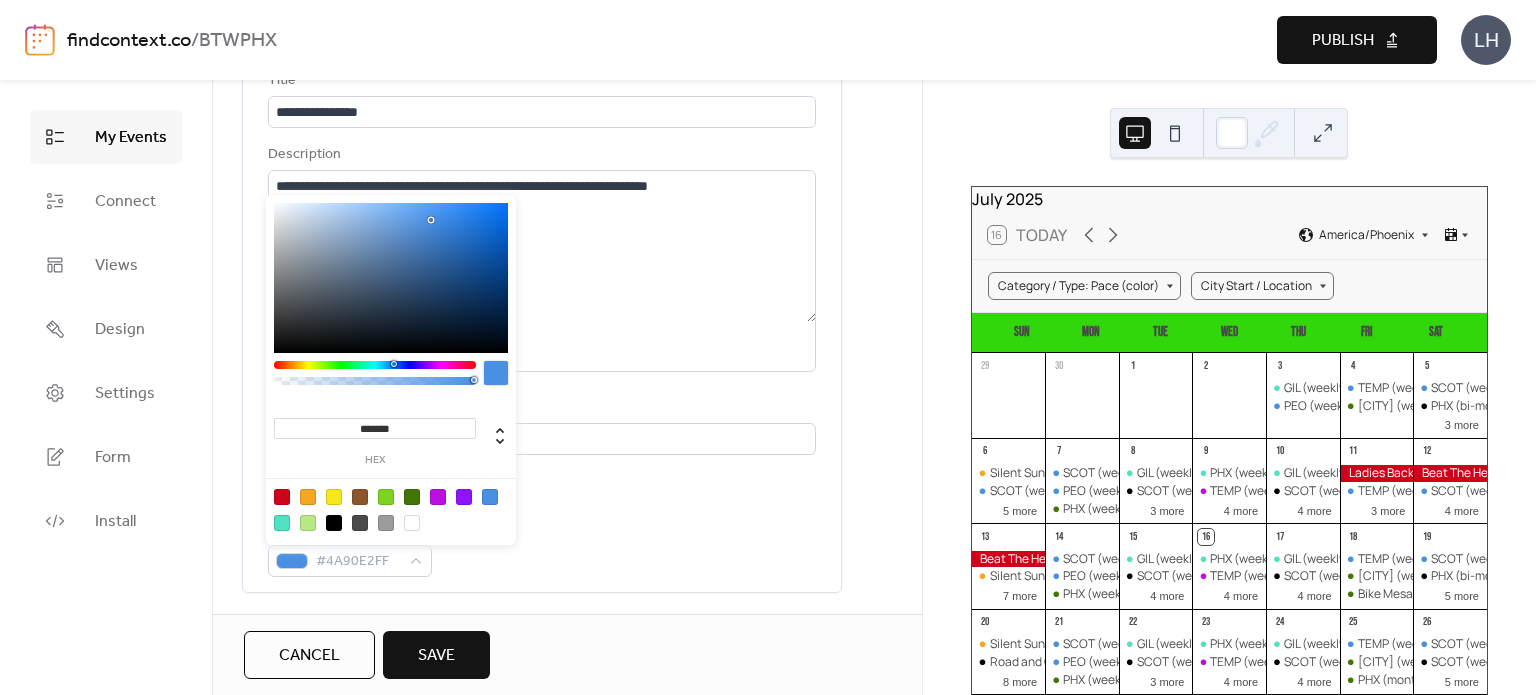 click at bounding box center (282, 497) 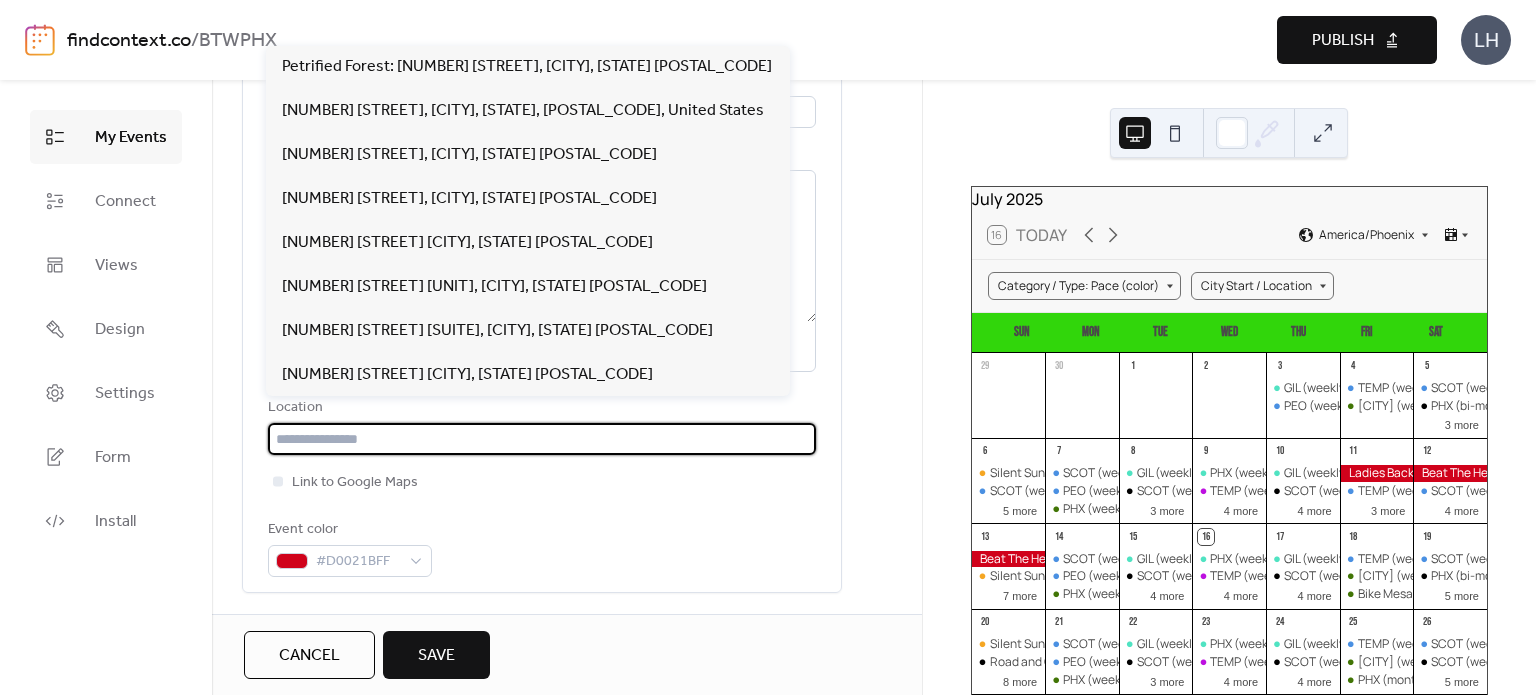 click at bounding box center [542, 439] 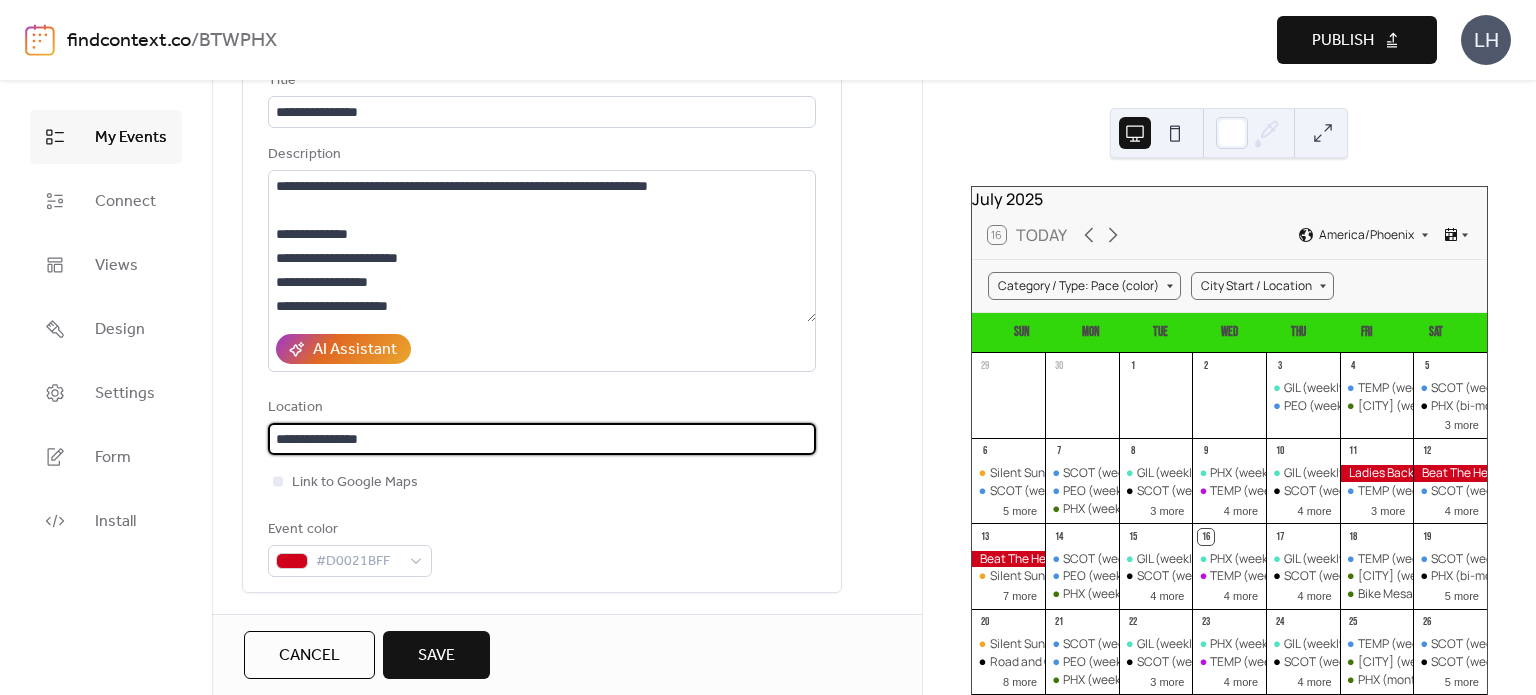 type on "**********" 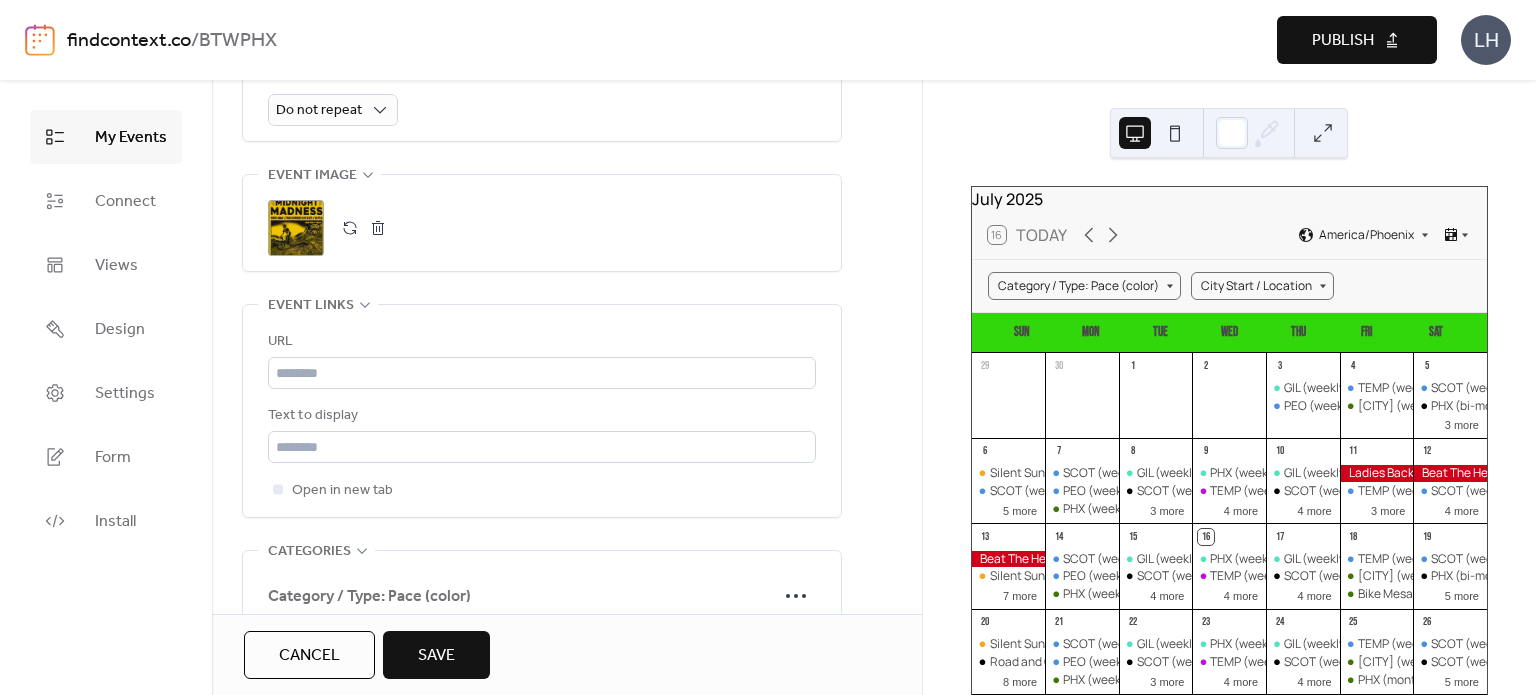 scroll, scrollTop: 1012, scrollLeft: 0, axis: vertical 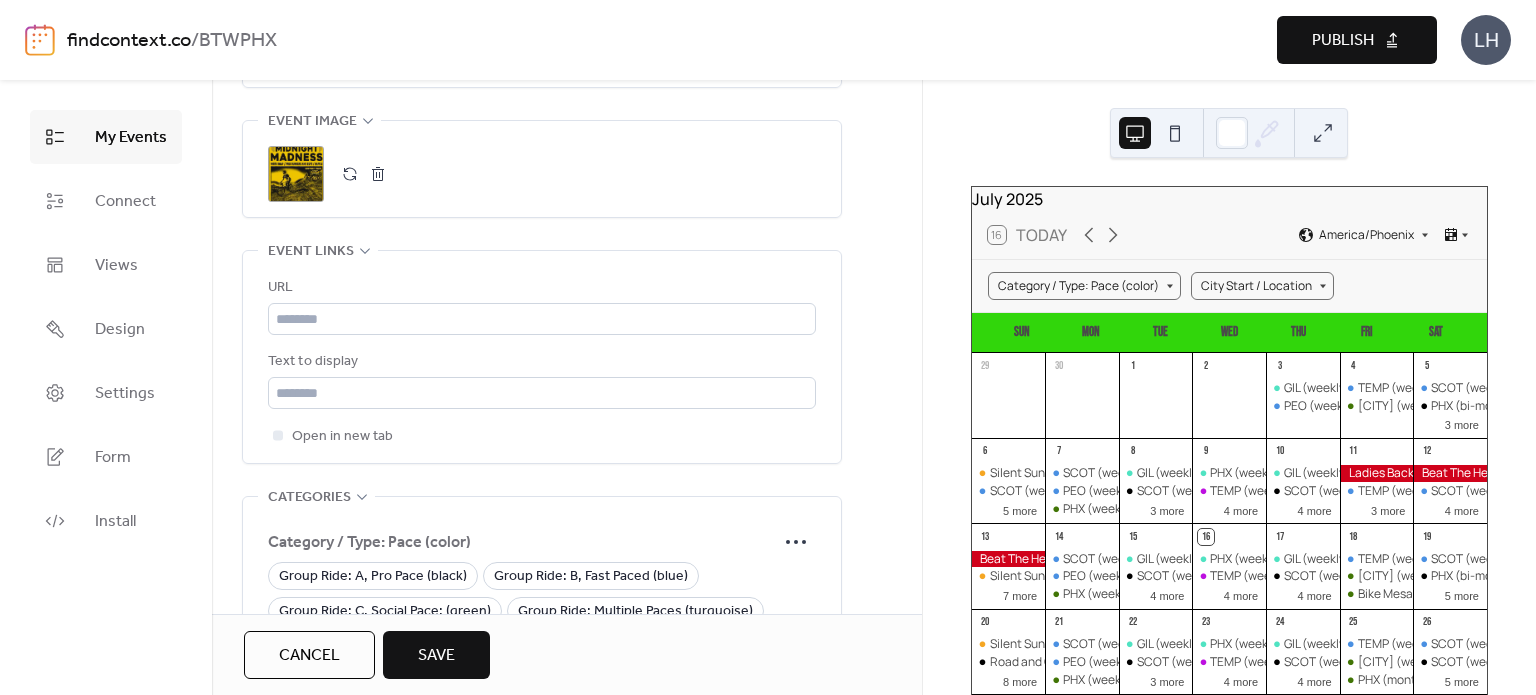 click on "URL Text to display Open in new tab" at bounding box center [542, 357] 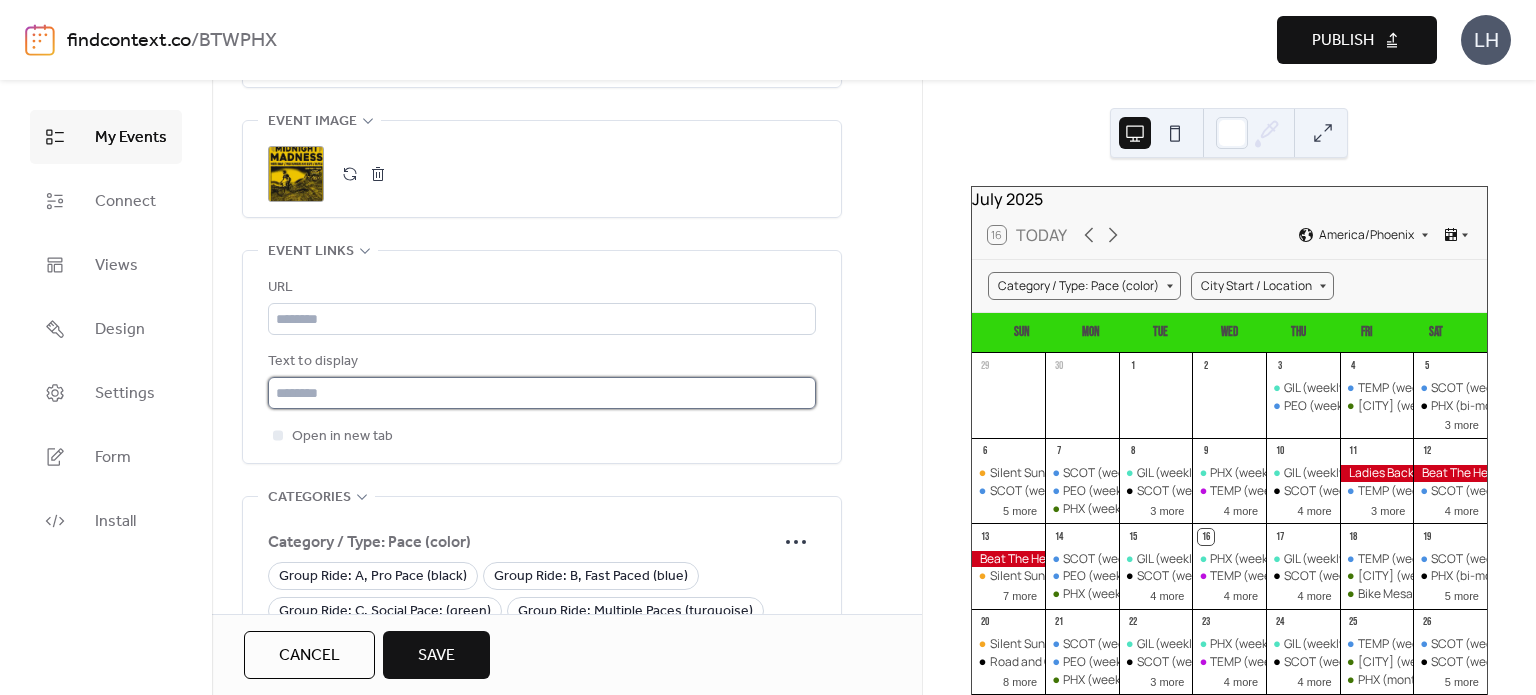 click at bounding box center (542, 393) 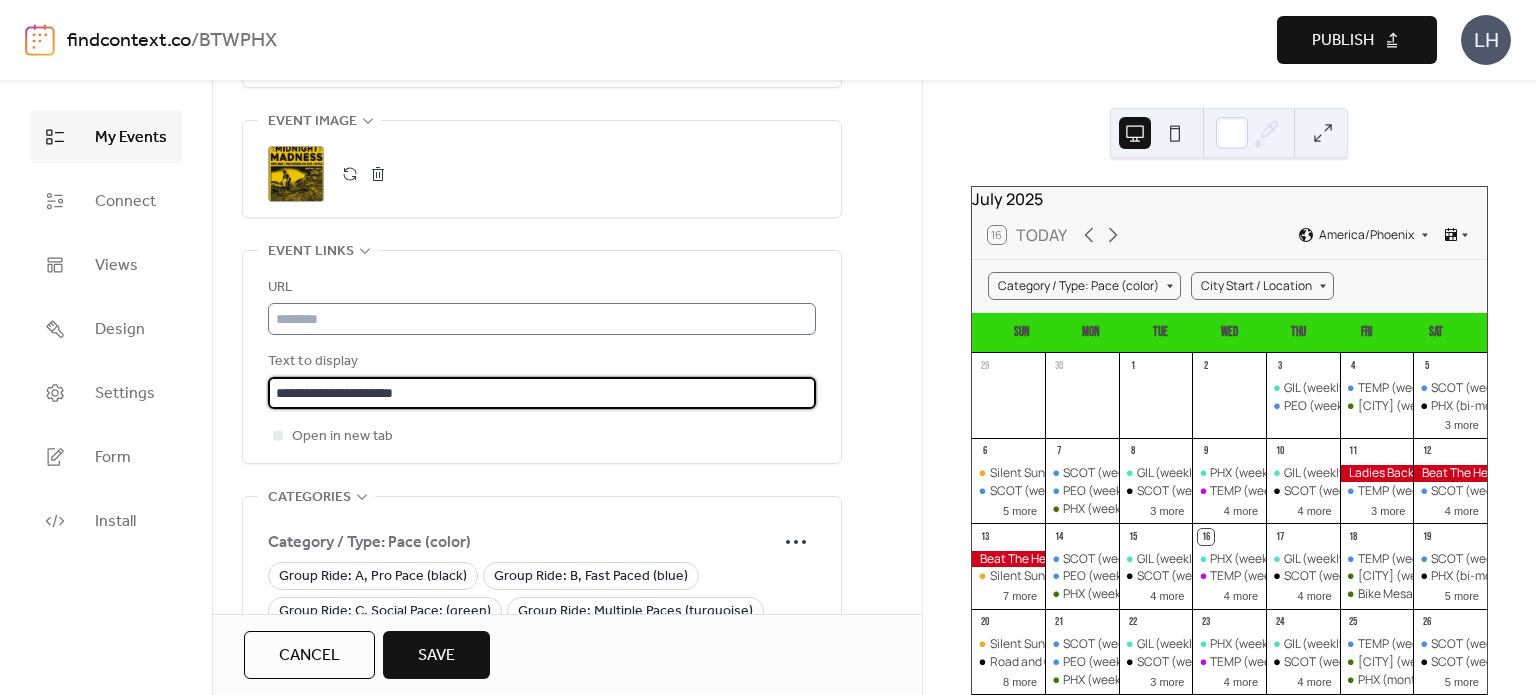 type on "**********" 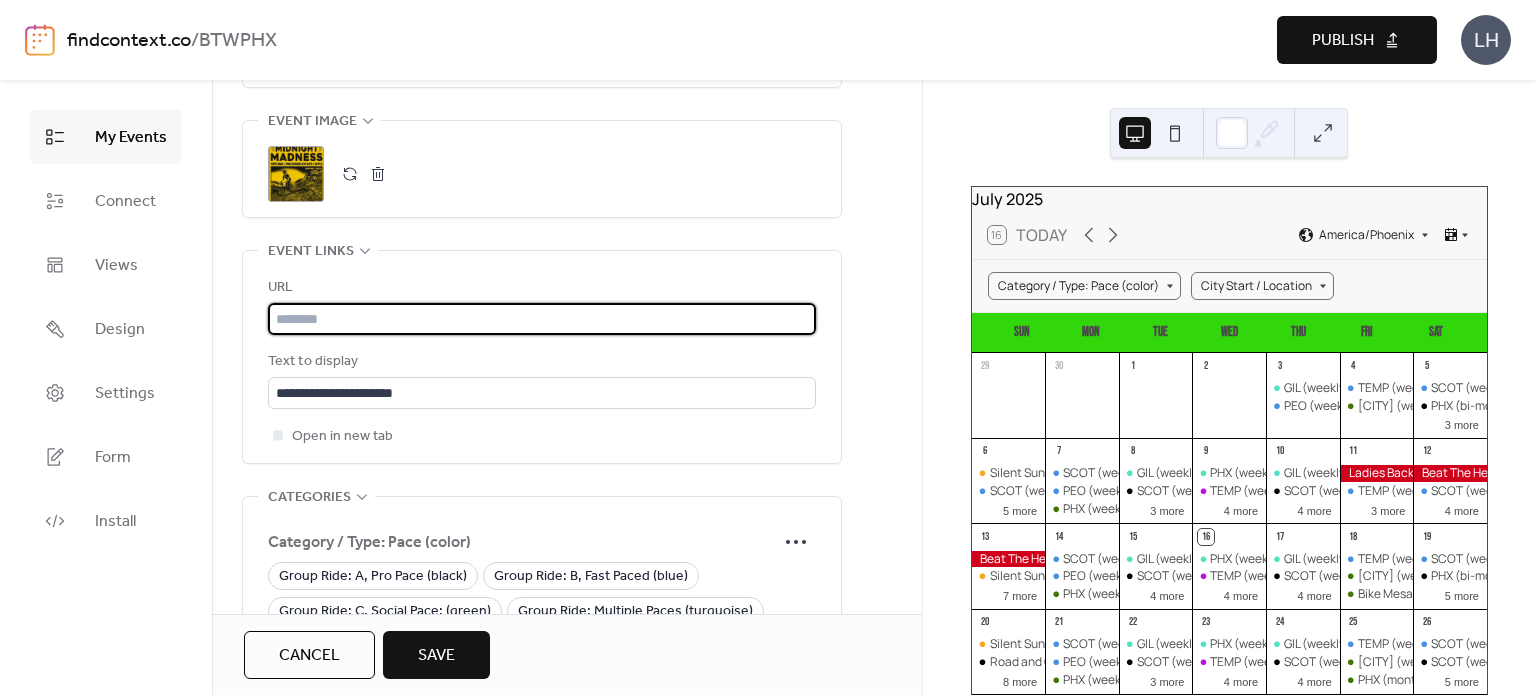 click at bounding box center (542, 319) 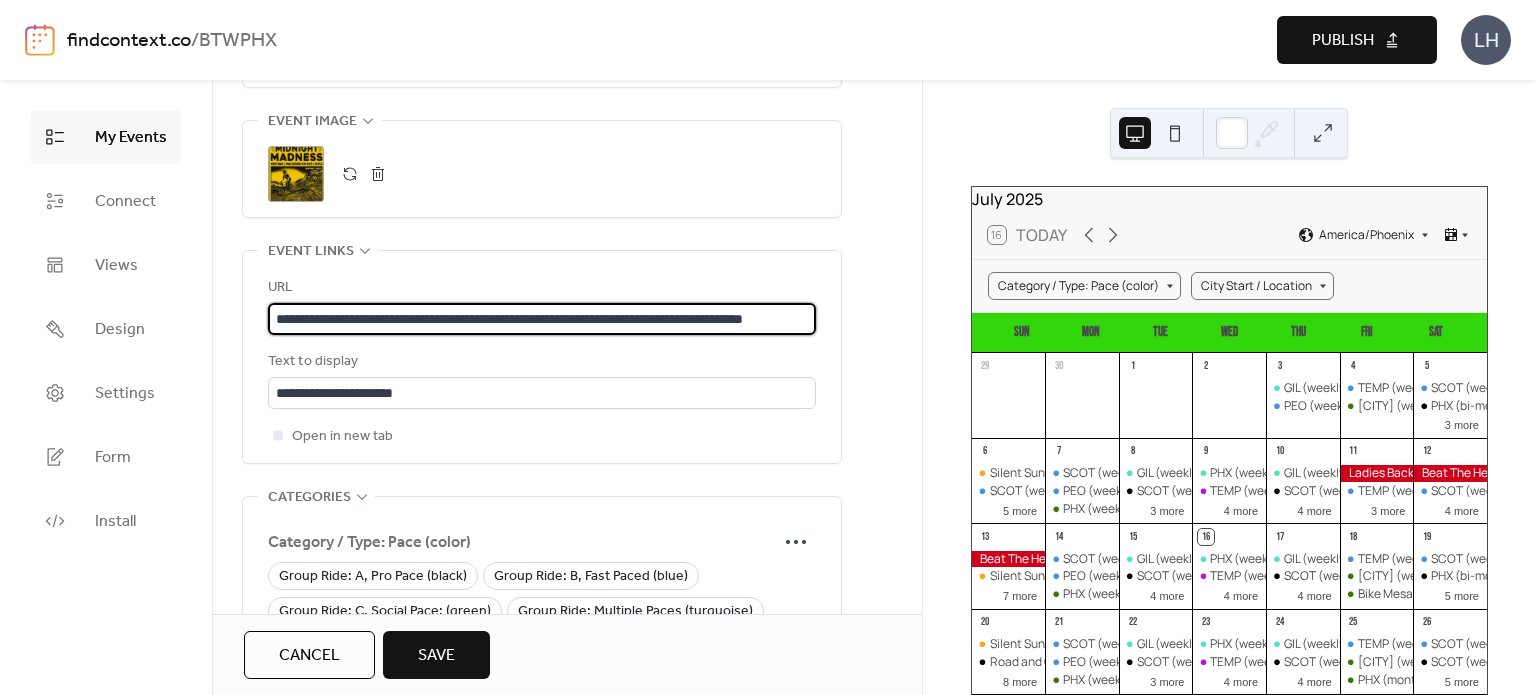 scroll, scrollTop: 0, scrollLeft: 126, axis: horizontal 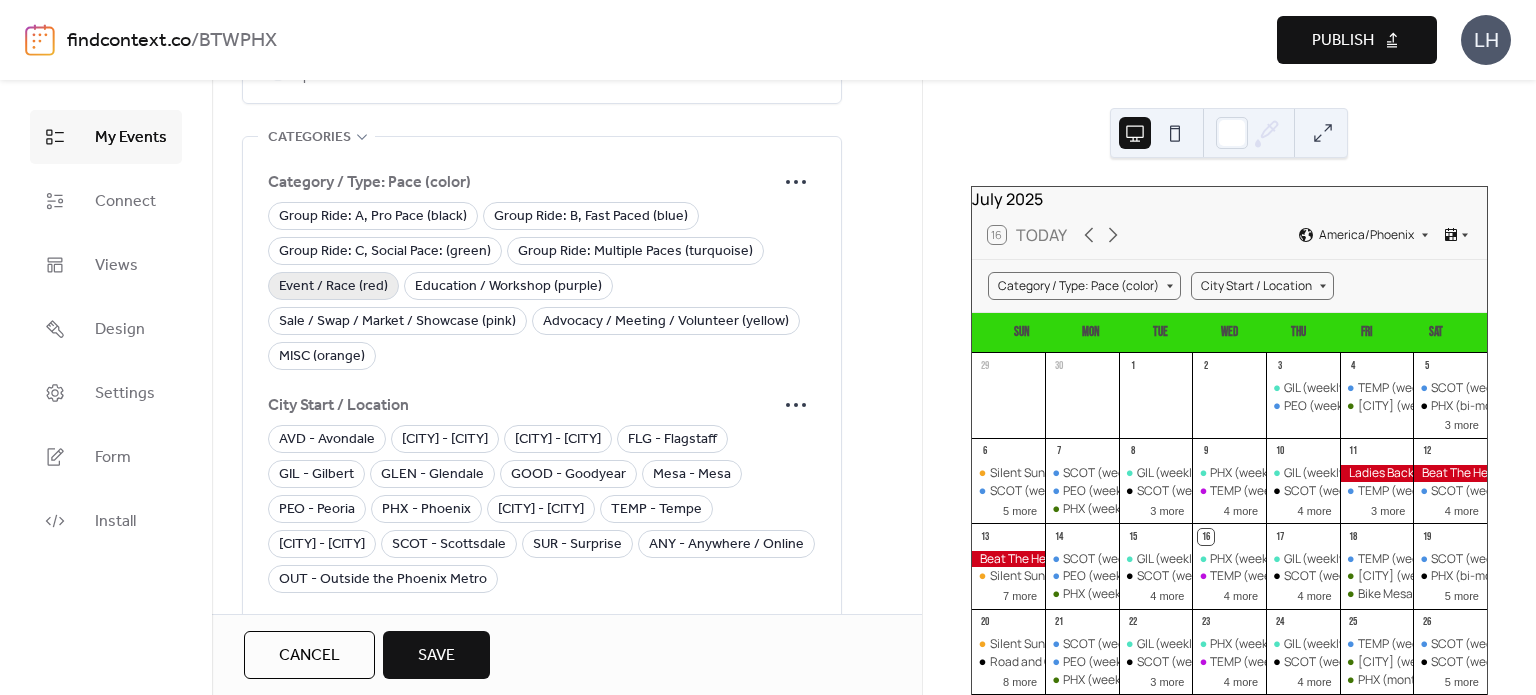 click on "Event / Race (red)" at bounding box center [333, 287] 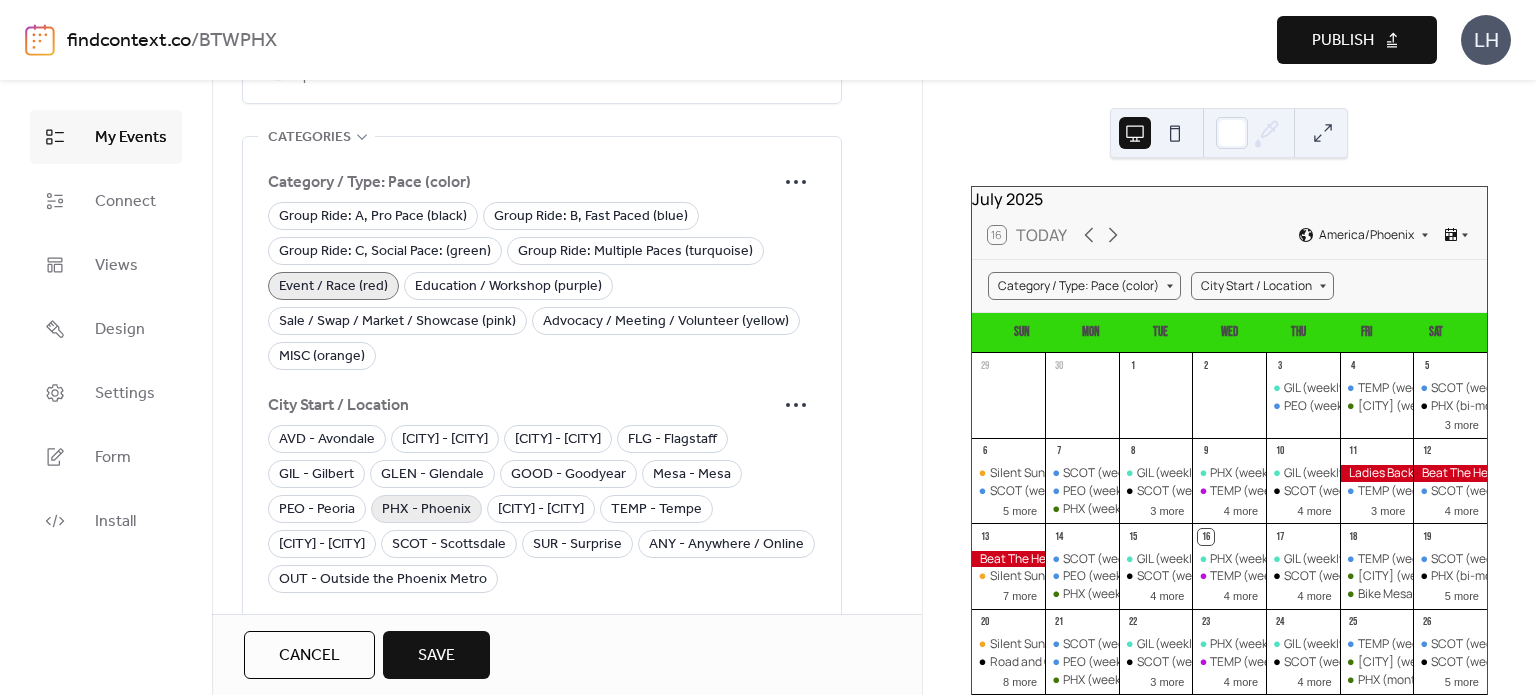 click on "PHX - Phoenix" at bounding box center (426, 510) 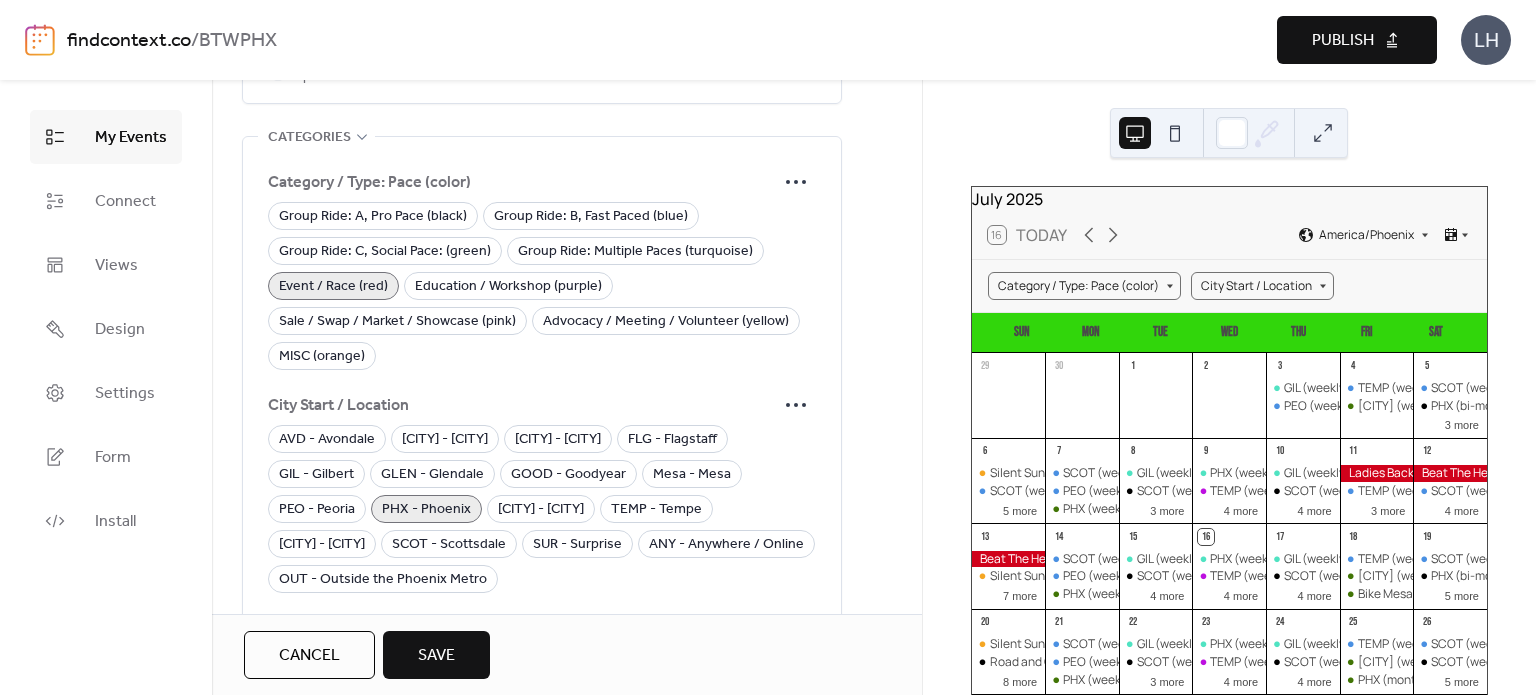 click on "Save" at bounding box center (436, 656) 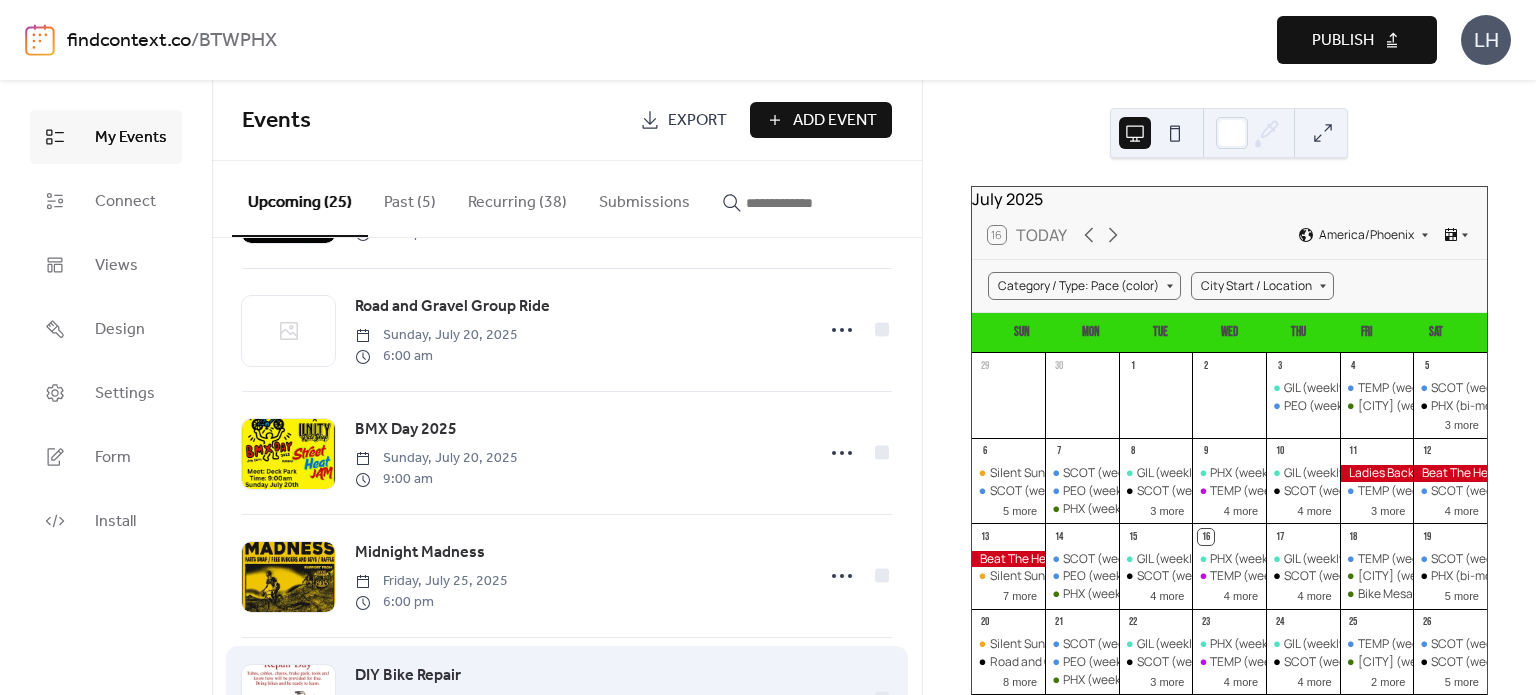 scroll, scrollTop: 376, scrollLeft: 0, axis: vertical 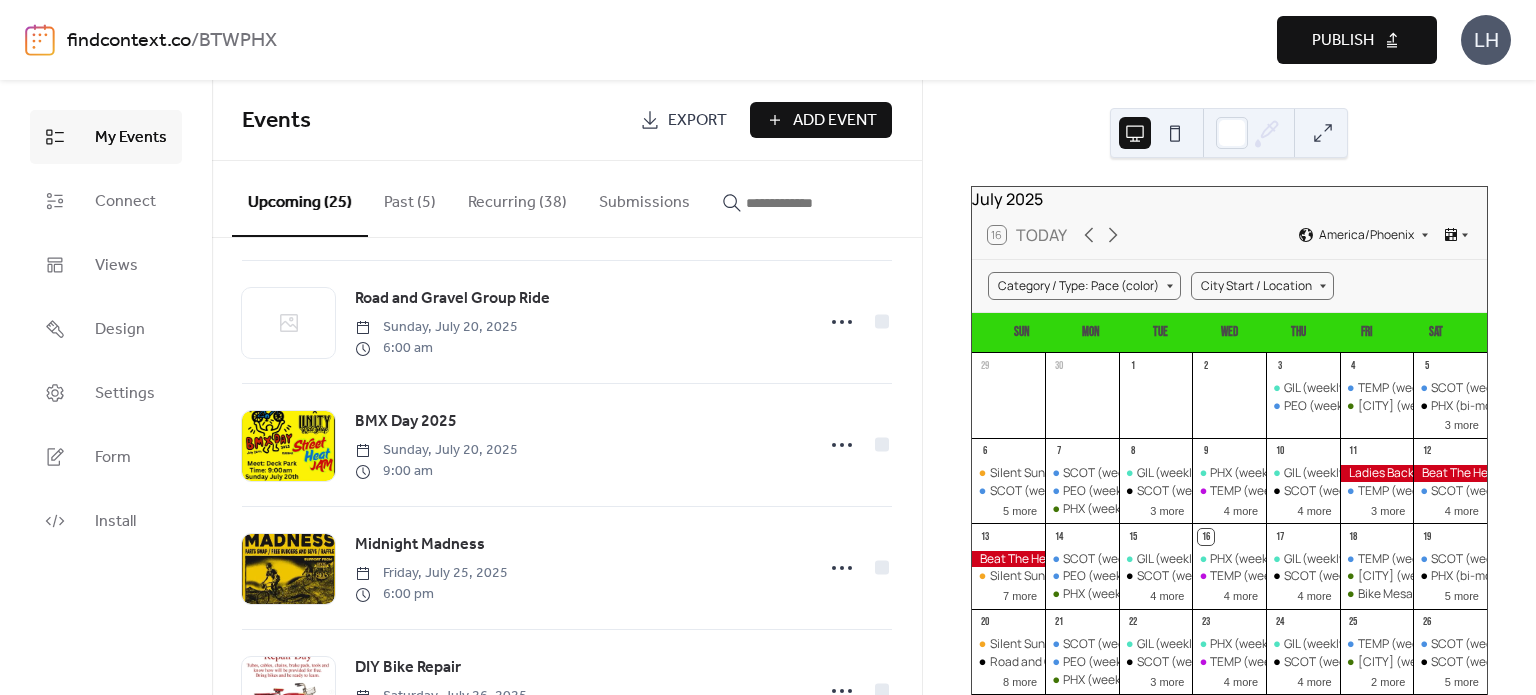 click at bounding box center (40, 40) 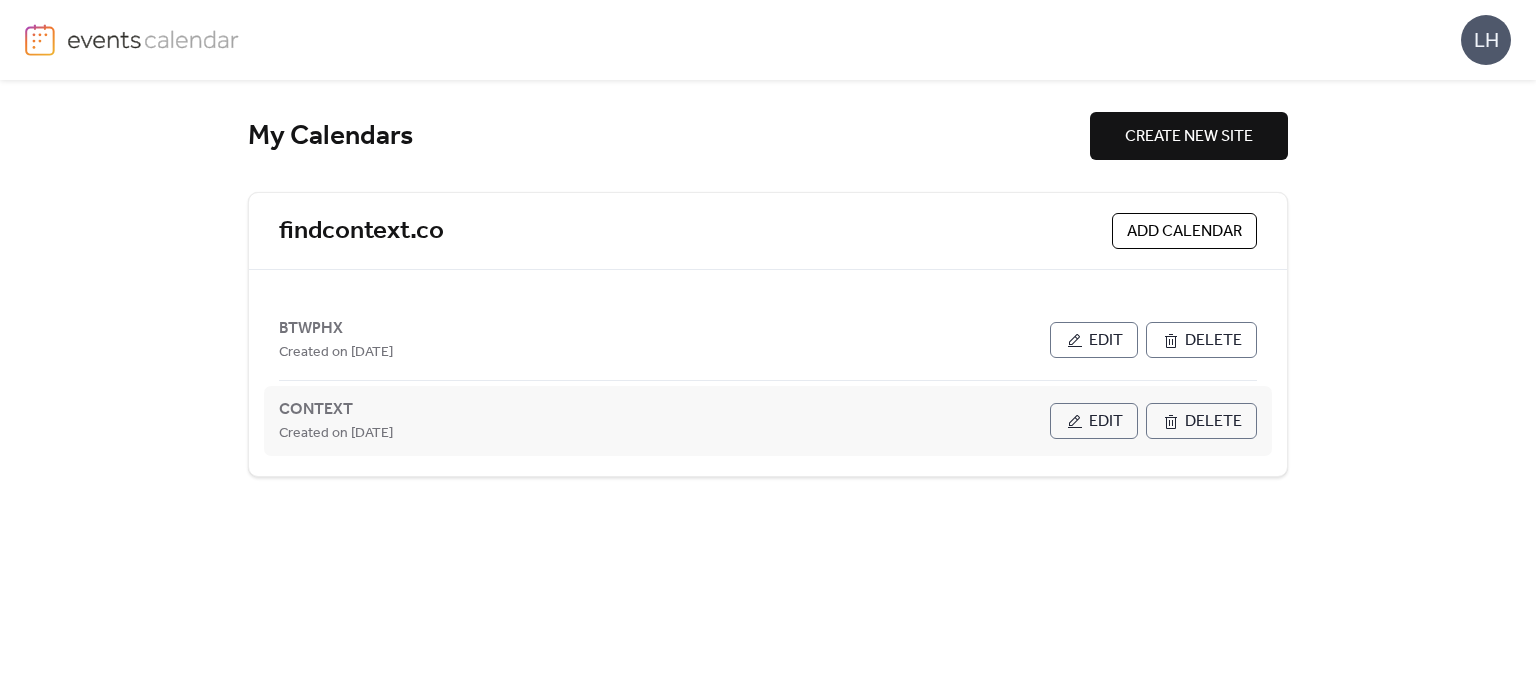 click on "Edit" at bounding box center (1106, 422) 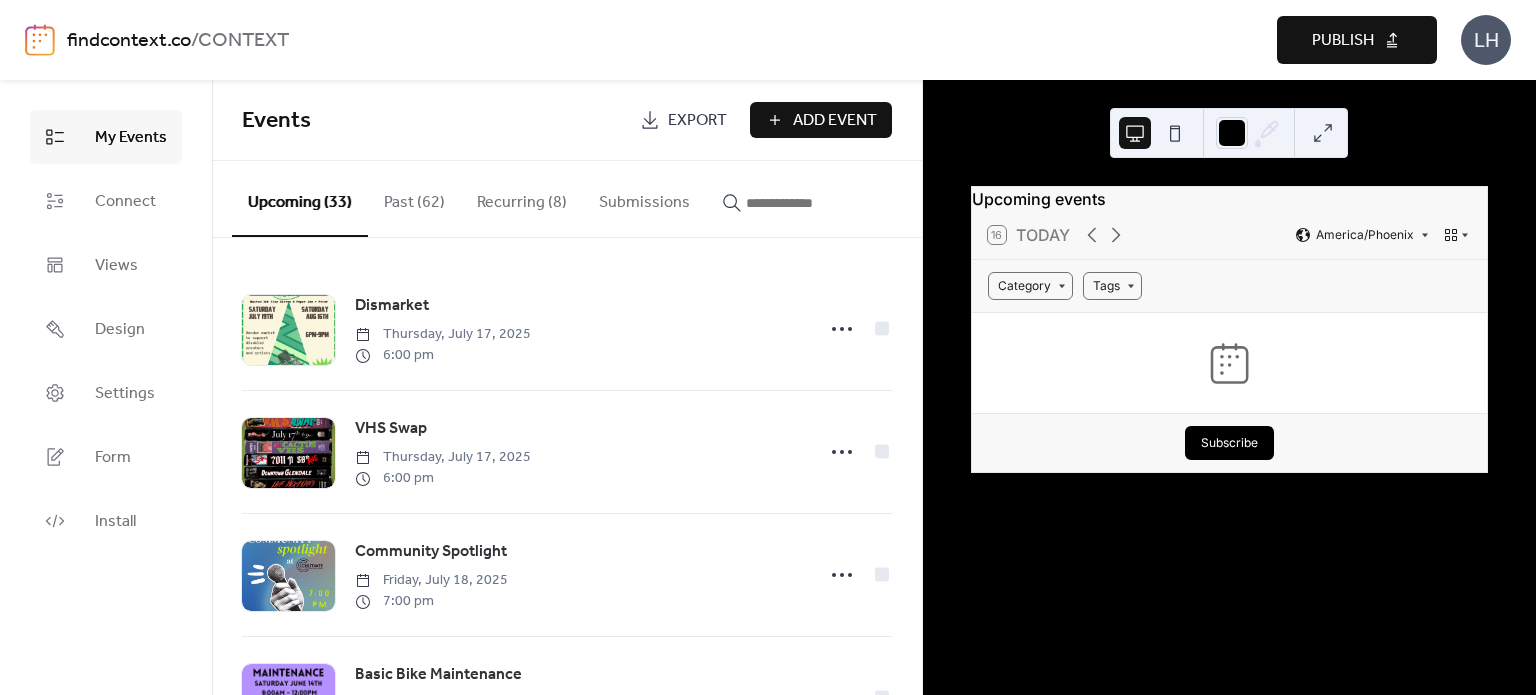 click on "Add Event" at bounding box center [821, 120] 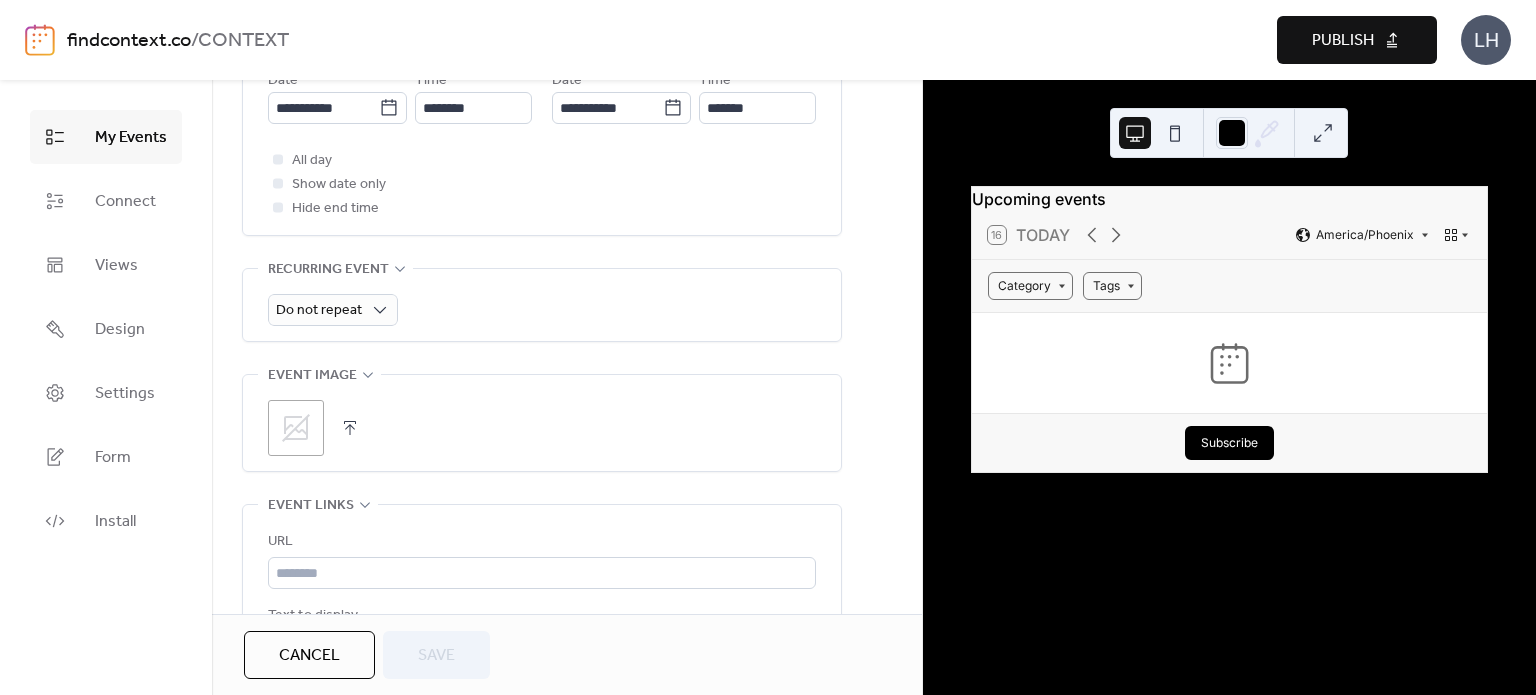 scroll, scrollTop: 759, scrollLeft: 0, axis: vertical 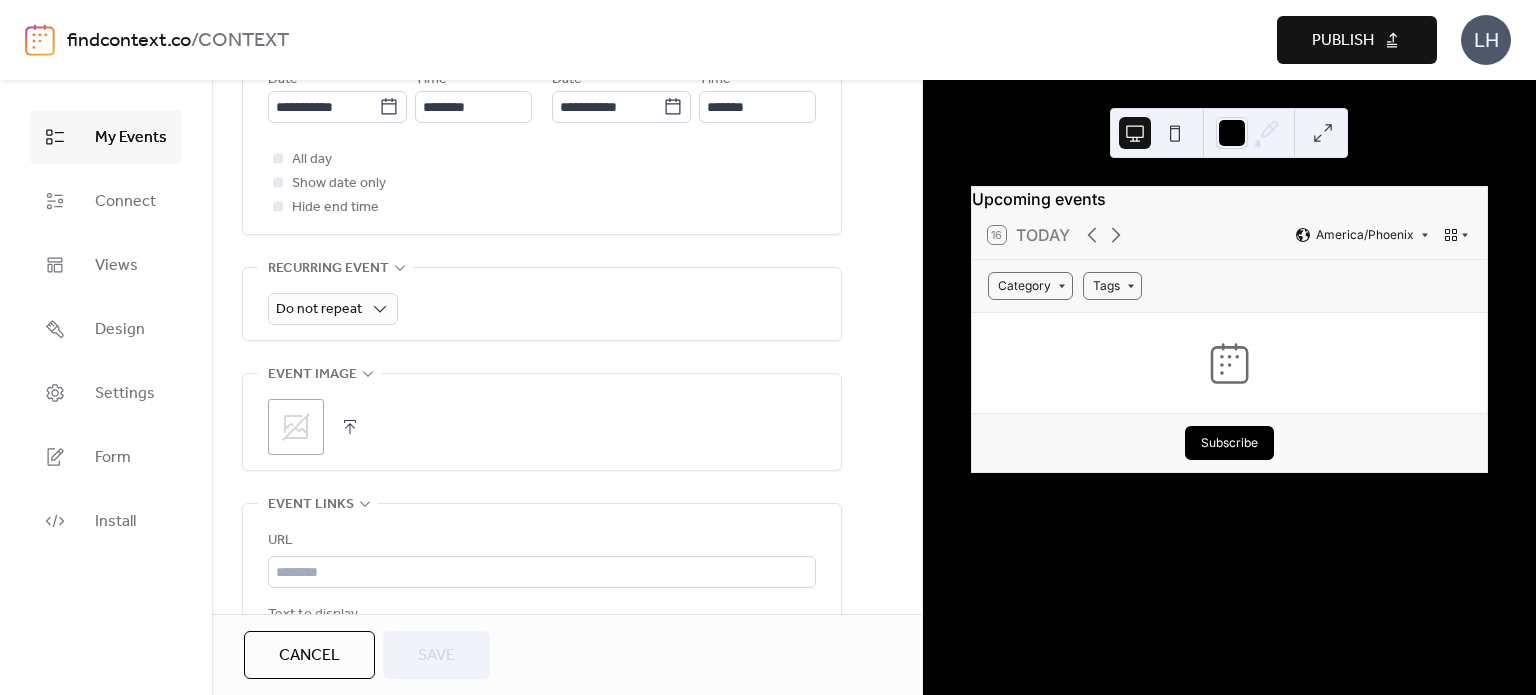 click on ";" at bounding box center [296, 427] 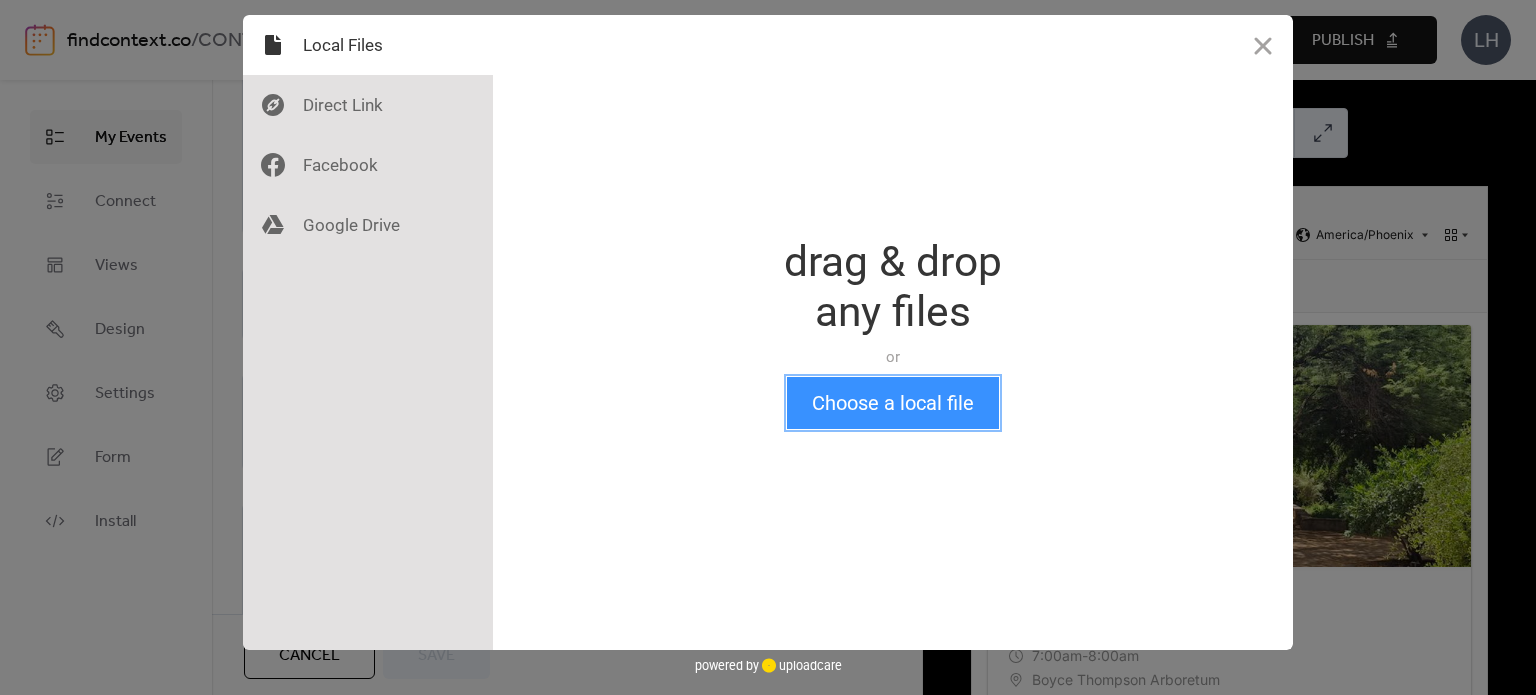 click on "Choose a local file" at bounding box center (893, 403) 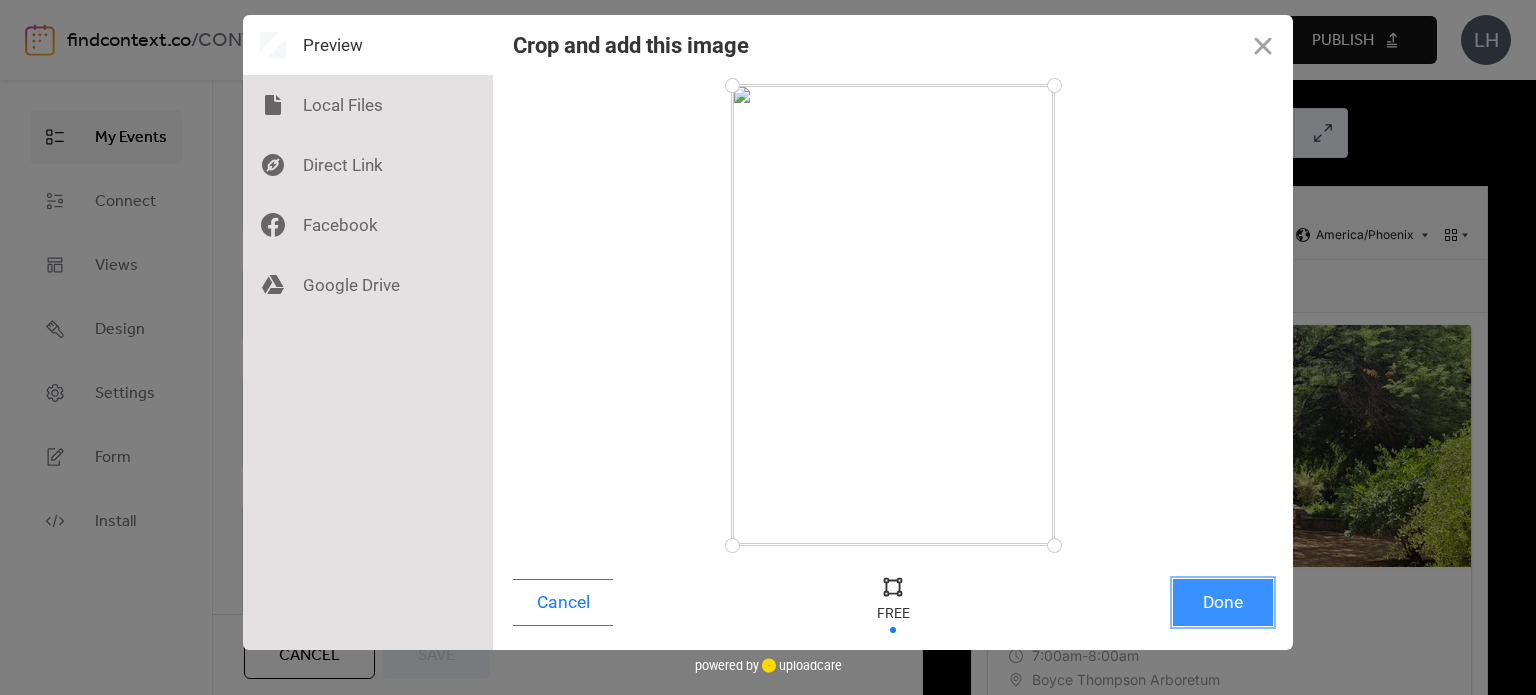 click on "Done" at bounding box center (1223, 602) 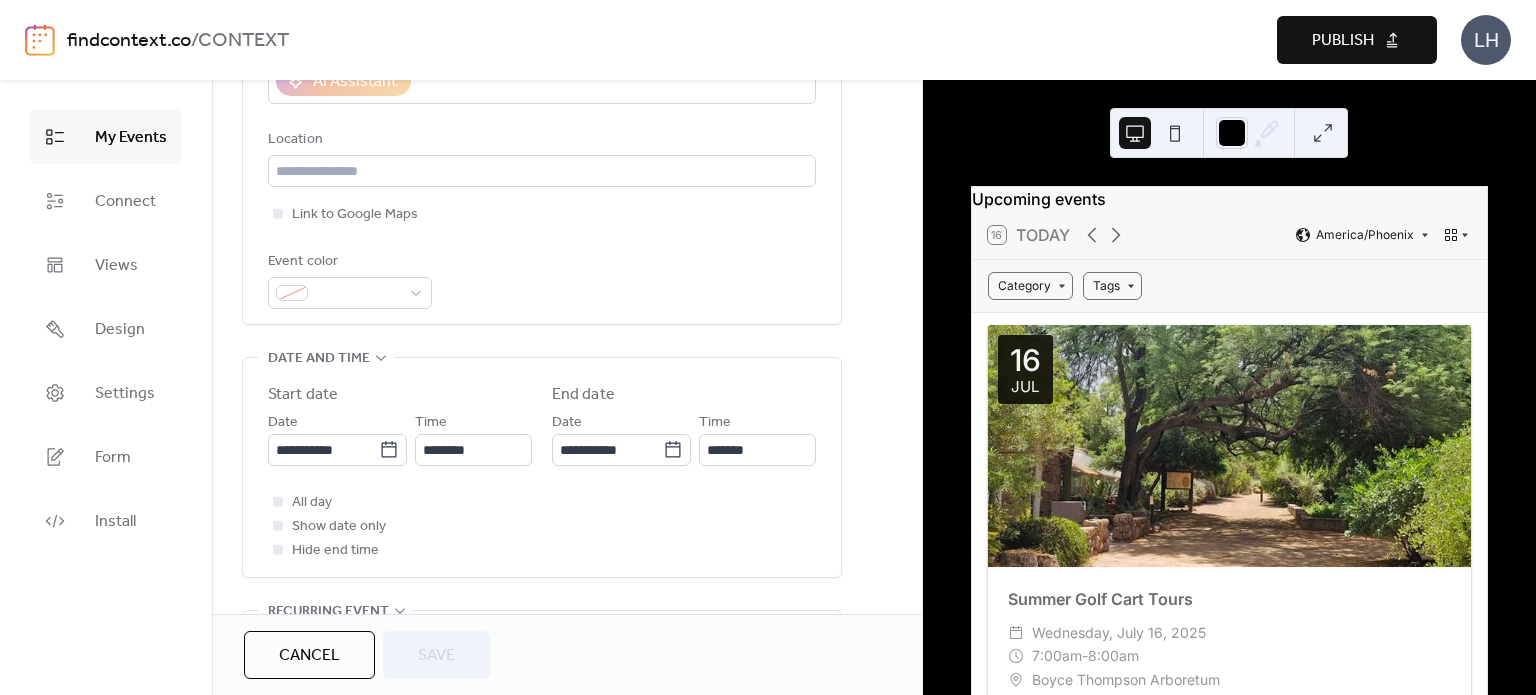 scroll, scrollTop: 383, scrollLeft: 0, axis: vertical 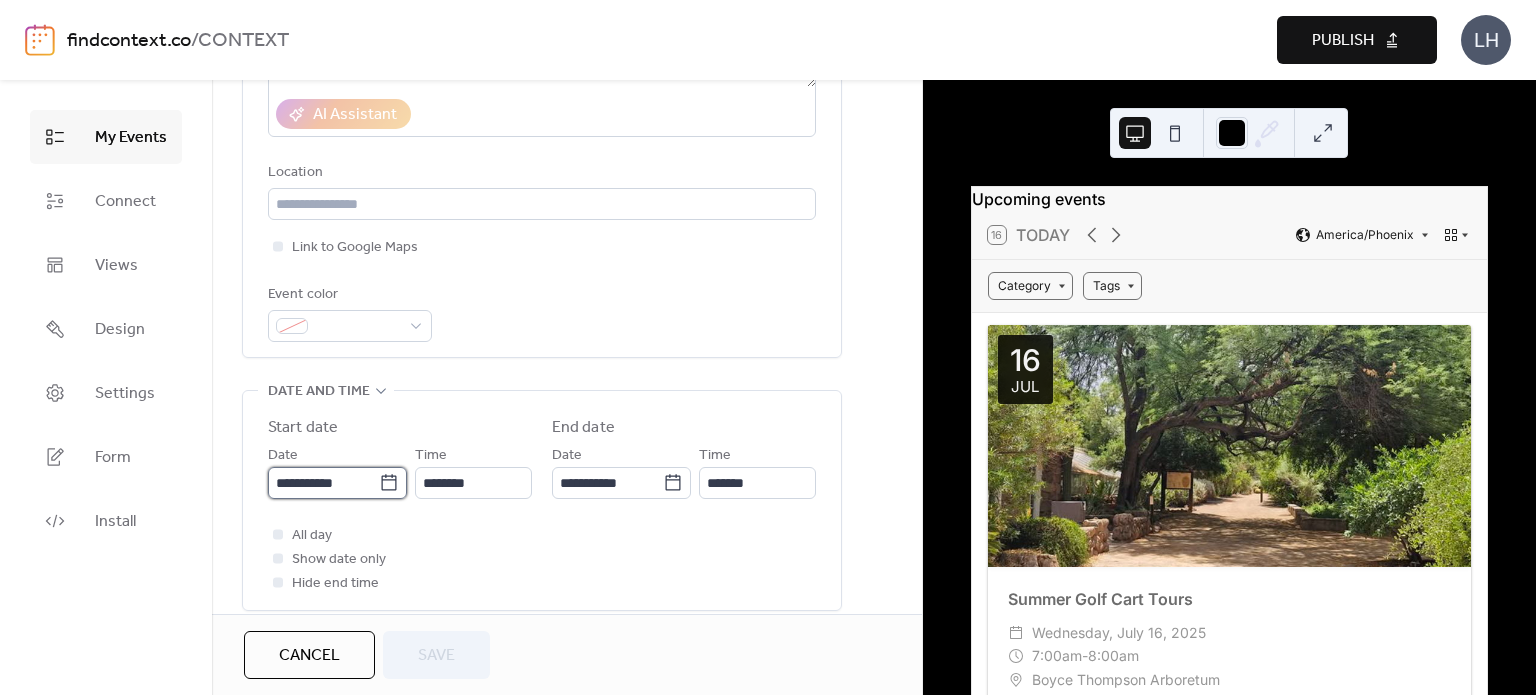 click on "**********" at bounding box center (323, 483) 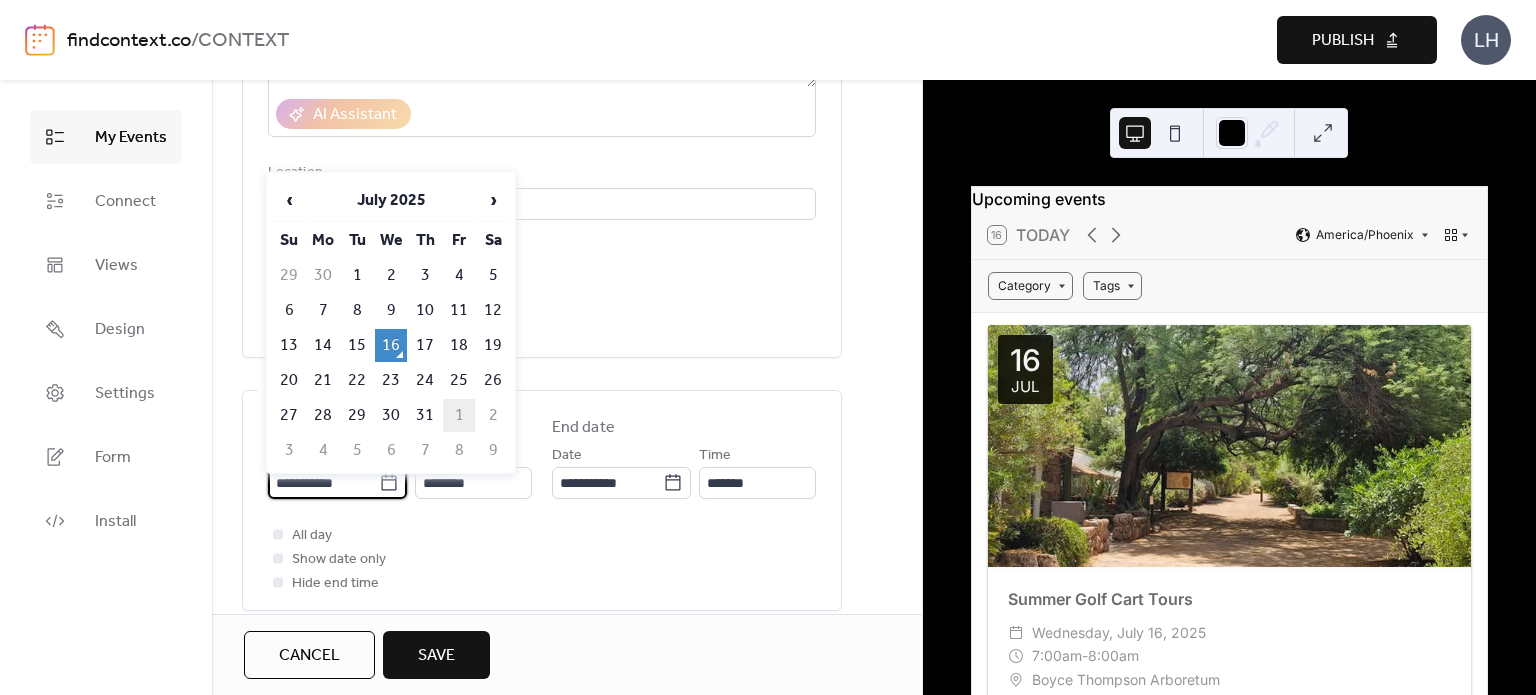 click on "1" at bounding box center (459, 415) 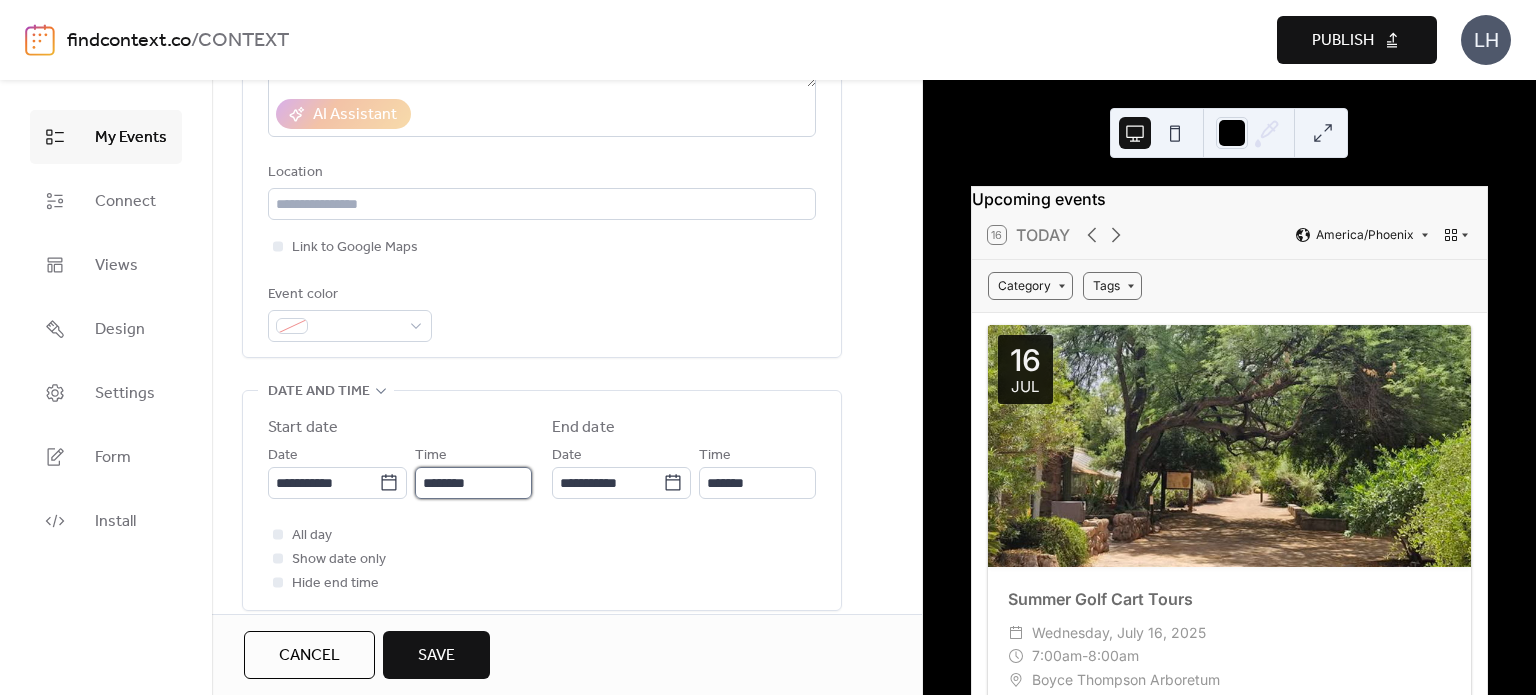 click on "********" at bounding box center [473, 483] 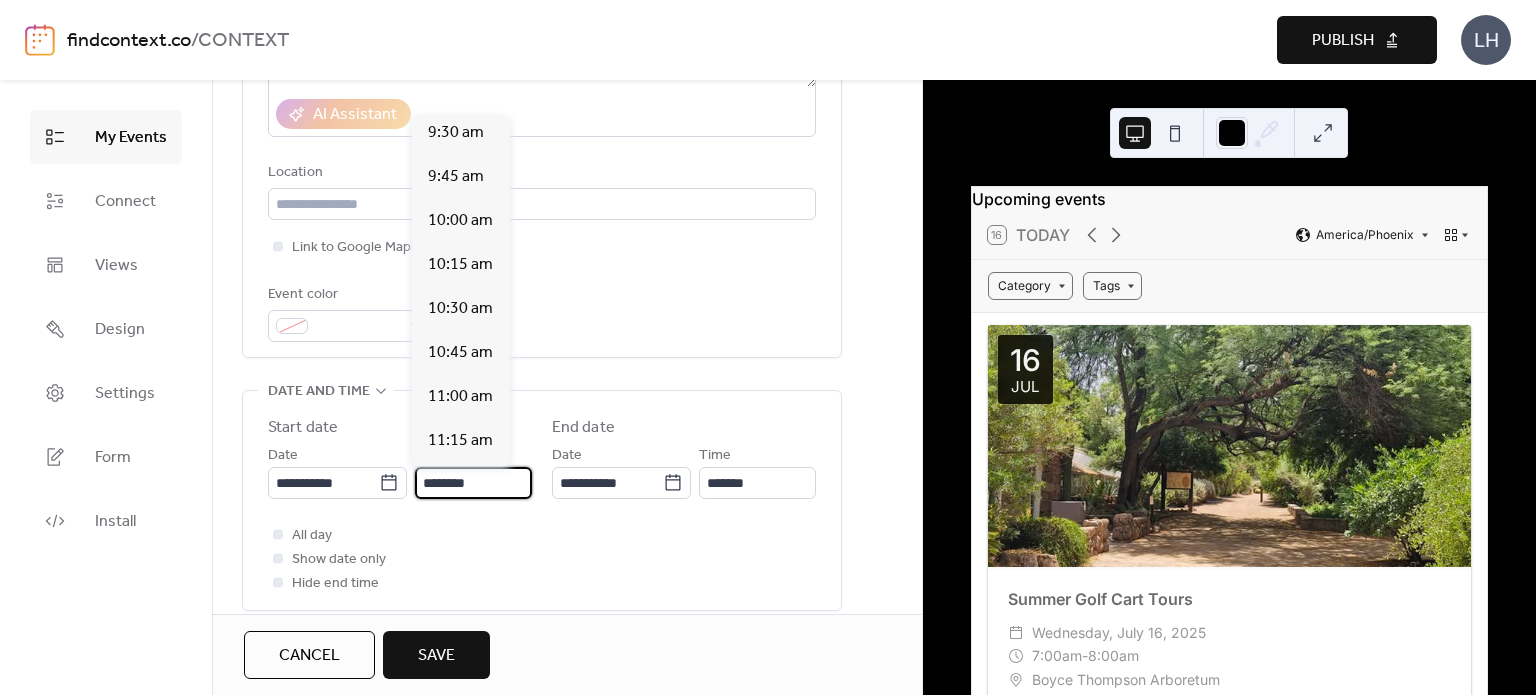 scroll, scrollTop: 1675, scrollLeft: 0, axis: vertical 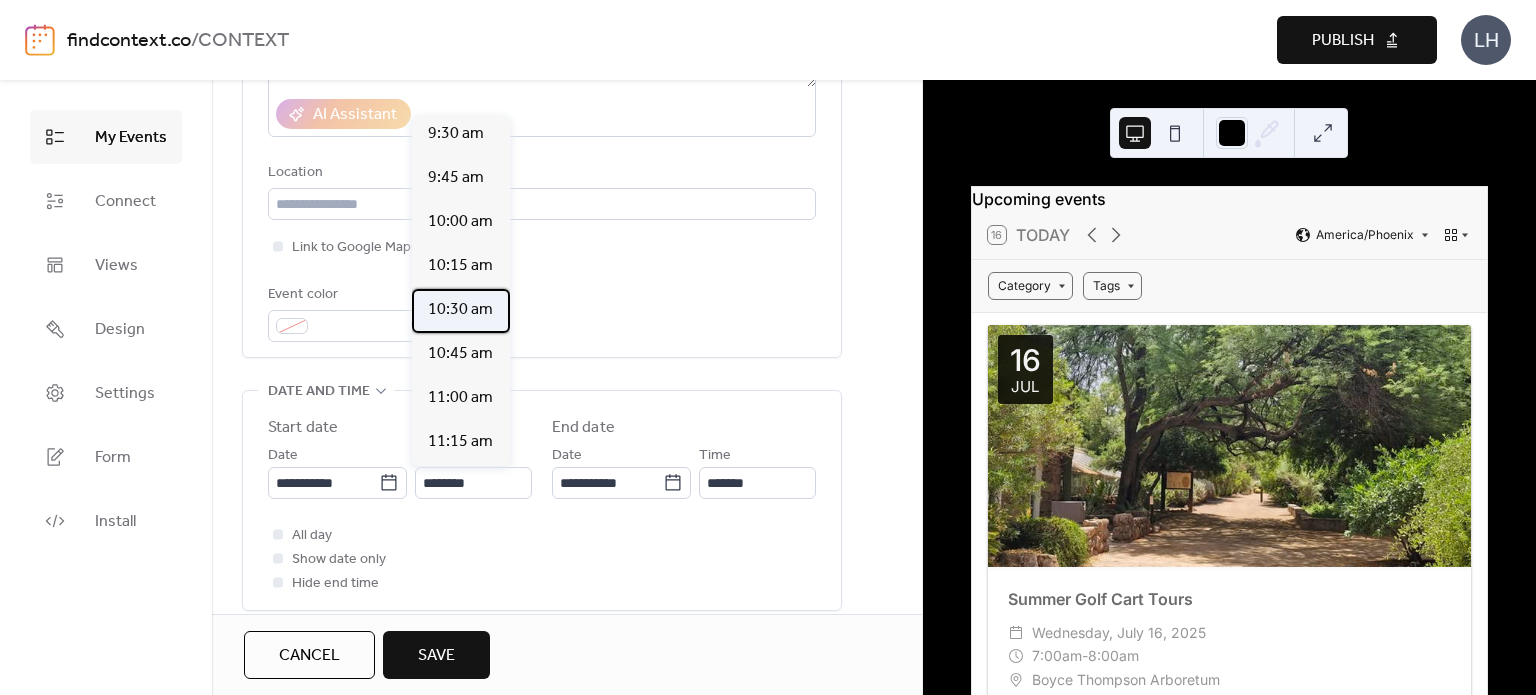click on "10:30 am" at bounding box center (460, 310) 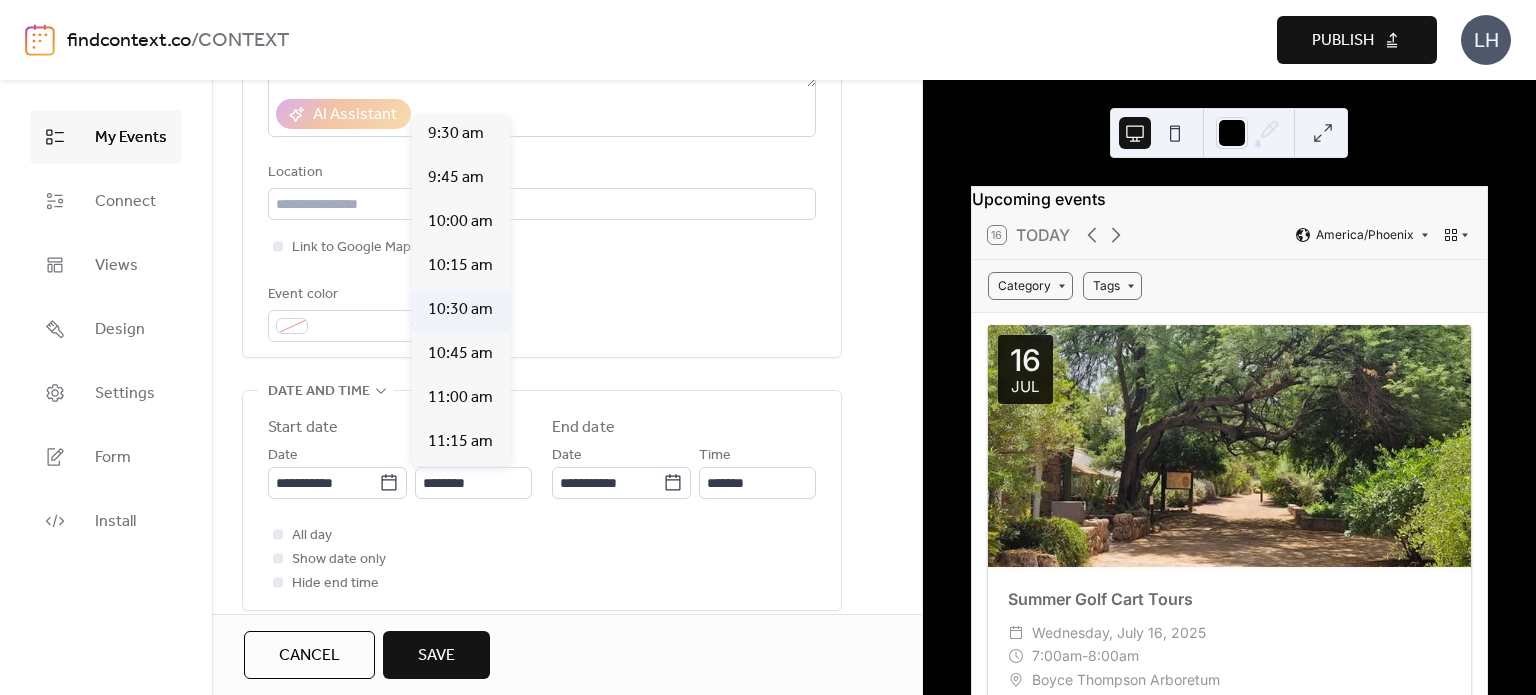 type on "********" 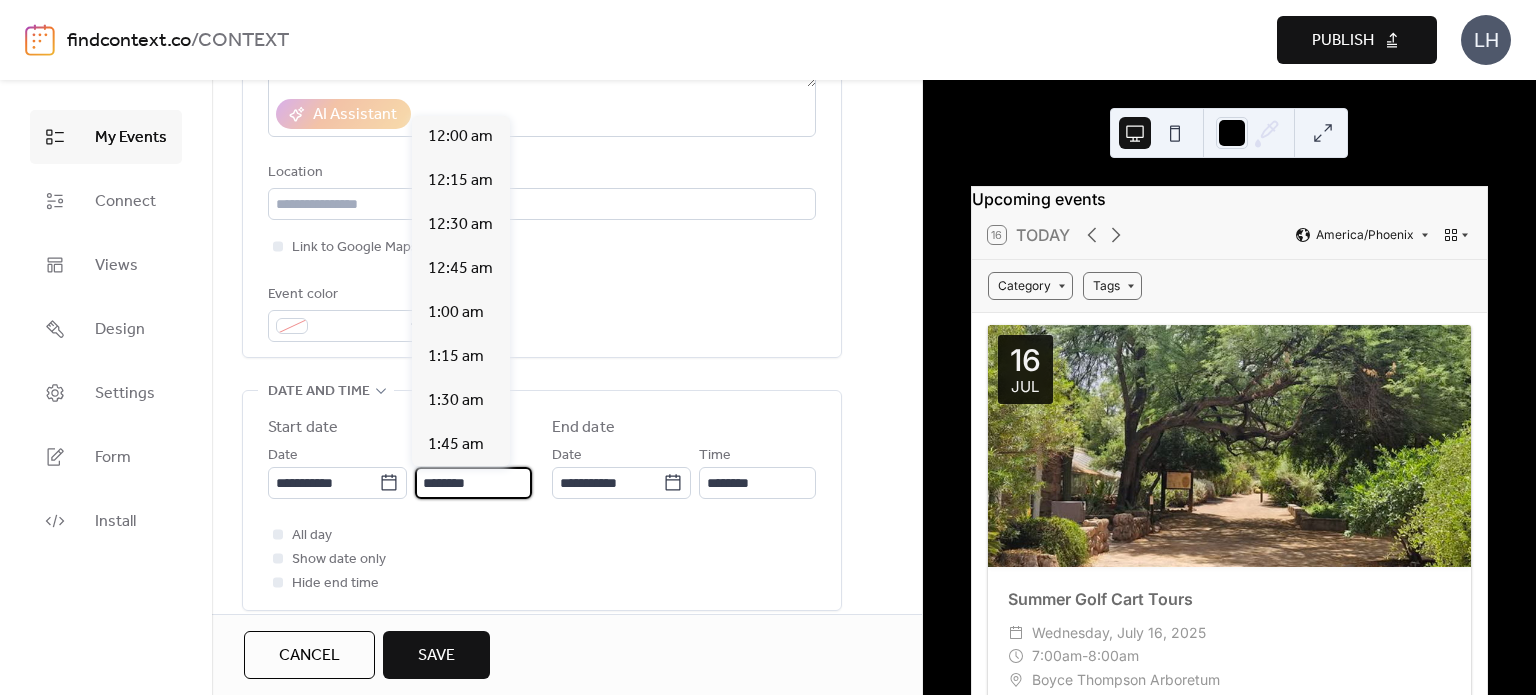 click on "********" at bounding box center (473, 483) 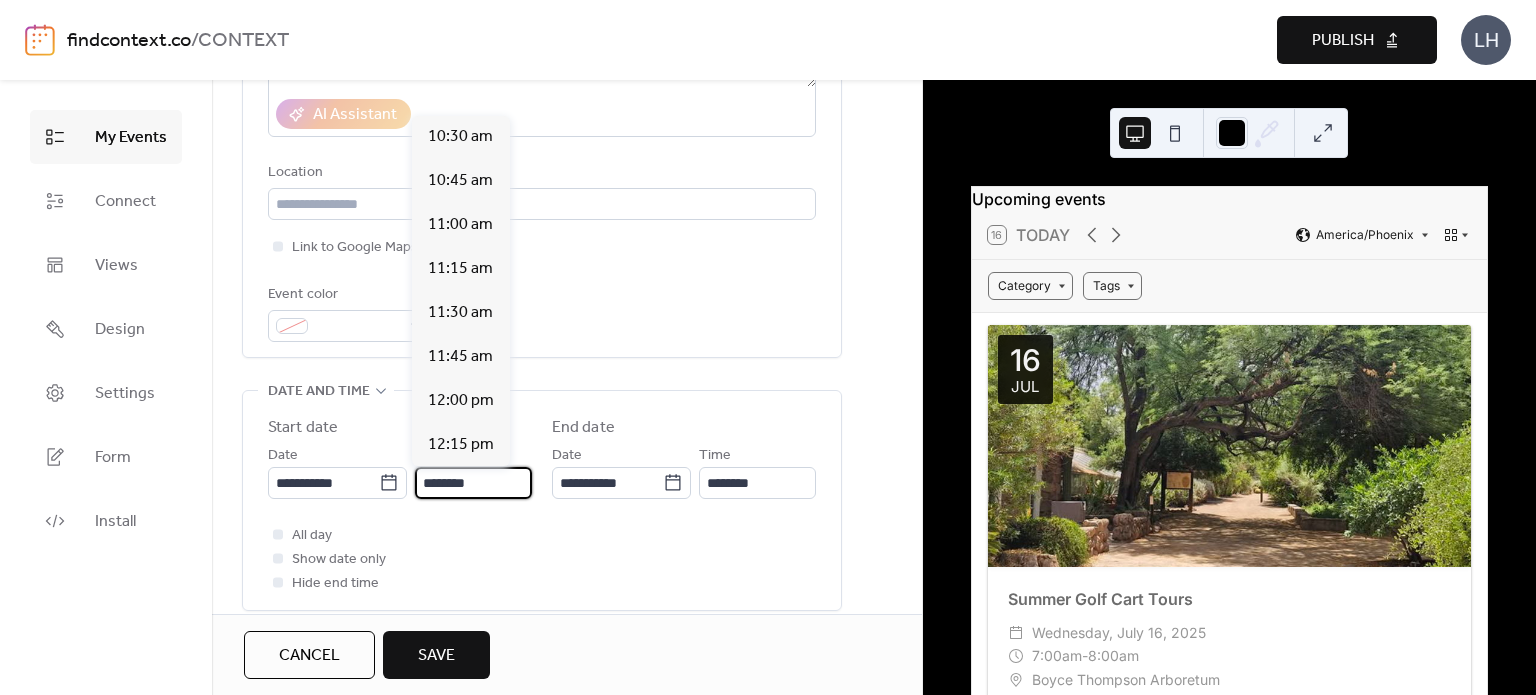 scroll, scrollTop: 1760, scrollLeft: 0, axis: vertical 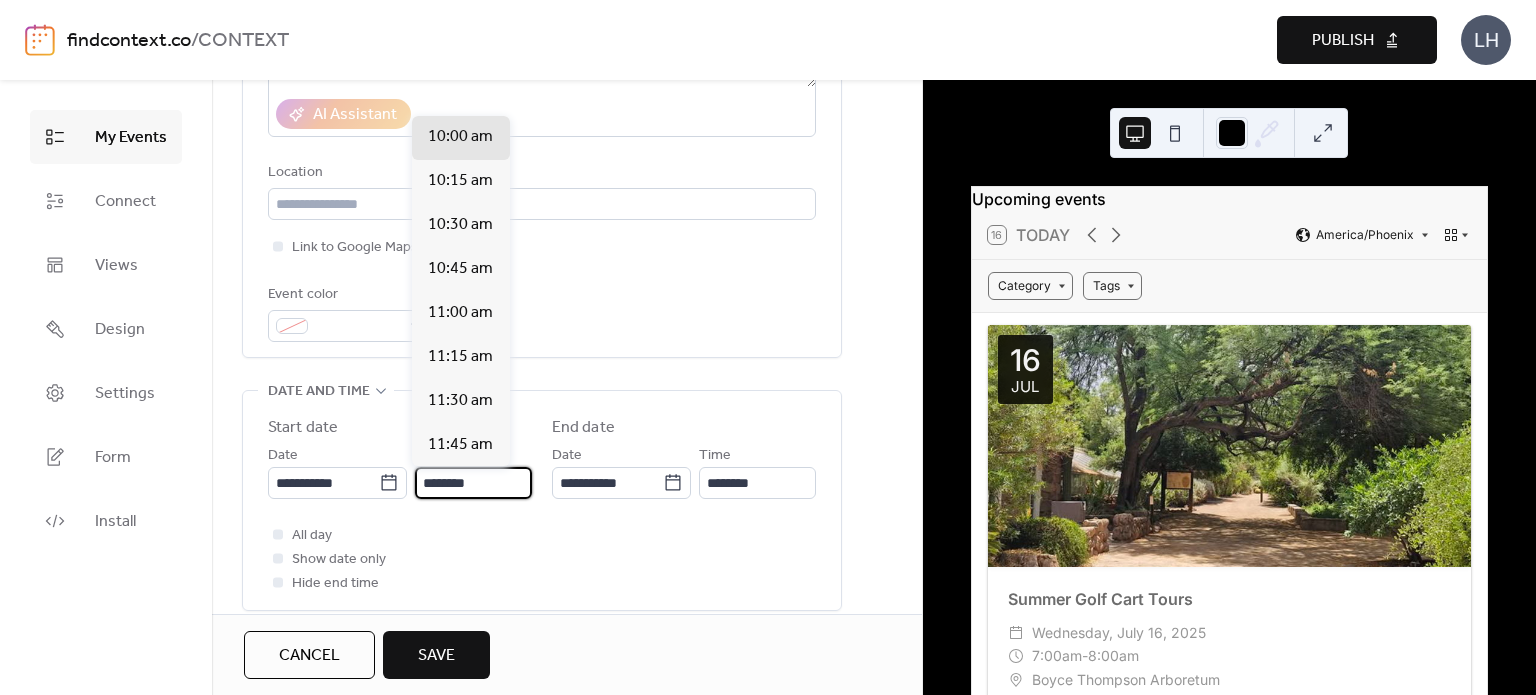 type on "********" 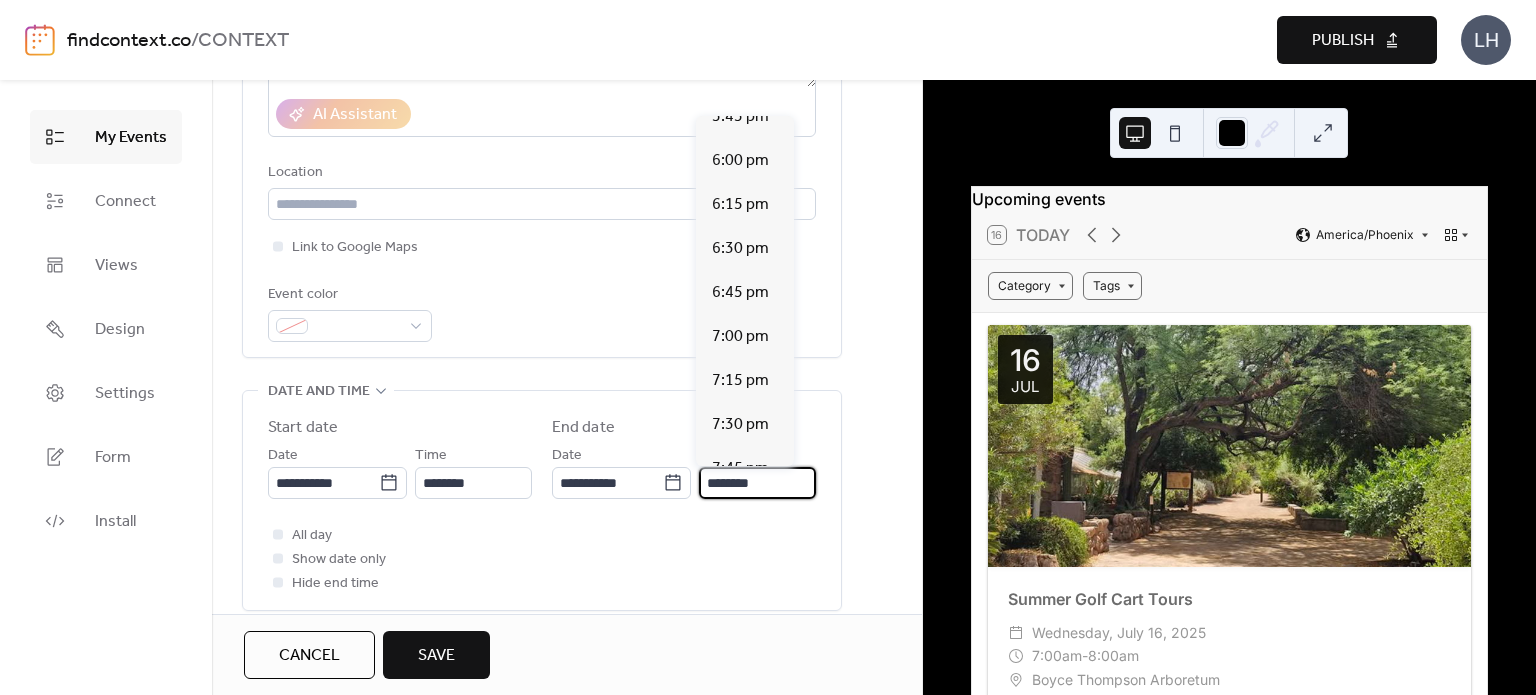 scroll, scrollTop: 1348, scrollLeft: 0, axis: vertical 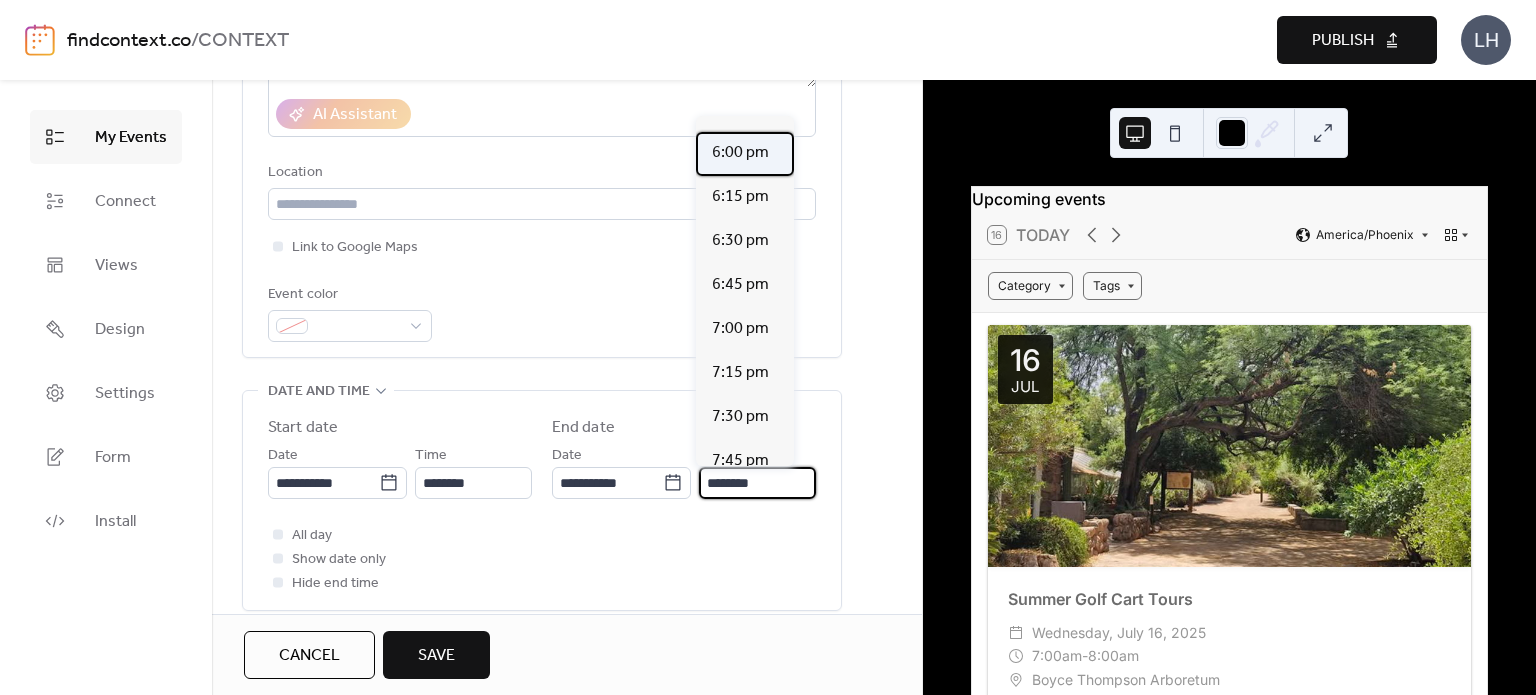 click on "6:00 pm" at bounding box center [740, 153] 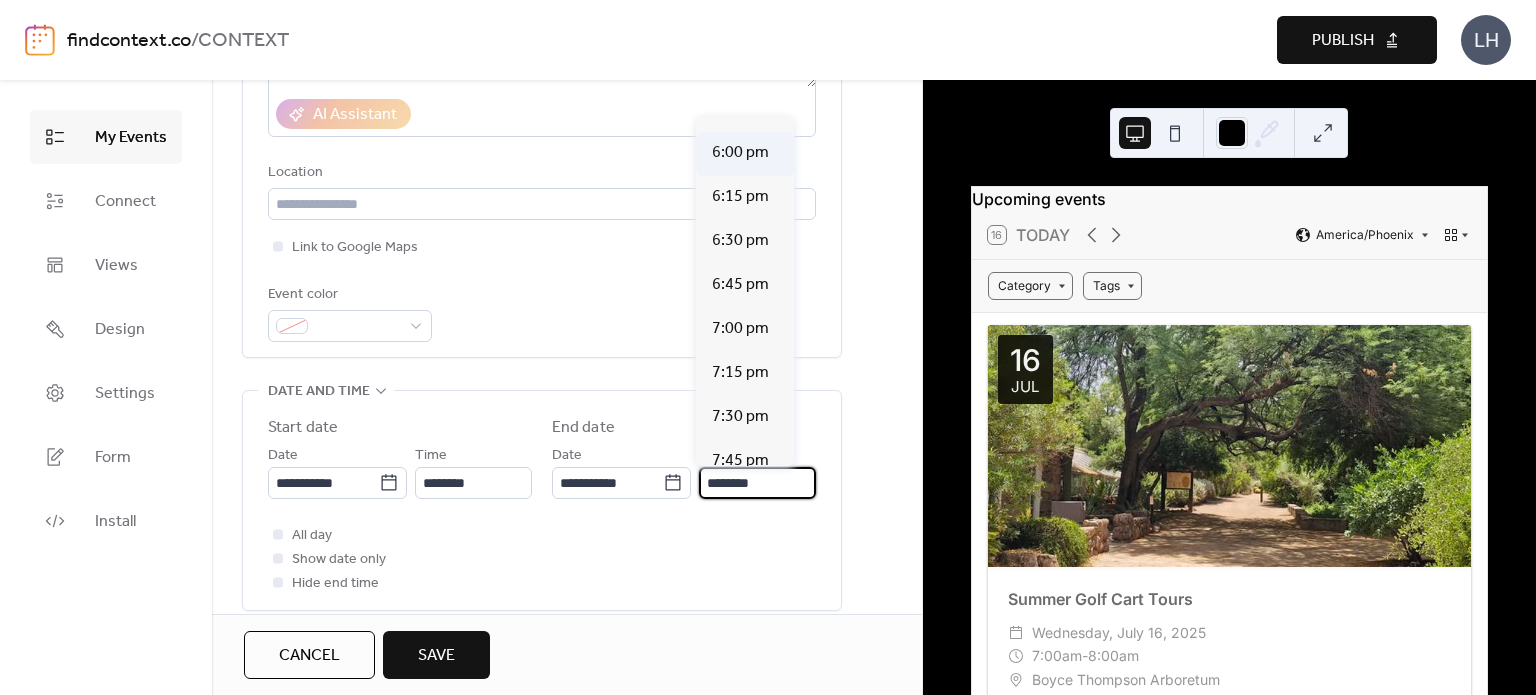 type on "*******" 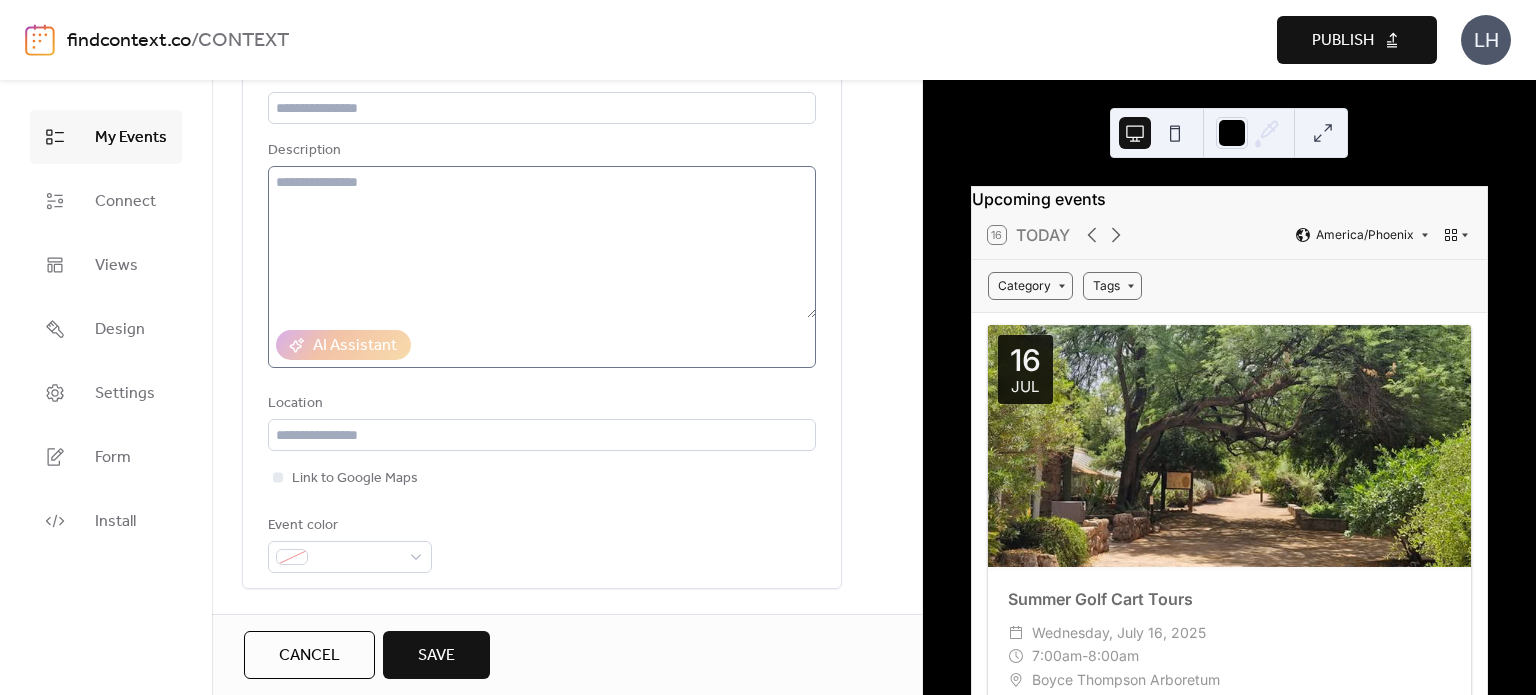 scroll, scrollTop: 151, scrollLeft: 0, axis: vertical 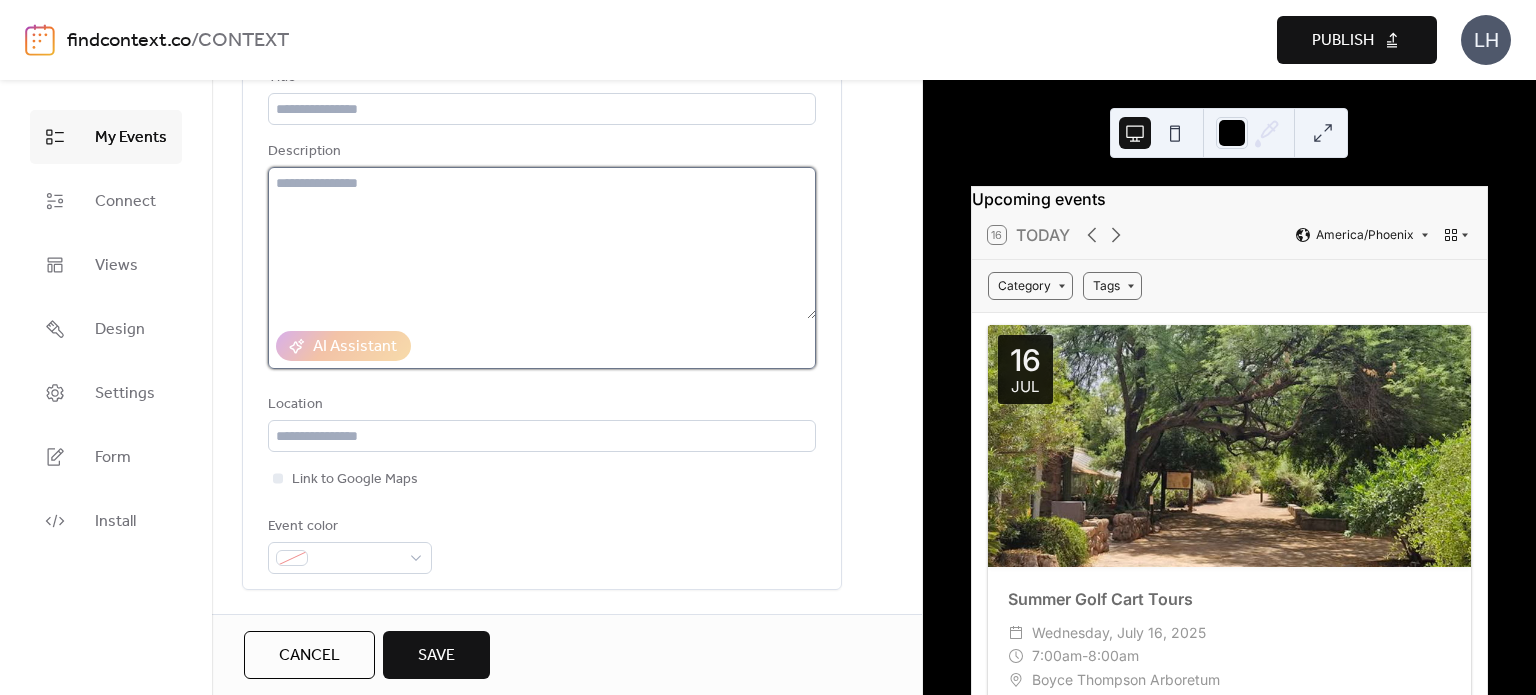 click at bounding box center [542, 243] 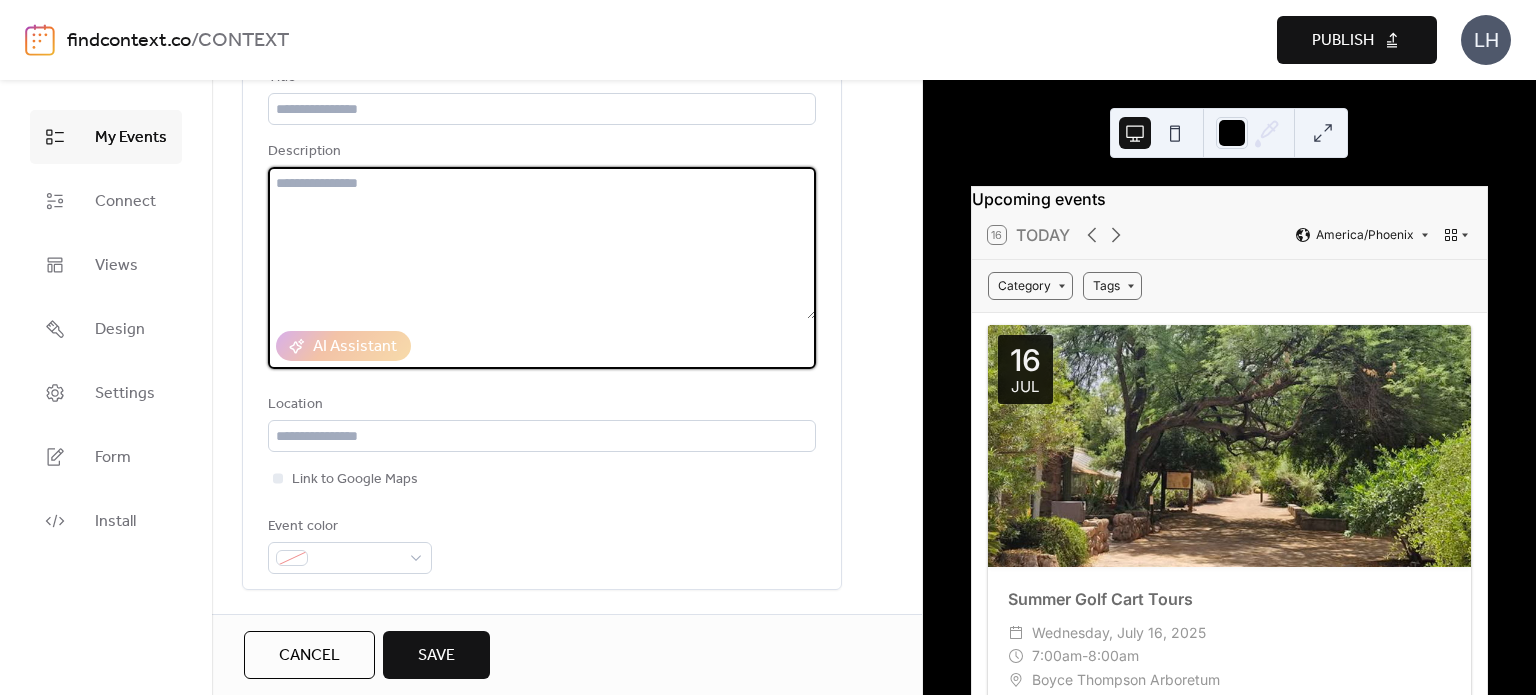 paste on "**********" 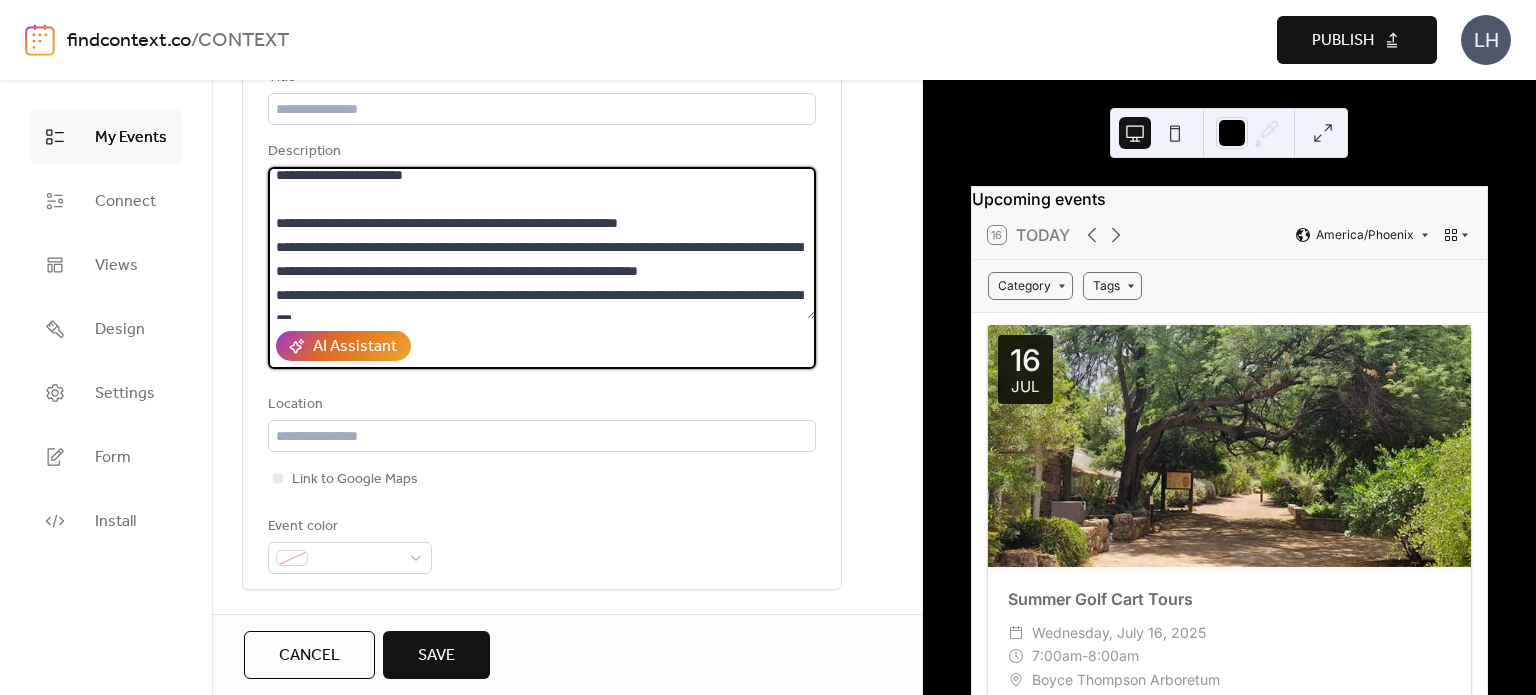 scroll, scrollTop: 0, scrollLeft: 0, axis: both 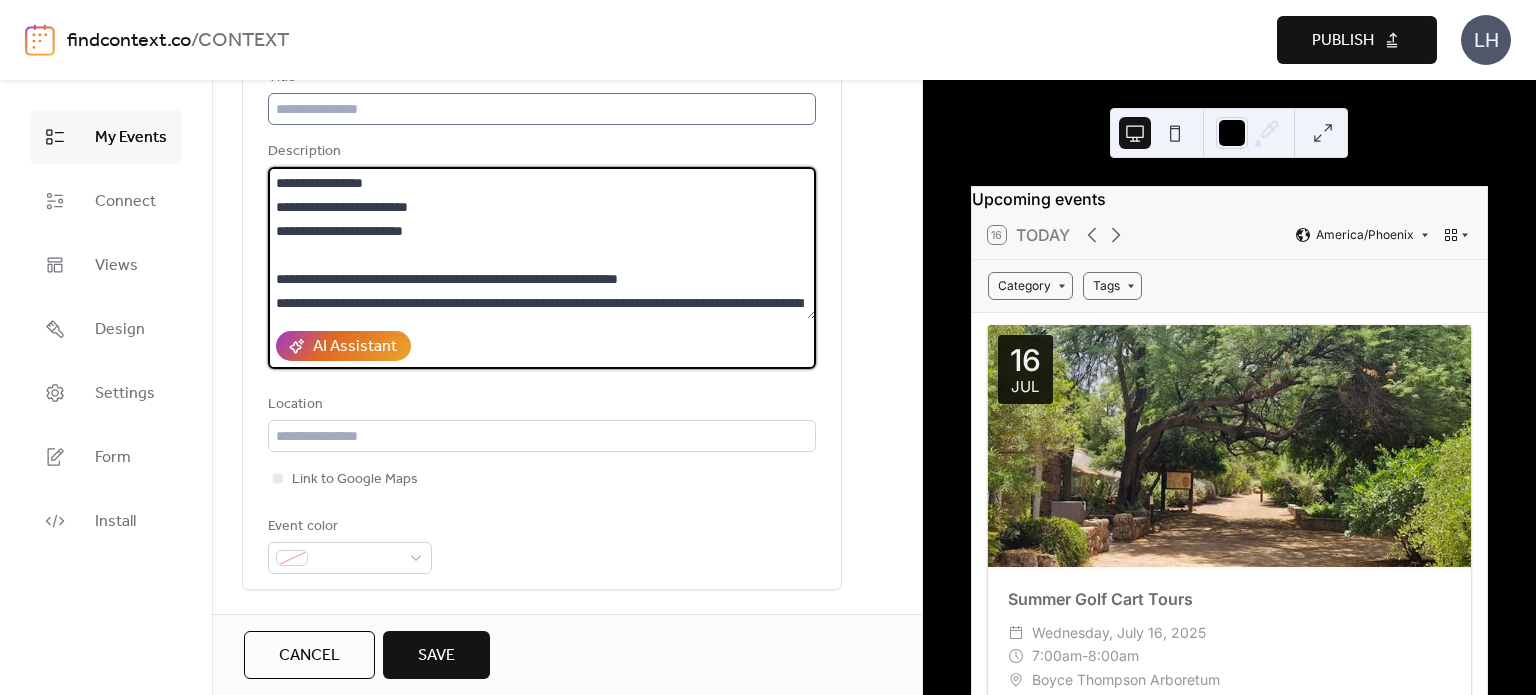 type on "**********" 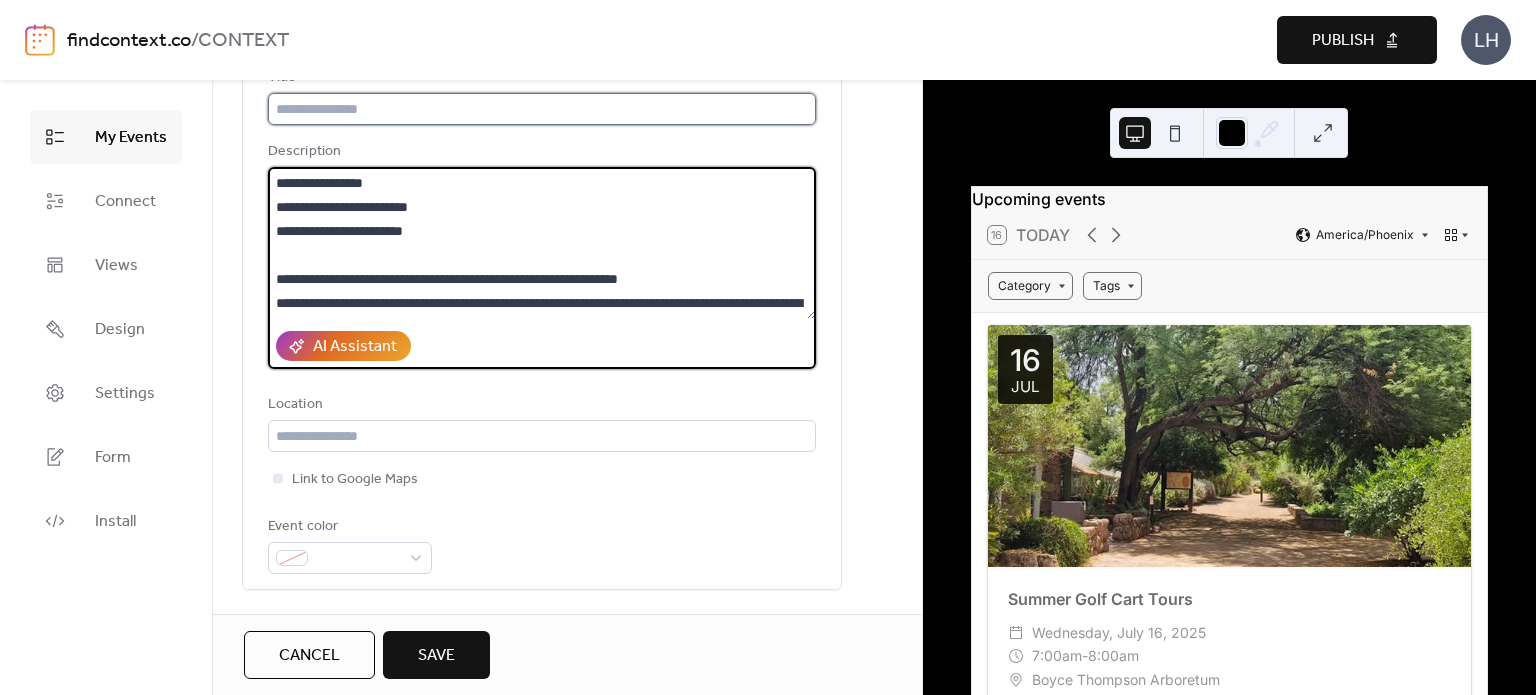 click at bounding box center [542, 109] 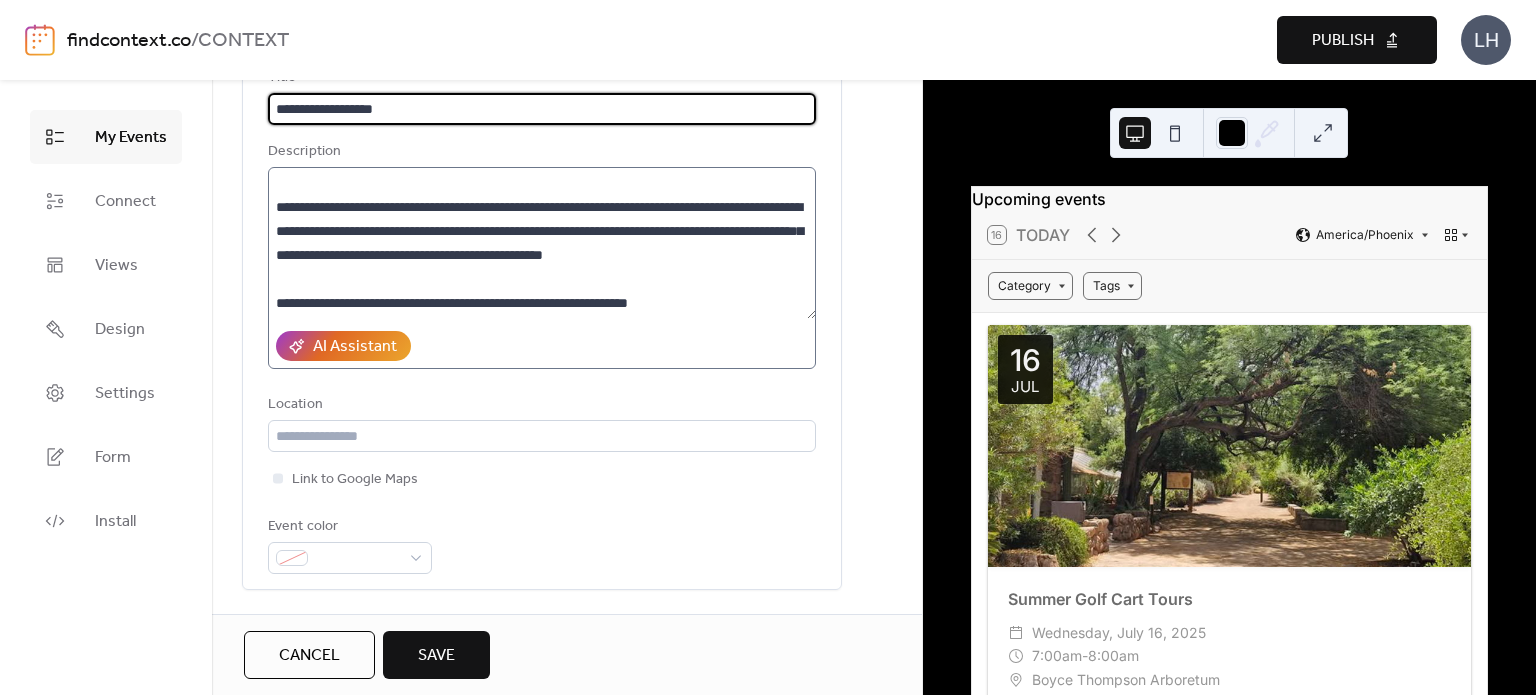 scroll, scrollTop: 312, scrollLeft: 0, axis: vertical 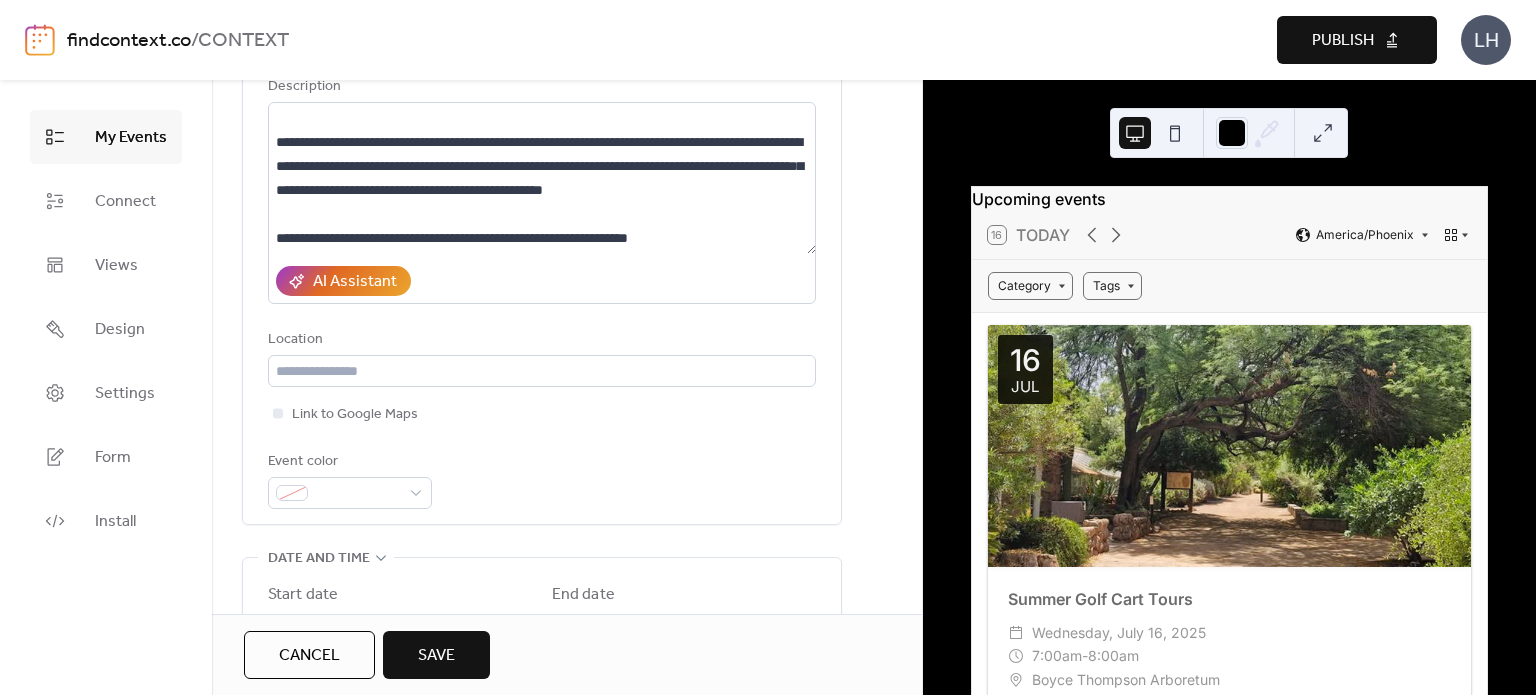 type on "**********" 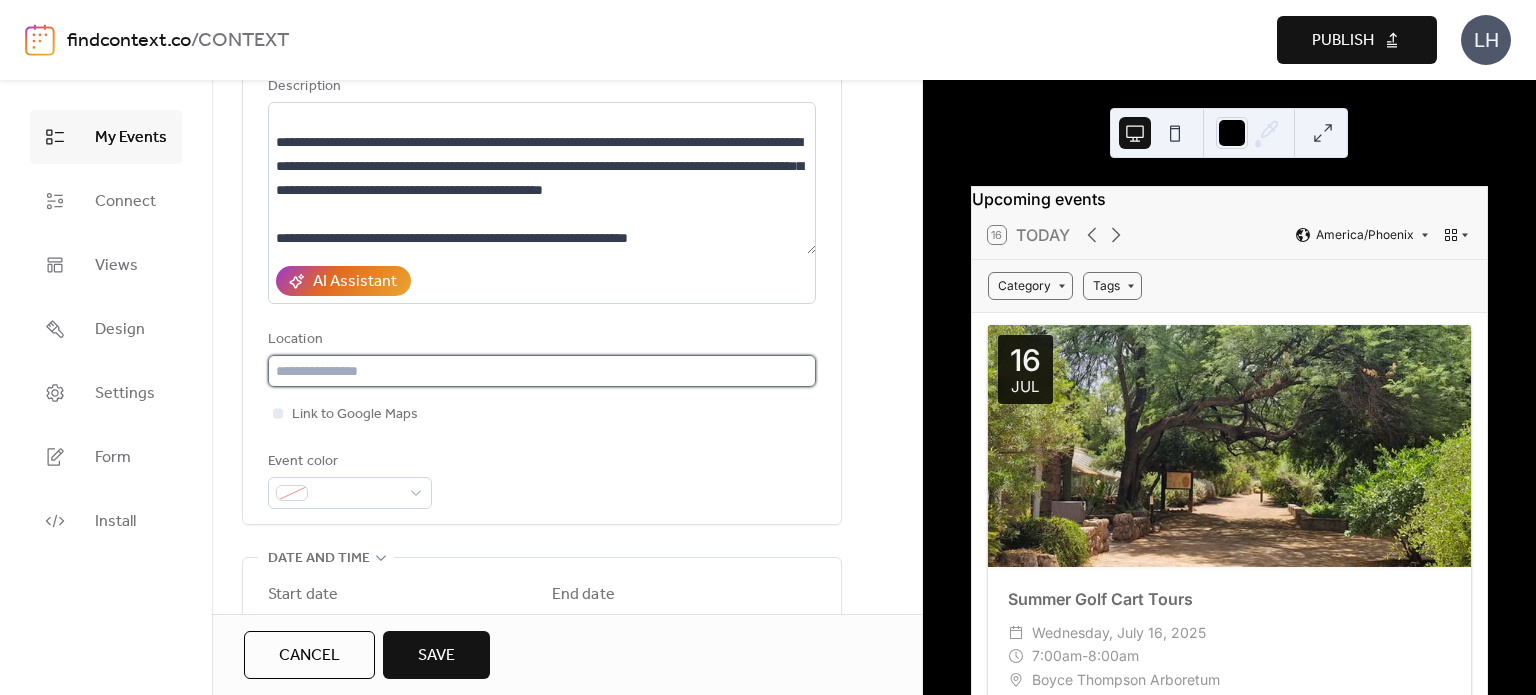 click at bounding box center [542, 371] 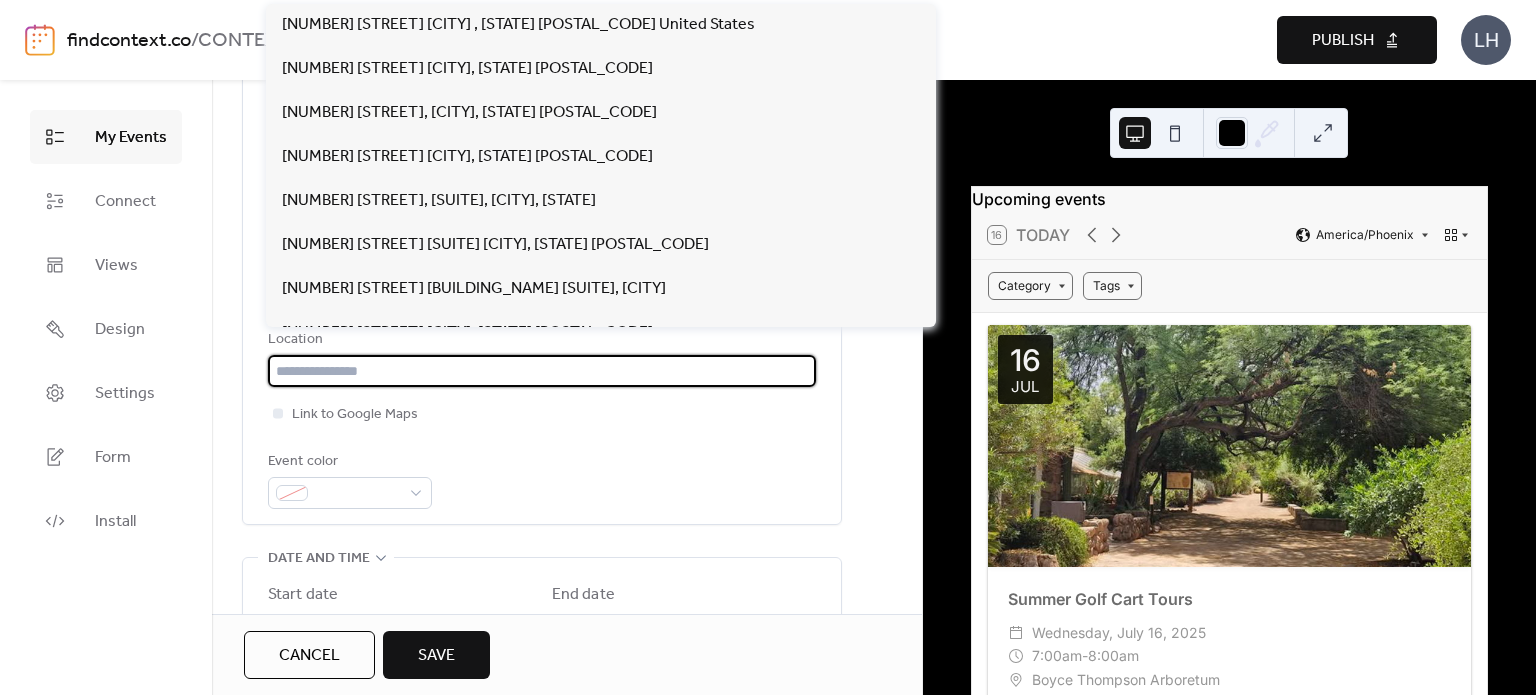 paste on "**********" 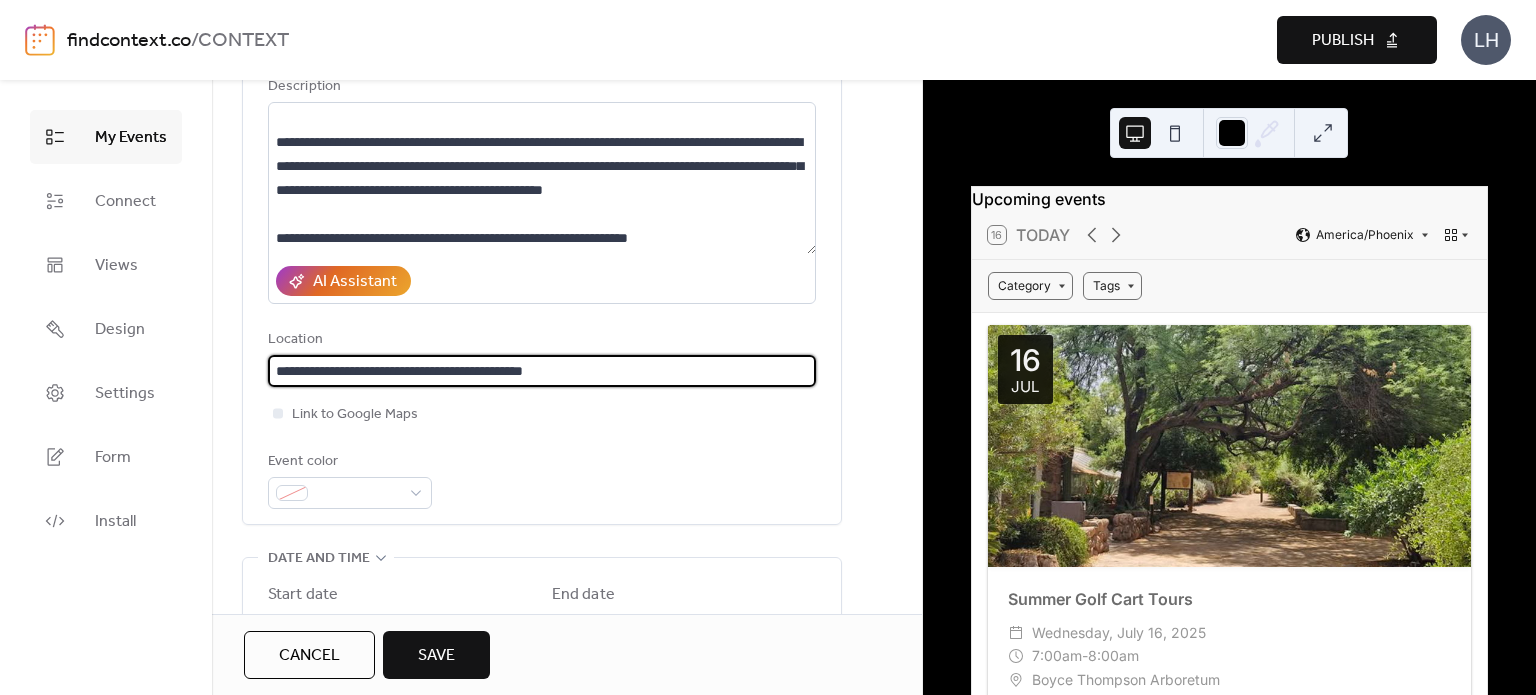 type on "**********" 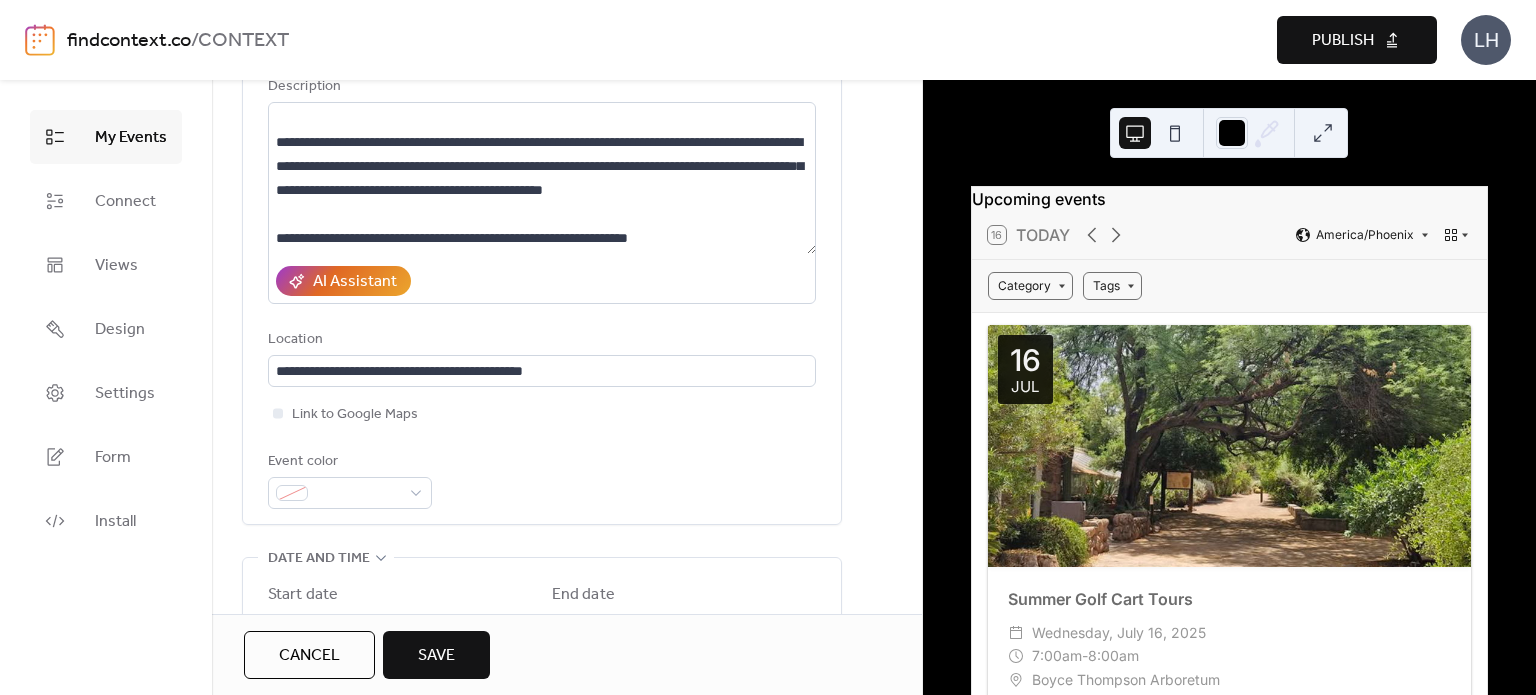 click on "**********" at bounding box center (542, 255) 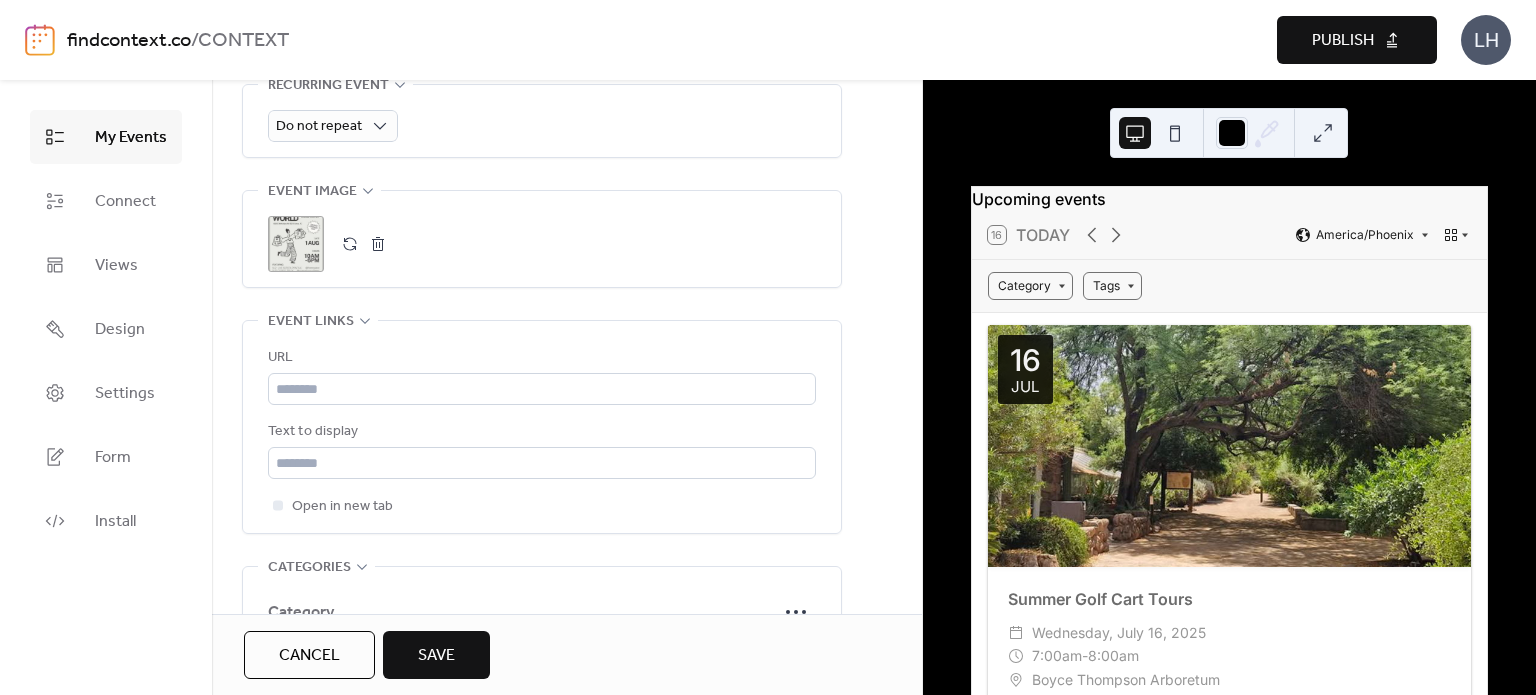 scroll, scrollTop: 948, scrollLeft: 0, axis: vertical 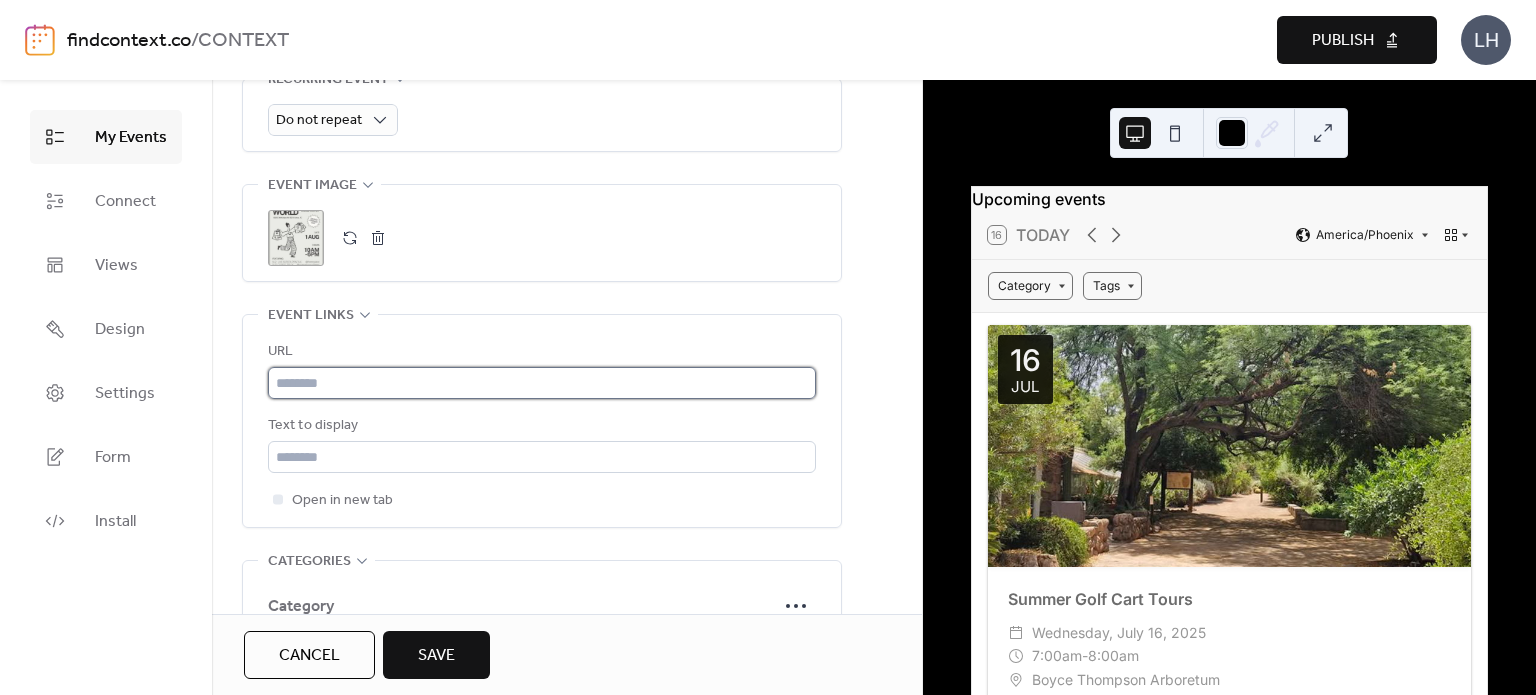 click at bounding box center (542, 383) 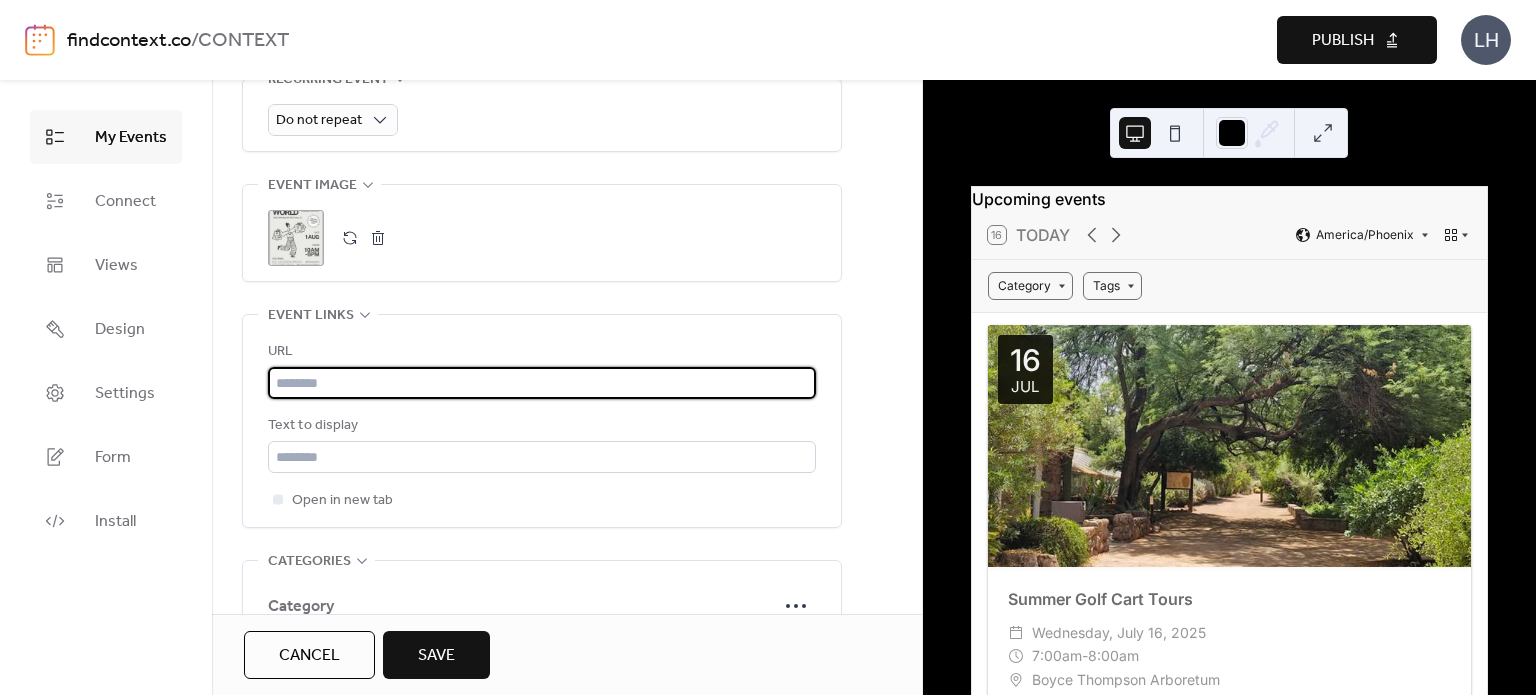 paste on "**********" 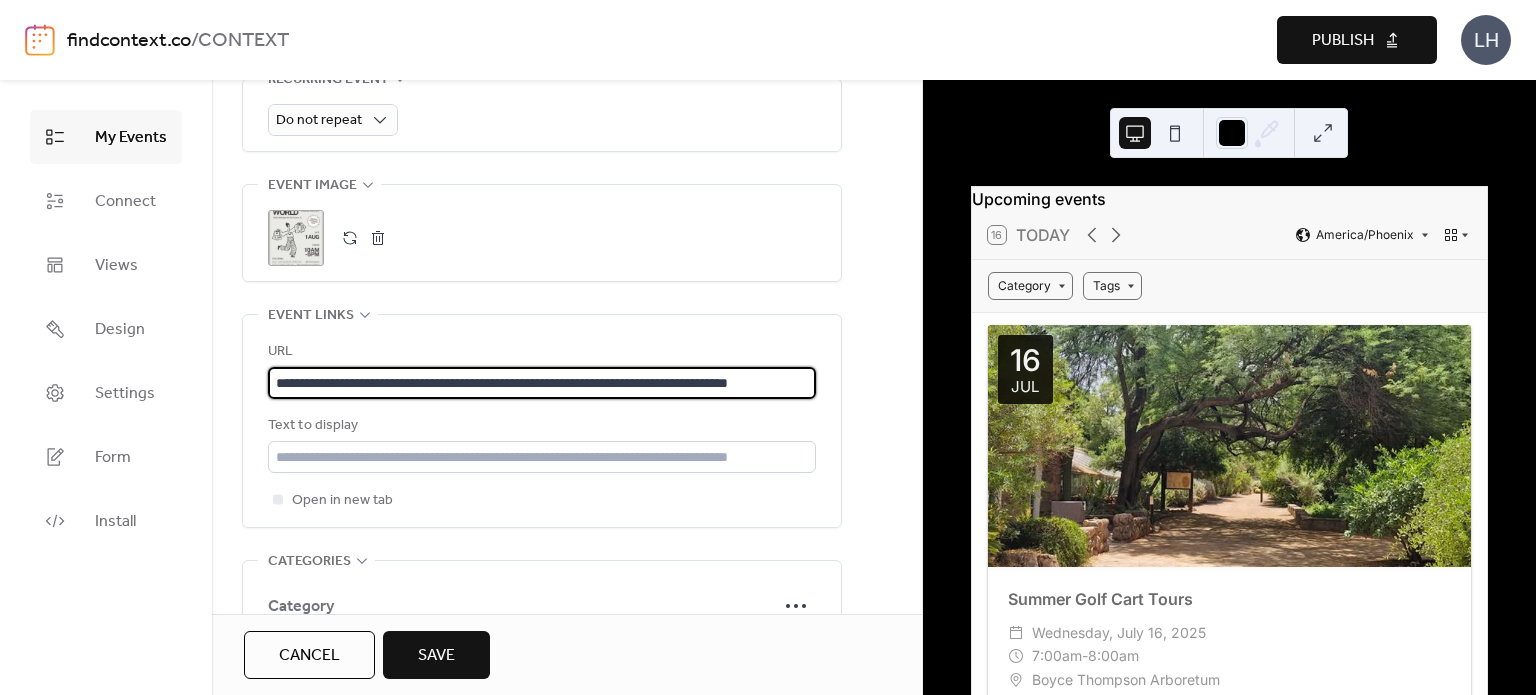 scroll, scrollTop: 0, scrollLeft: 116, axis: horizontal 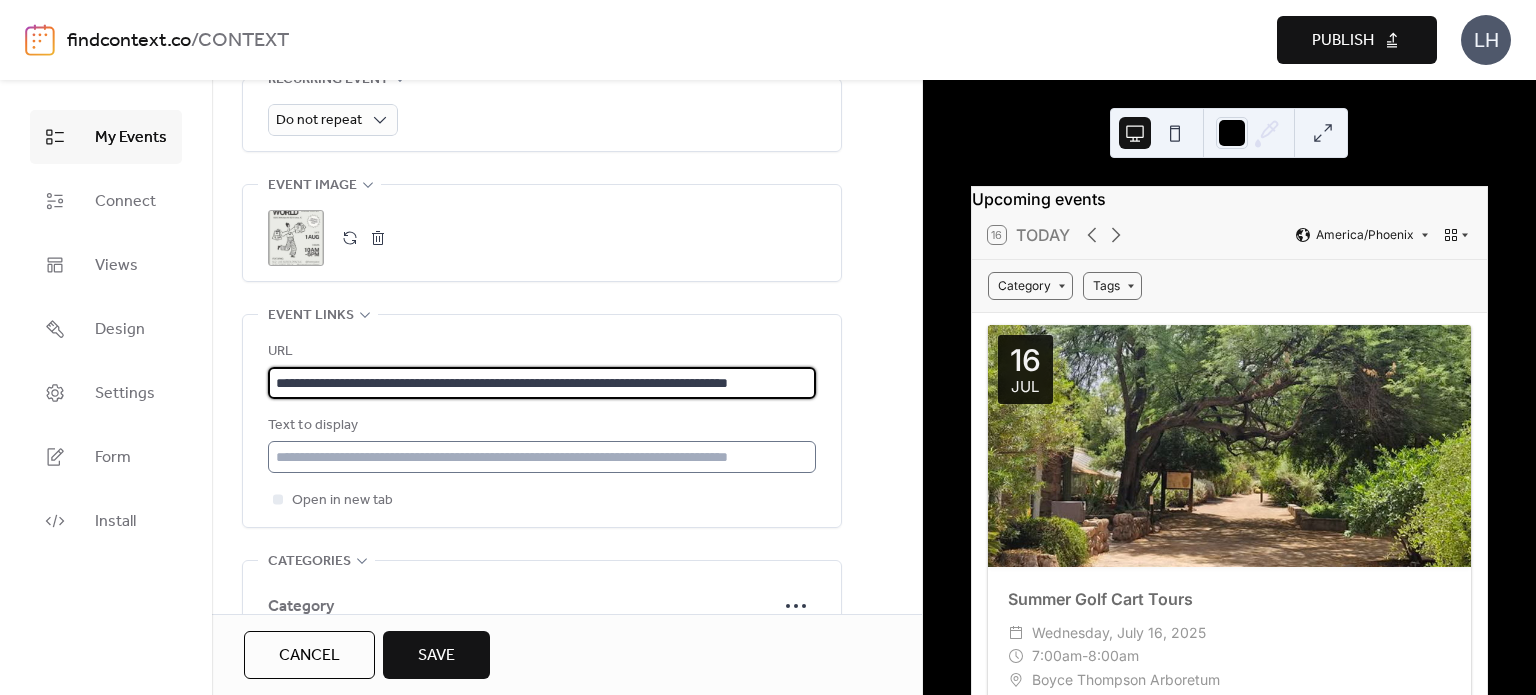 type on "**********" 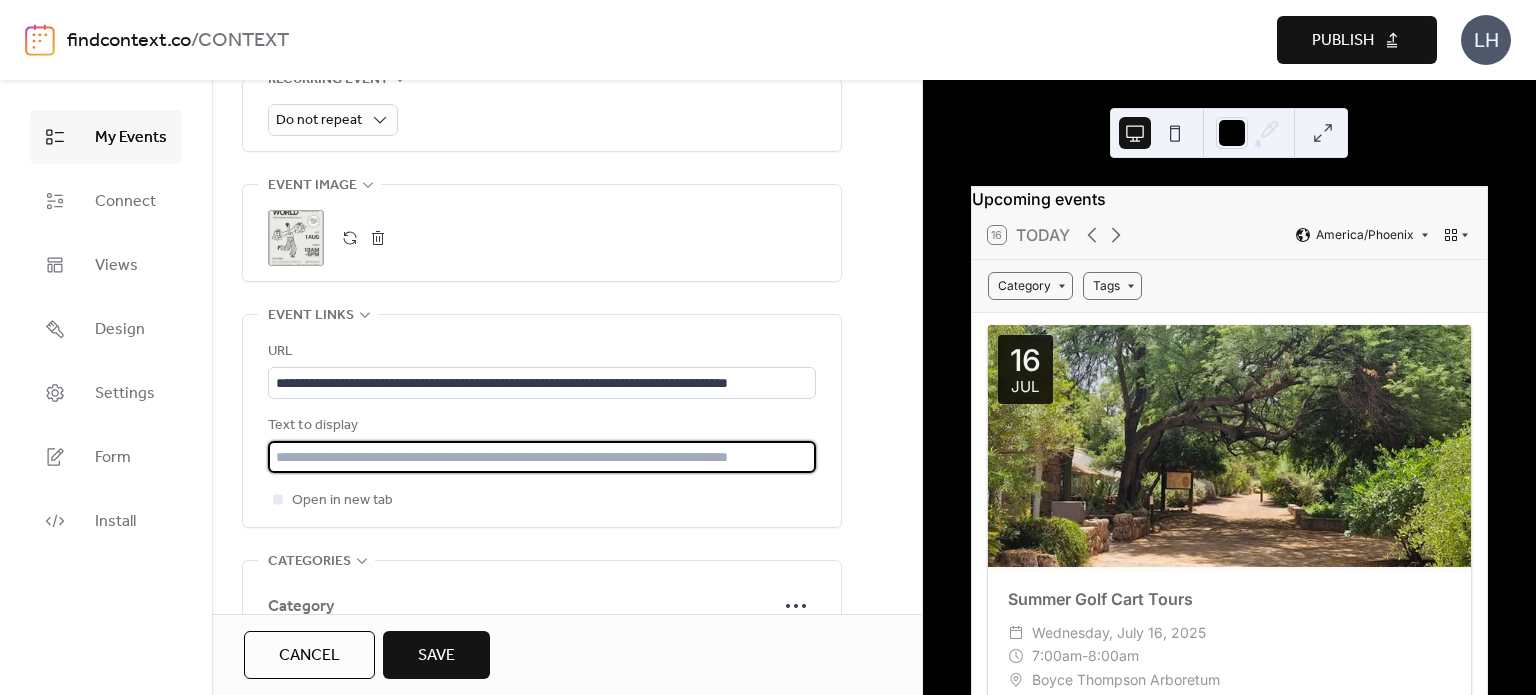 scroll, scrollTop: 0, scrollLeft: 0, axis: both 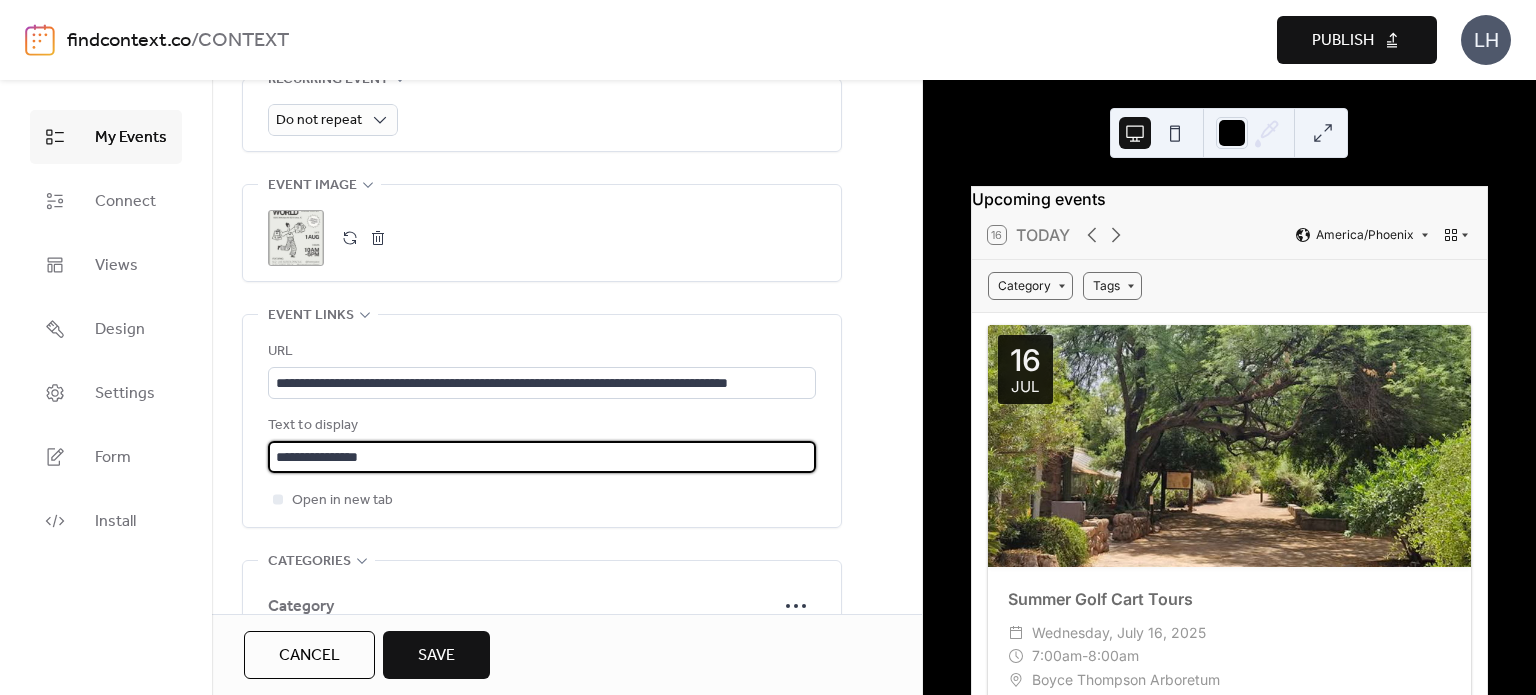 type on "**********" 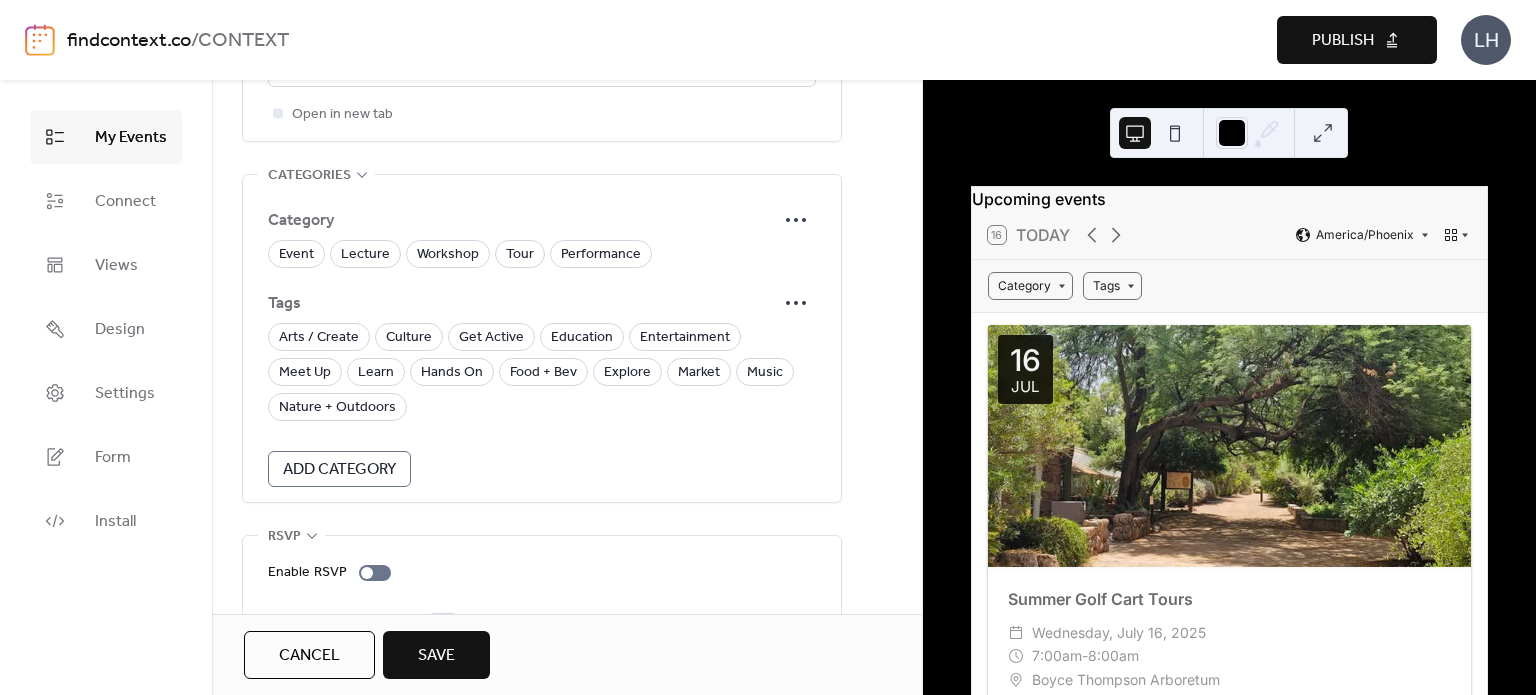 scroll, scrollTop: 1344, scrollLeft: 0, axis: vertical 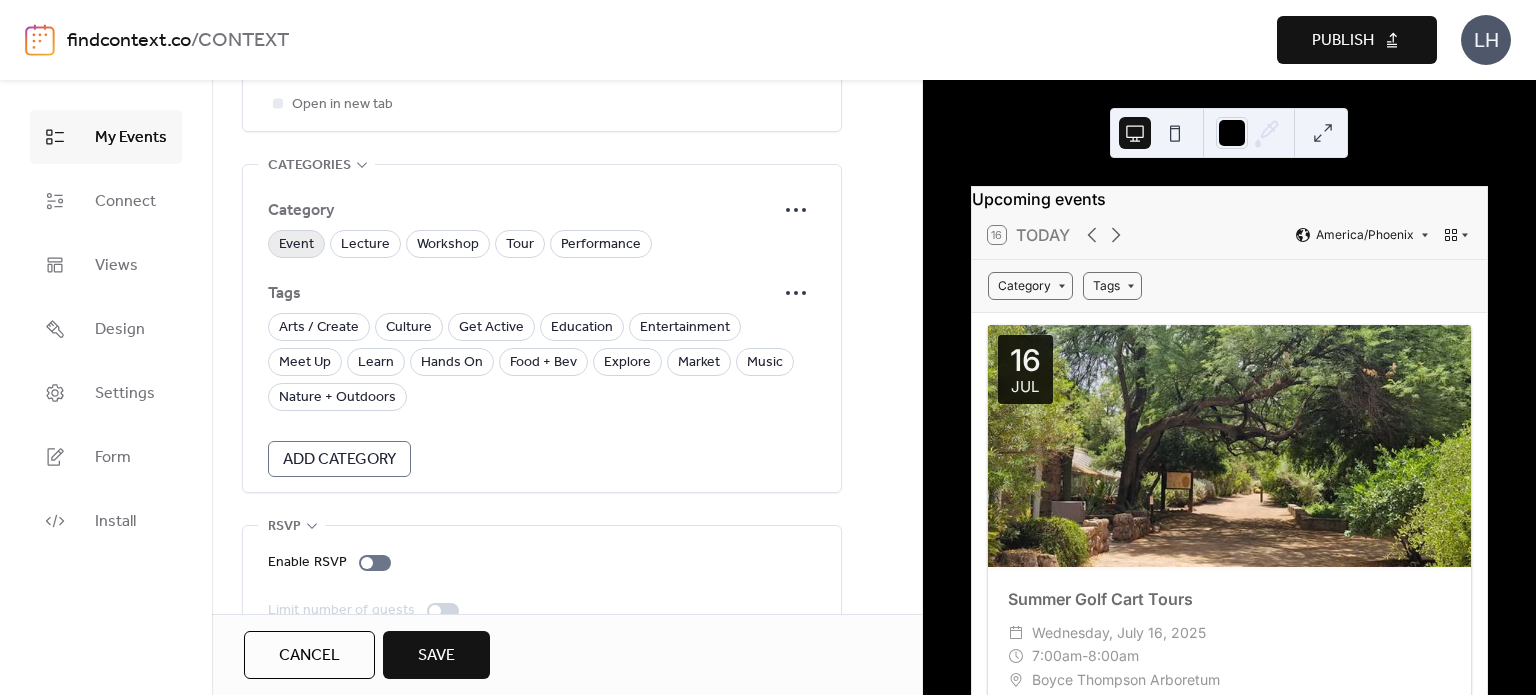 click on "Event" at bounding box center (296, 245) 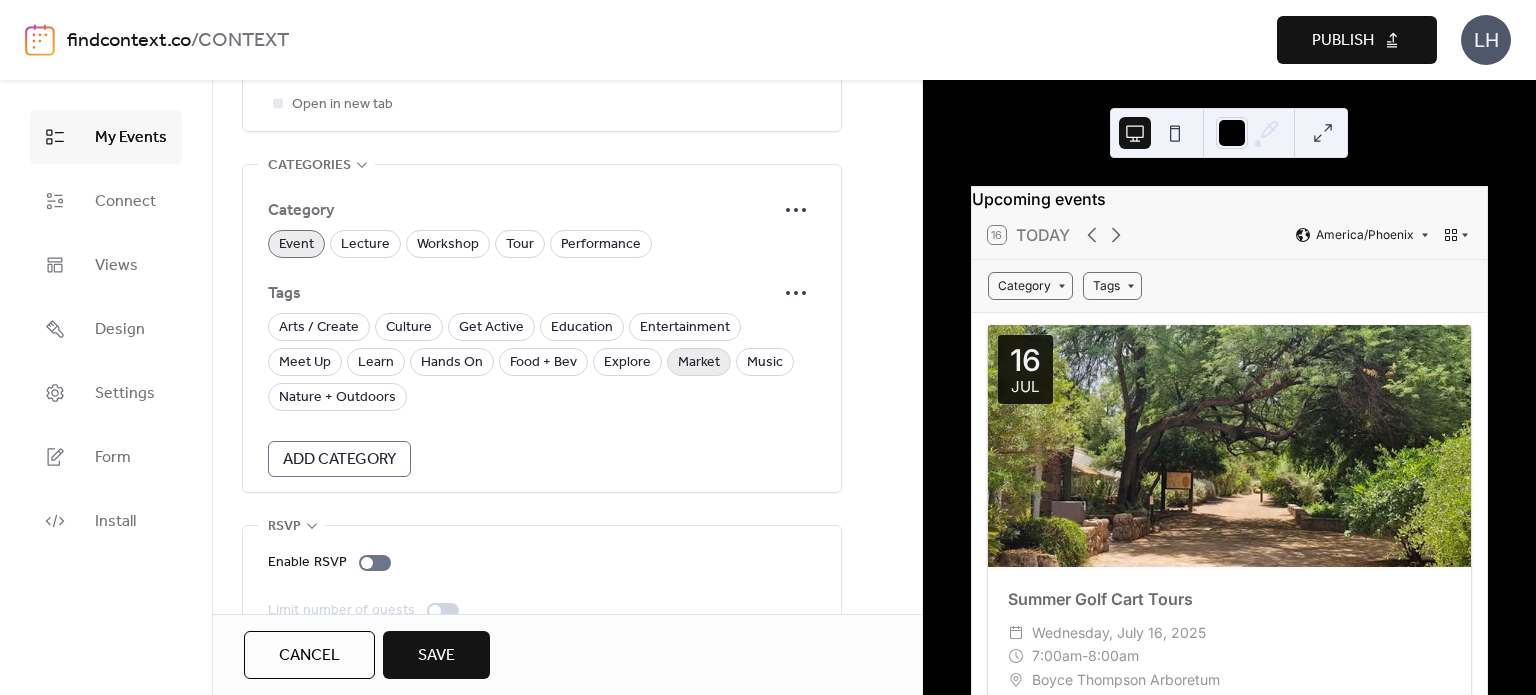 click on "Market" at bounding box center [699, 363] 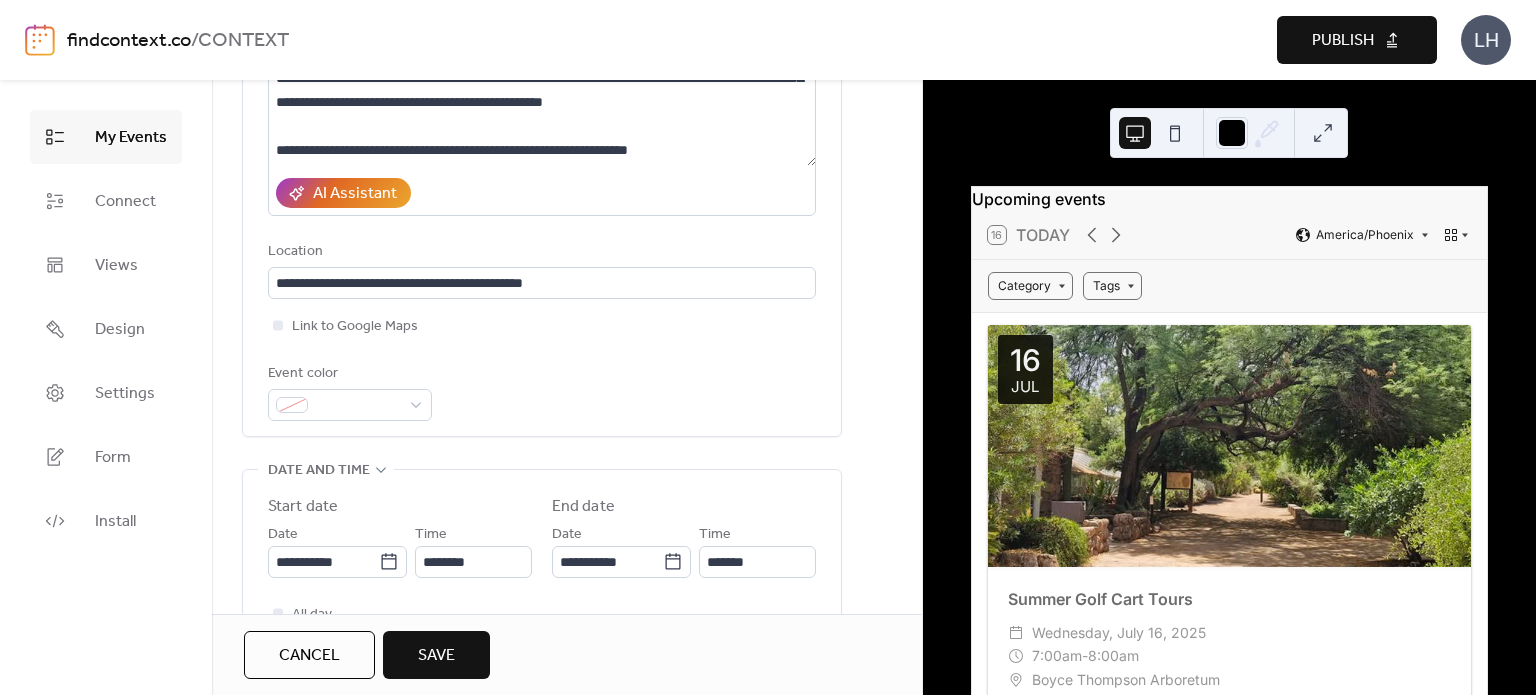 scroll, scrollTop: 302, scrollLeft: 0, axis: vertical 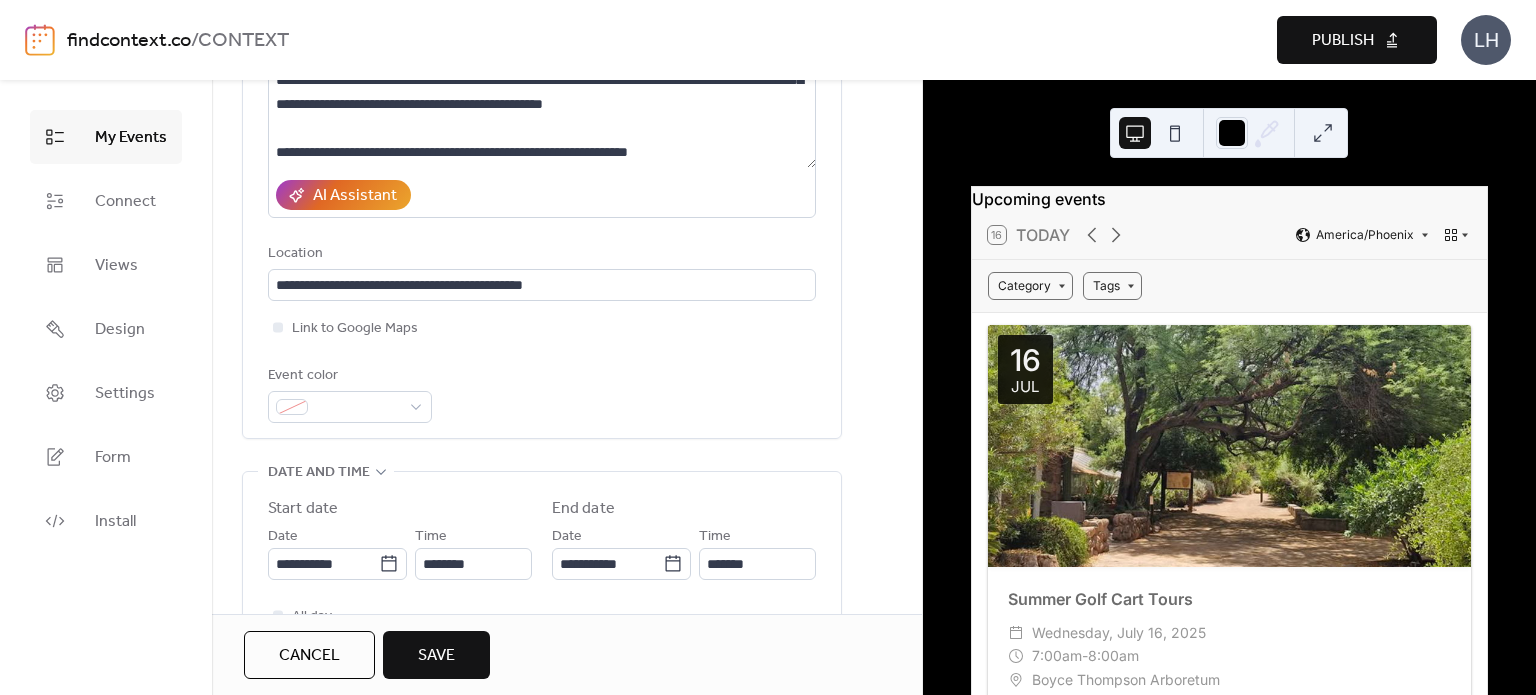 click on "Save" at bounding box center [436, 656] 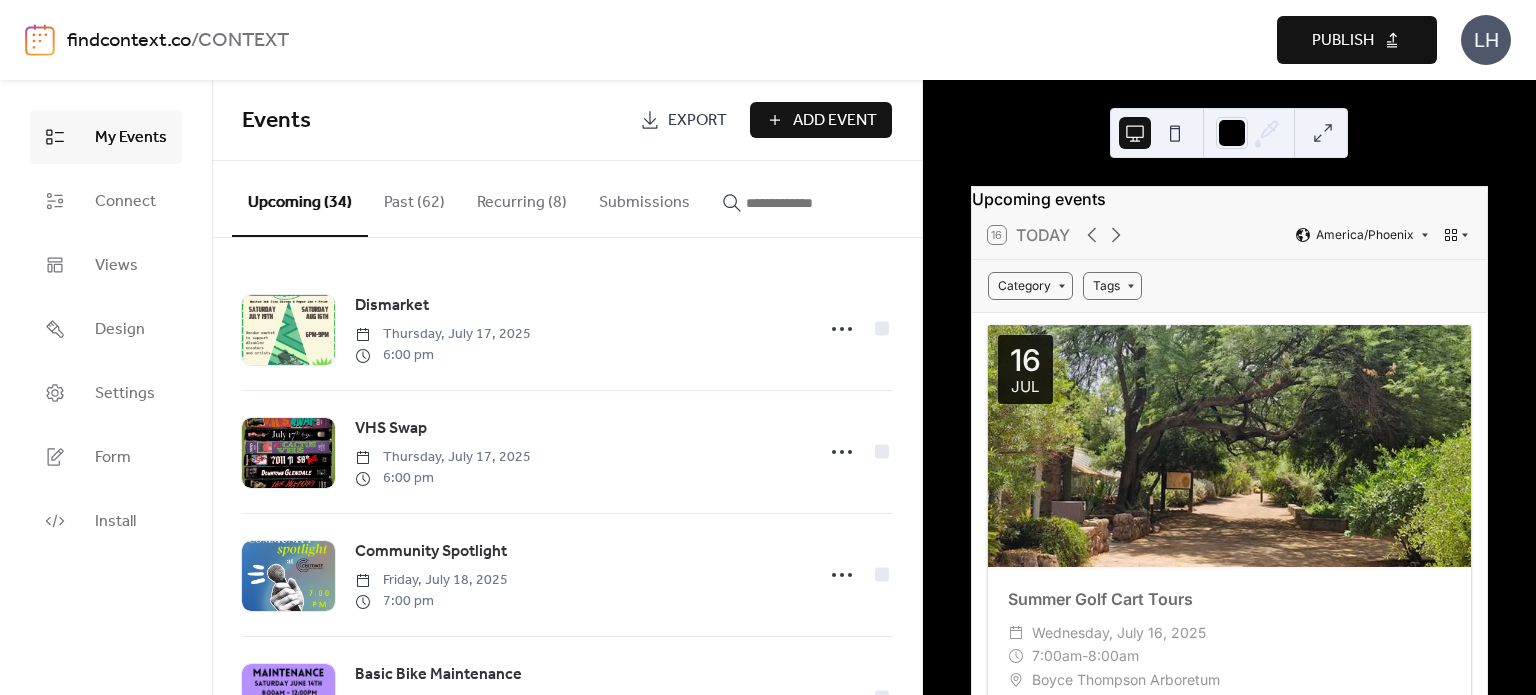 click on "Add Event" at bounding box center (835, 121) 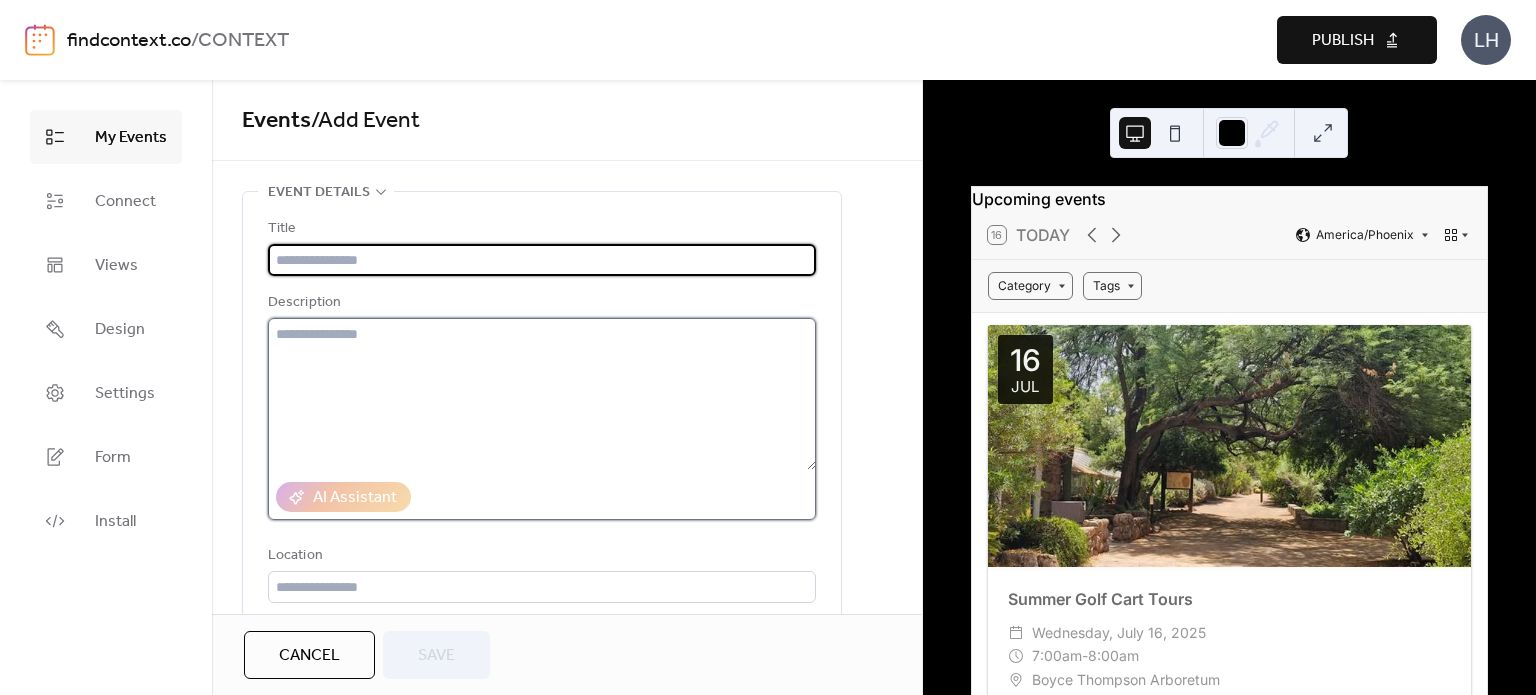 click at bounding box center [542, 394] 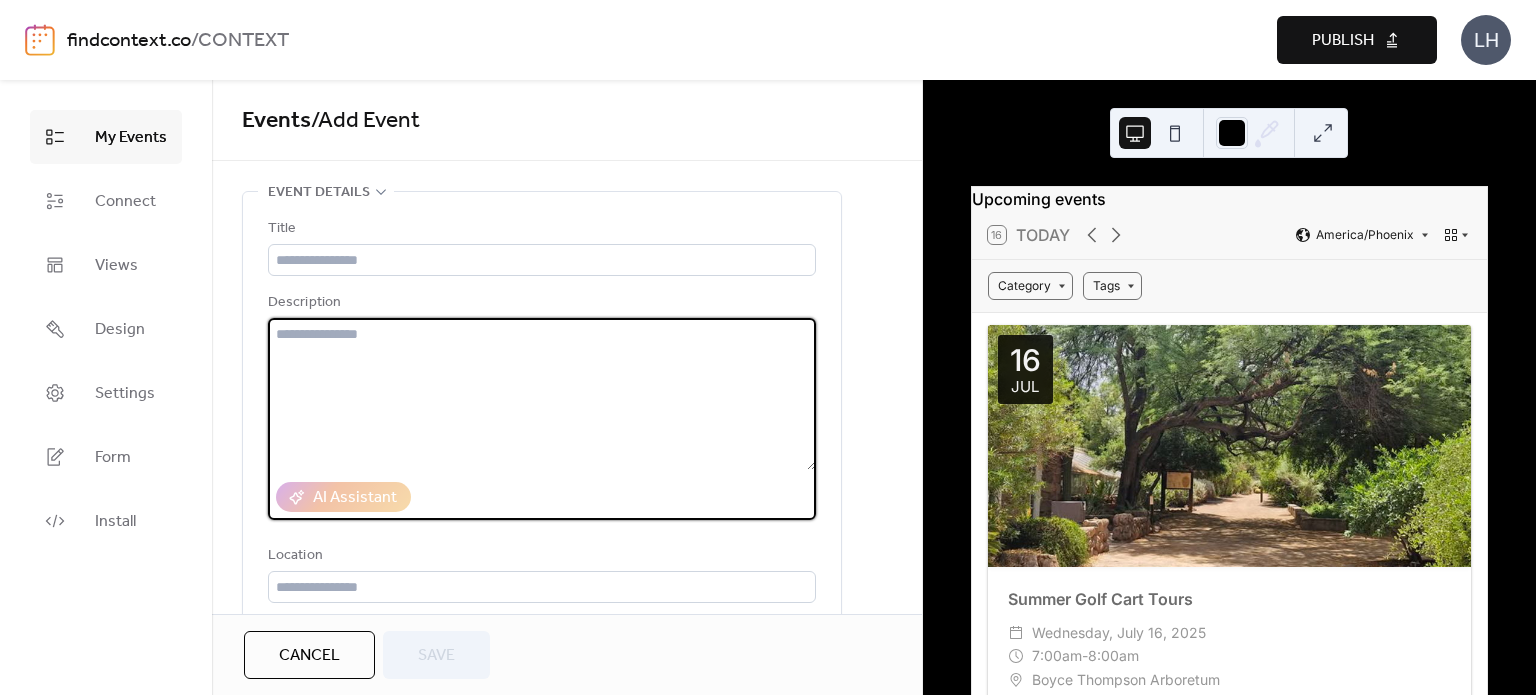 paste on "**********" 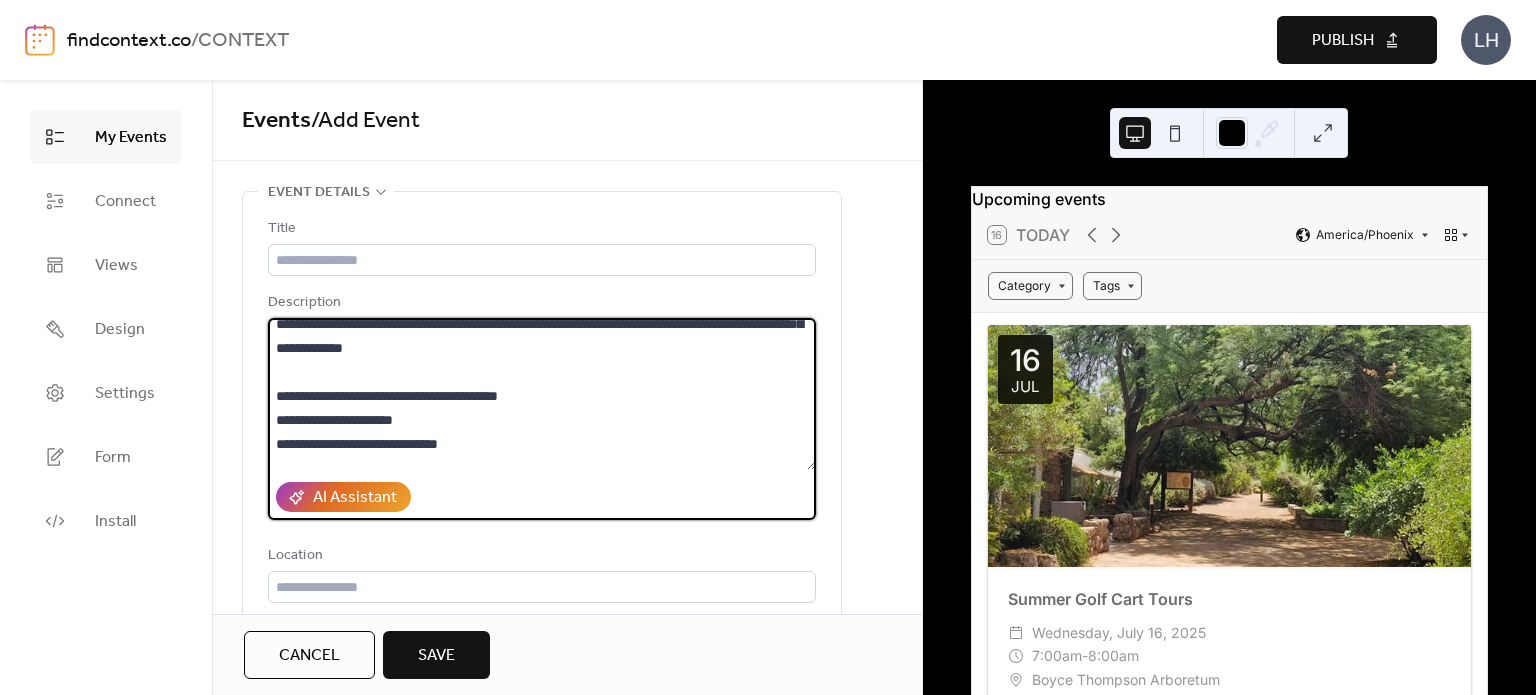 scroll, scrollTop: 0, scrollLeft: 0, axis: both 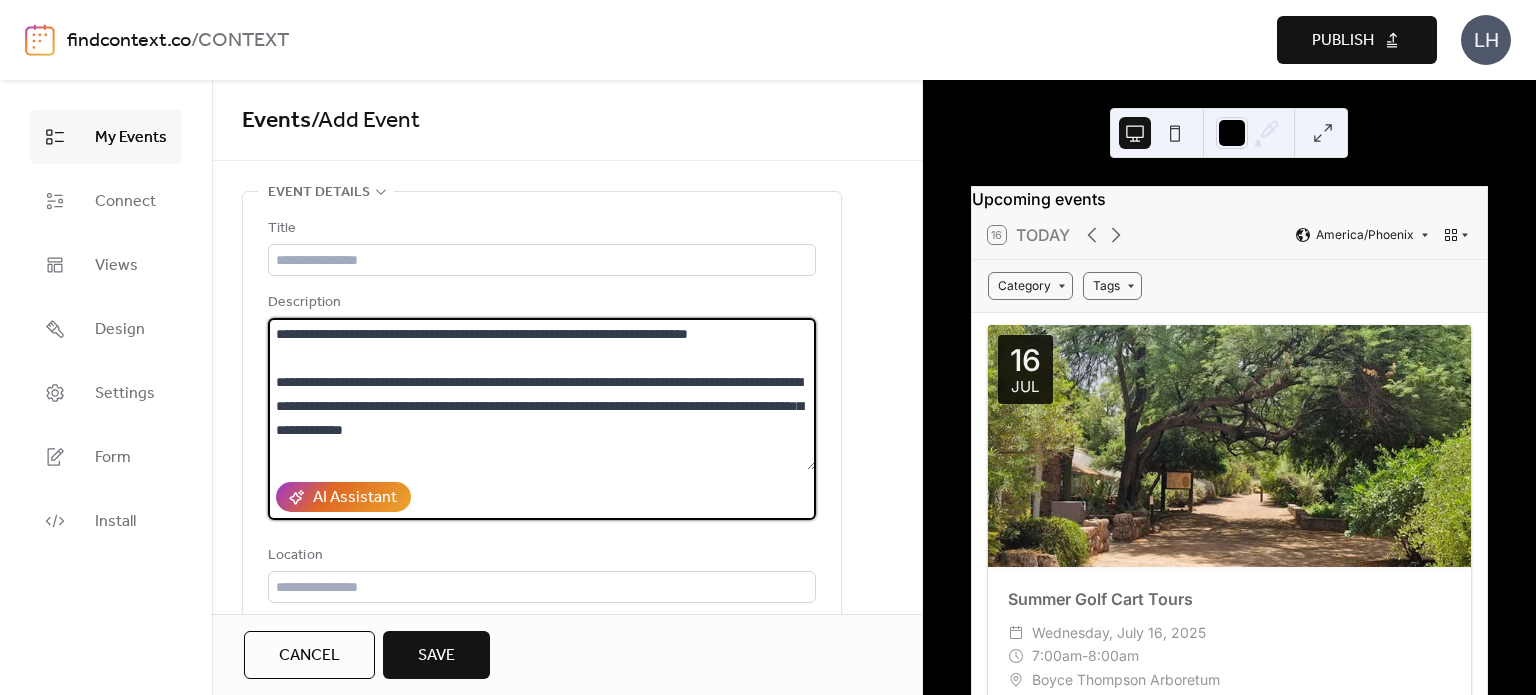 drag, startPoint x: 330, startPoint y: 336, endPoint x: 732, endPoint y: 335, distance: 402.00125 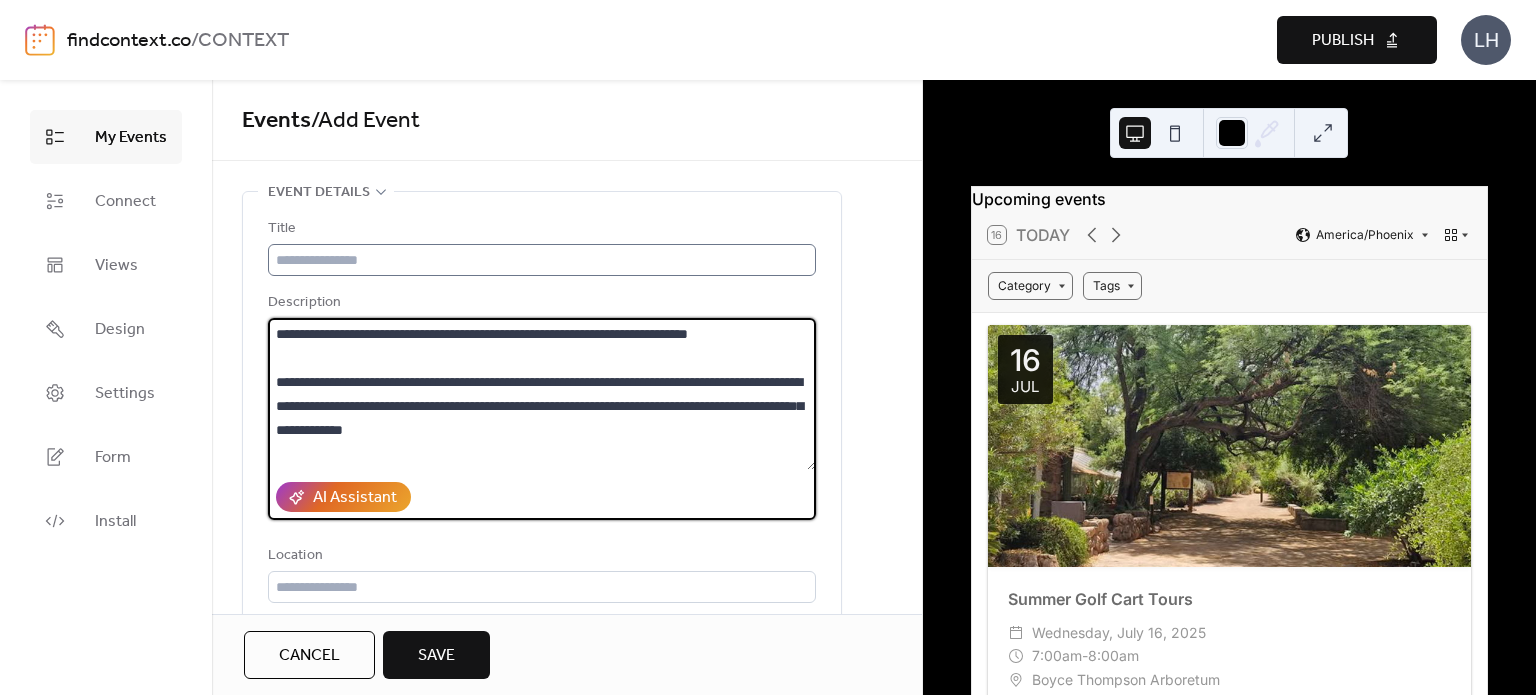 type on "**********" 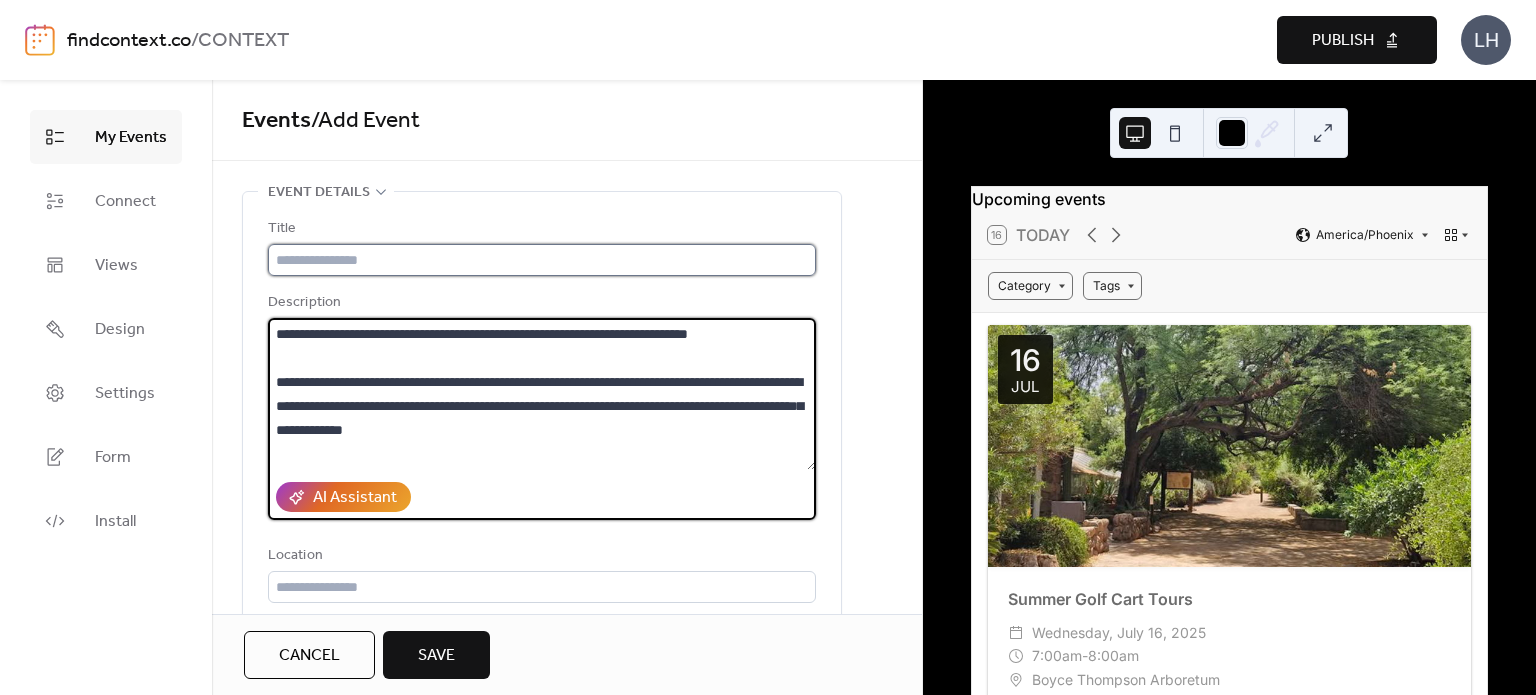 click at bounding box center (542, 260) 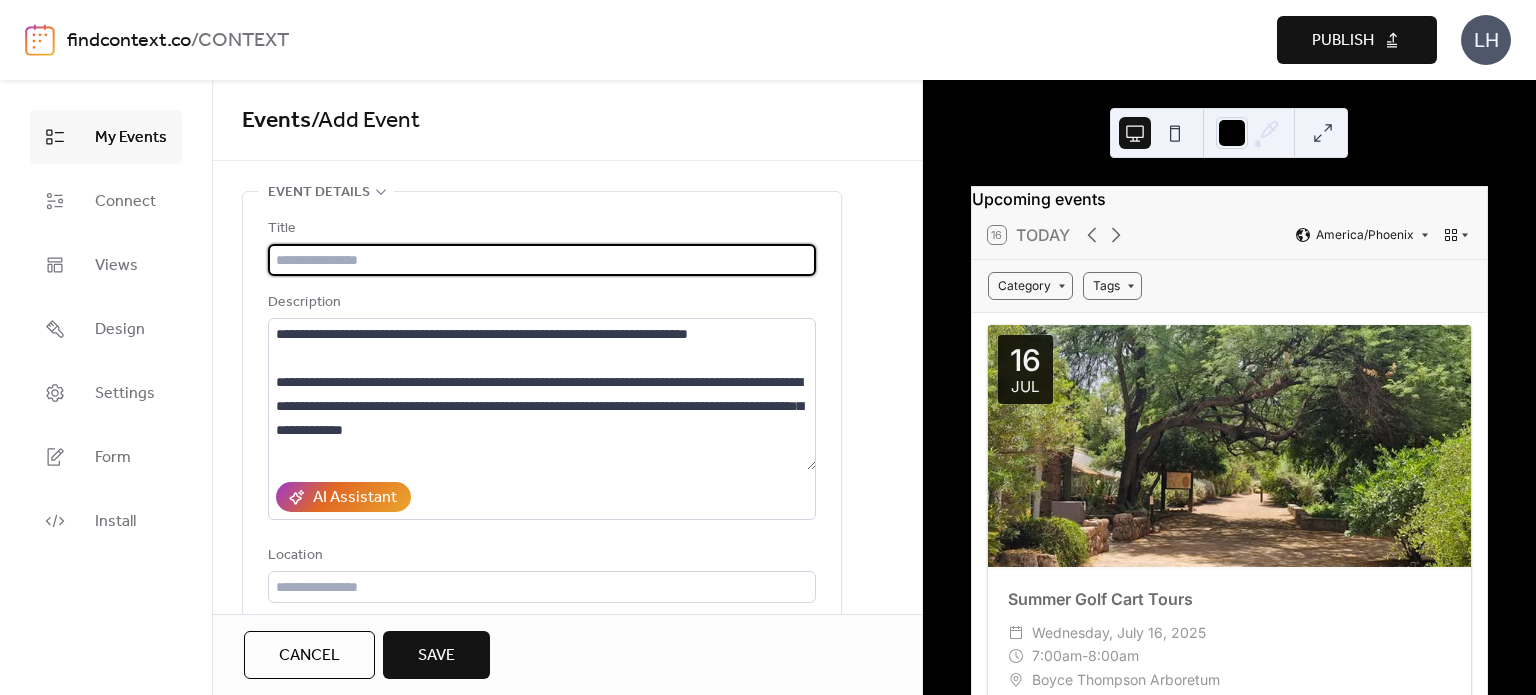 paste on "**********" 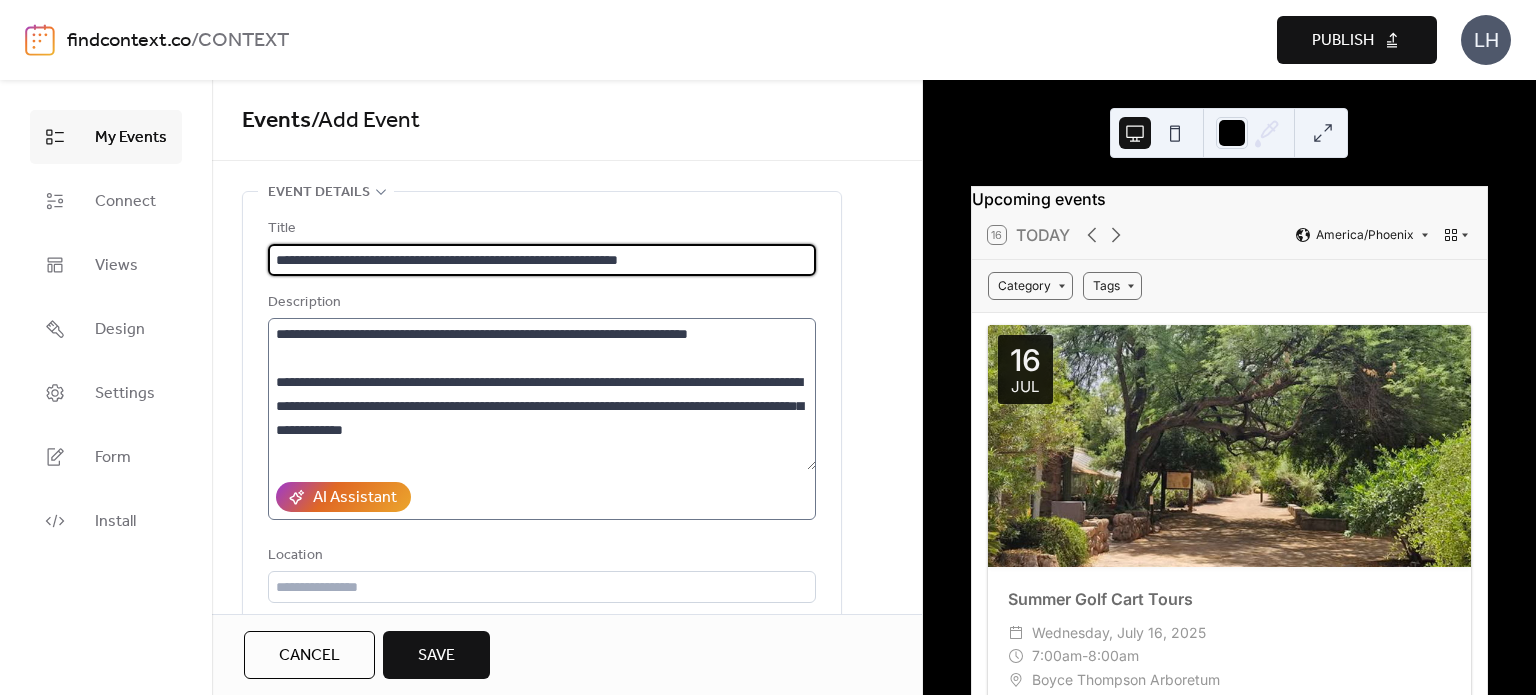 type on "**********" 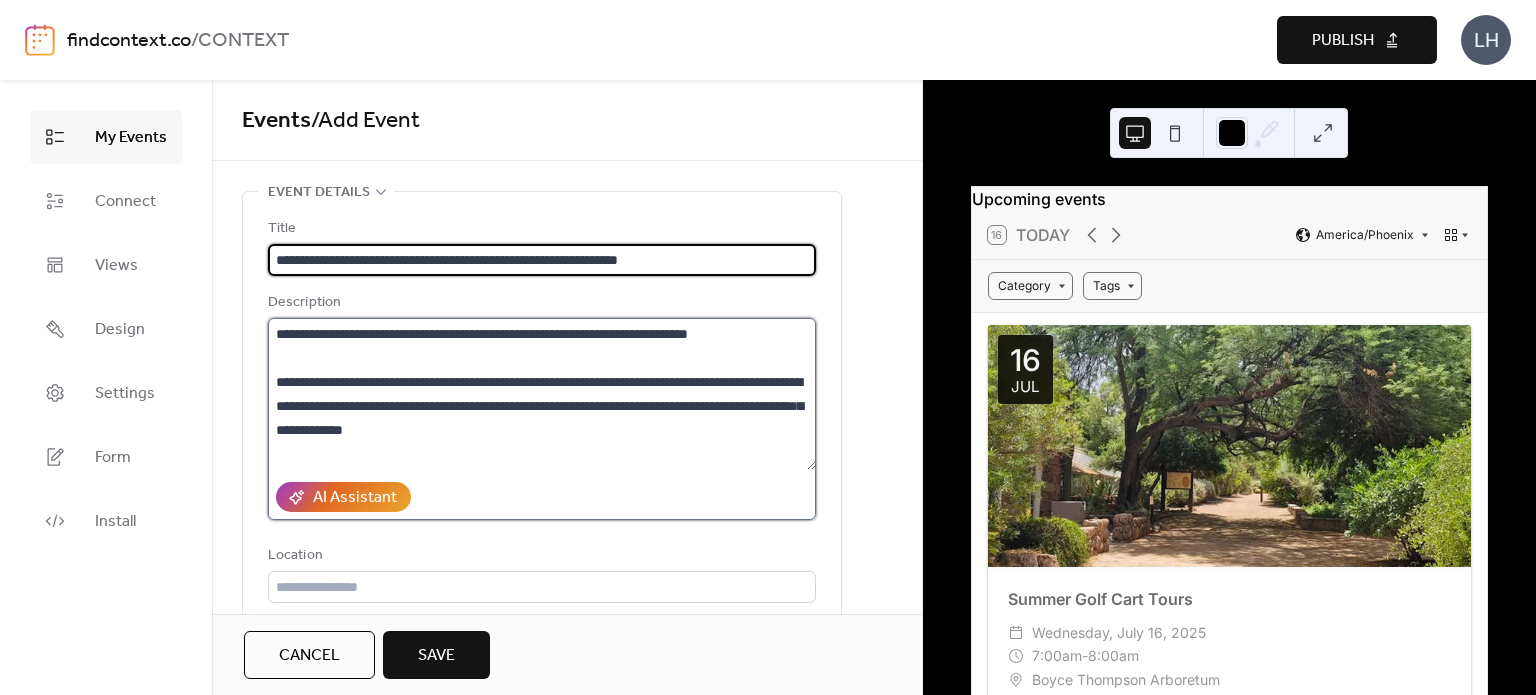 click at bounding box center [542, 394] 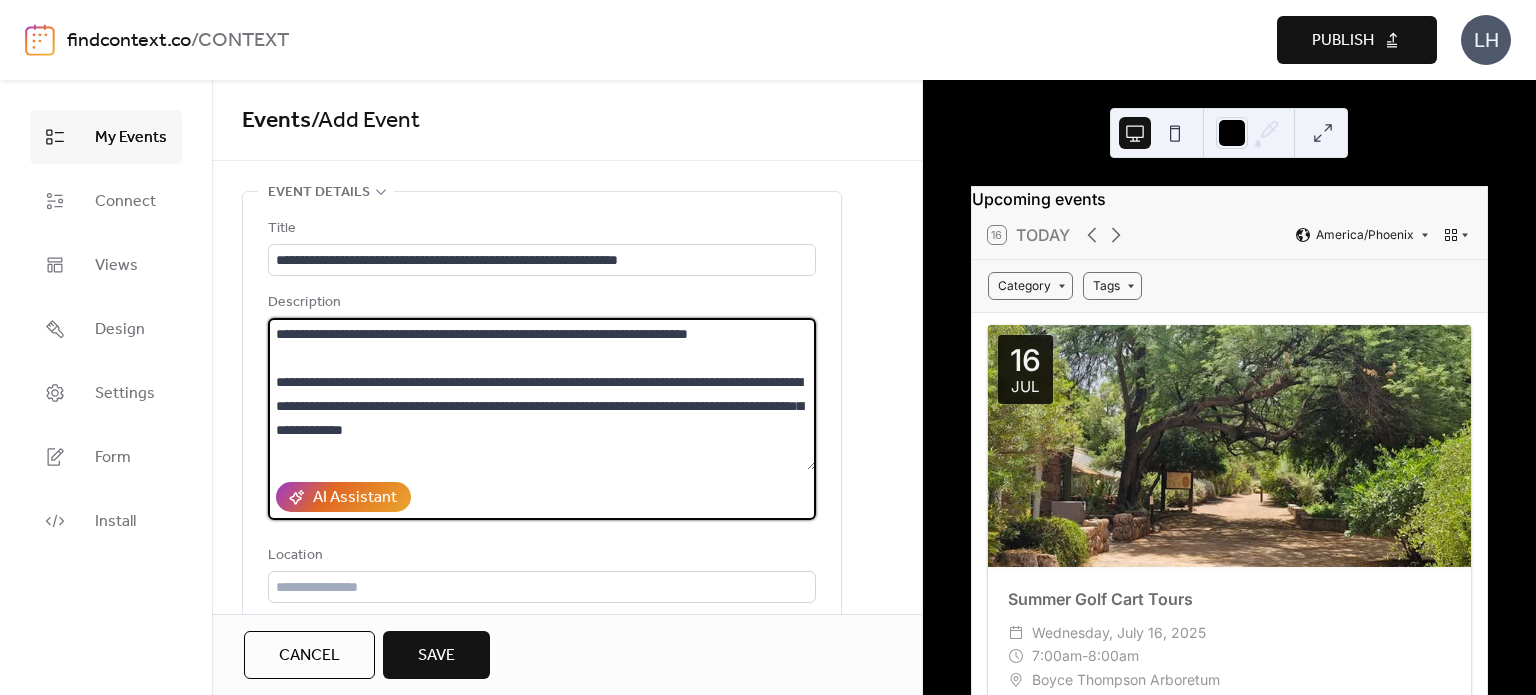 click at bounding box center [542, 394] 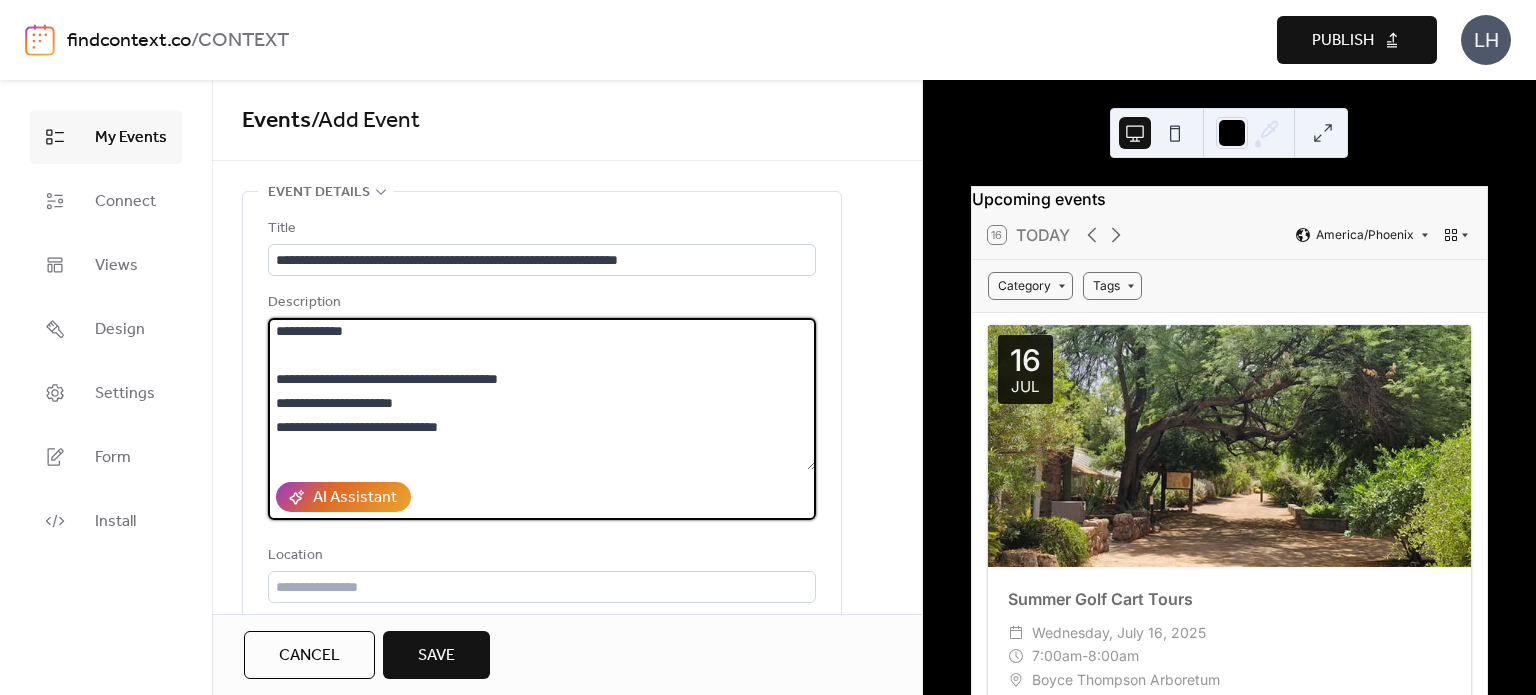 scroll, scrollTop: 52, scrollLeft: 0, axis: vertical 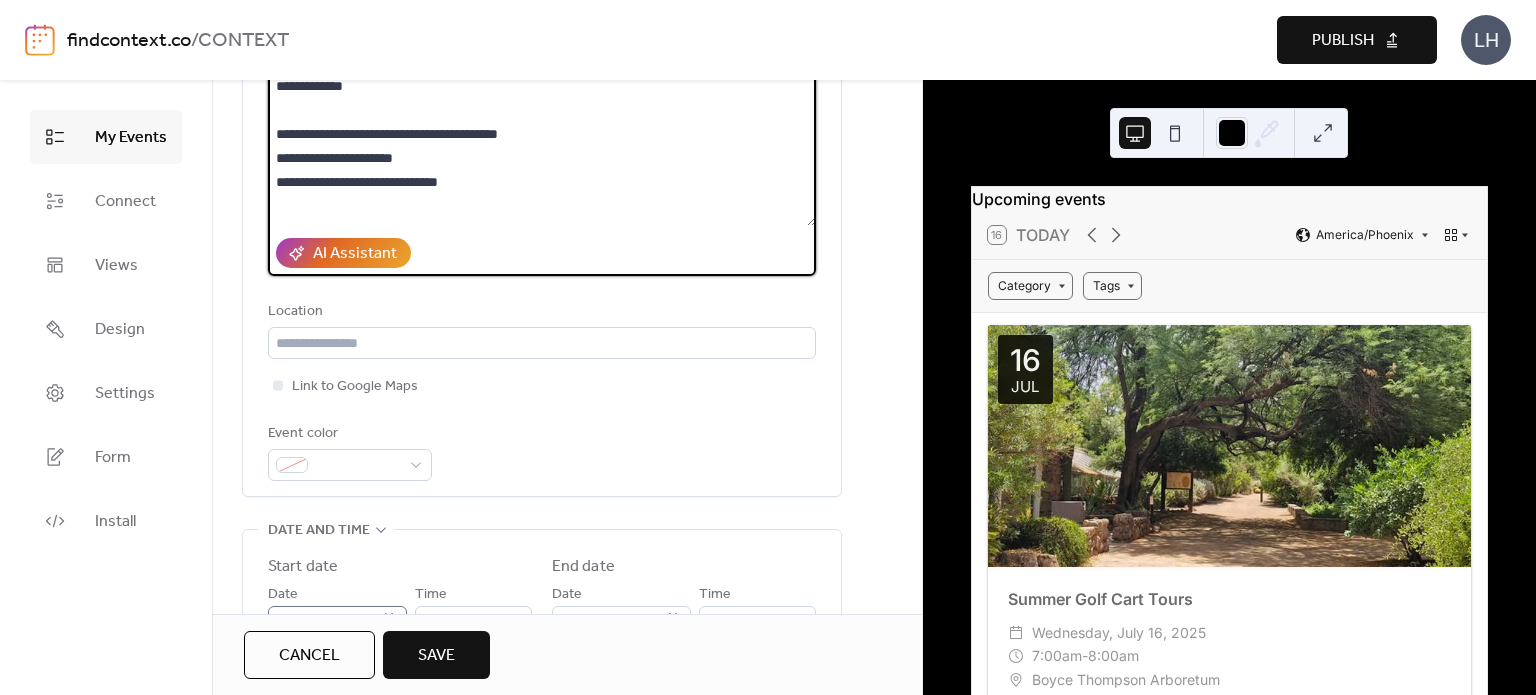 type on "**********" 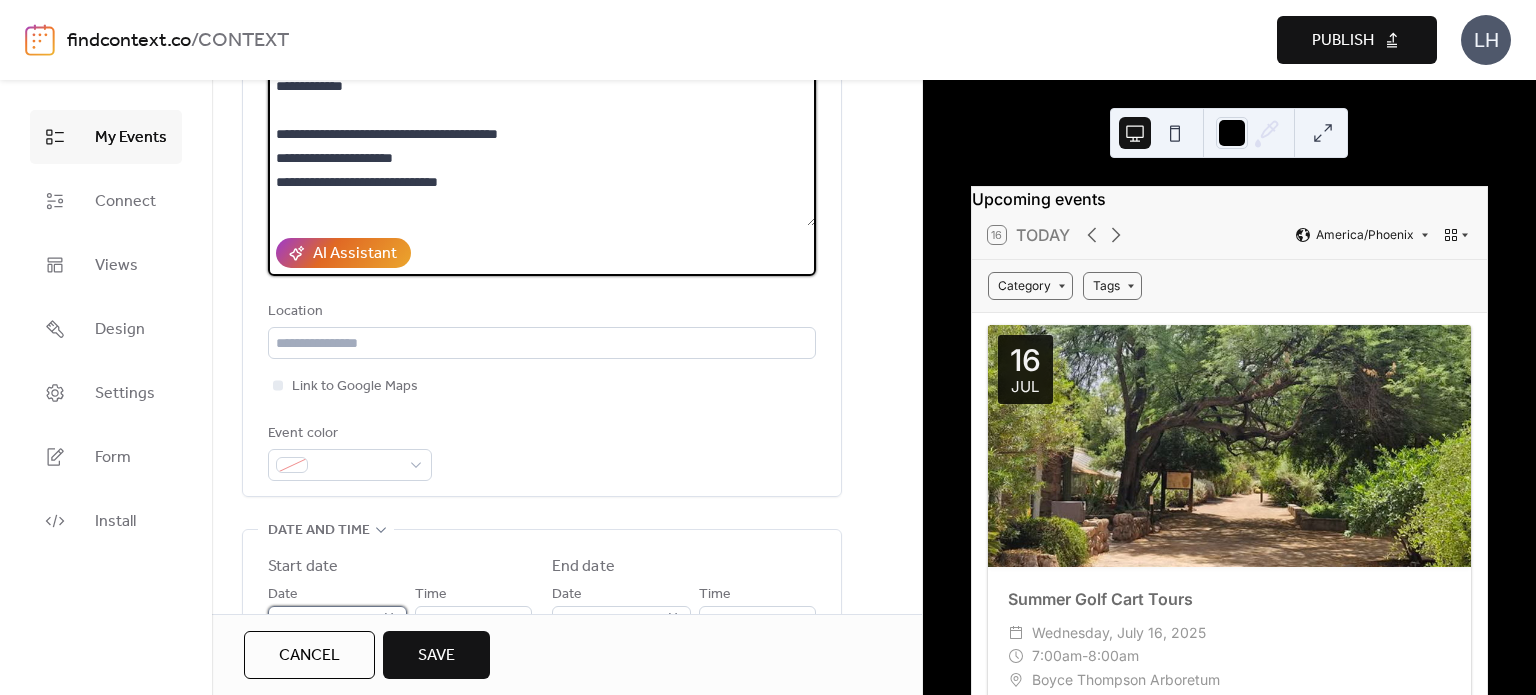 click on "**********" at bounding box center (323, 622) 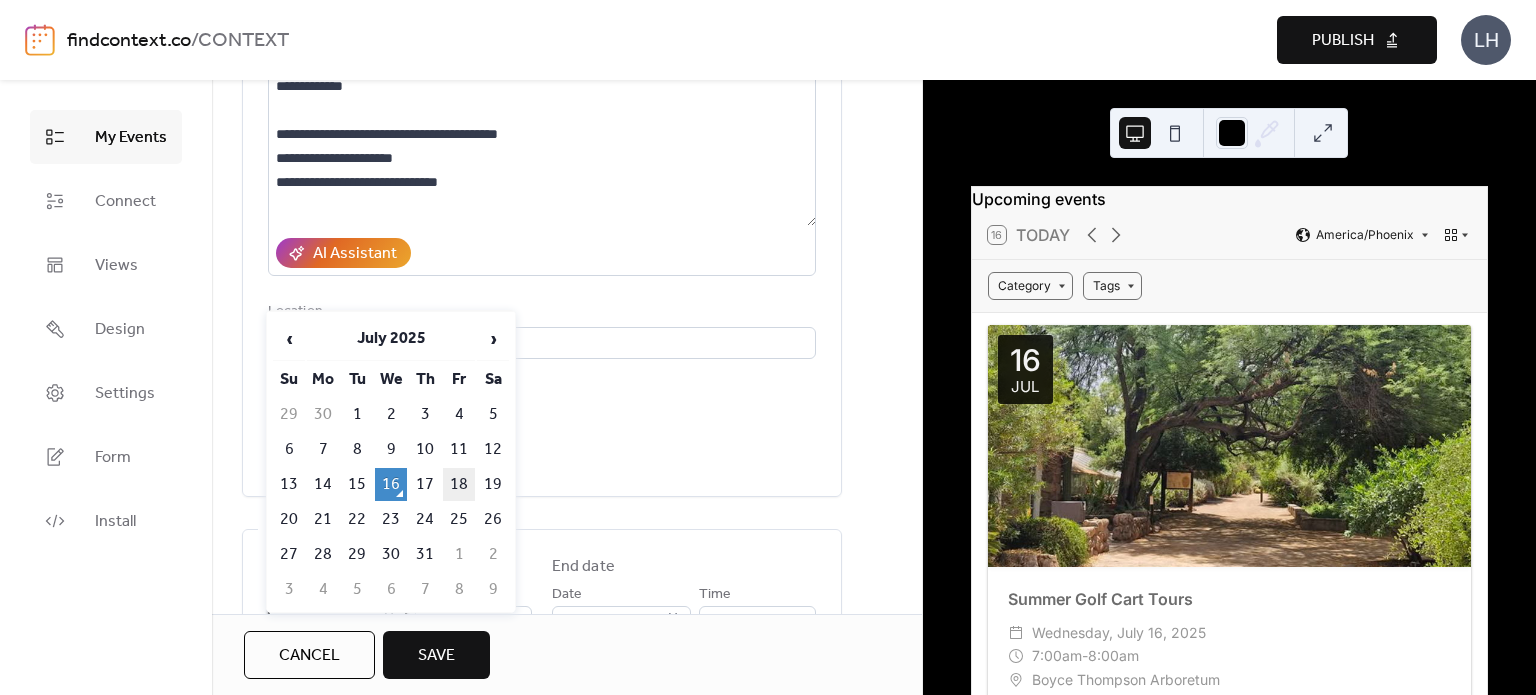 click on "18" at bounding box center (459, 484) 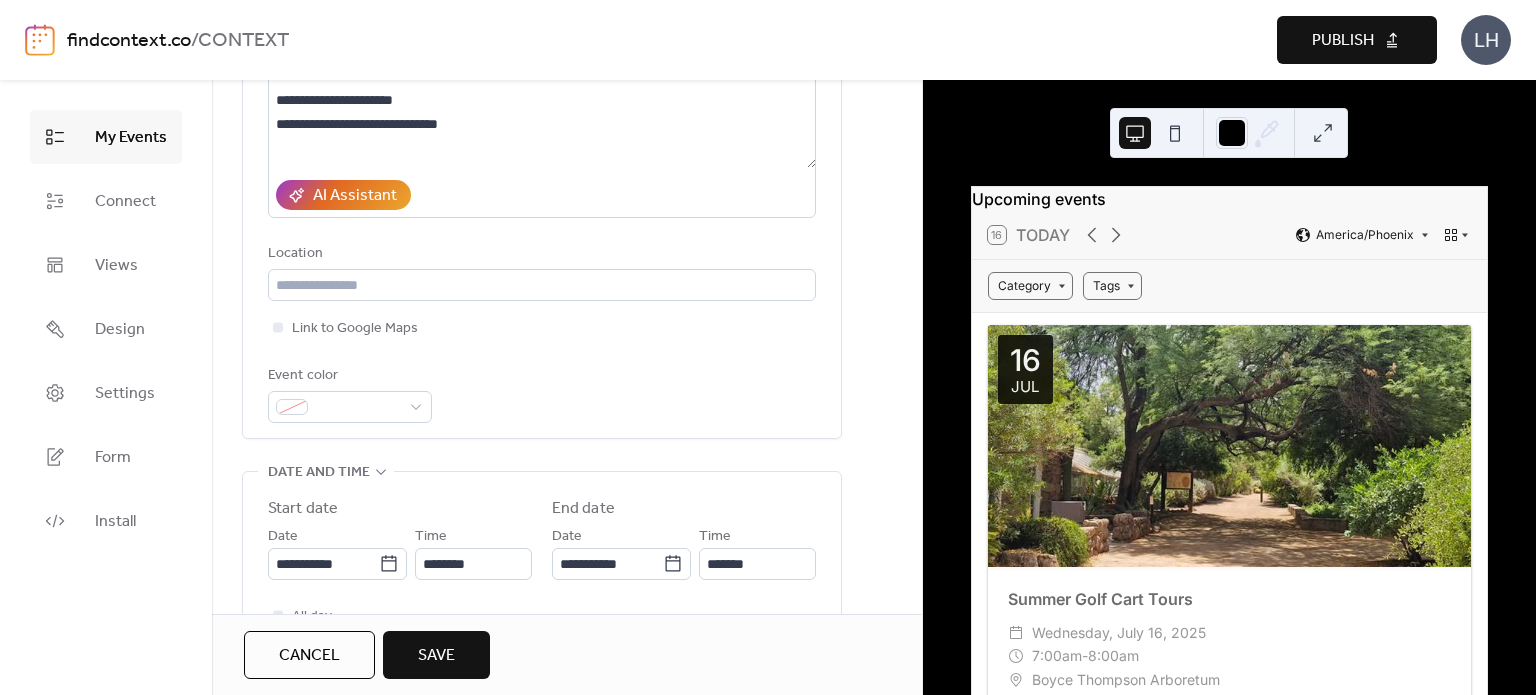 scroll, scrollTop: 304, scrollLeft: 0, axis: vertical 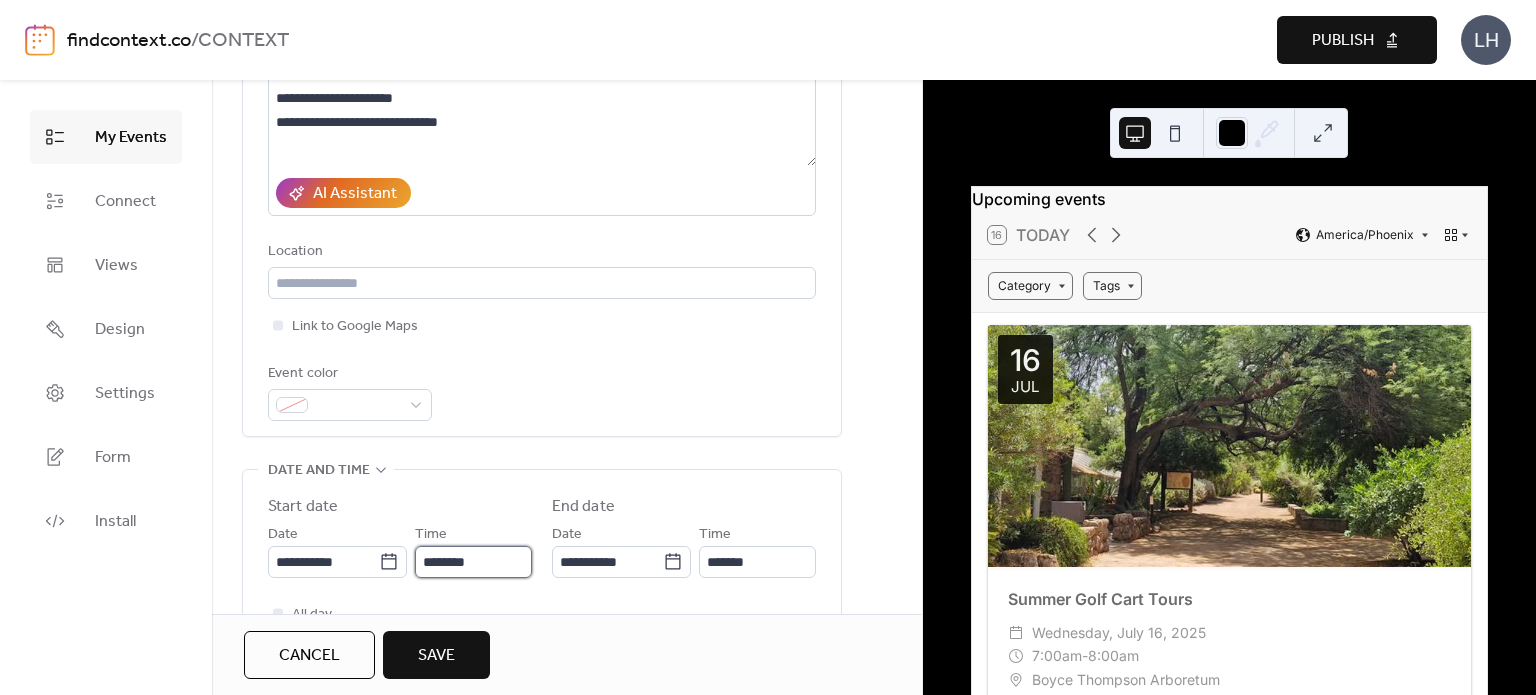 click on "********" at bounding box center (473, 562) 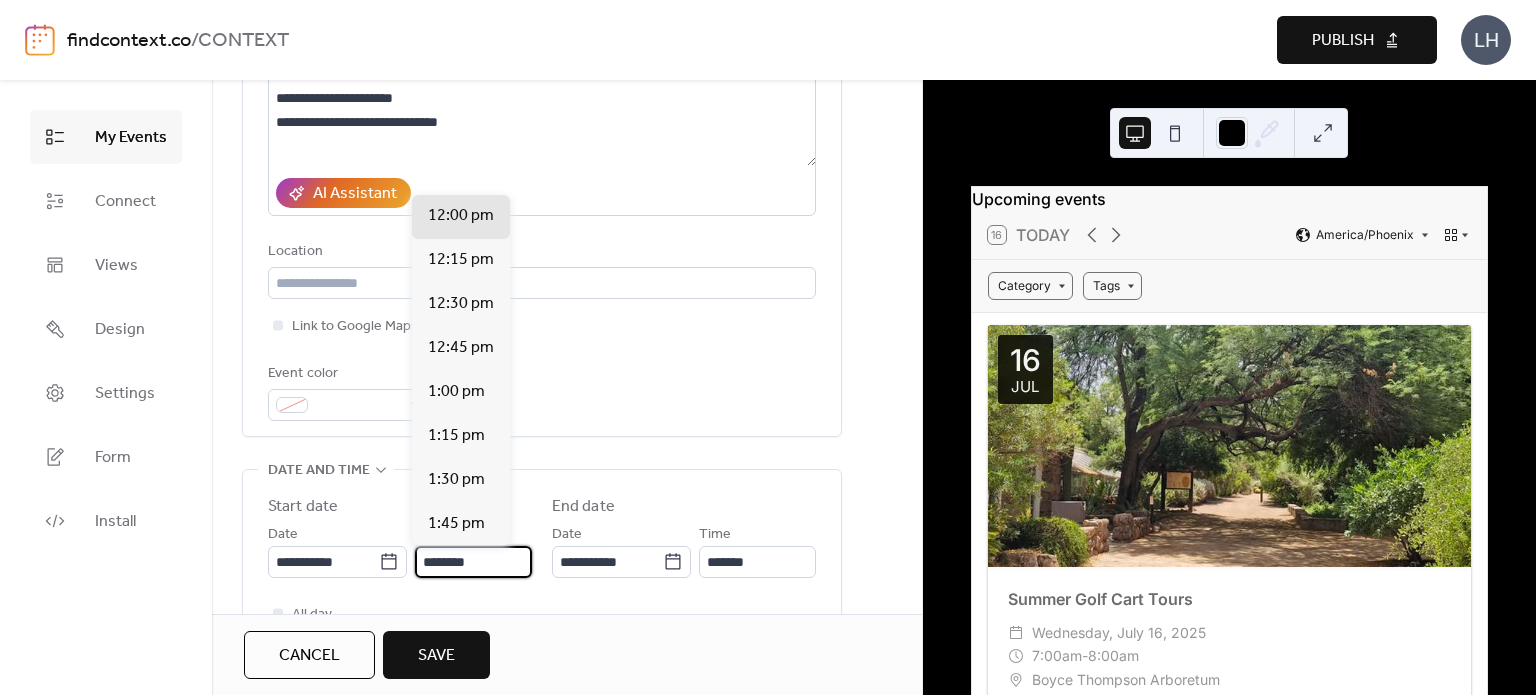 click on "********" at bounding box center (473, 562) 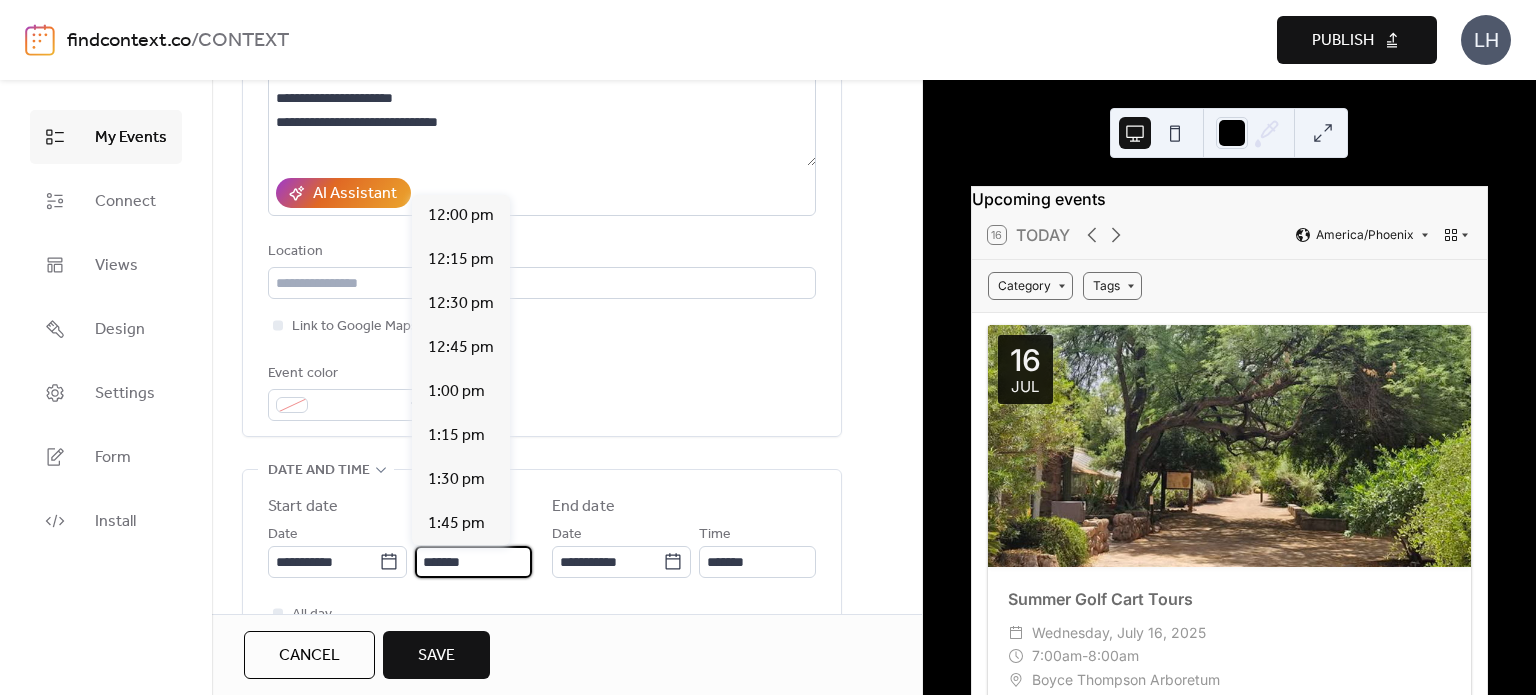 scroll, scrollTop: 3696, scrollLeft: 0, axis: vertical 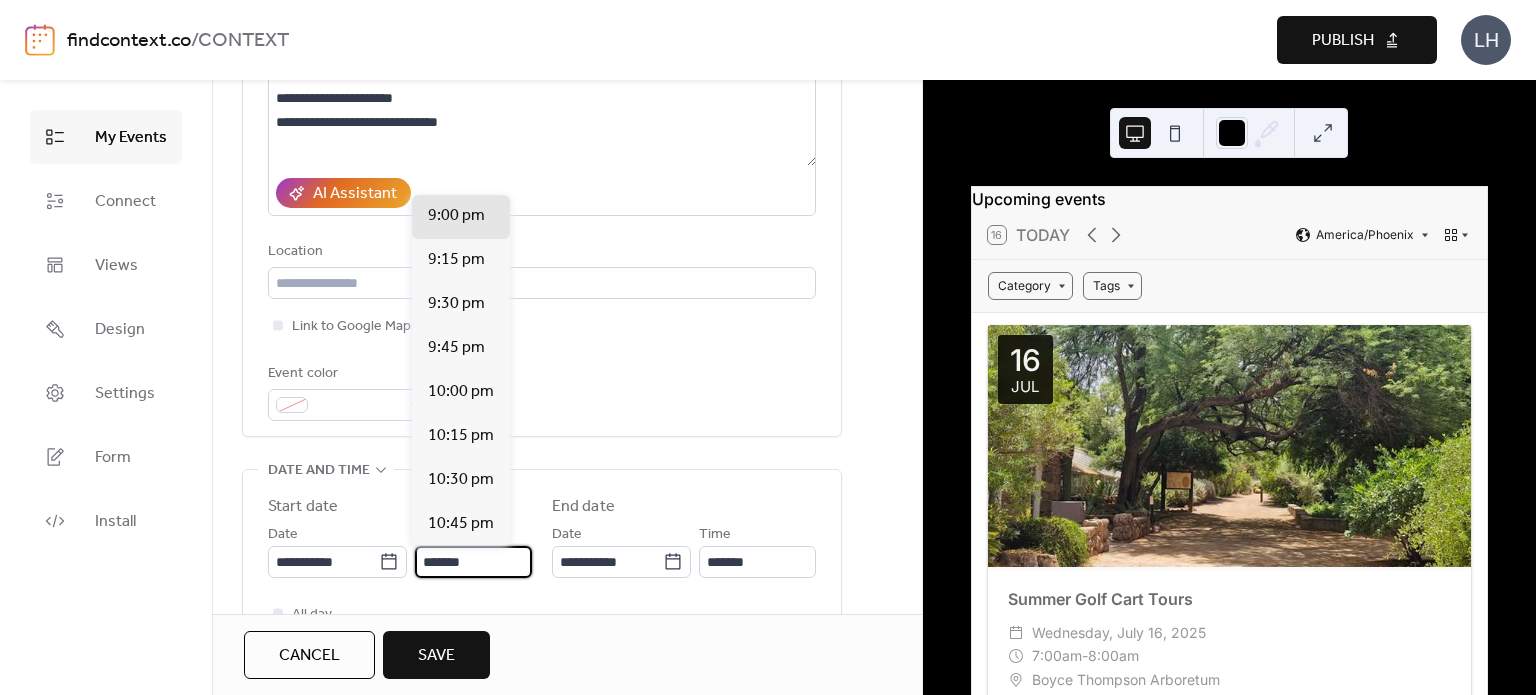 type on "*******" 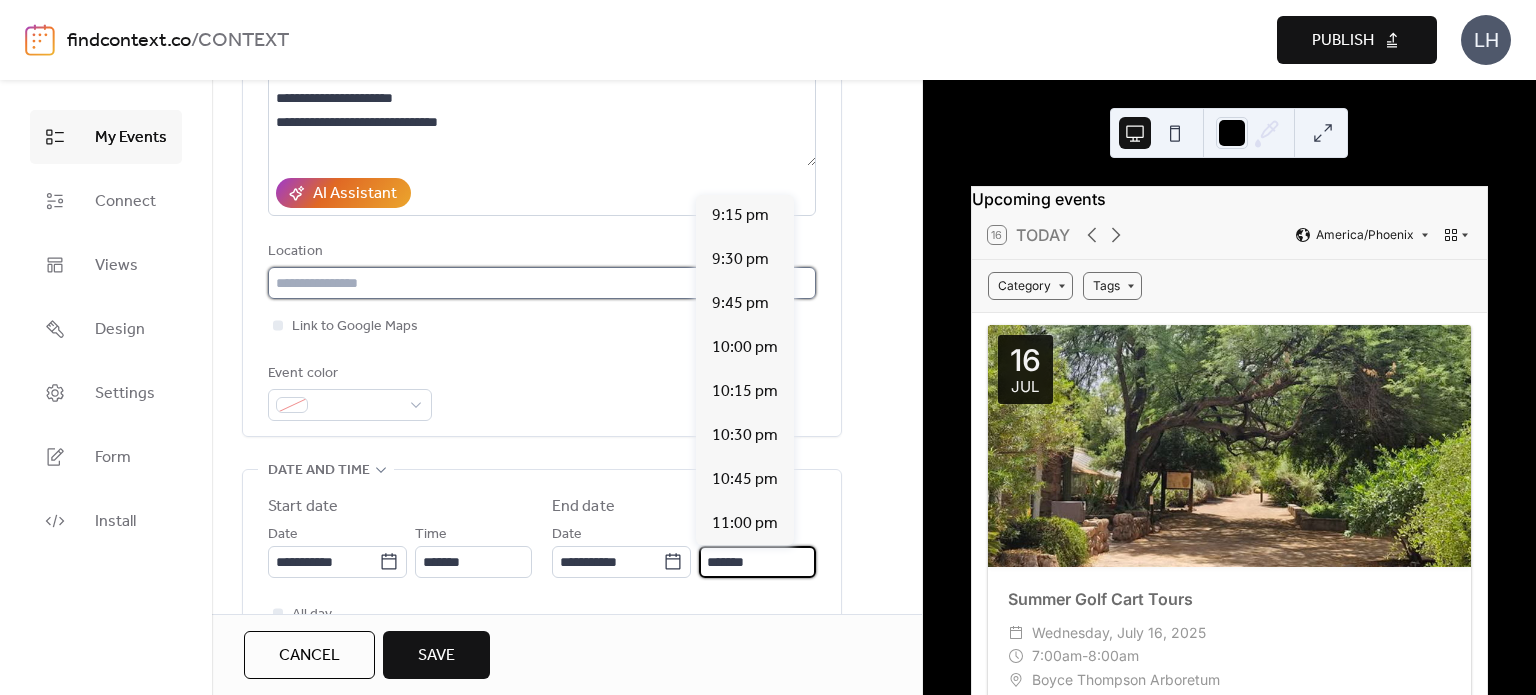 type on "*******" 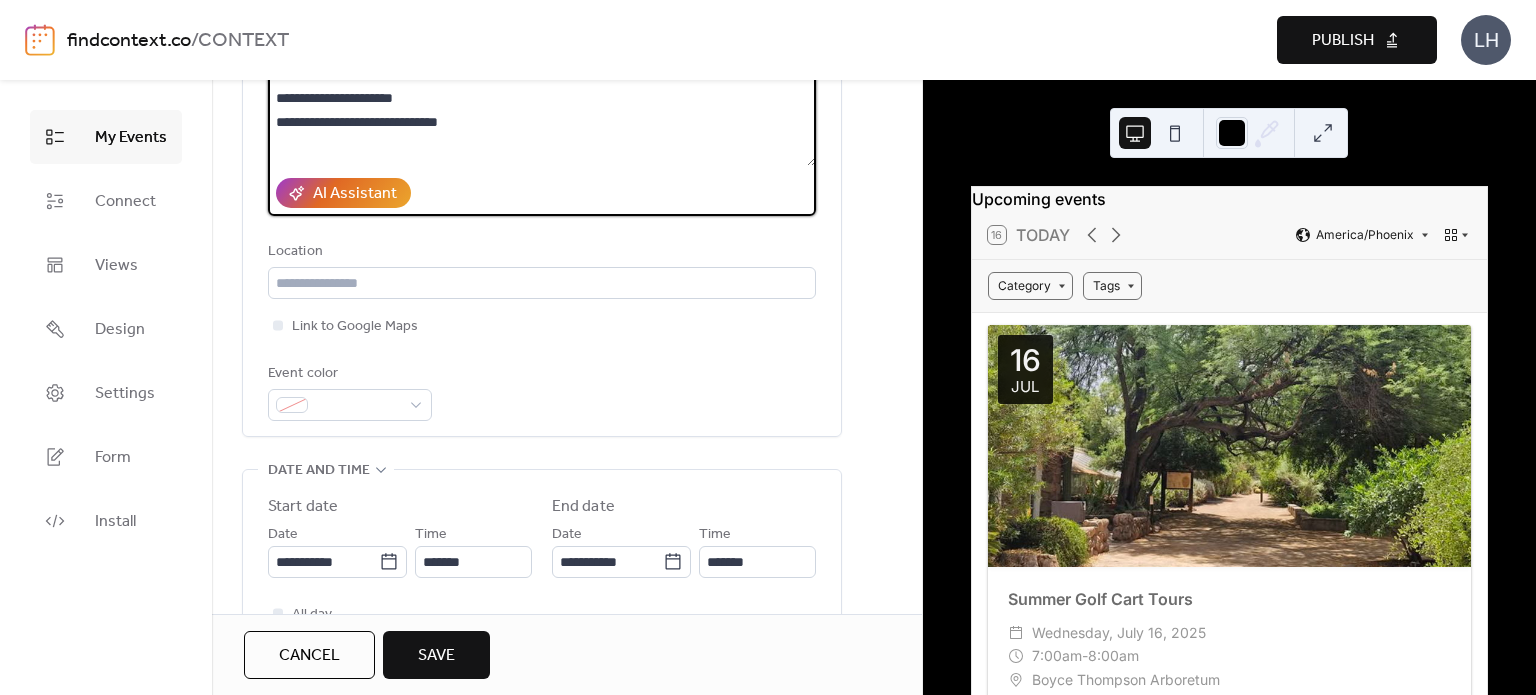 drag, startPoint x: 337, startPoint y: 123, endPoint x: 432, endPoint y: 125, distance: 95.02105 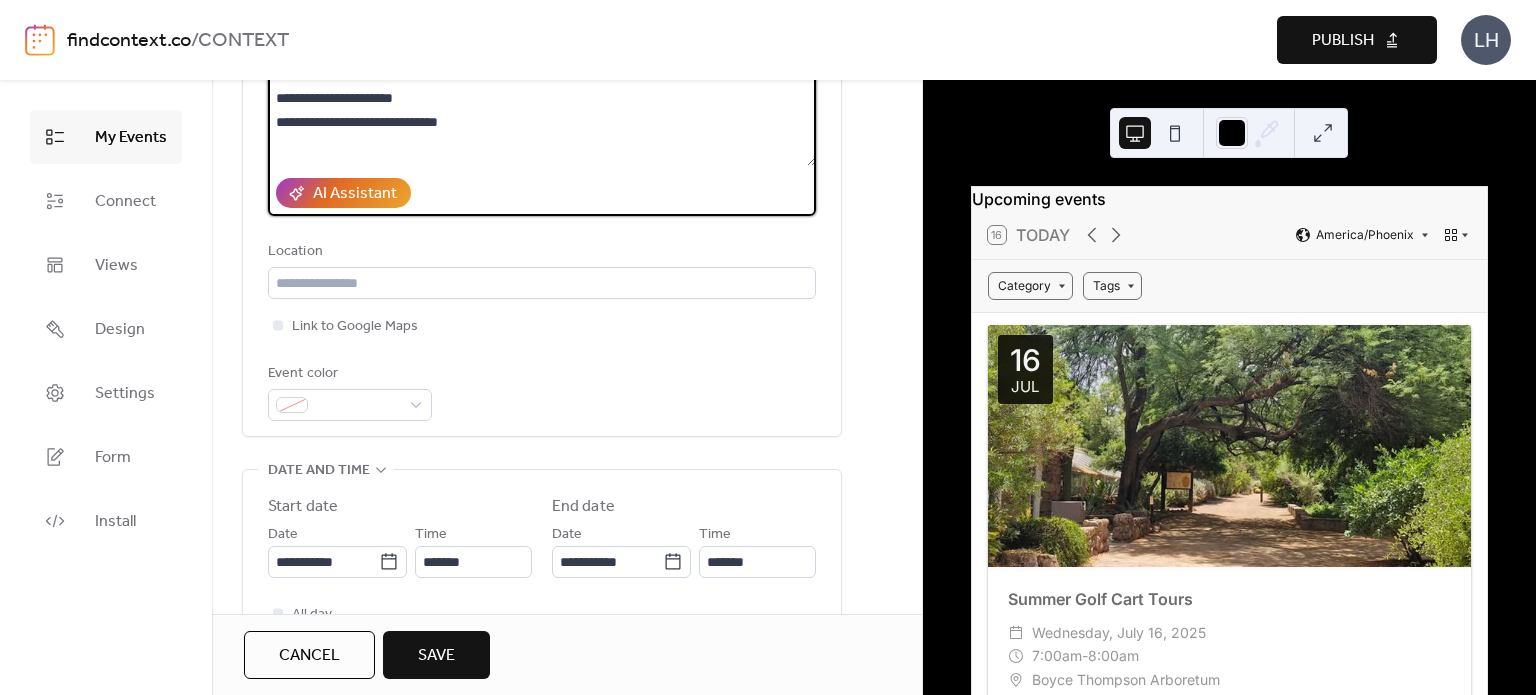 click at bounding box center (542, 90) 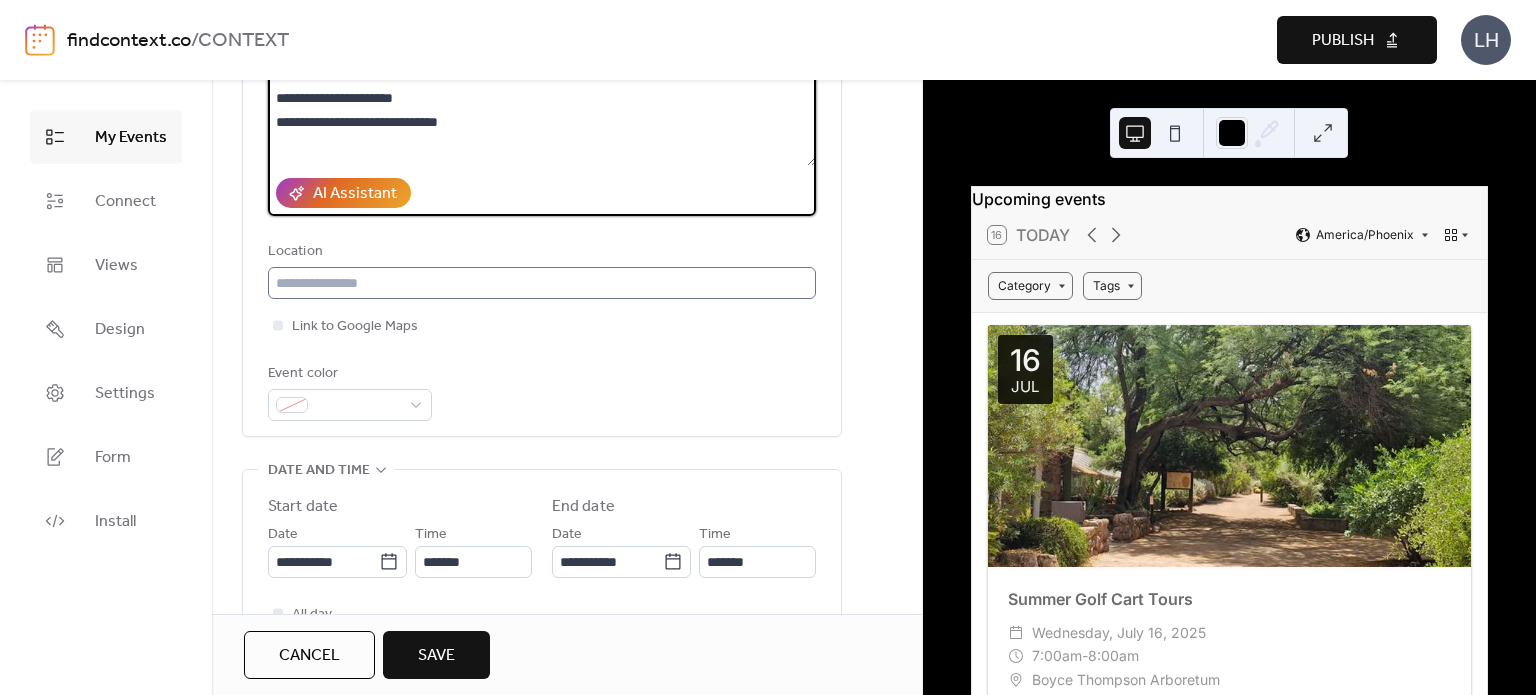 paste on "**********" 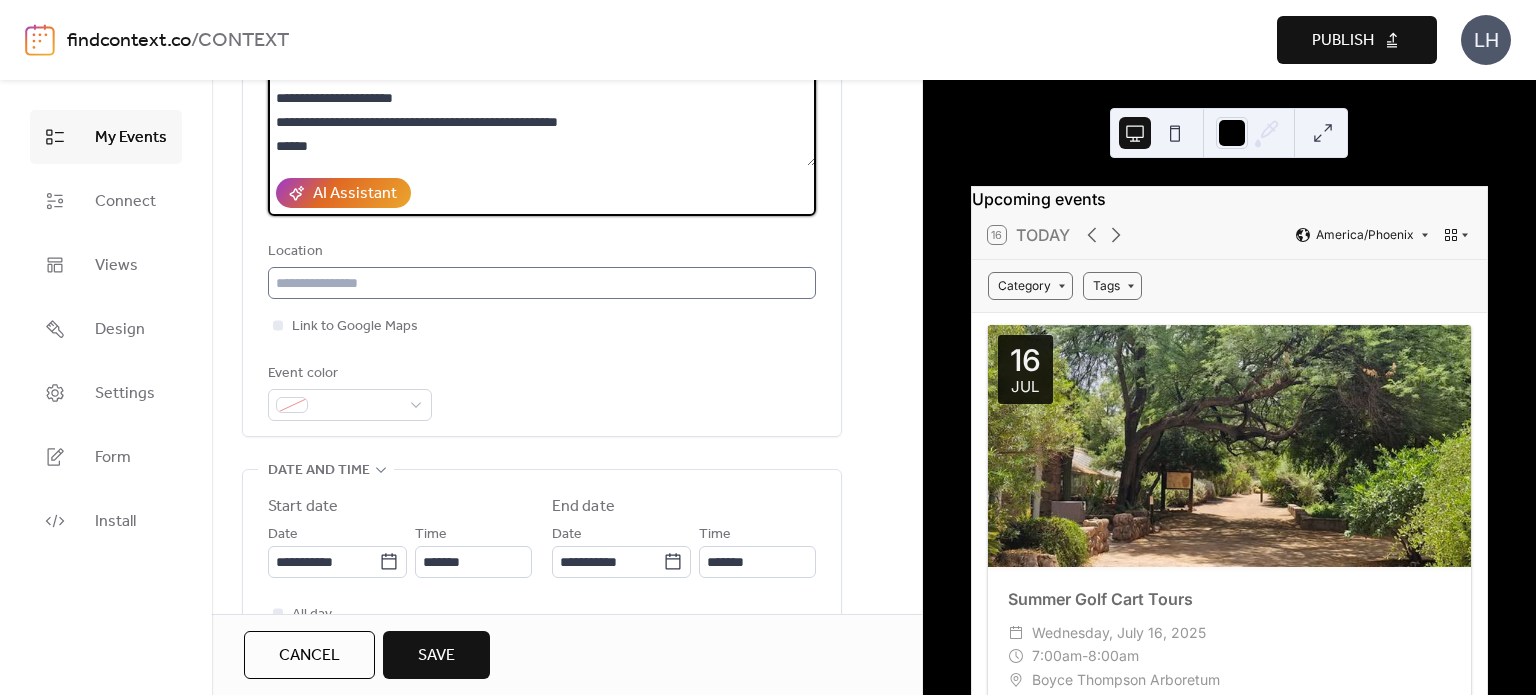 type on "**********" 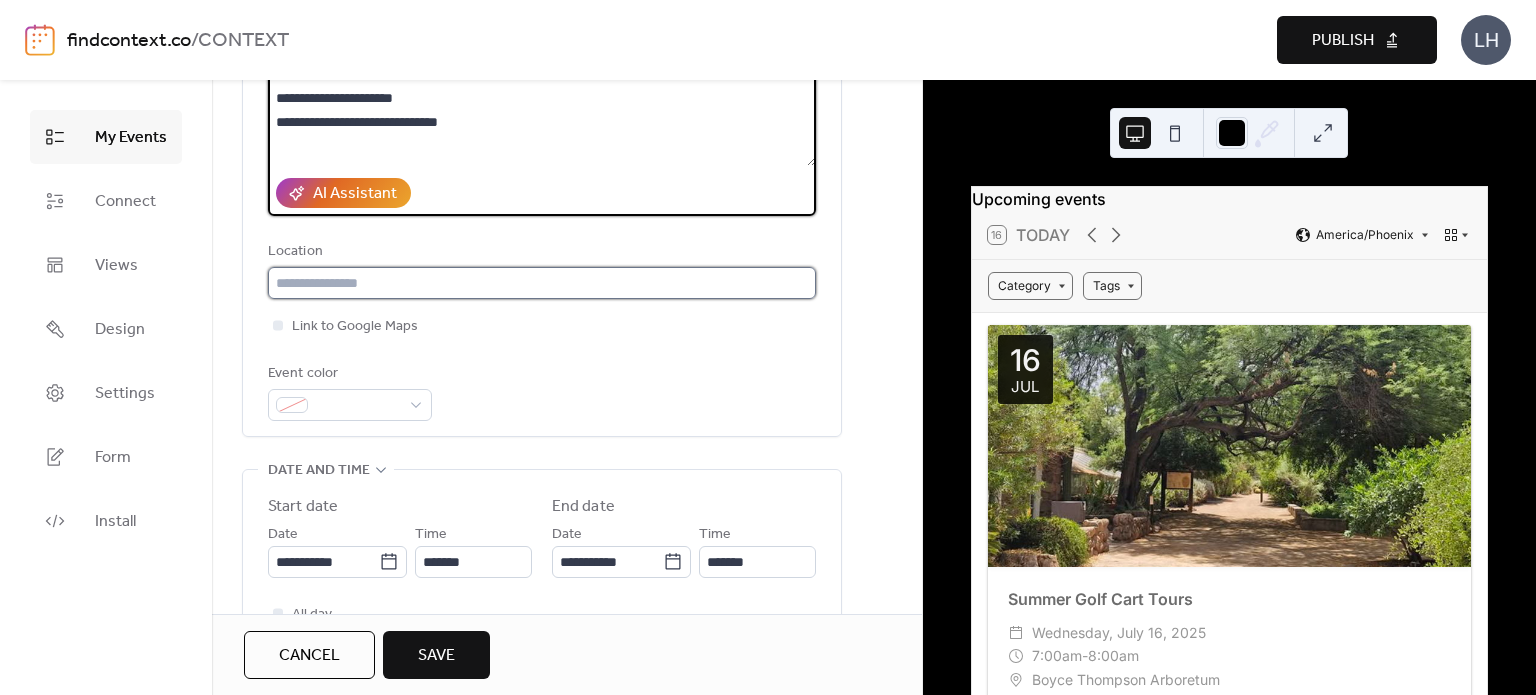 click at bounding box center (542, 283) 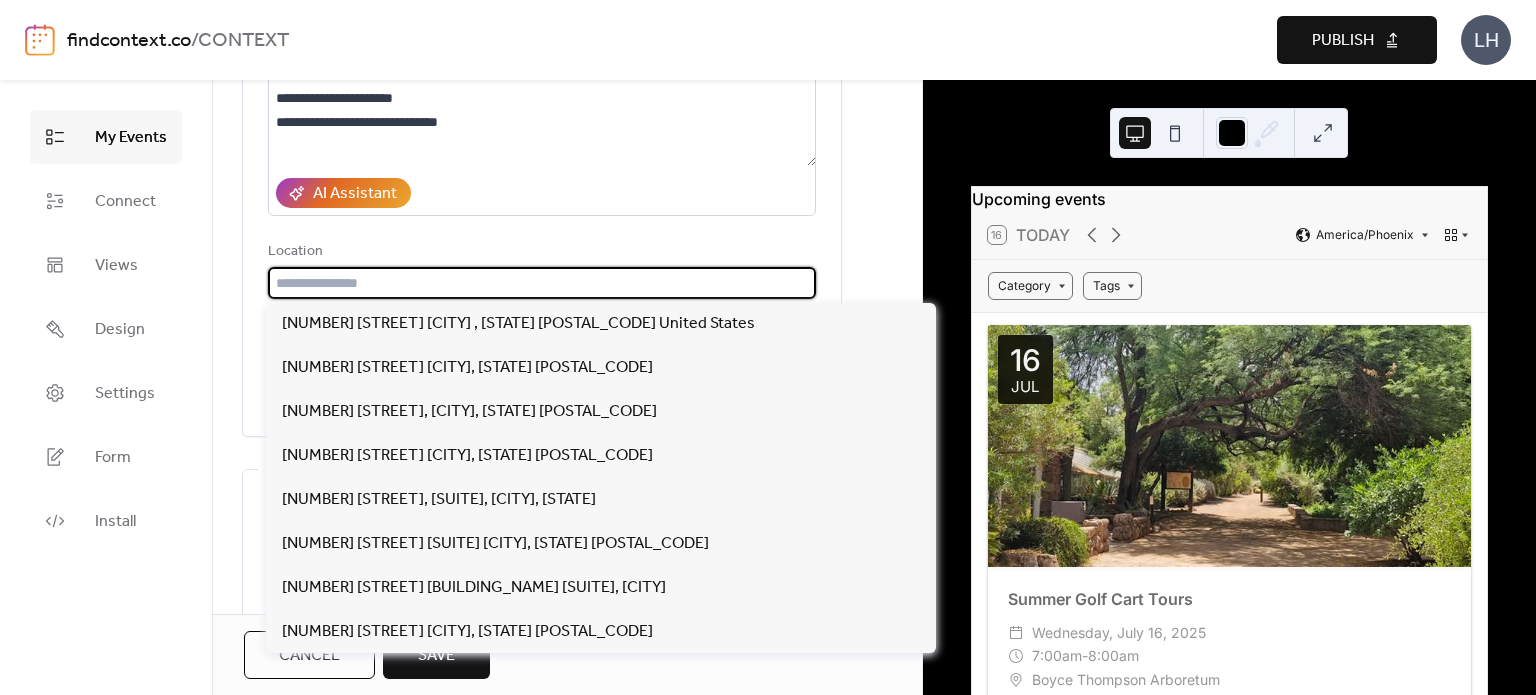 paste on "**********" 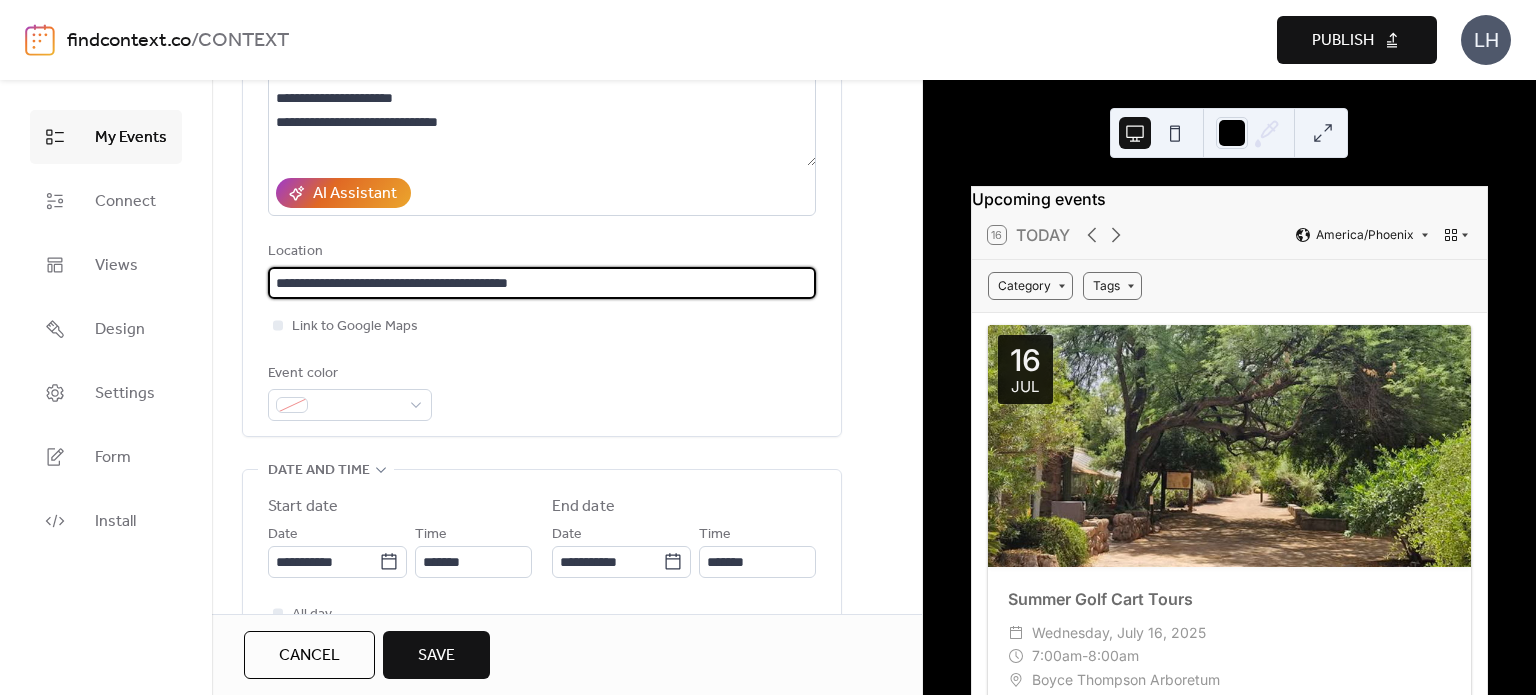 drag, startPoint x: 333, startPoint y: 281, endPoint x: 260, endPoint y: 279, distance: 73.02739 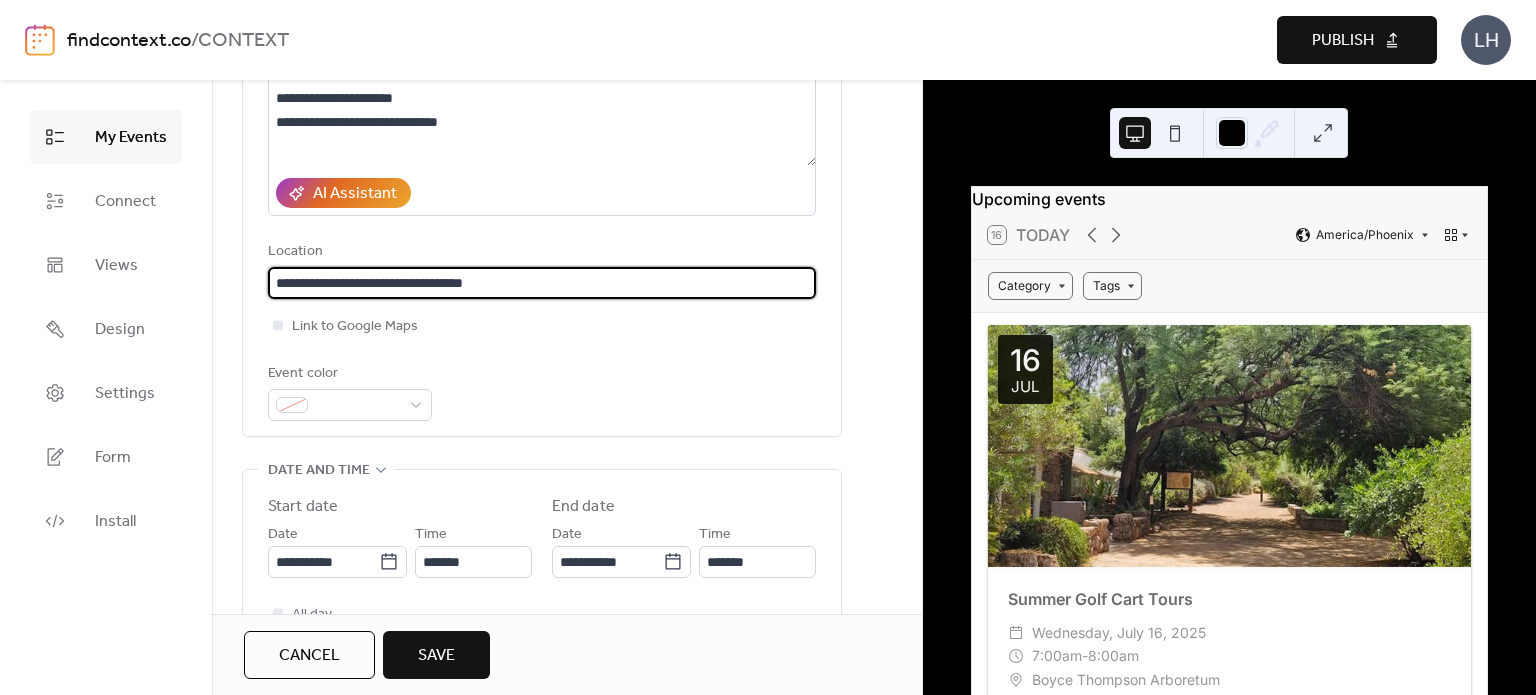 type on "**********" 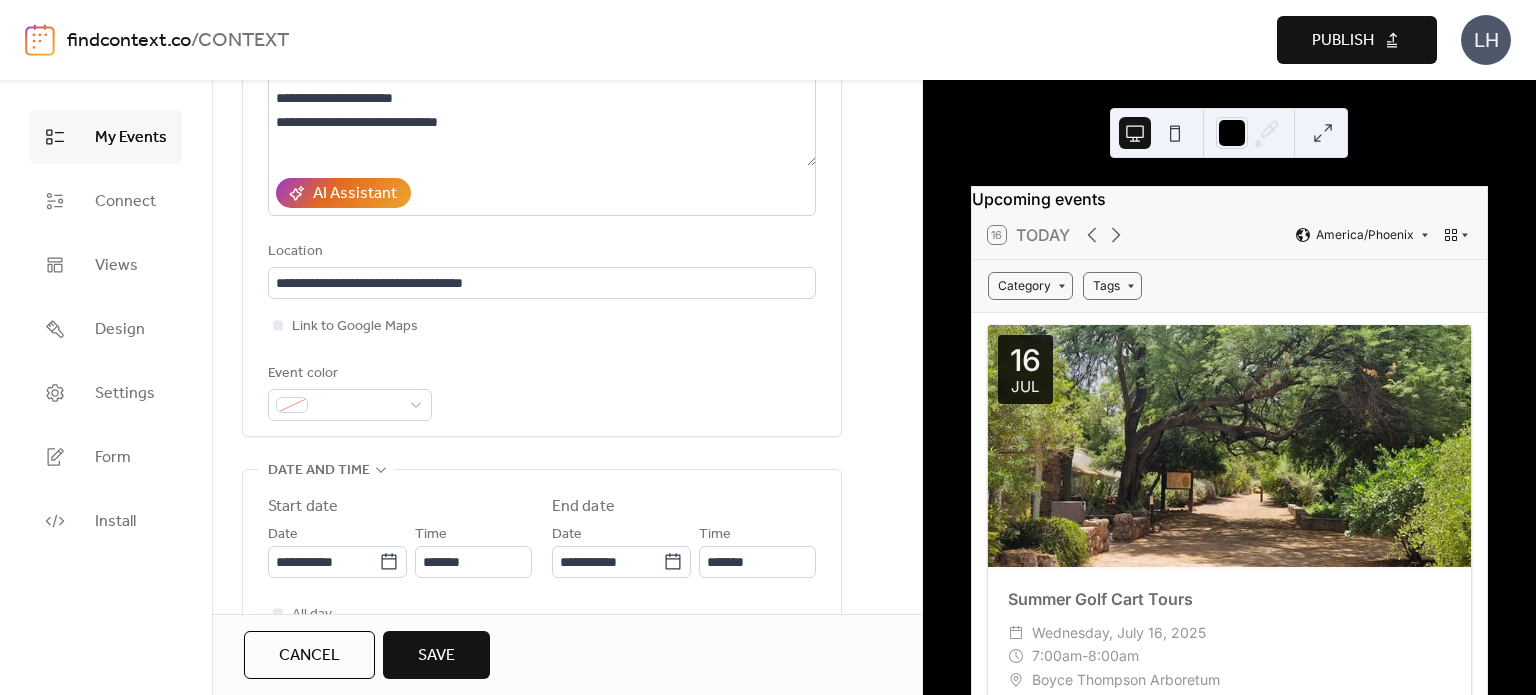 click on "**********" at bounding box center [542, 167] 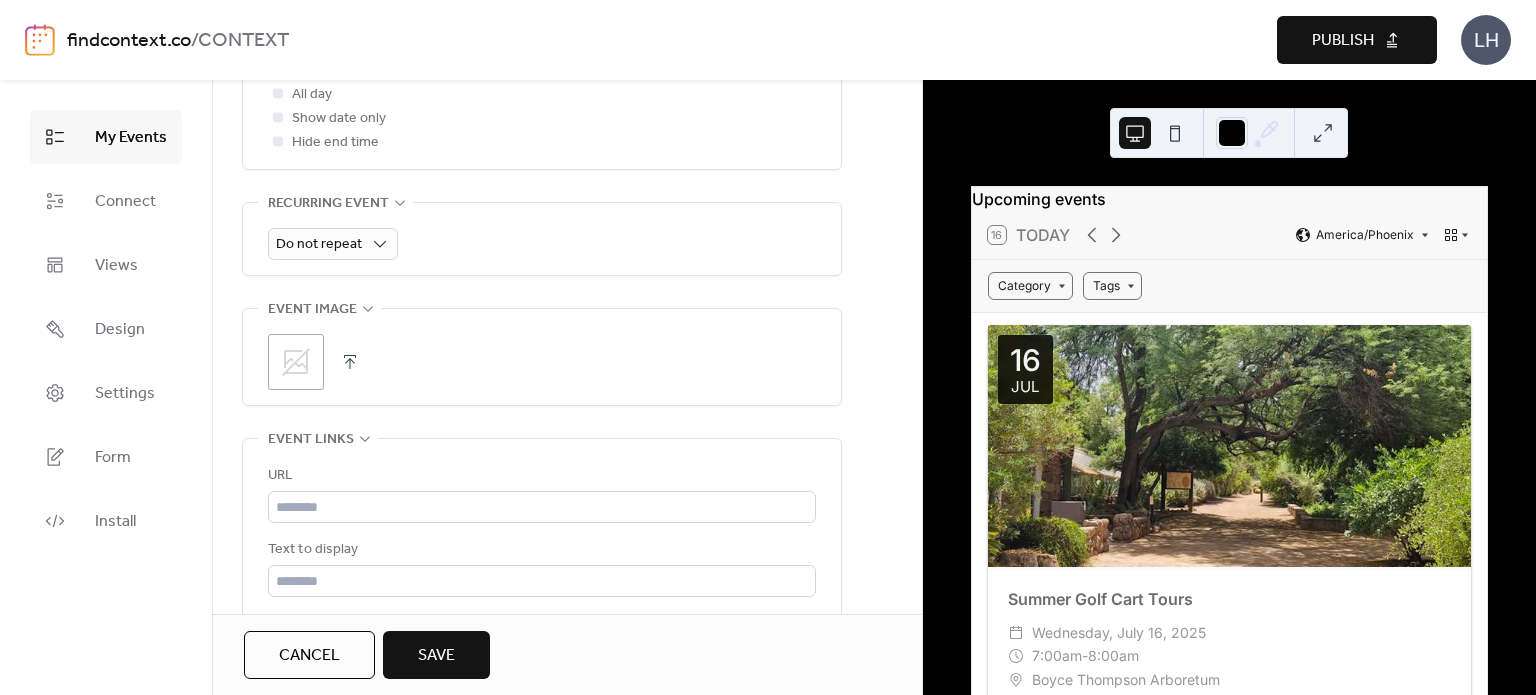 scroll, scrollTop: 887, scrollLeft: 0, axis: vertical 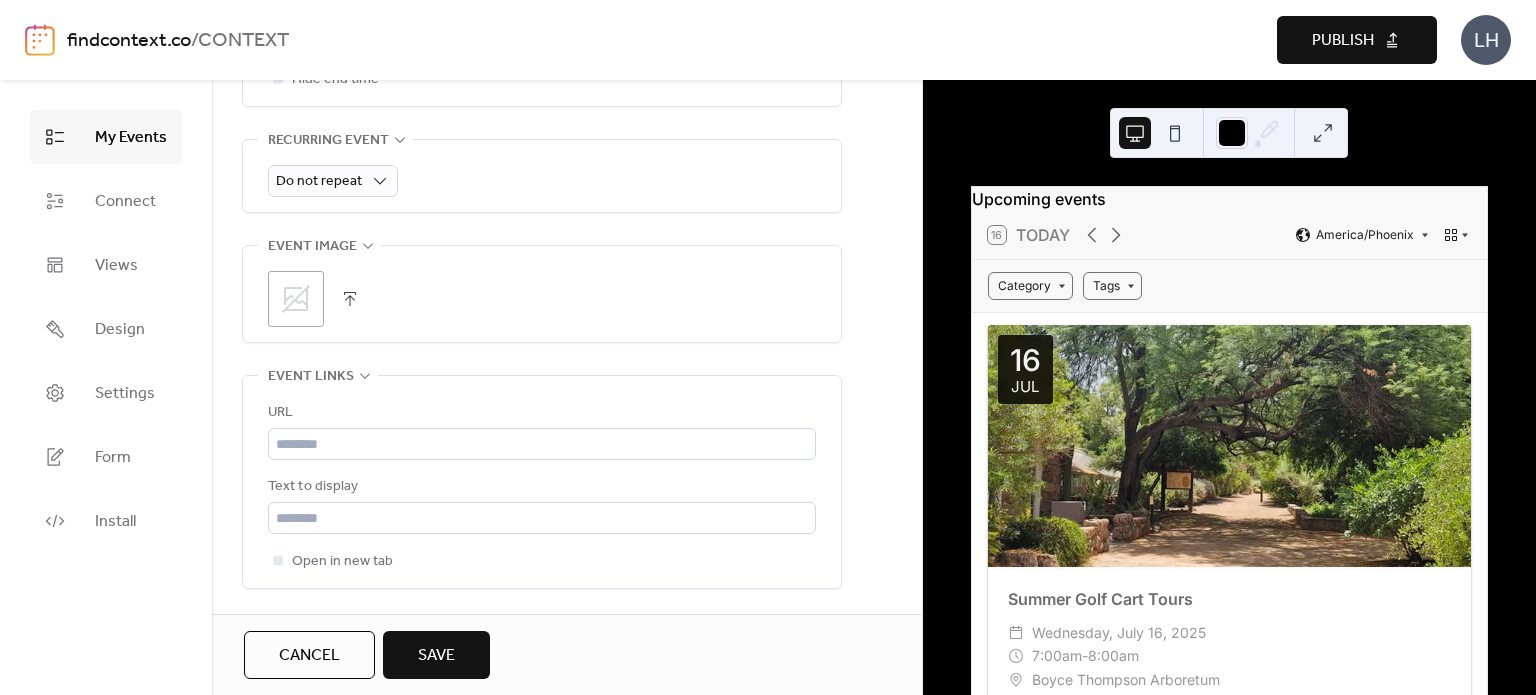 click on ";" at bounding box center [296, 299] 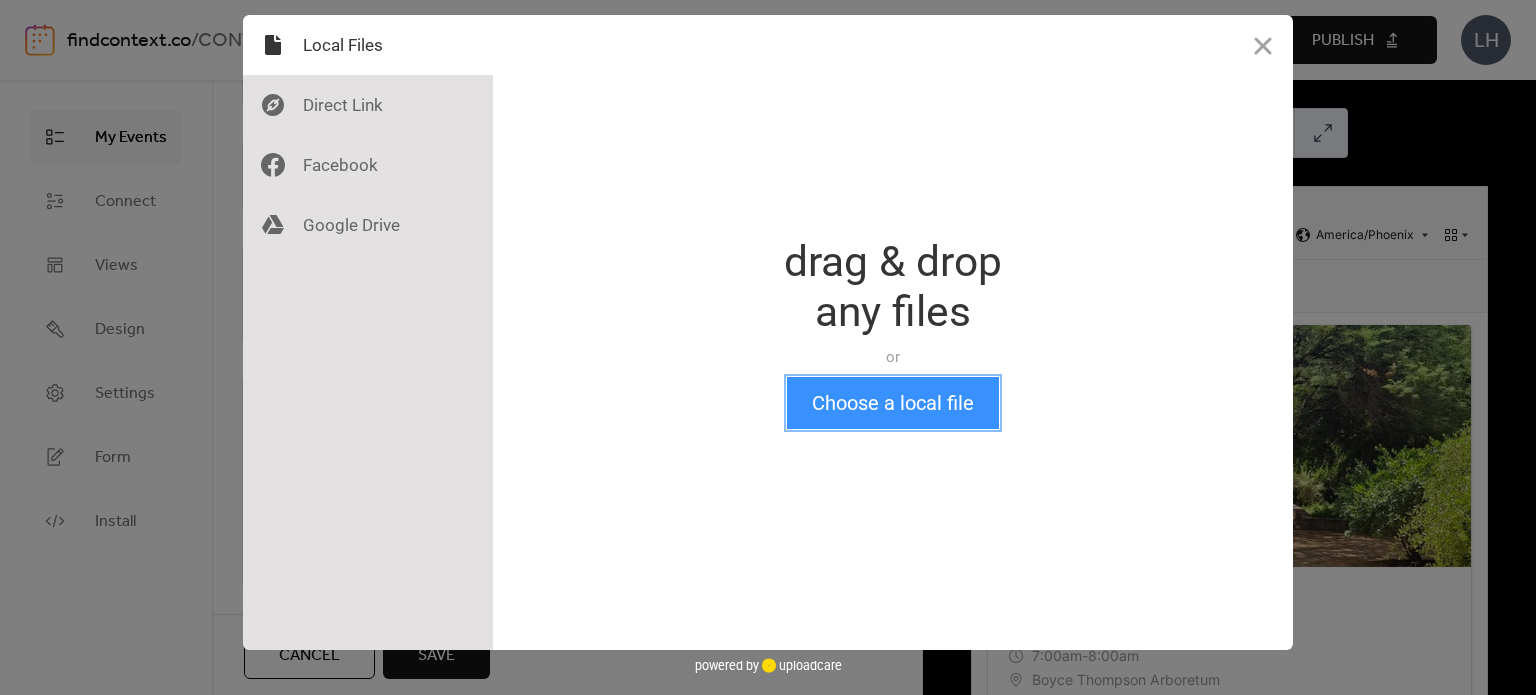 click on "Choose a local file" at bounding box center [893, 403] 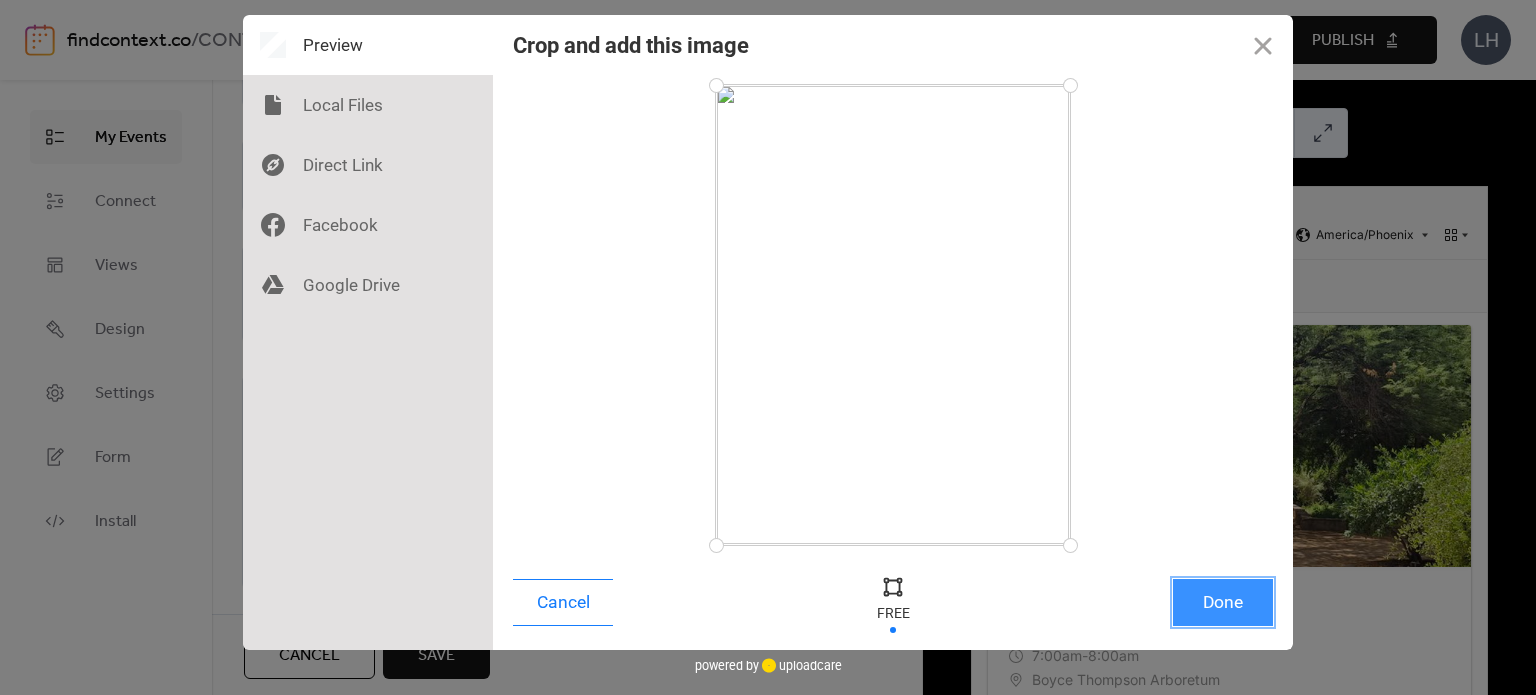 click on "Done" at bounding box center (1223, 602) 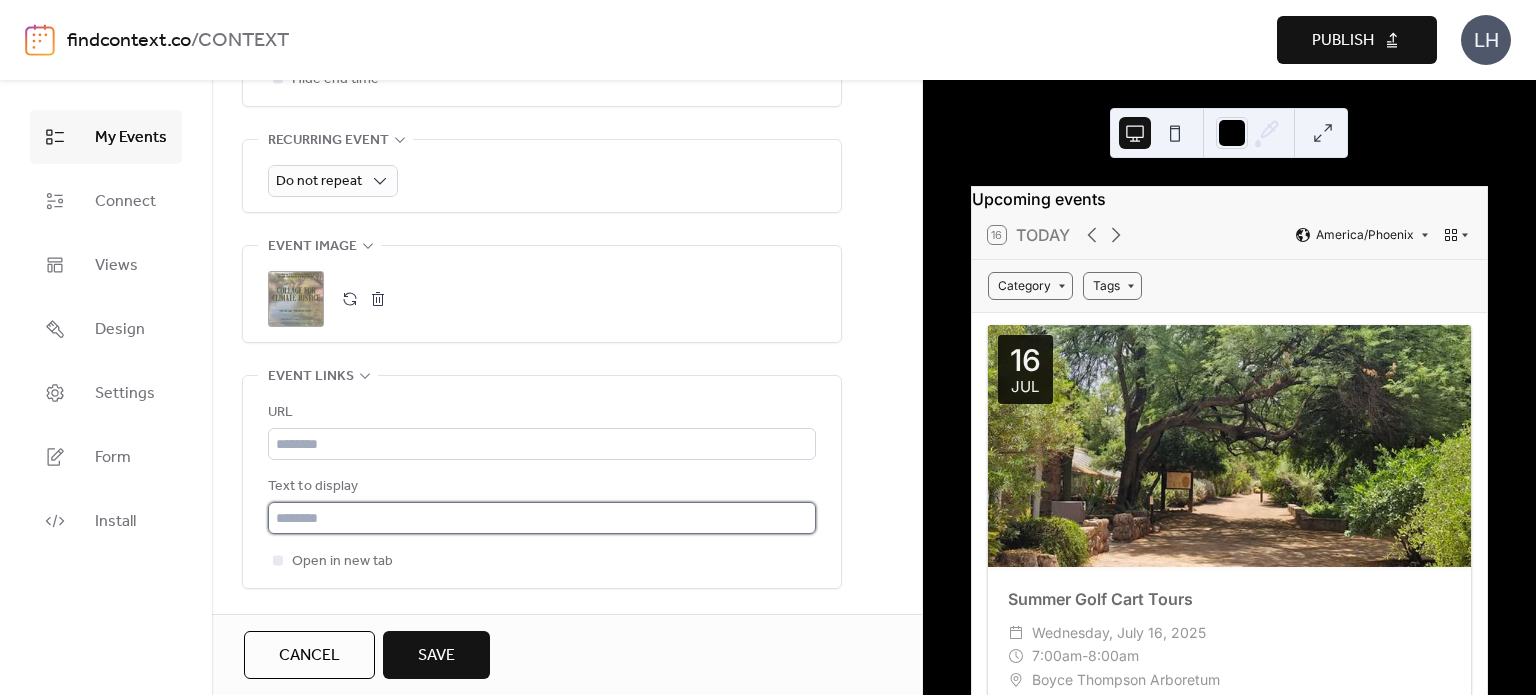 click at bounding box center [542, 518] 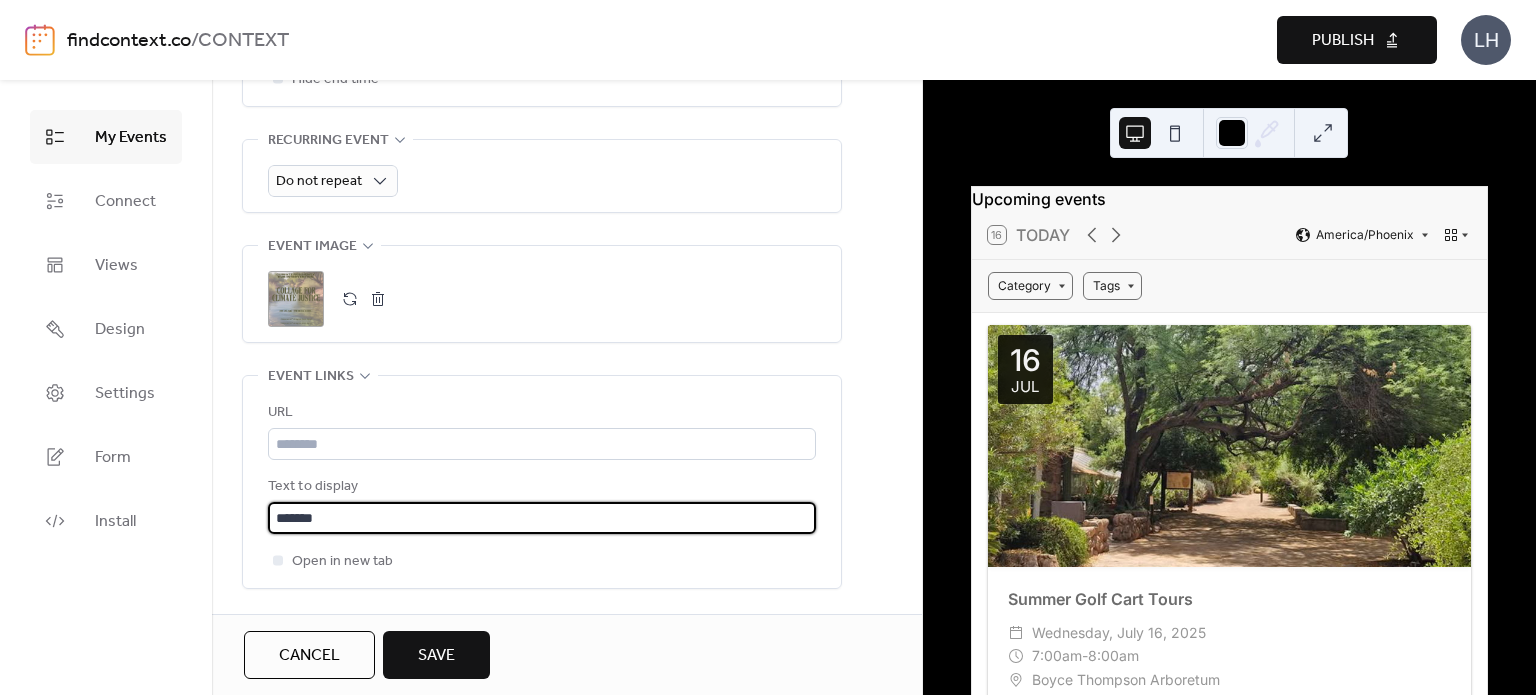 type on "*******" 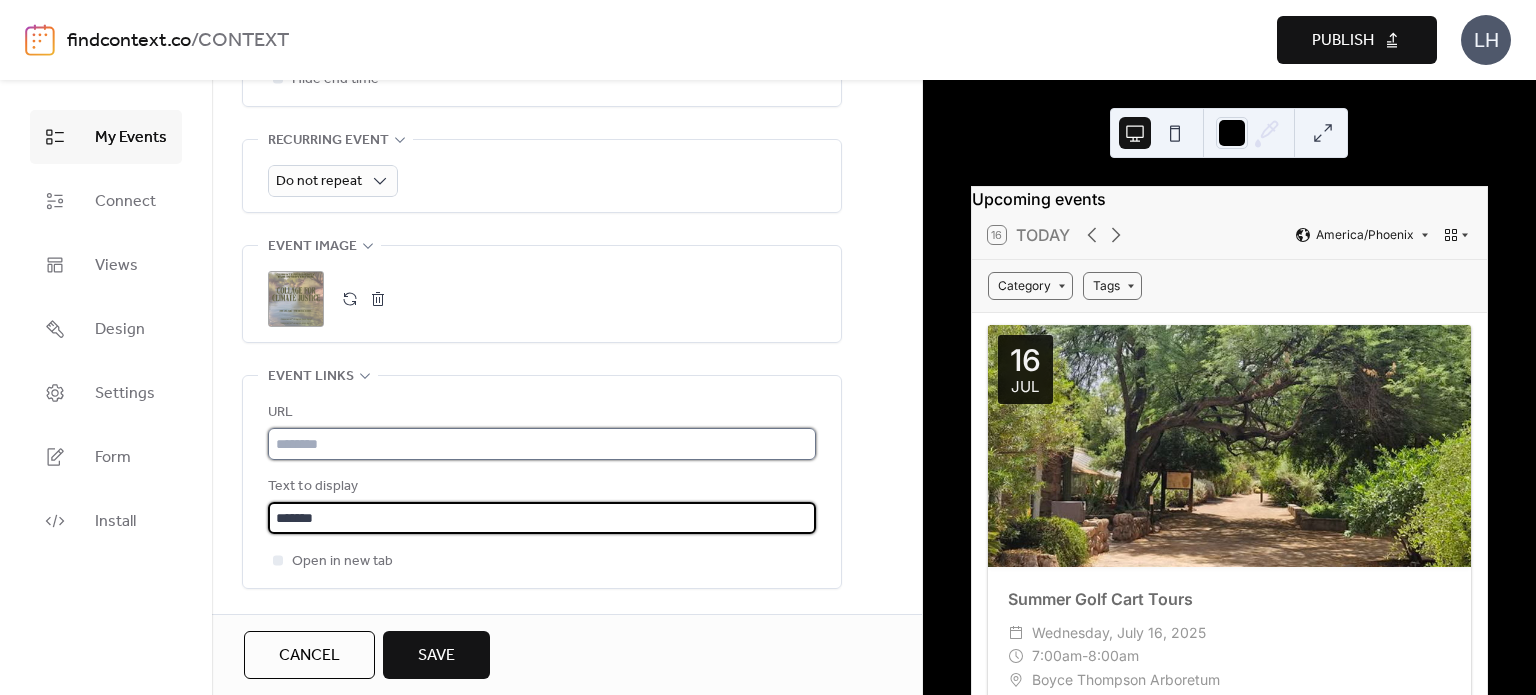 click at bounding box center (542, 444) 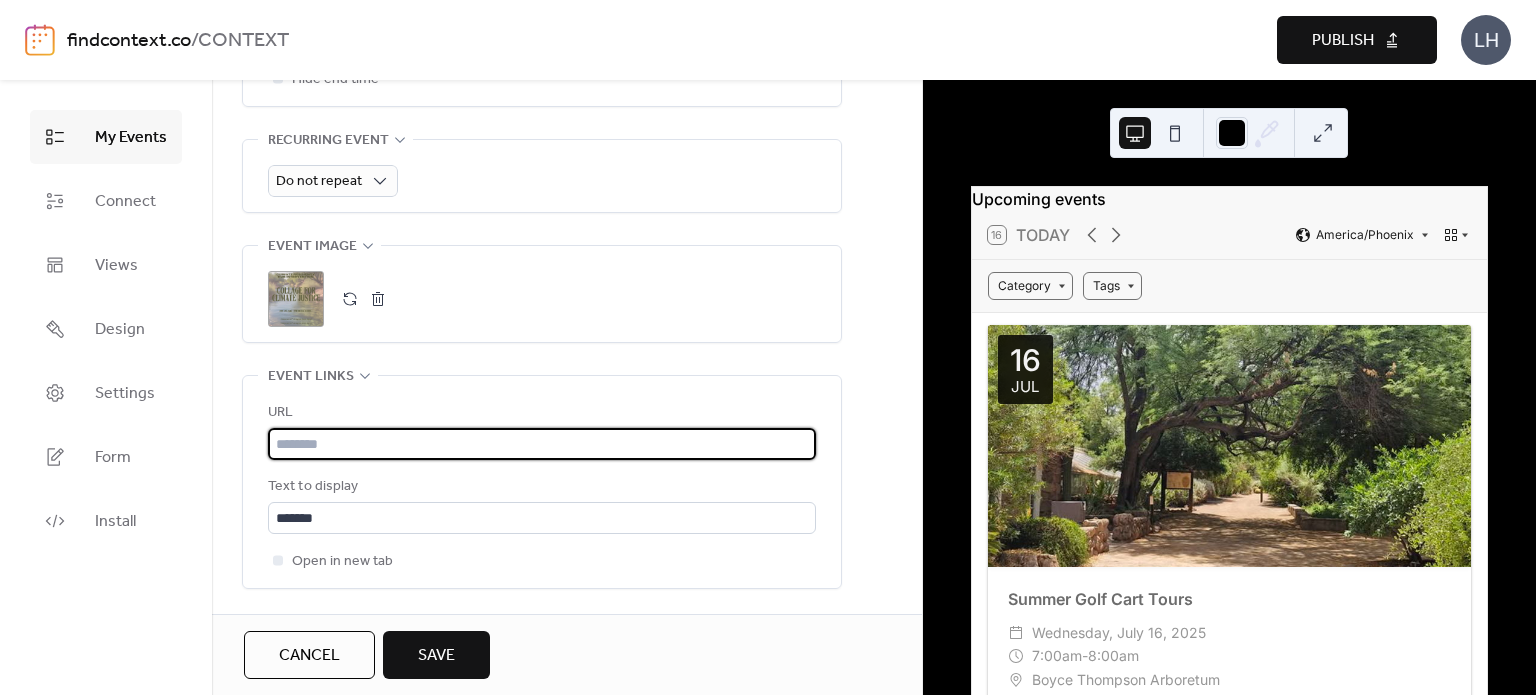 paste on "**********" 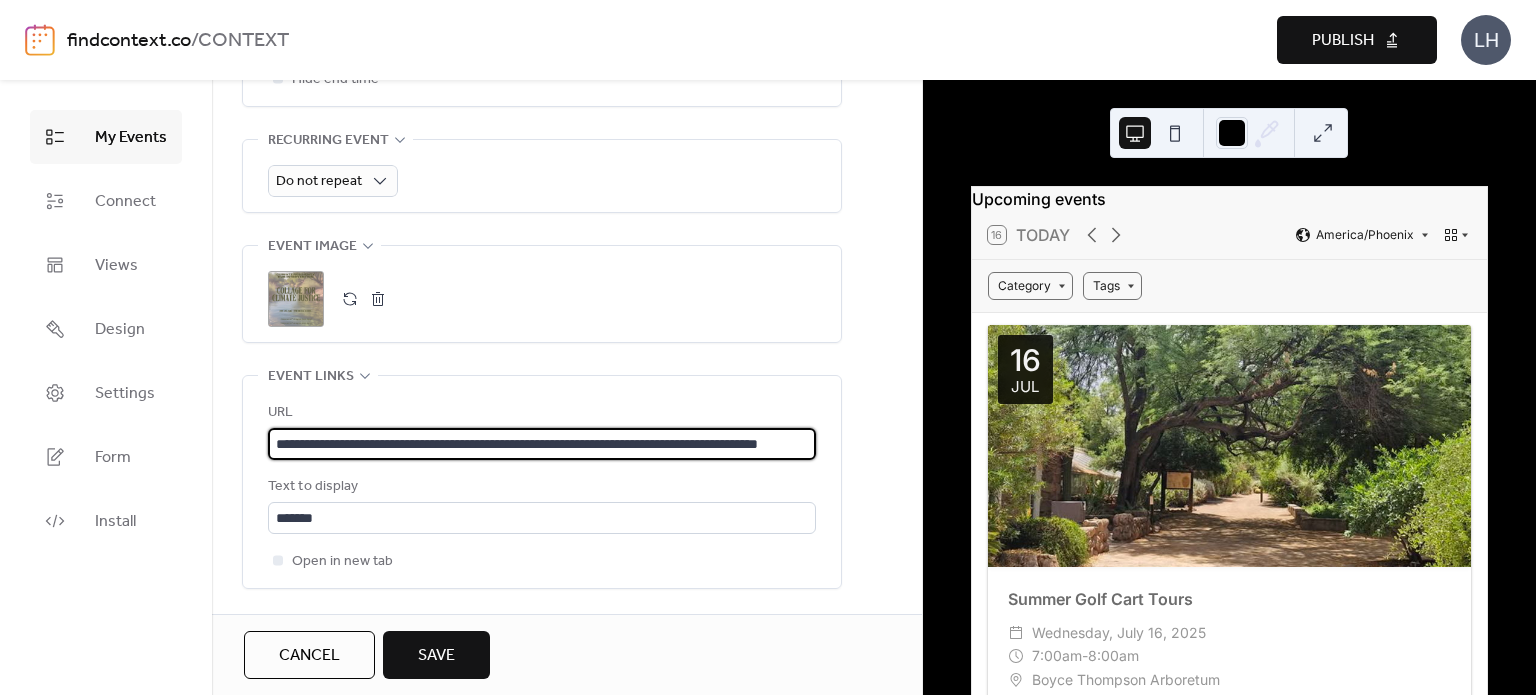 scroll, scrollTop: 0, scrollLeft: 72, axis: horizontal 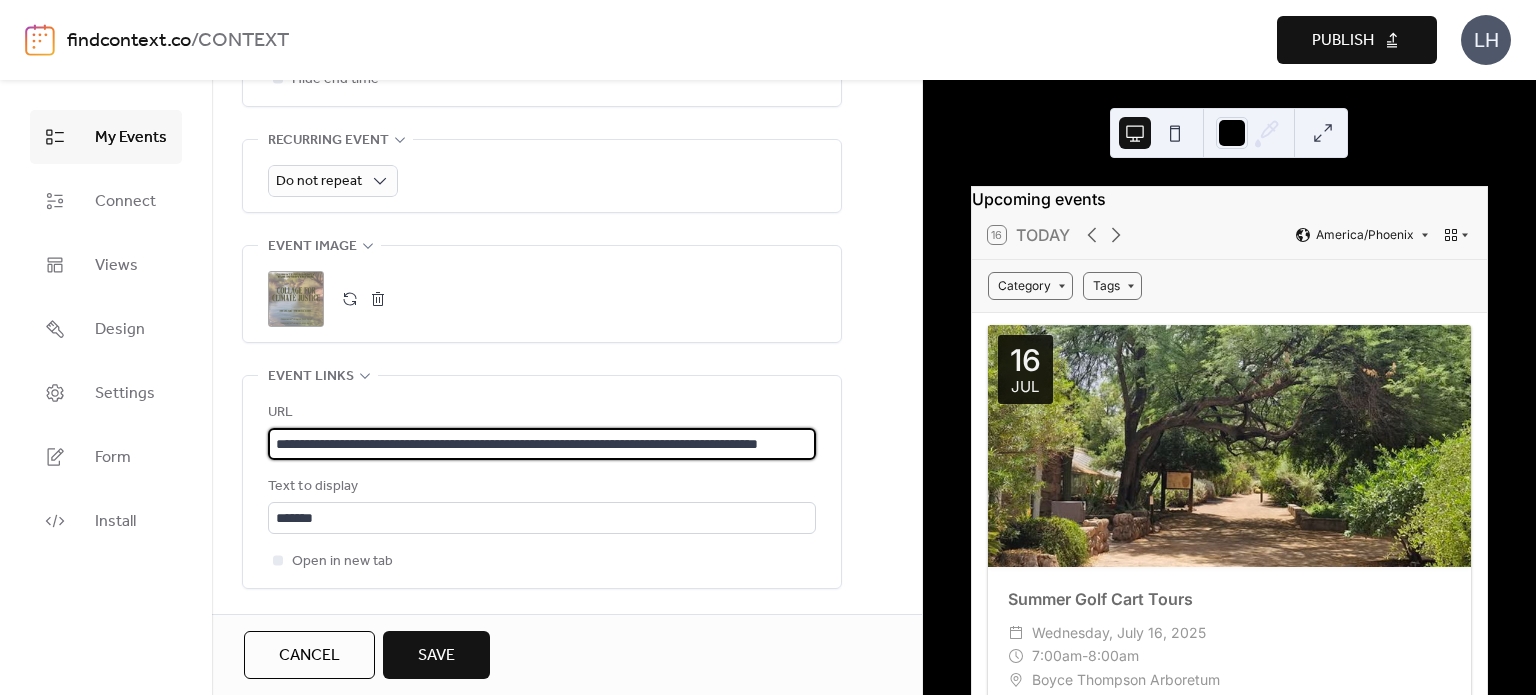 type on "**********" 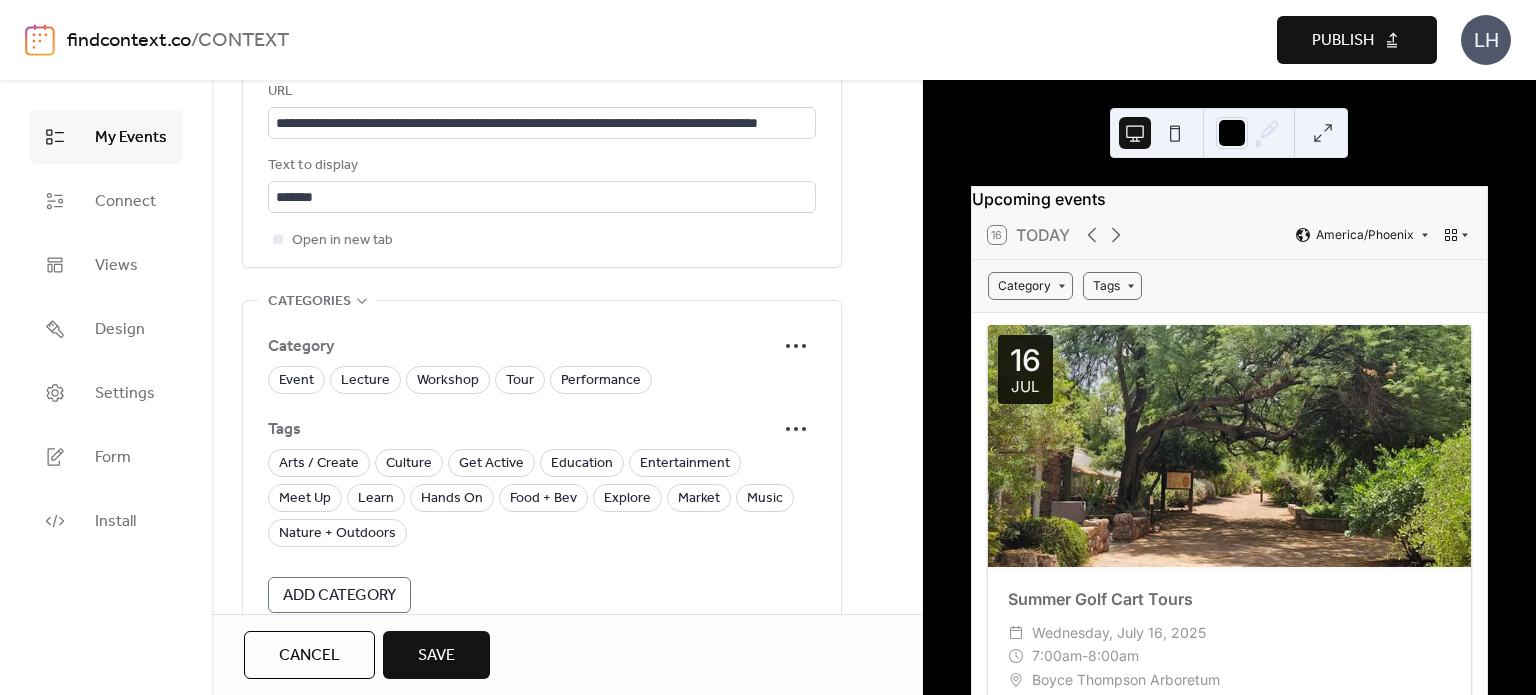 scroll, scrollTop: 1222, scrollLeft: 0, axis: vertical 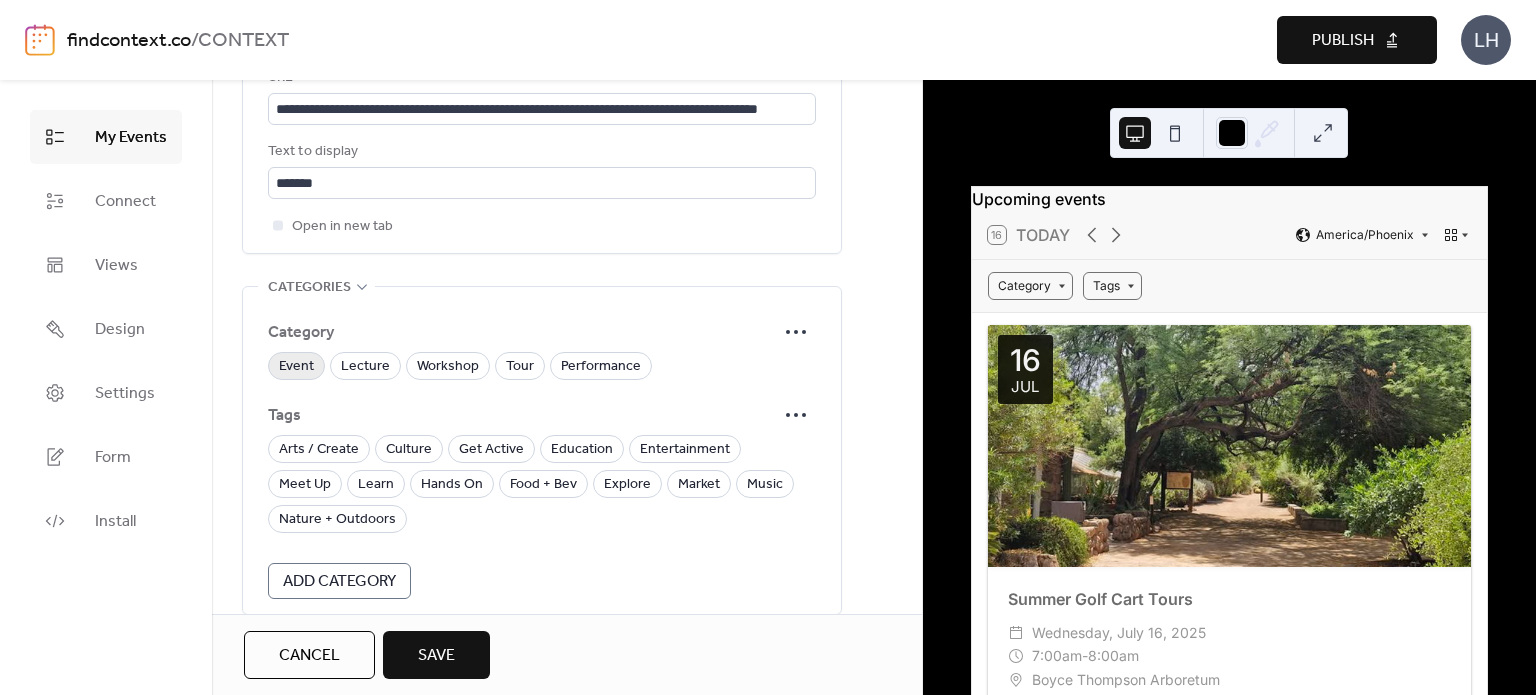 click on "Event" at bounding box center [296, 366] 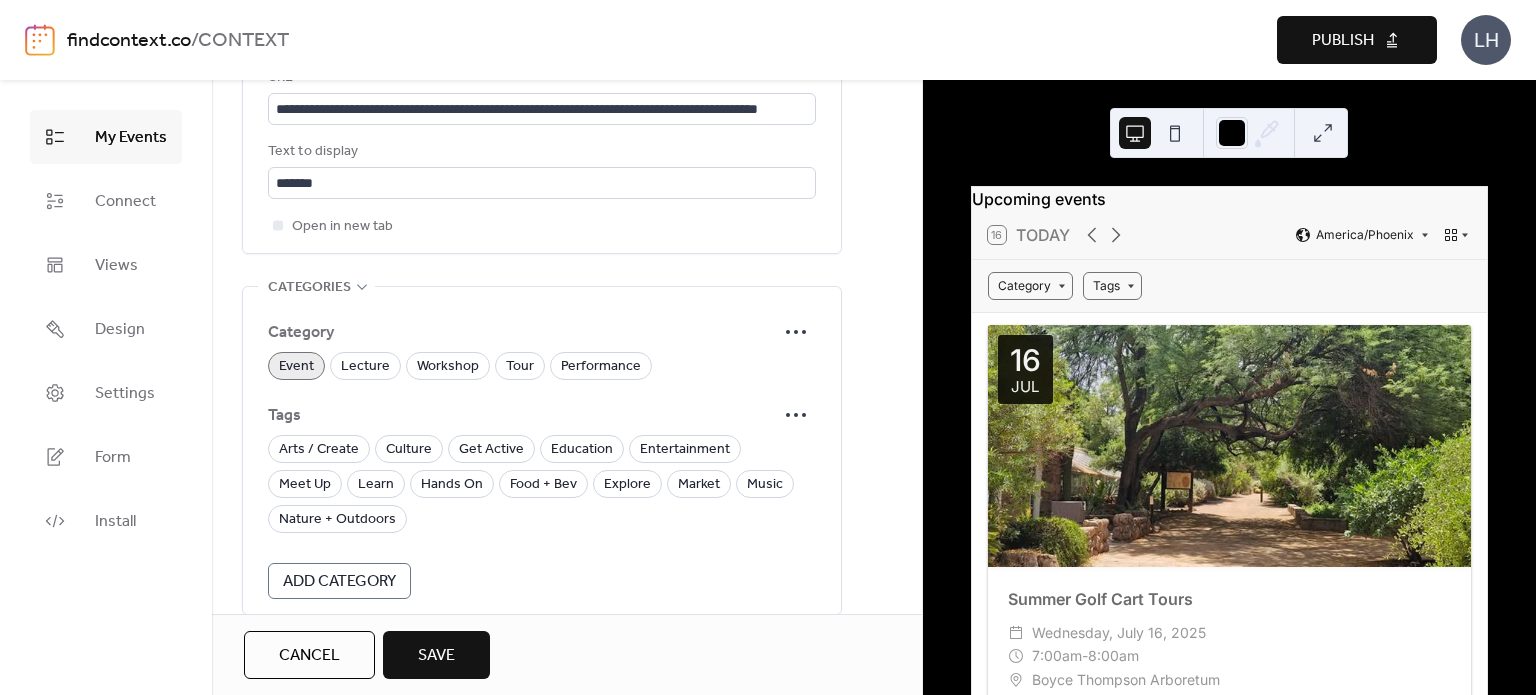 click on "Event" at bounding box center (296, 366) 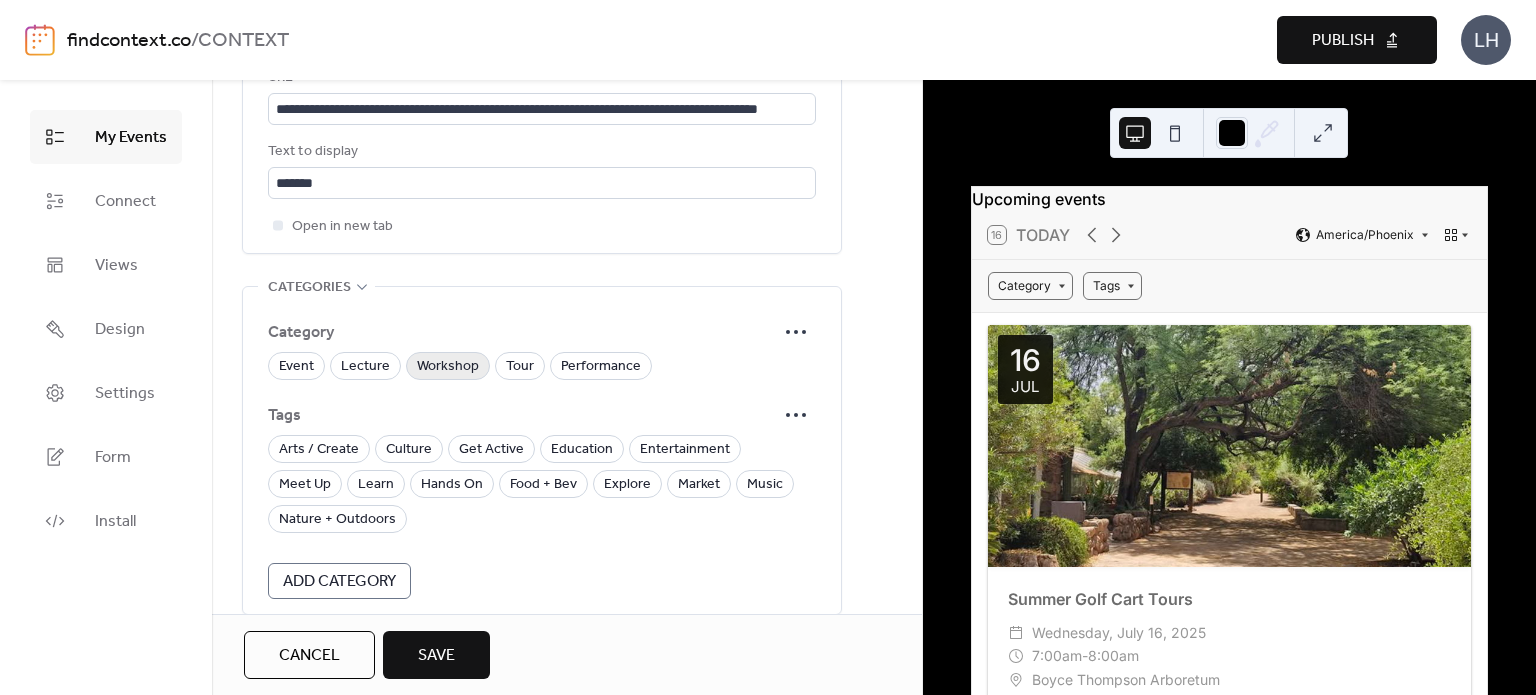 click on "Workshop" at bounding box center (448, 366) 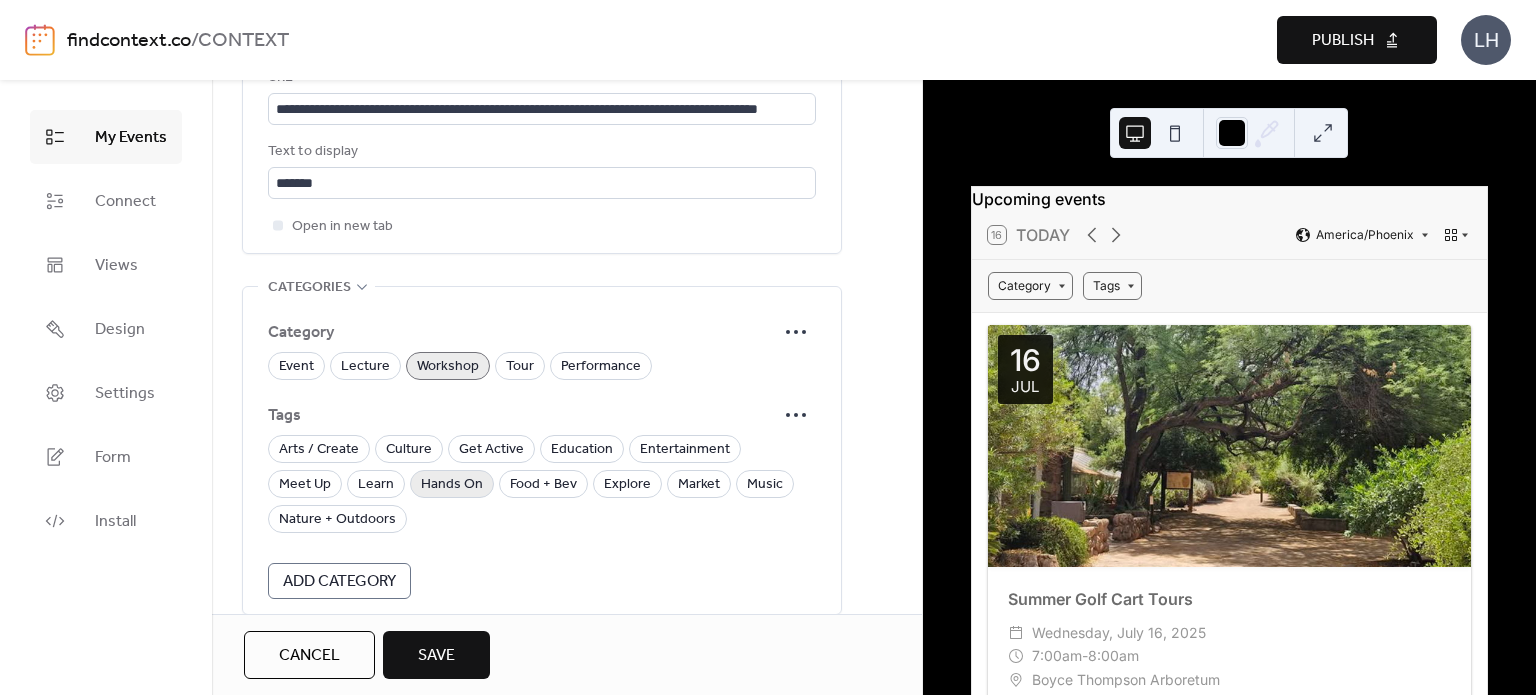 click on "Hands On" at bounding box center (452, 485) 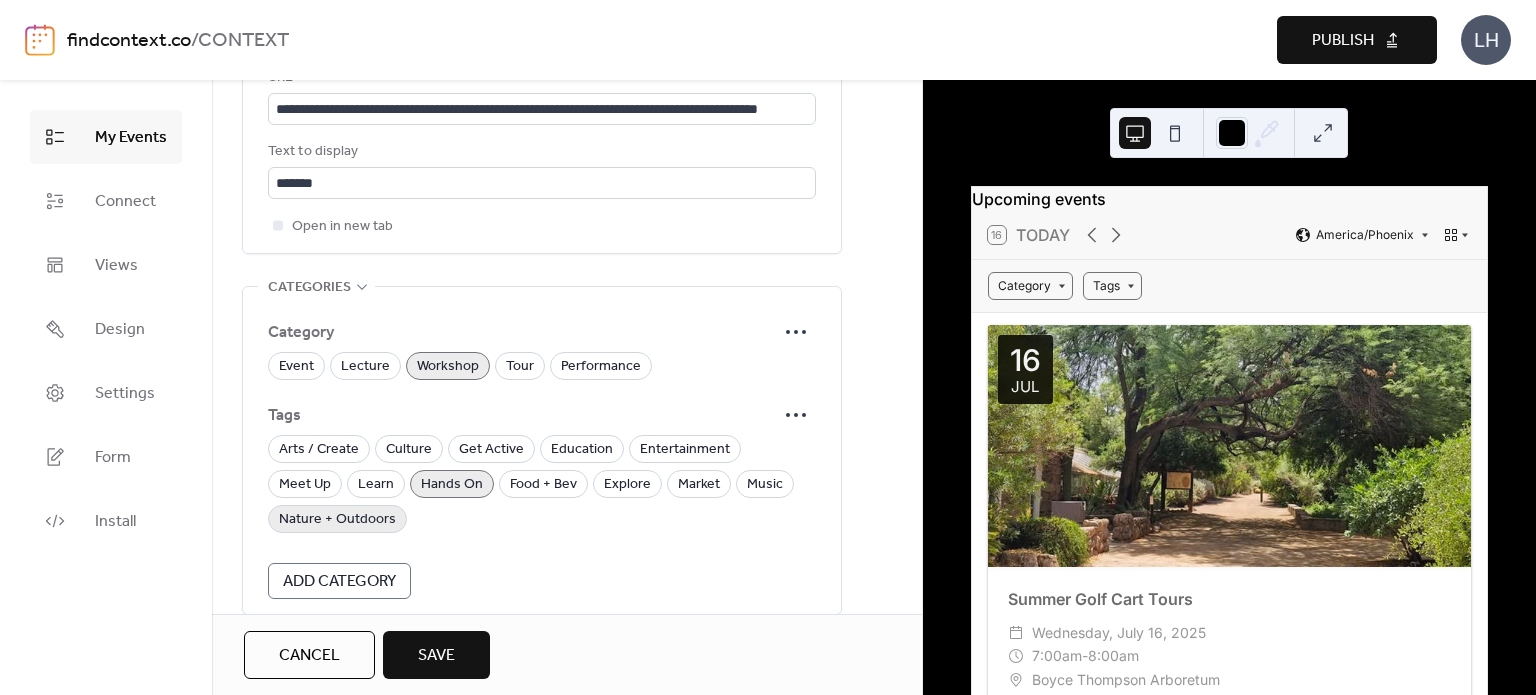 click on "Nature + Outdoors" at bounding box center (337, 520) 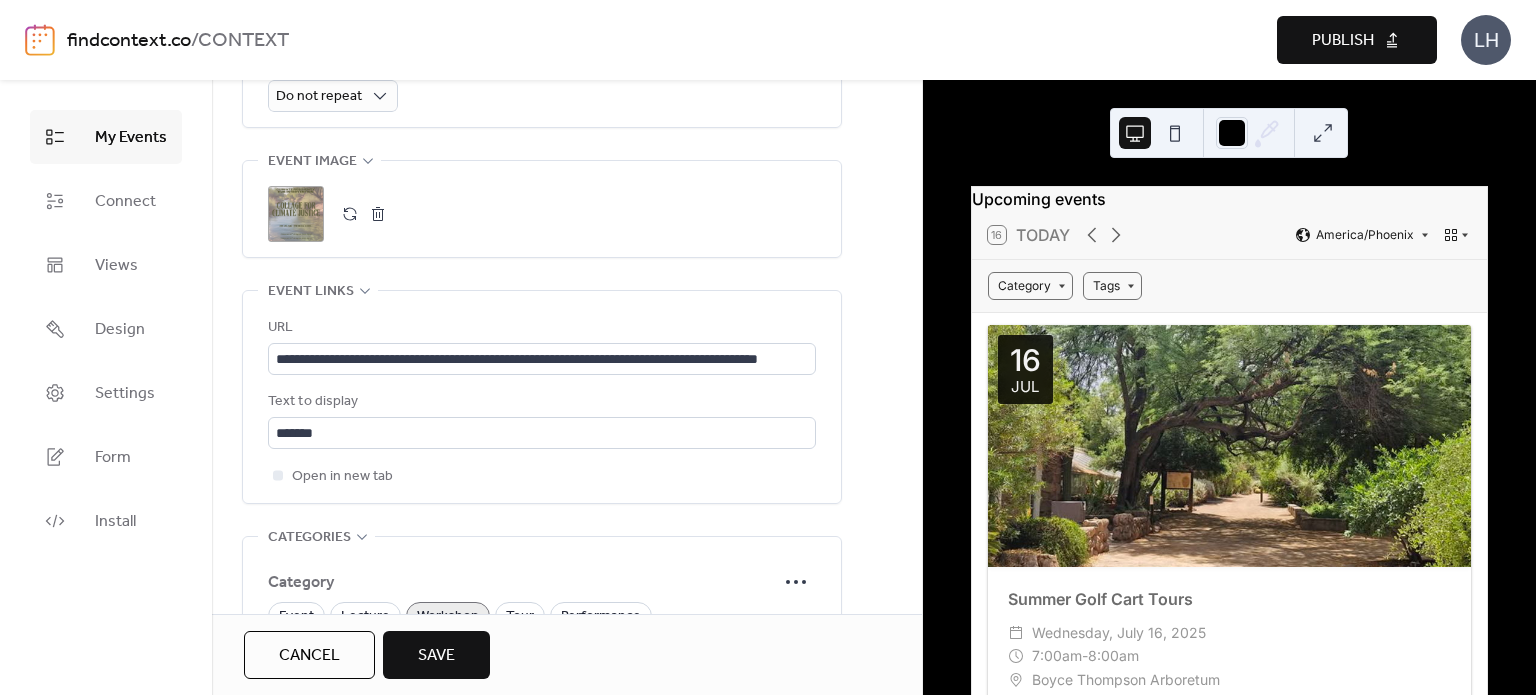scroll, scrollTop: 996, scrollLeft: 0, axis: vertical 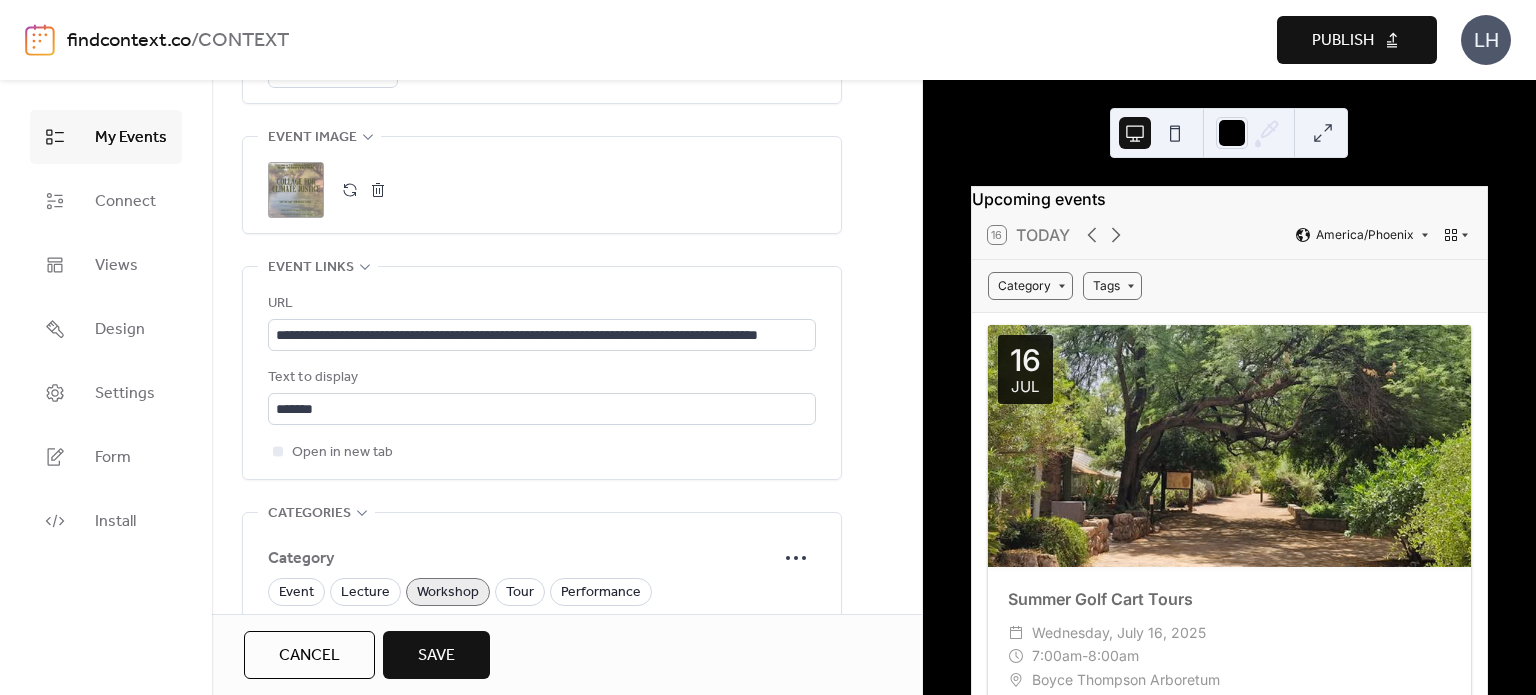 click on "Save" at bounding box center (436, 656) 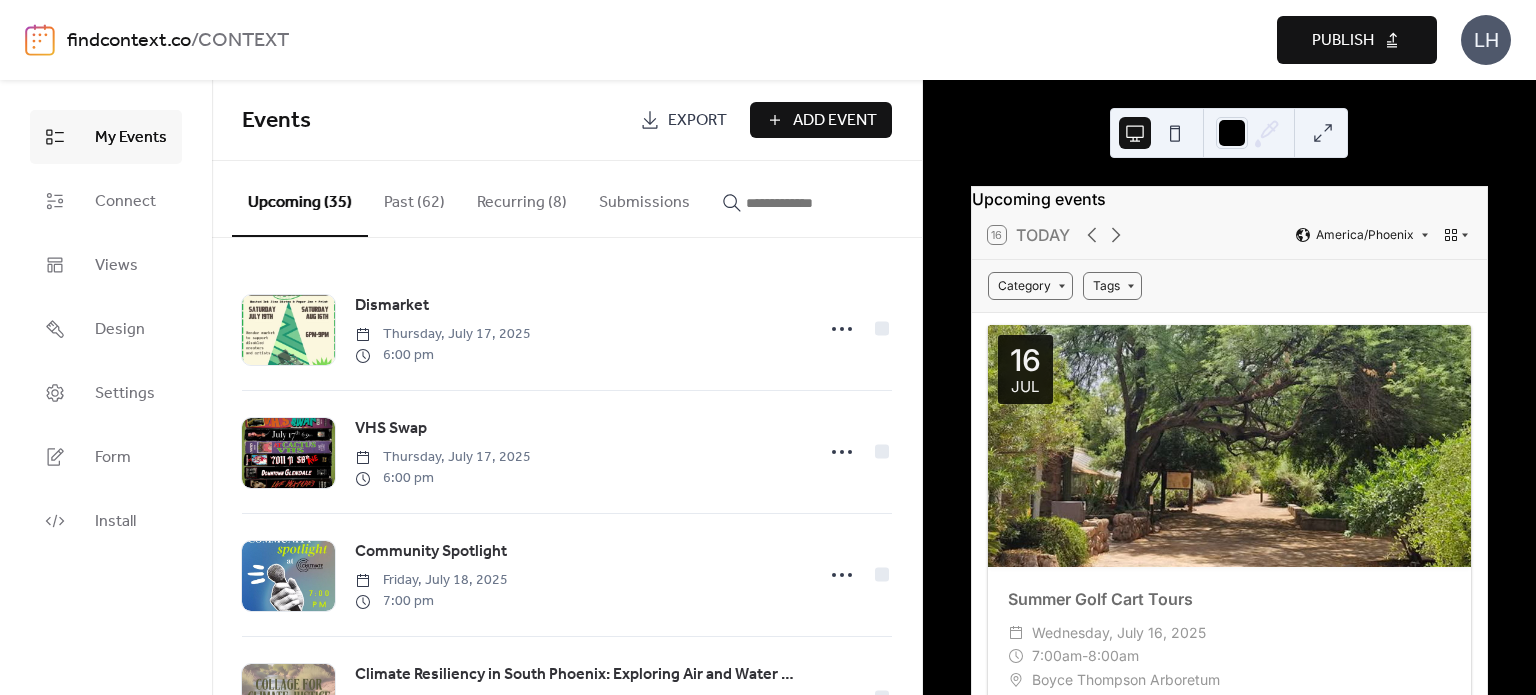 click at bounding box center [794, 198] 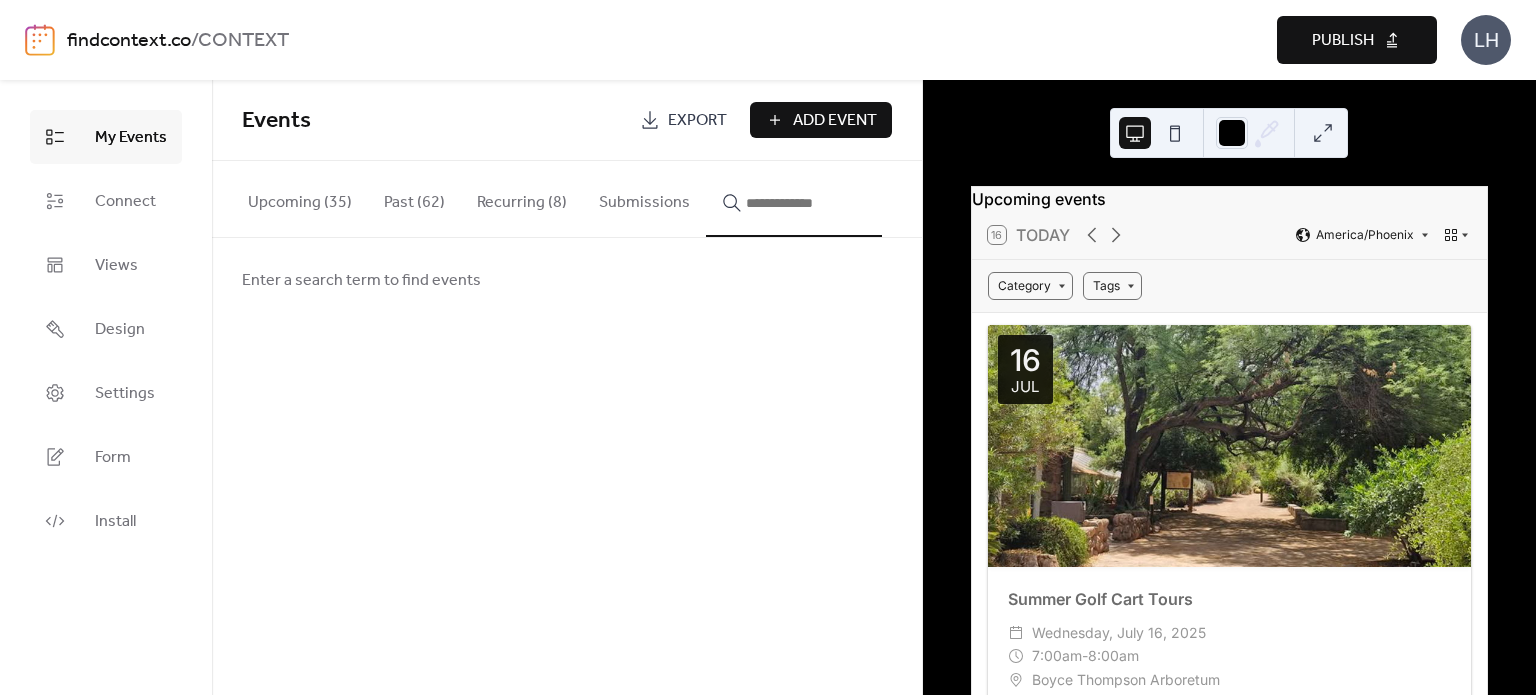 type 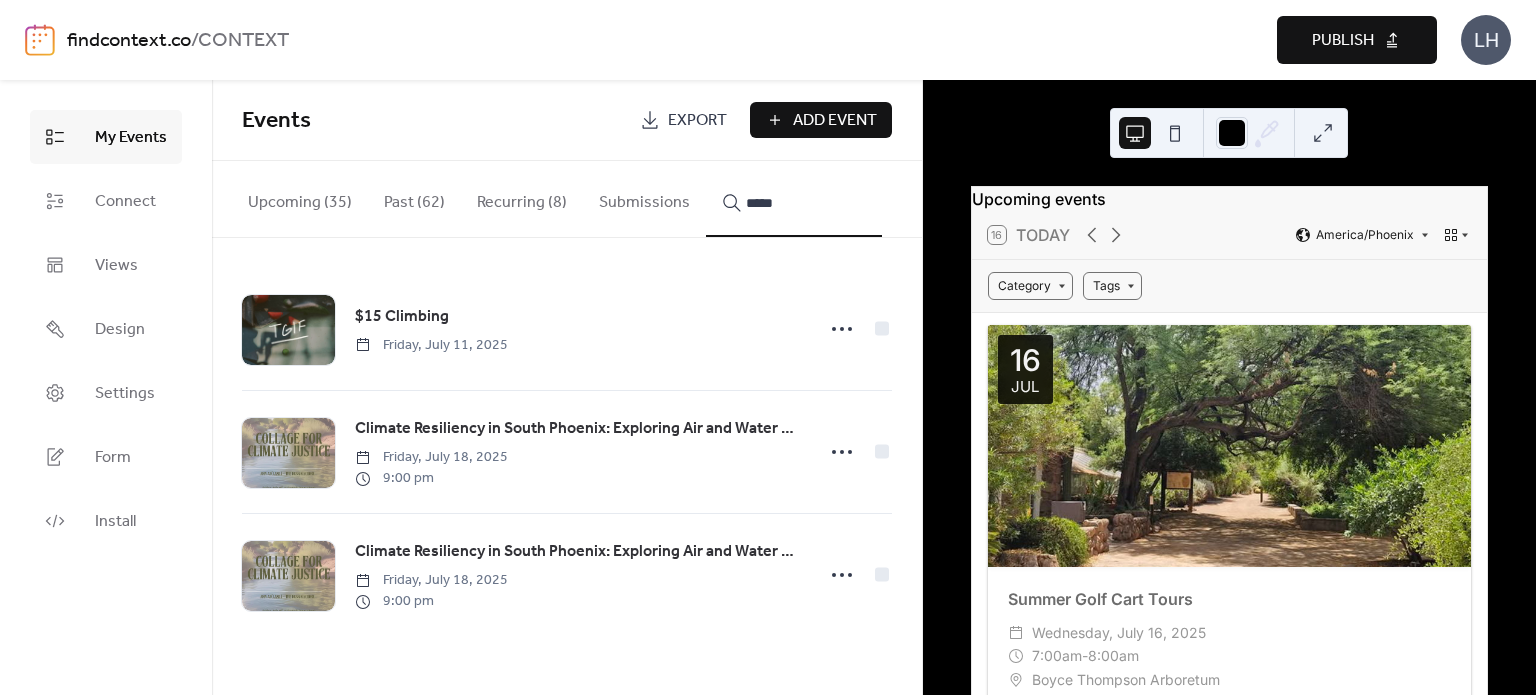 type on "*****" 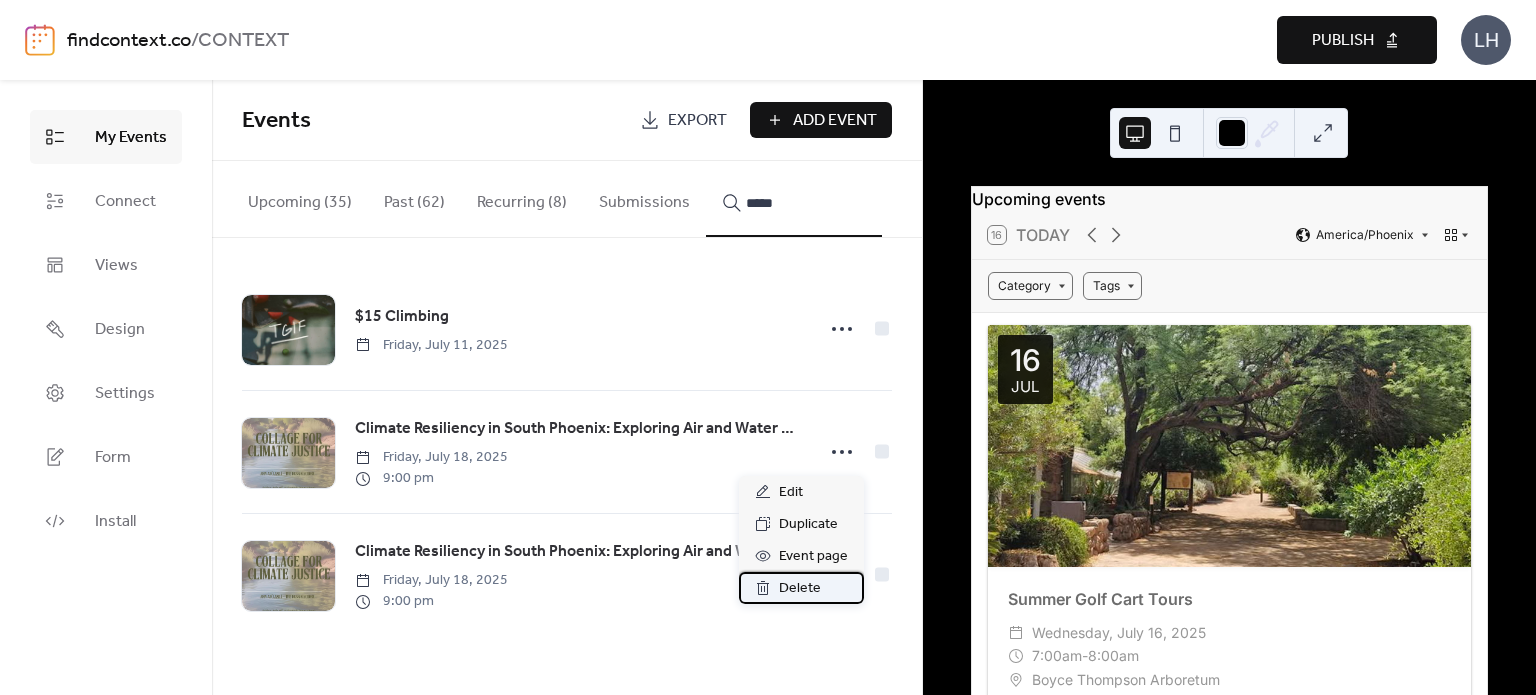 click on "Delete" at bounding box center [800, 589] 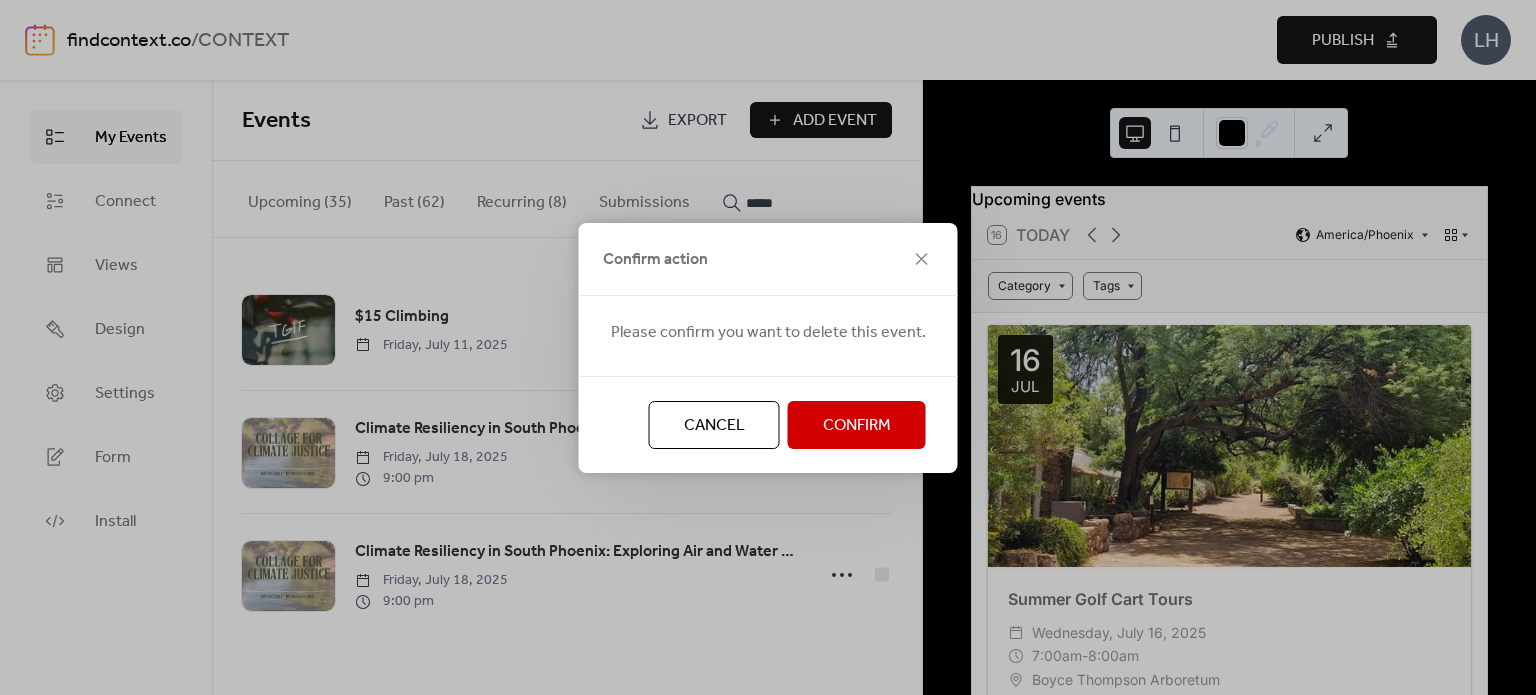 click on "Confirm" at bounding box center [857, 426] 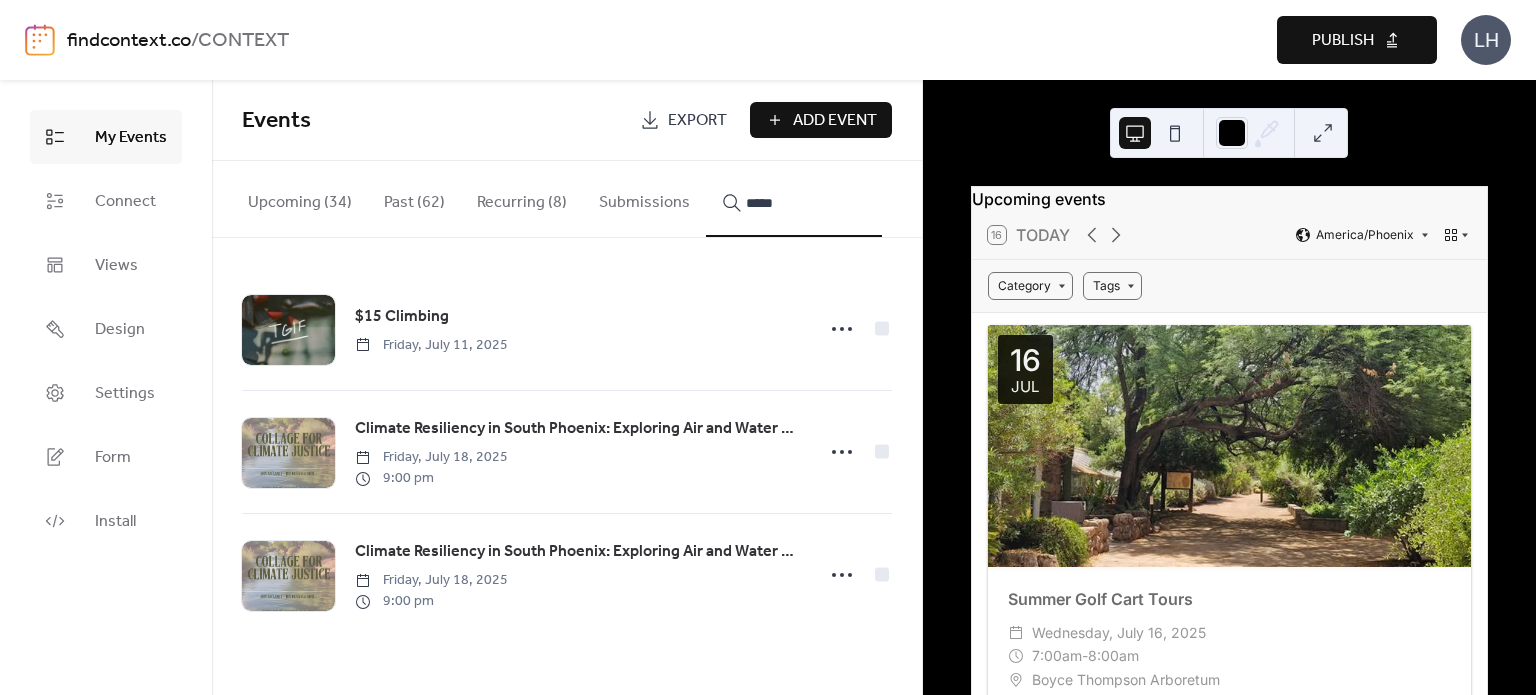 click on "Upcoming (34)" at bounding box center [300, 198] 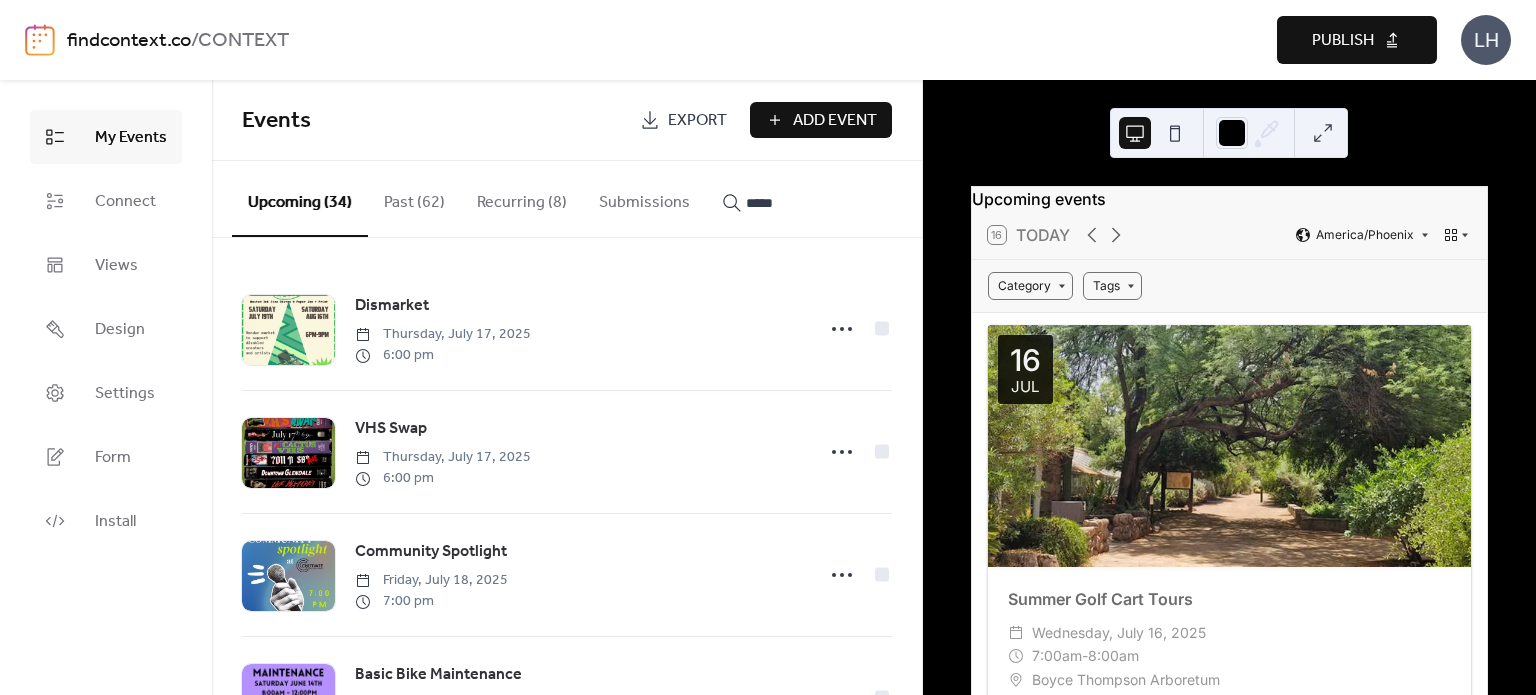 click on "*****" at bounding box center [794, 198] 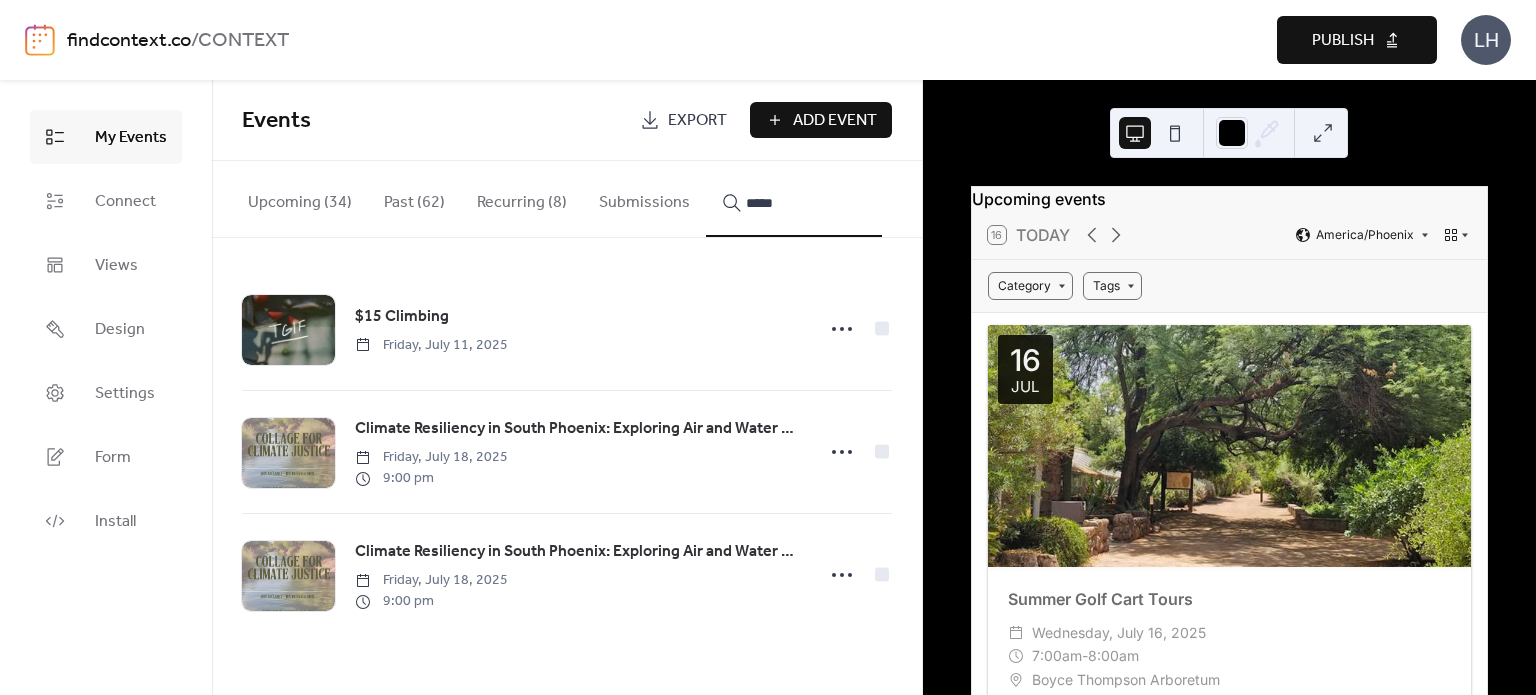 click on "Climate Resiliency in South Phoenix: Exploring Air and Water Quality Friday, [DATE] [TIME]" at bounding box center [567, 452] 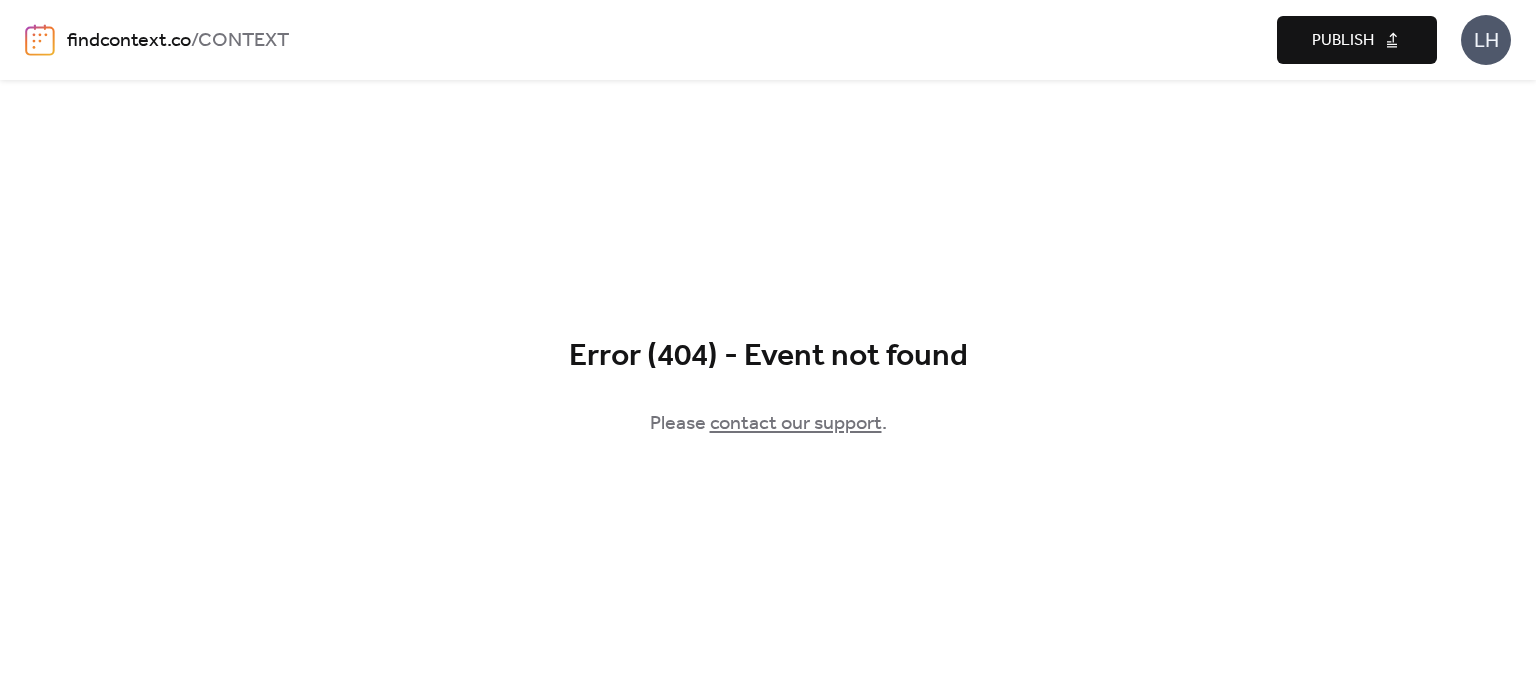 click on "findcontext.co" at bounding box center (129, 41) 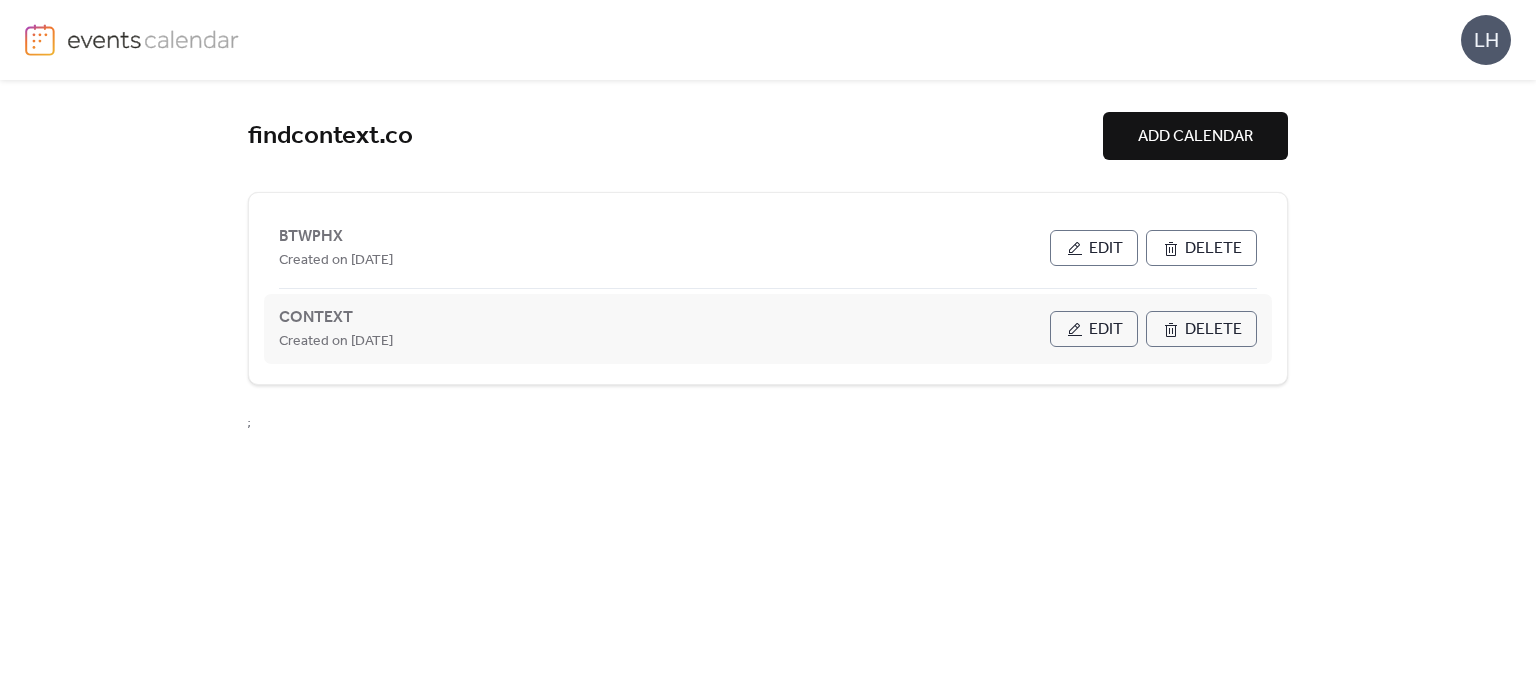click on "Edit" at bounding box center (1094, 329) 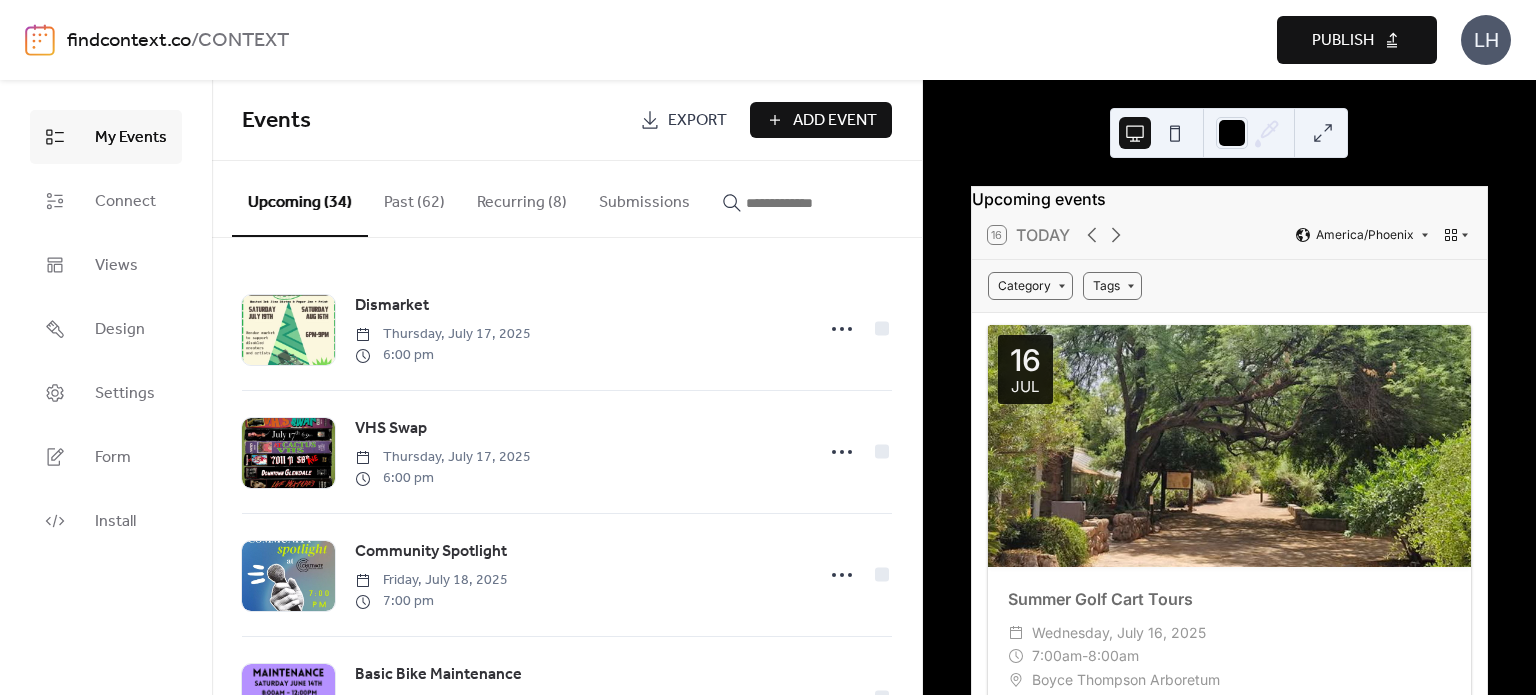 click on "Add Event" at bounding box center (835, 121) 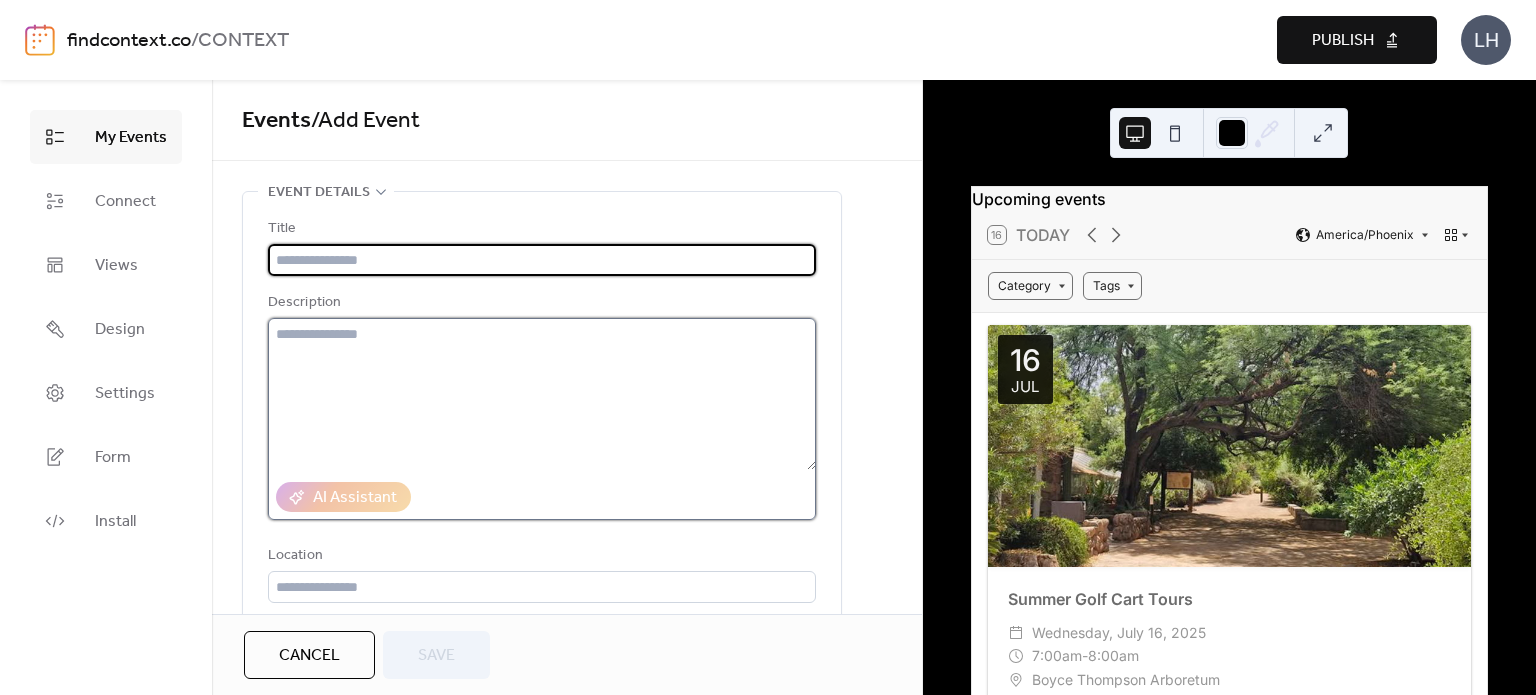 click at bounding box center (542, 394) 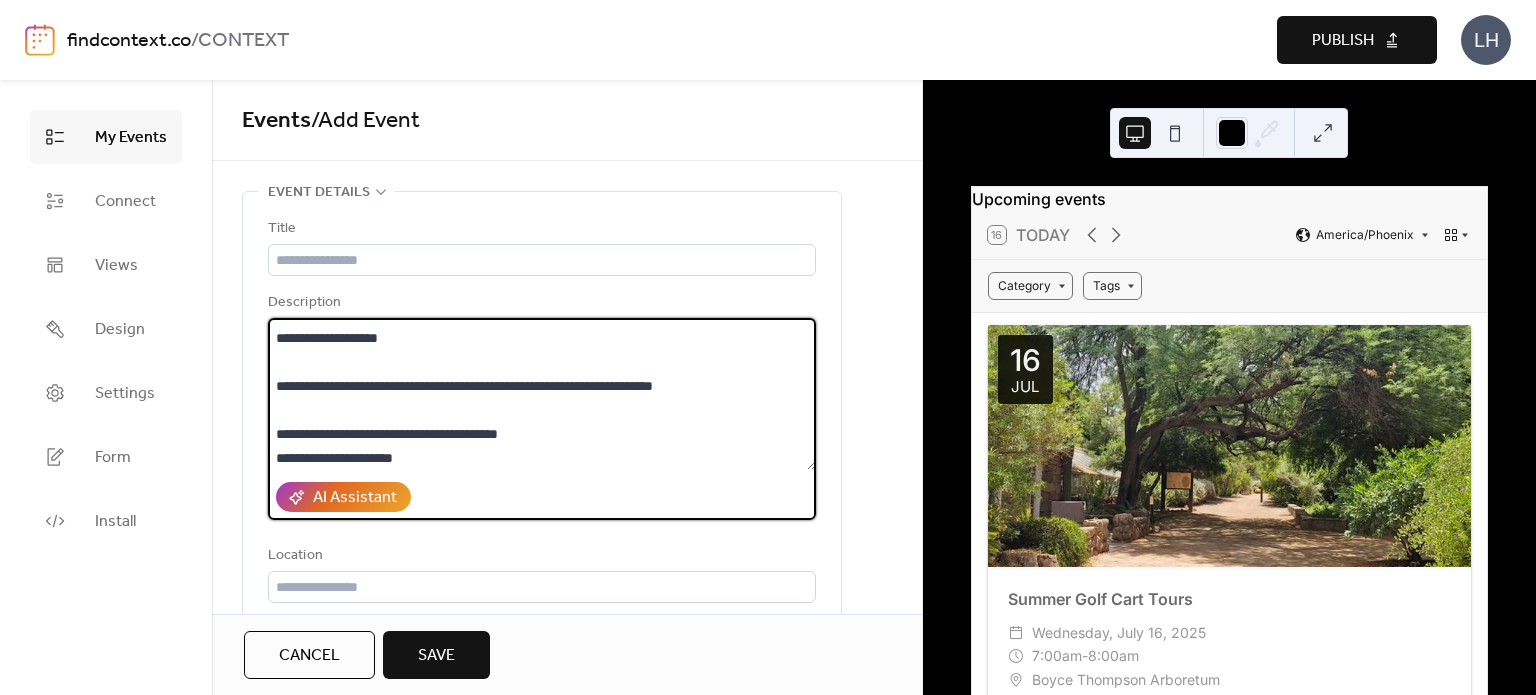 scroll, scrollTop: 96, scrollLeft: 0, axis: vertical 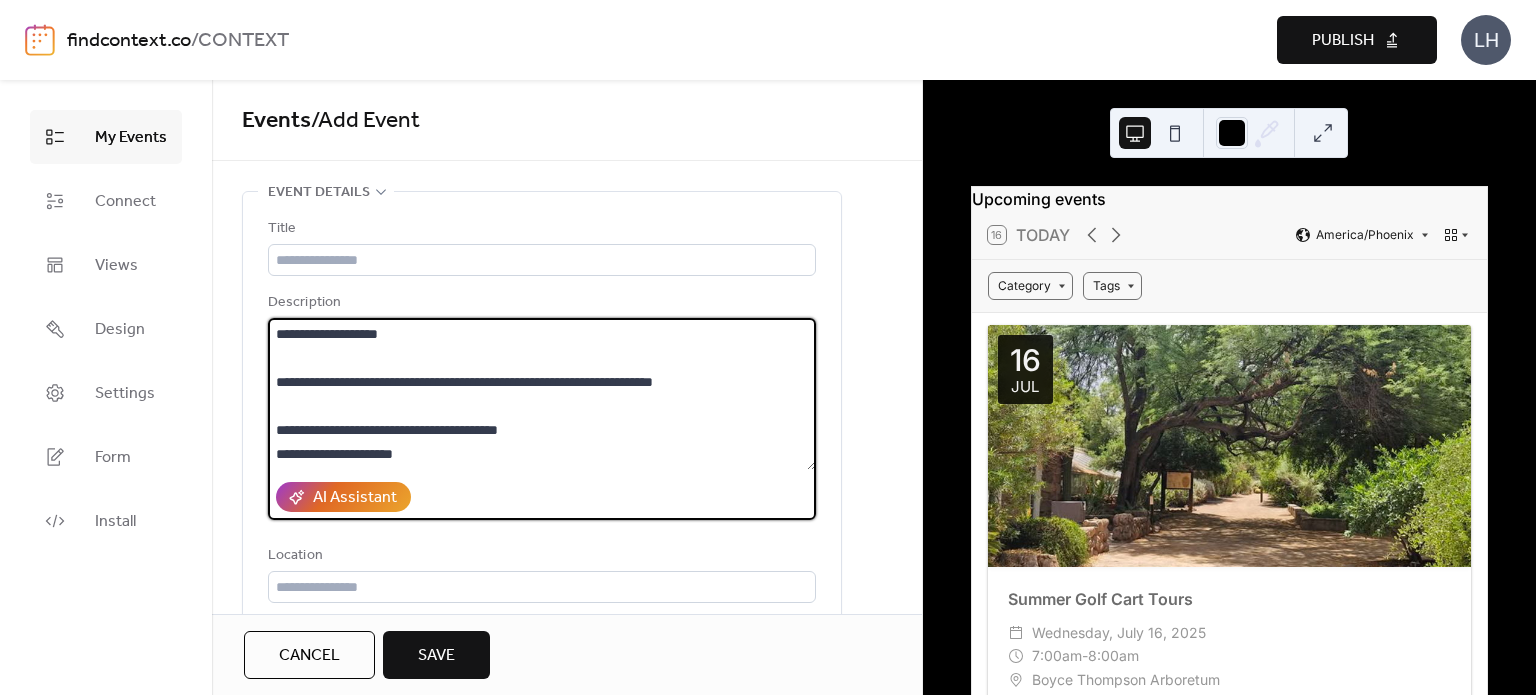 drag, startPoint x: 427, startPoint y: 461, endPoint x: 299, endPoint y: 459, distance: 128.01562 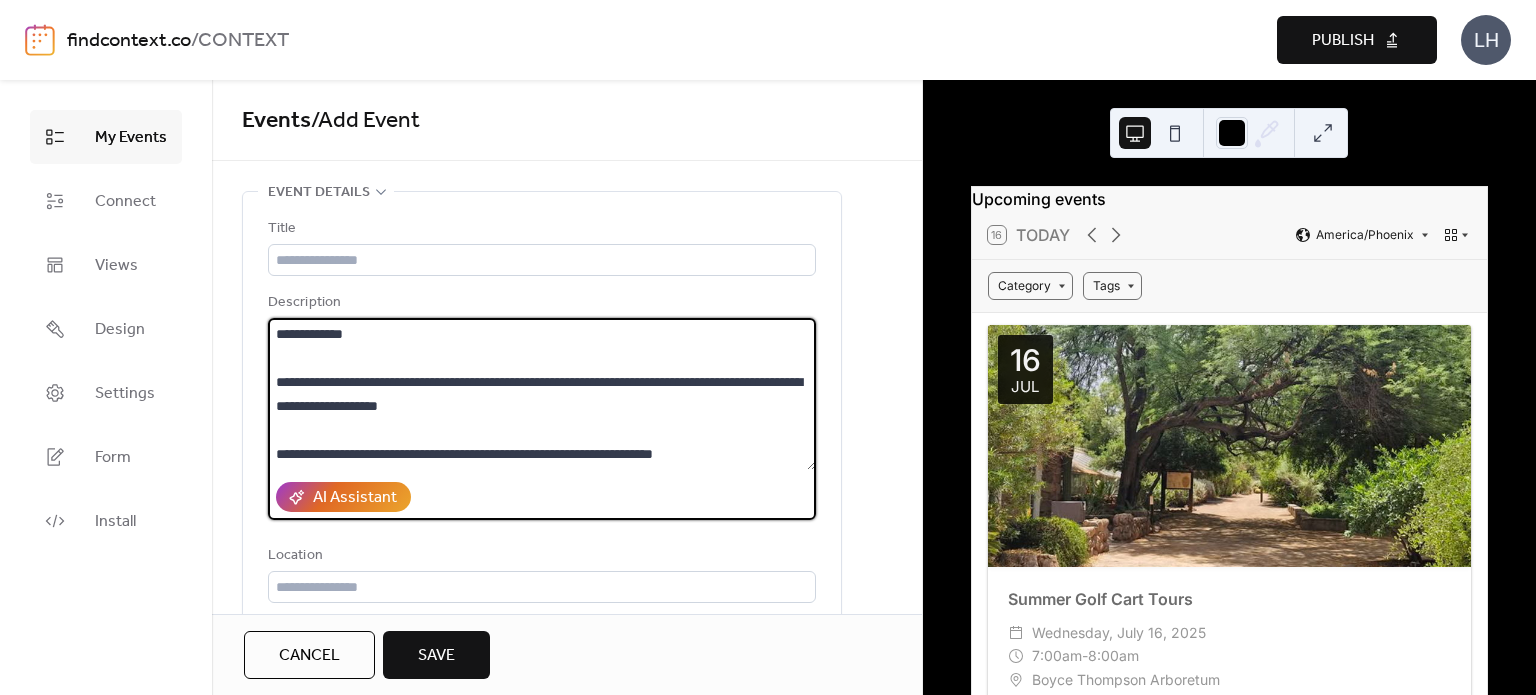 scroll, scrollTop: 24, scrollLeft: 0, axis: vertical 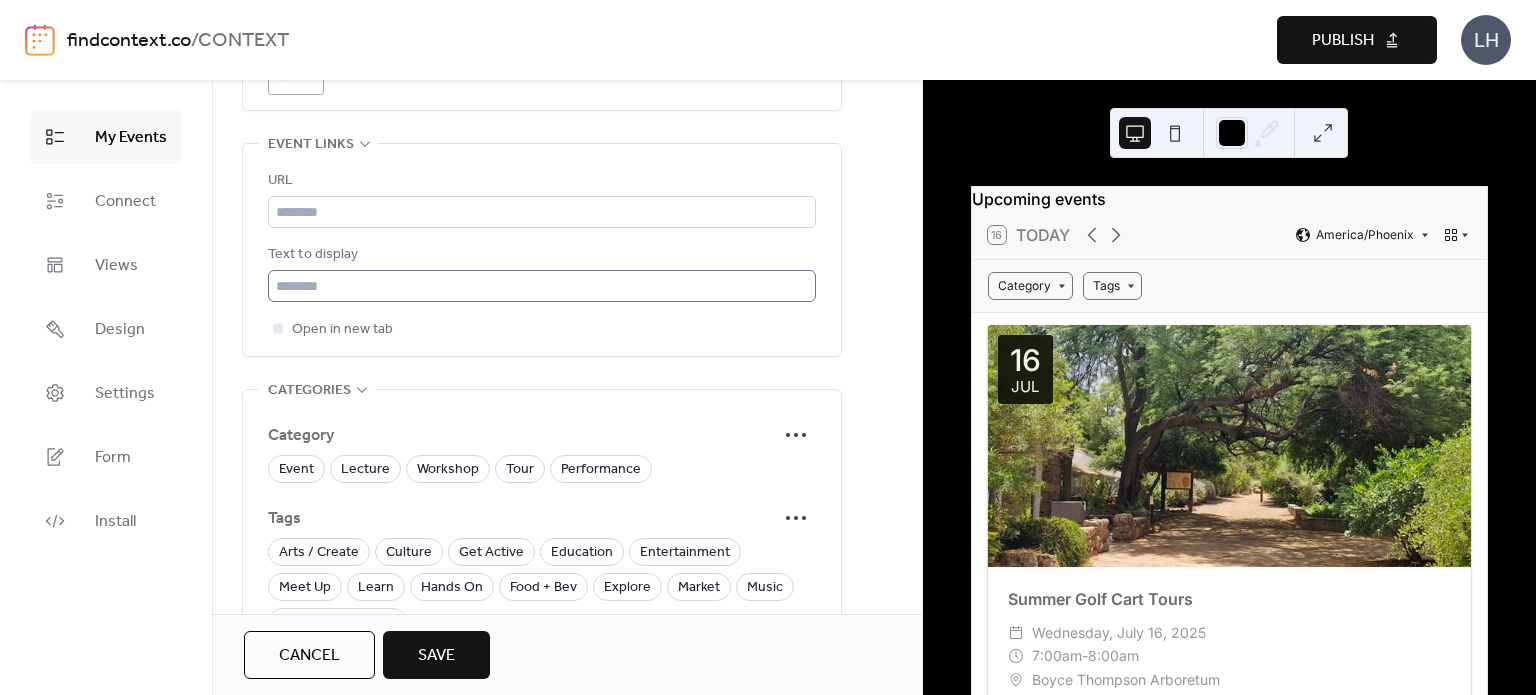 type on "**********" 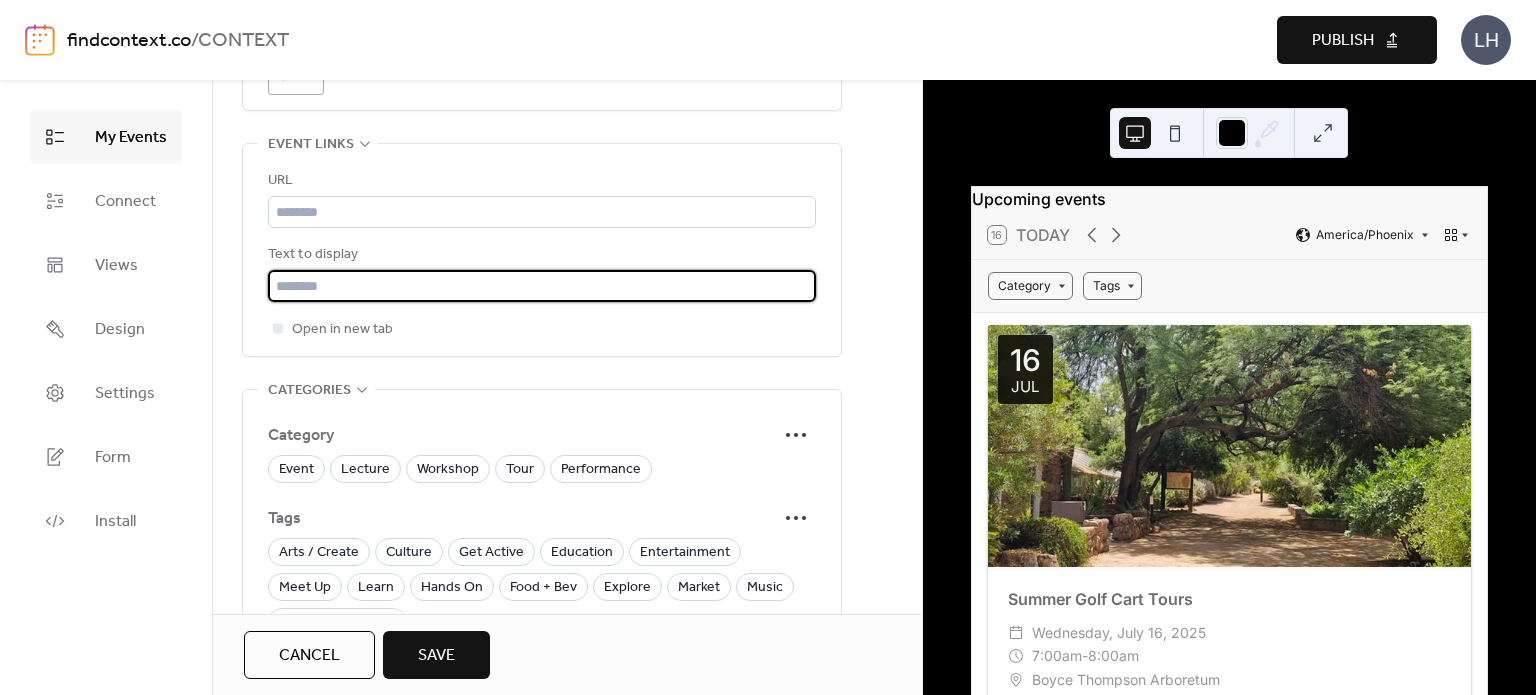 click at bounding box center (542, 286) 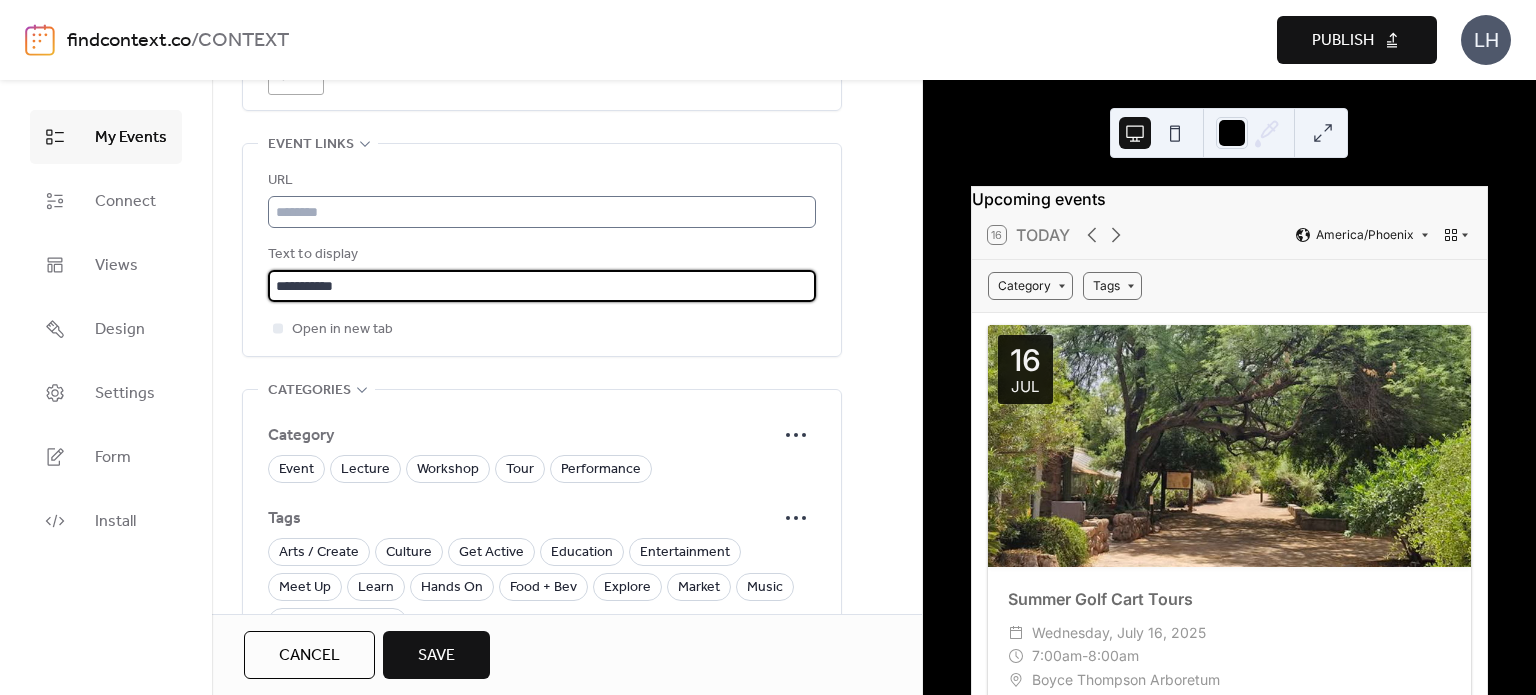 type on "**********" 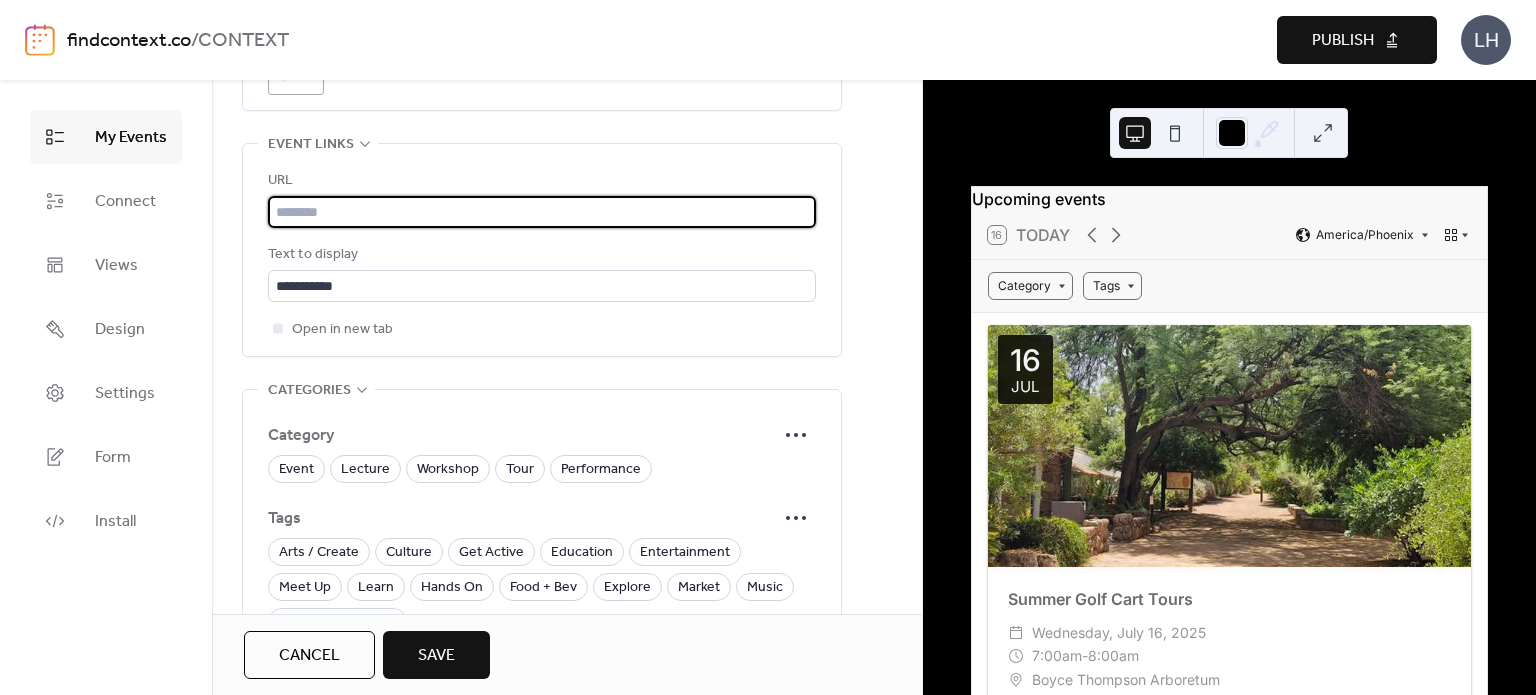 click at bounding box center (542, 212) 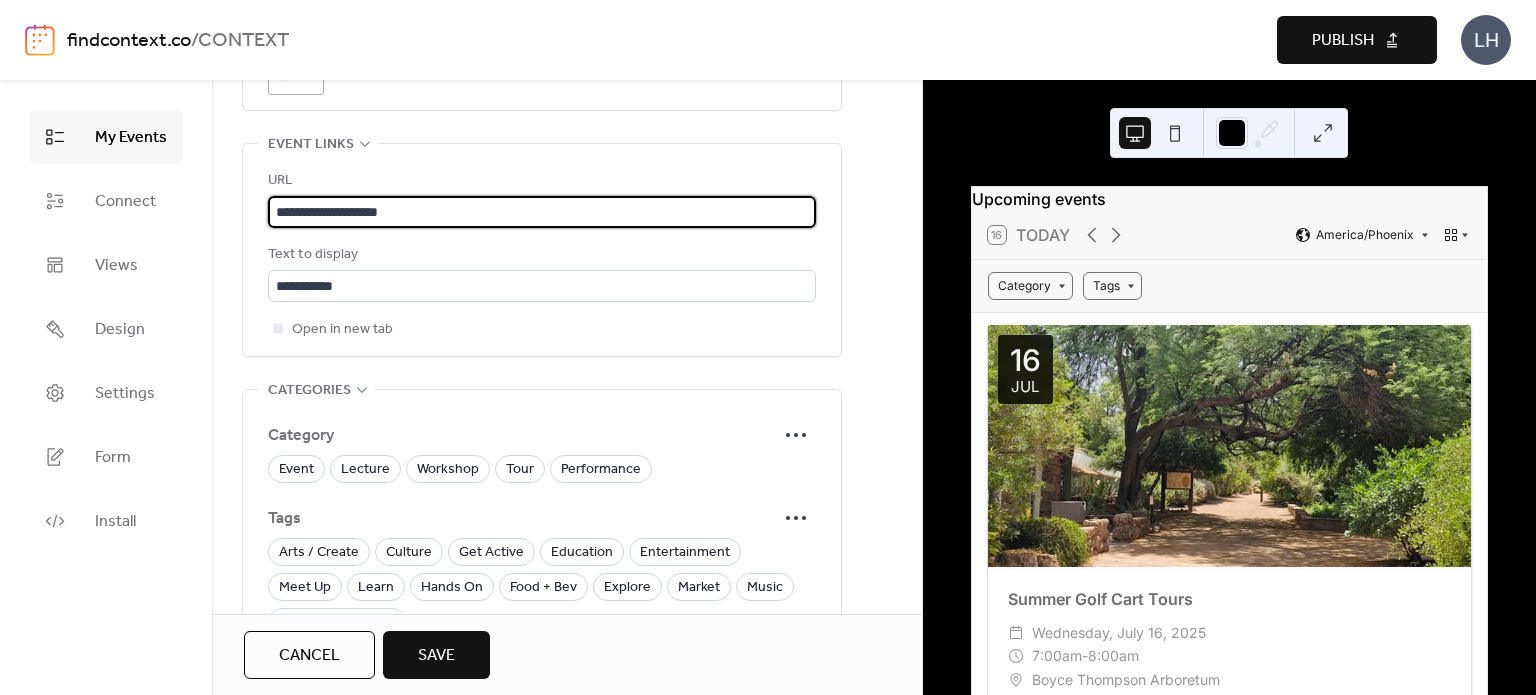 type on "**********" 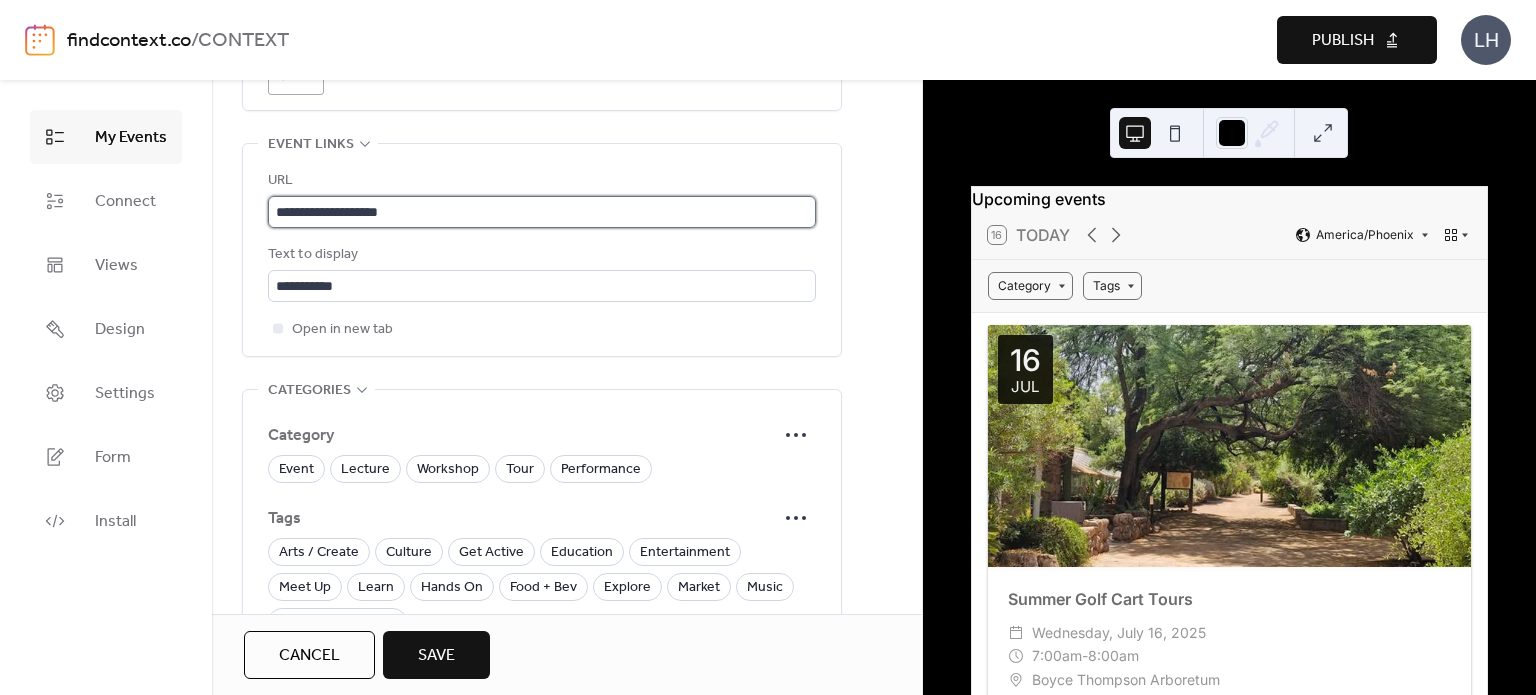 click on "**********" at bounding box center [542, 212] 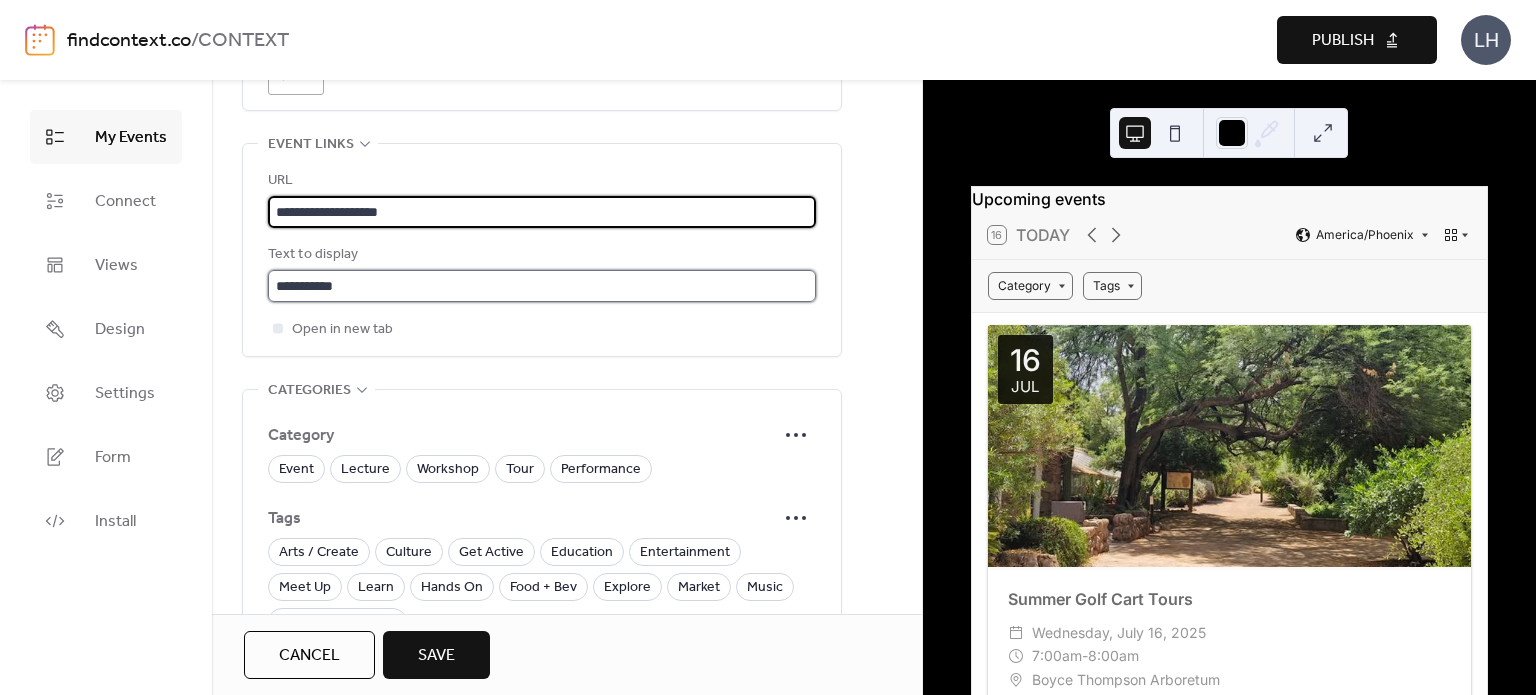 click on "**********" at bounding box center (542, 286) 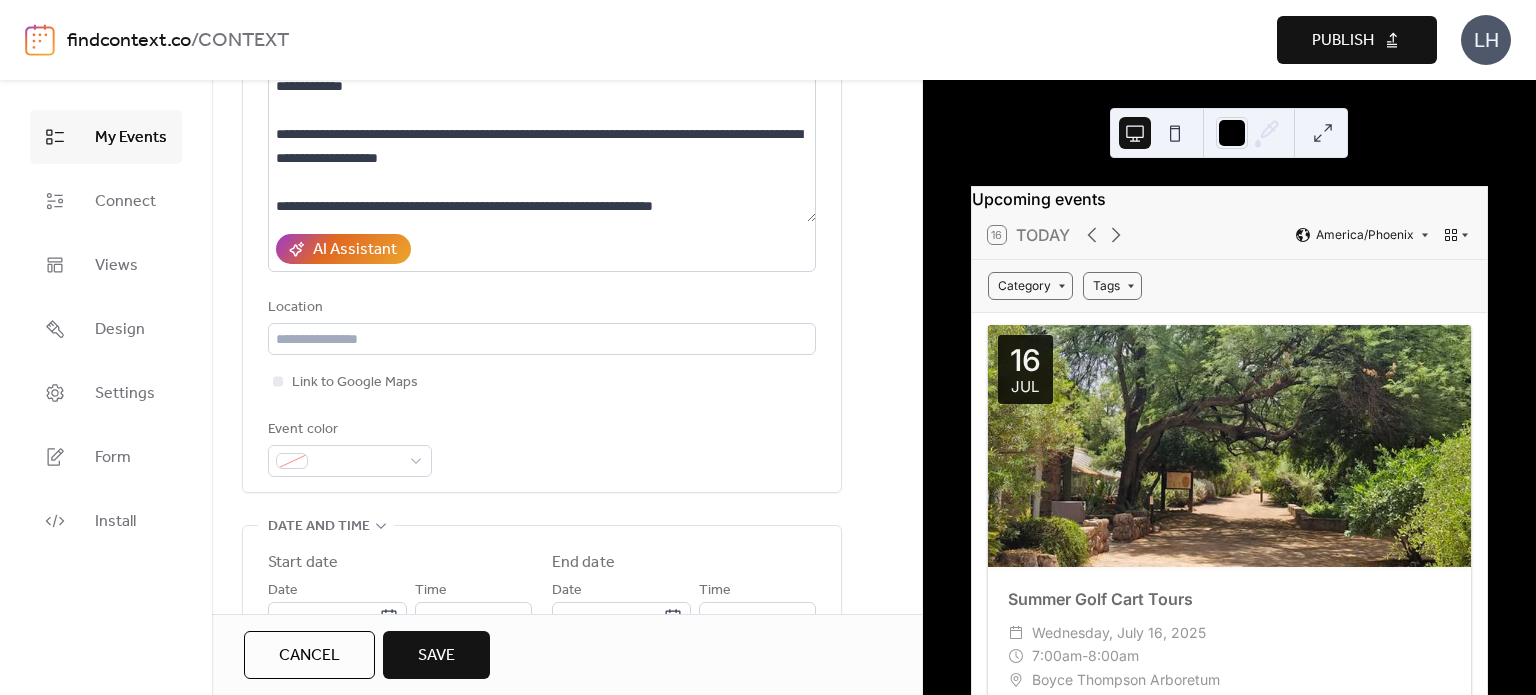 scroll, scrollTop: 247, scrollLeft: 0, axis: vertical 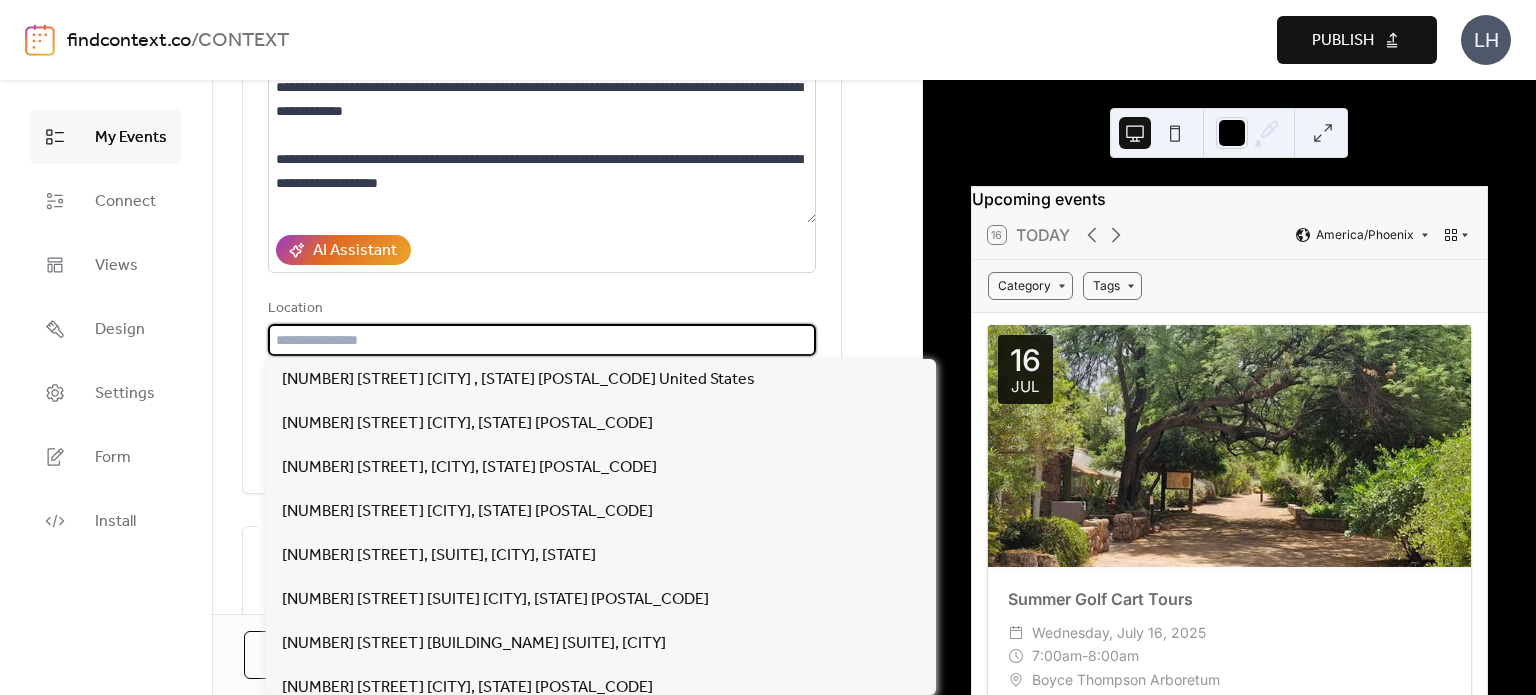 click at bounding box center (542, 340) 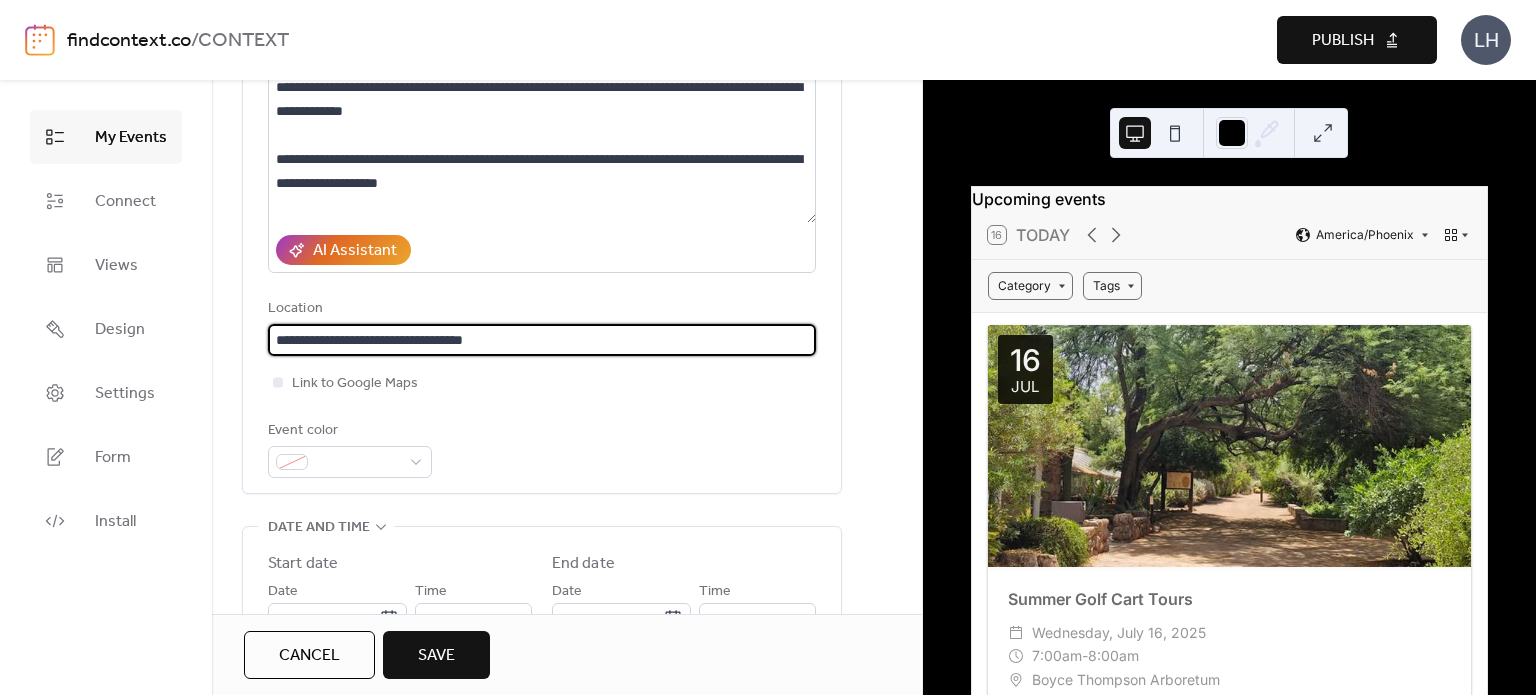 type on "**********" 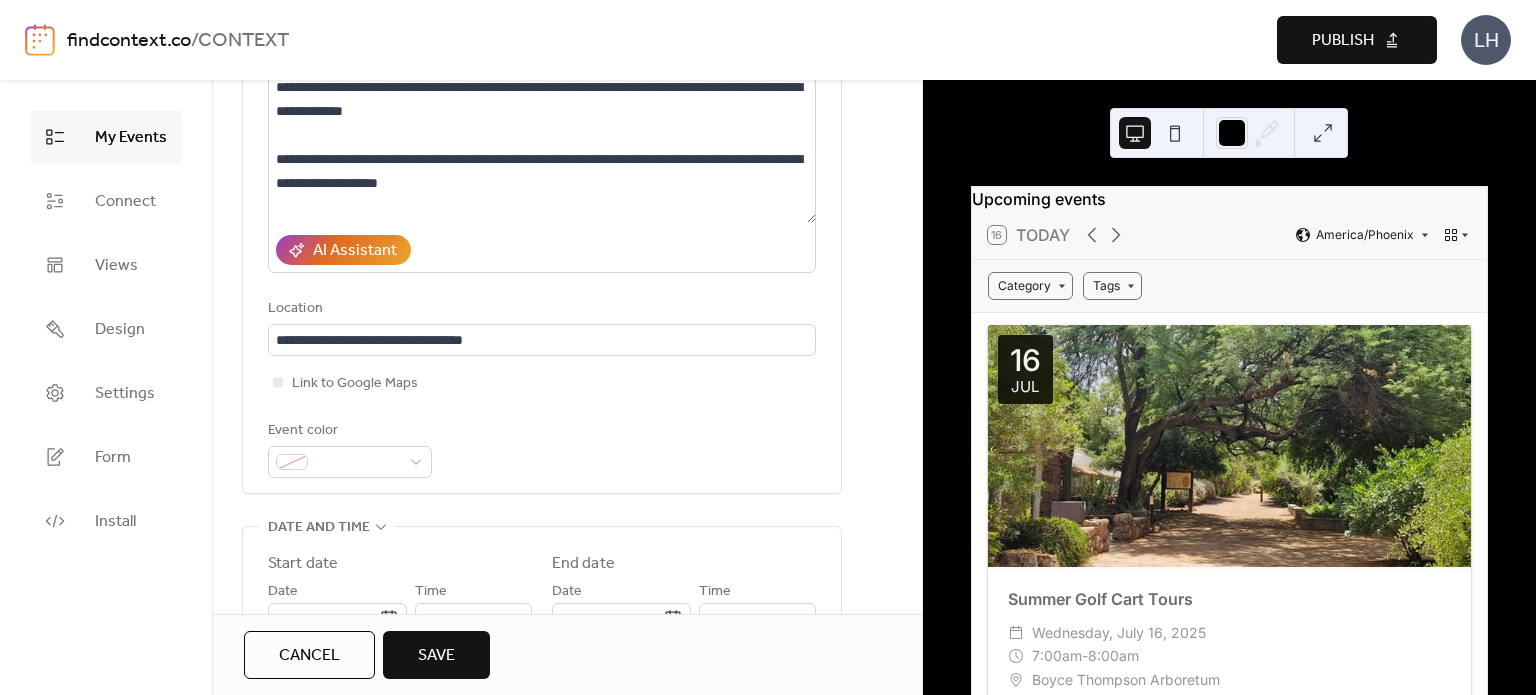 click on "Location" at bounding box center (540, 309) 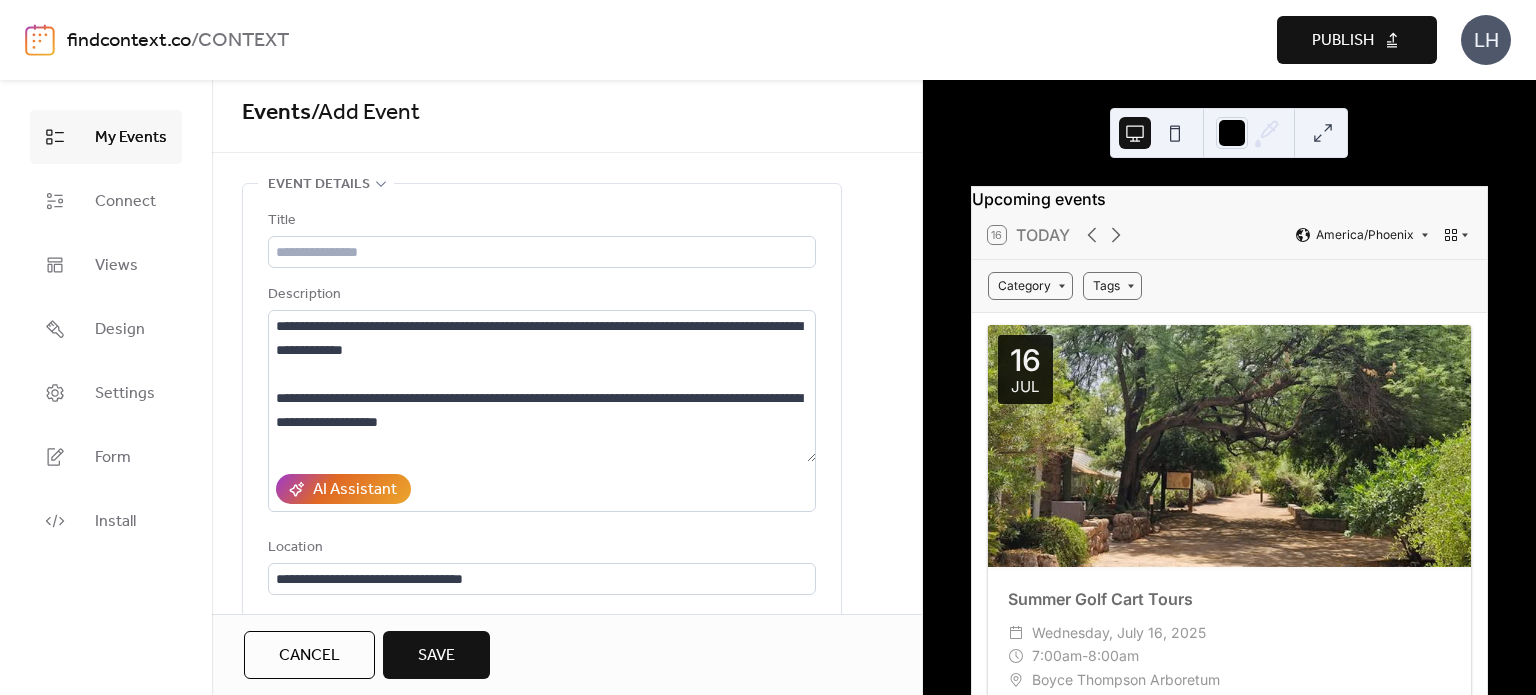scroll, scrollTop: 7, scrollLeft: 0, axis: vertical 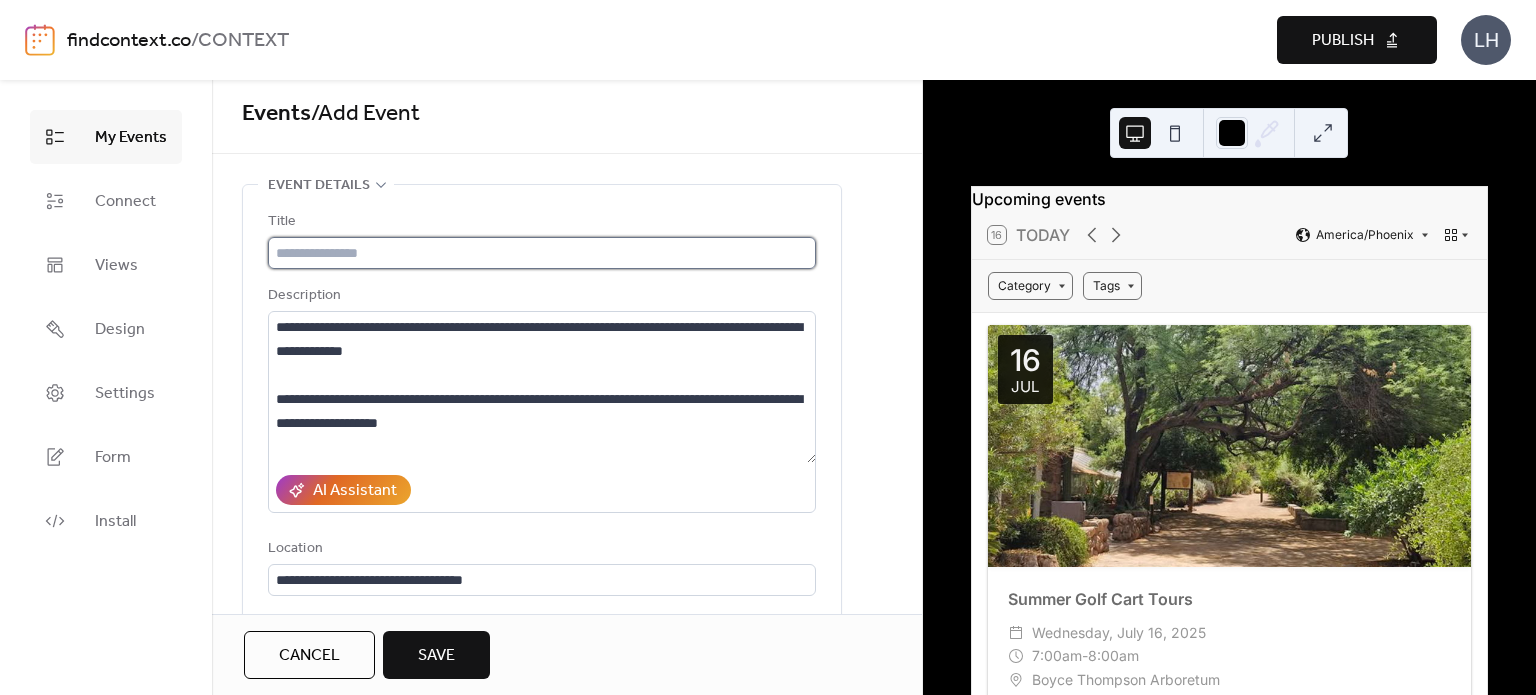 type 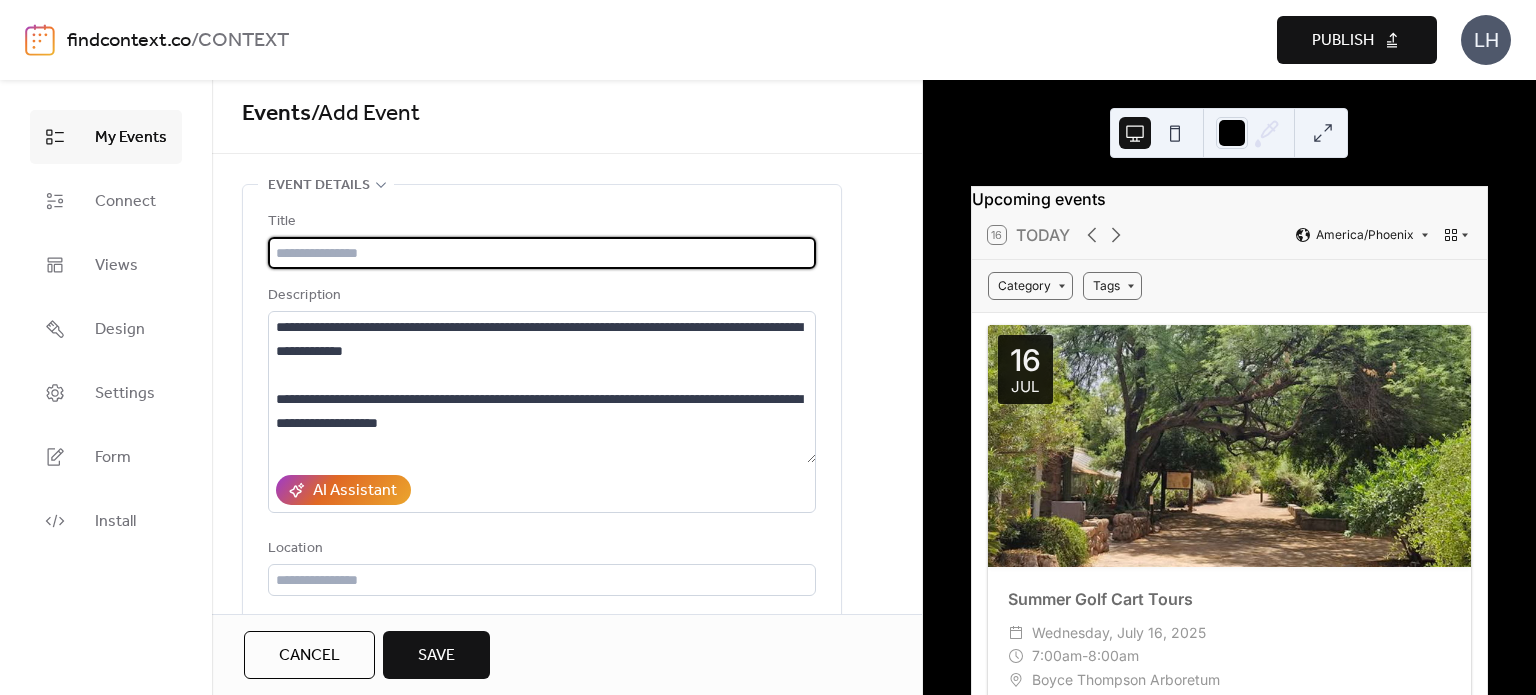 click at bounding box center [542, 253] 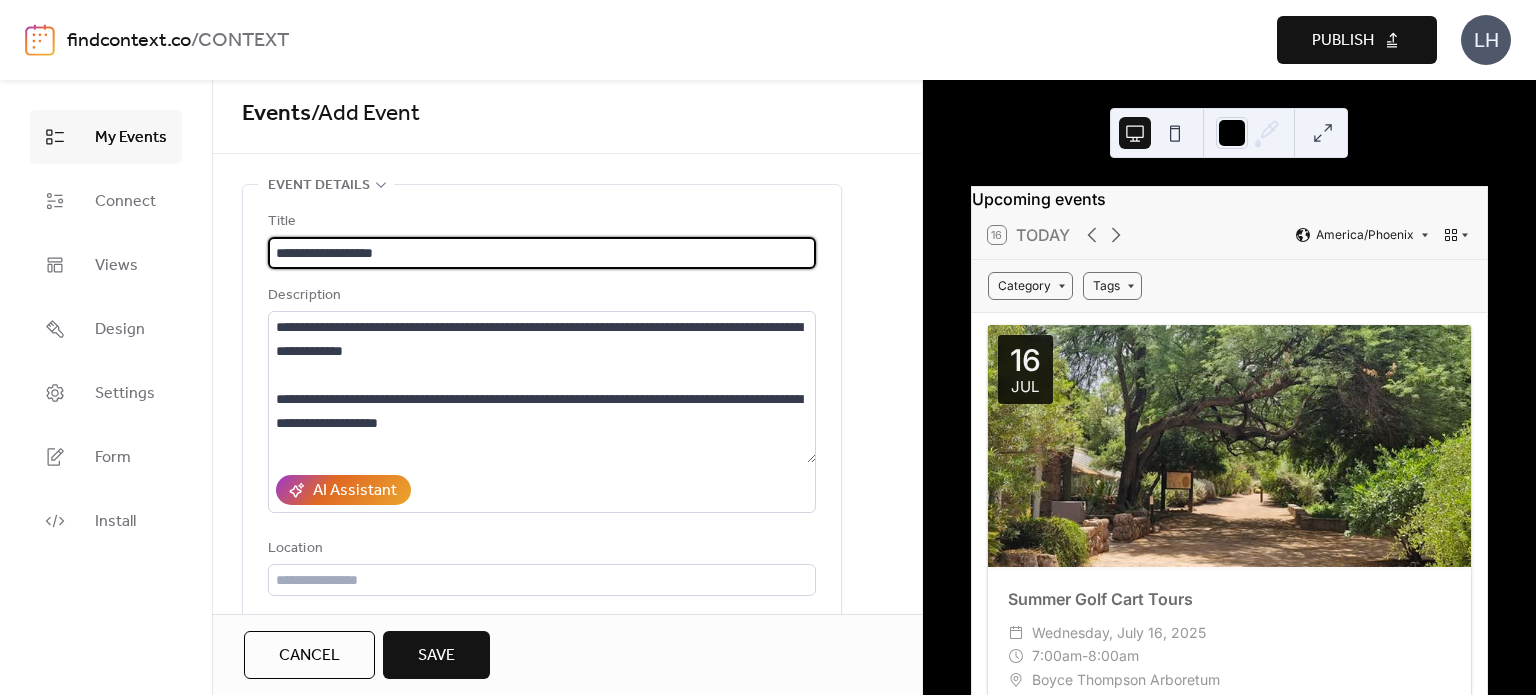type on "**********" 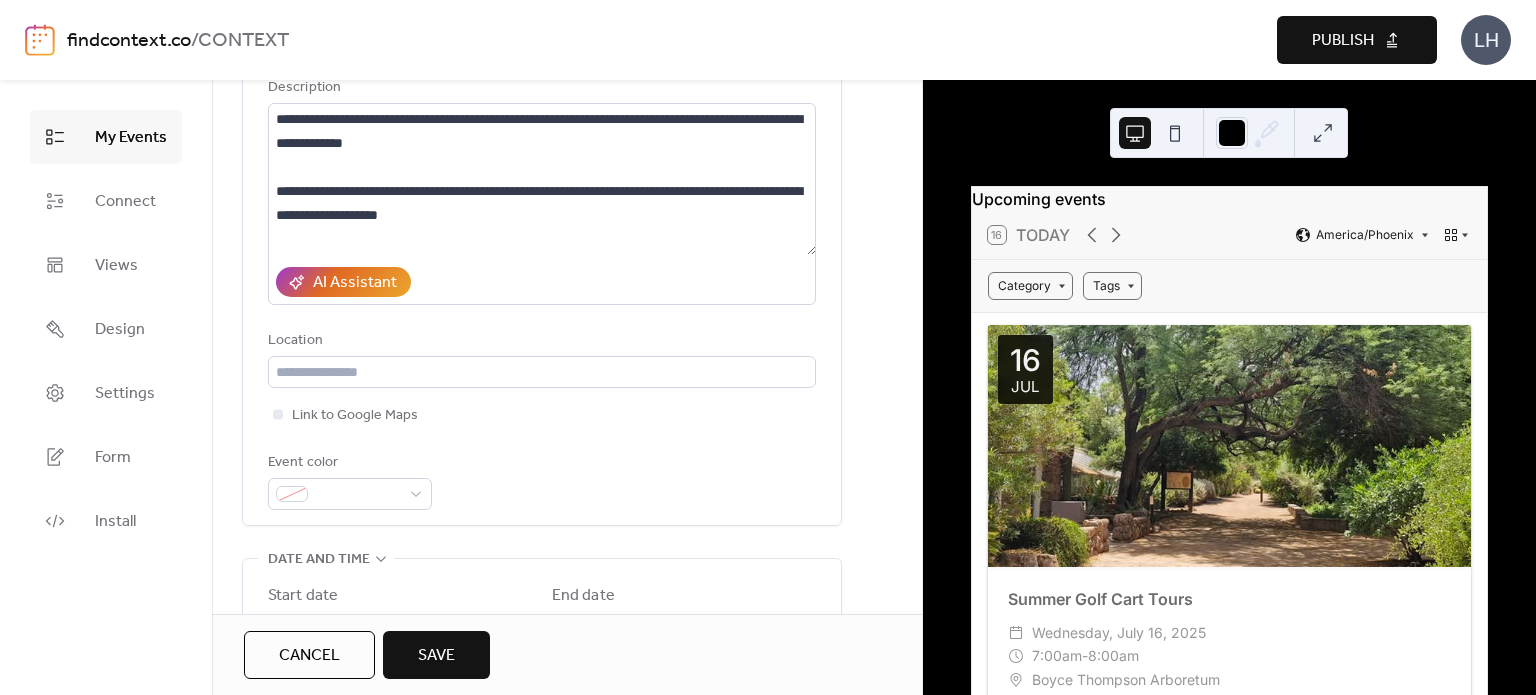 scroll, scrollTop: 224, scrollLeft: 0, axis: vertical 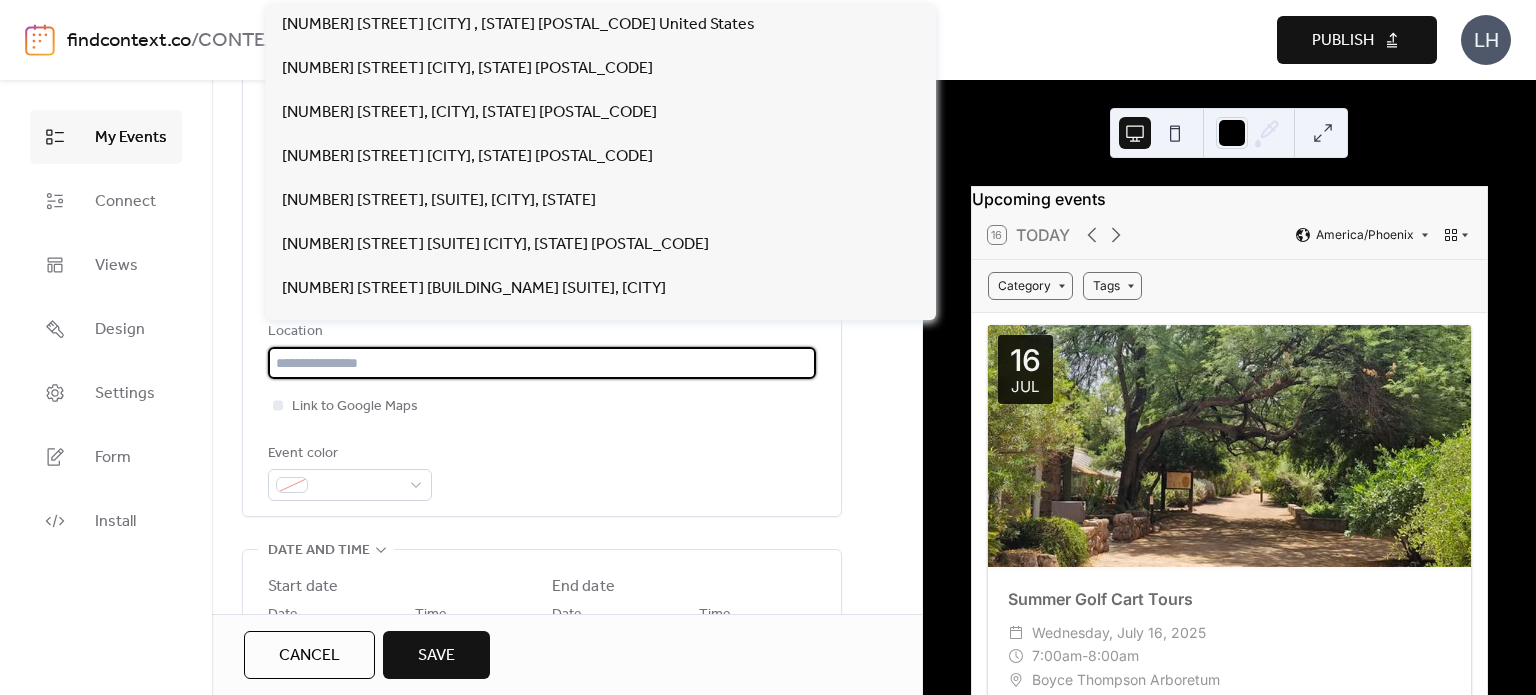 click at bounding box center (542, 363) 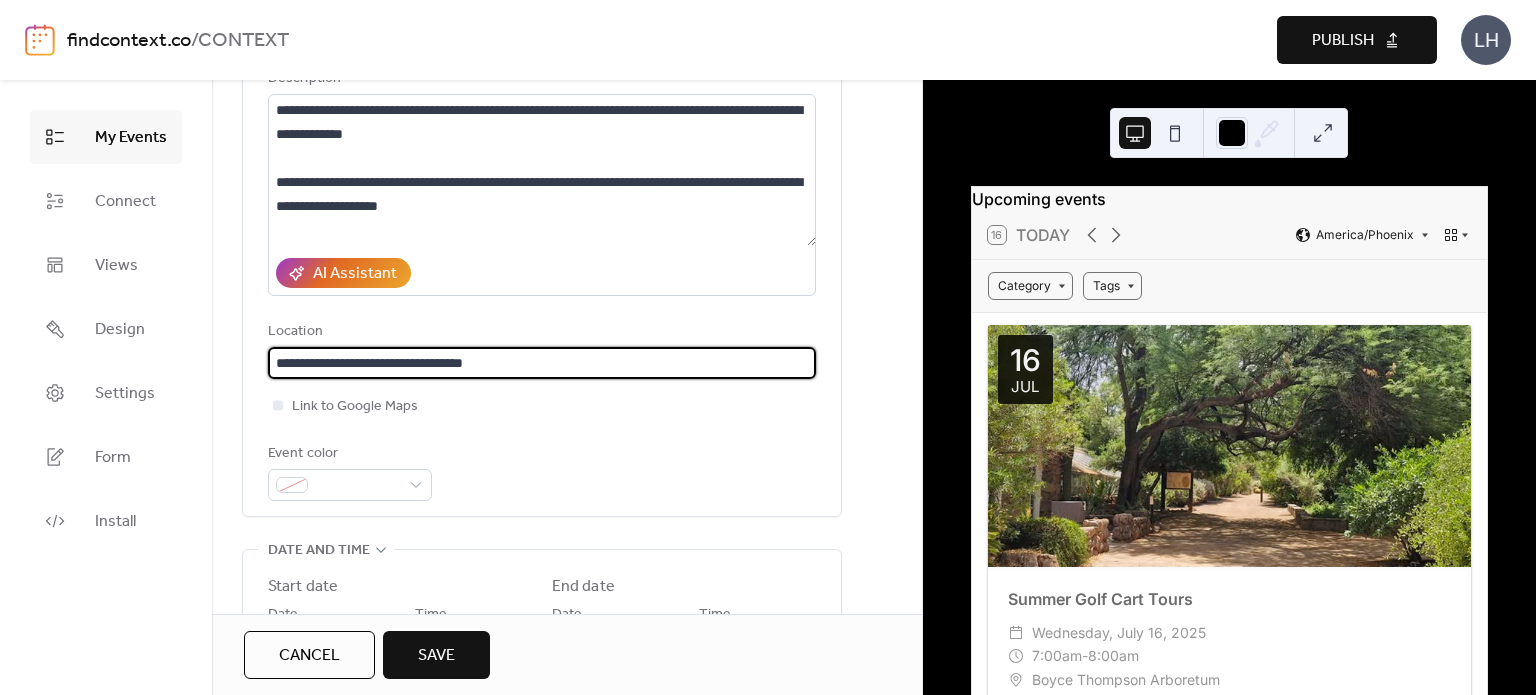 type on "**********" 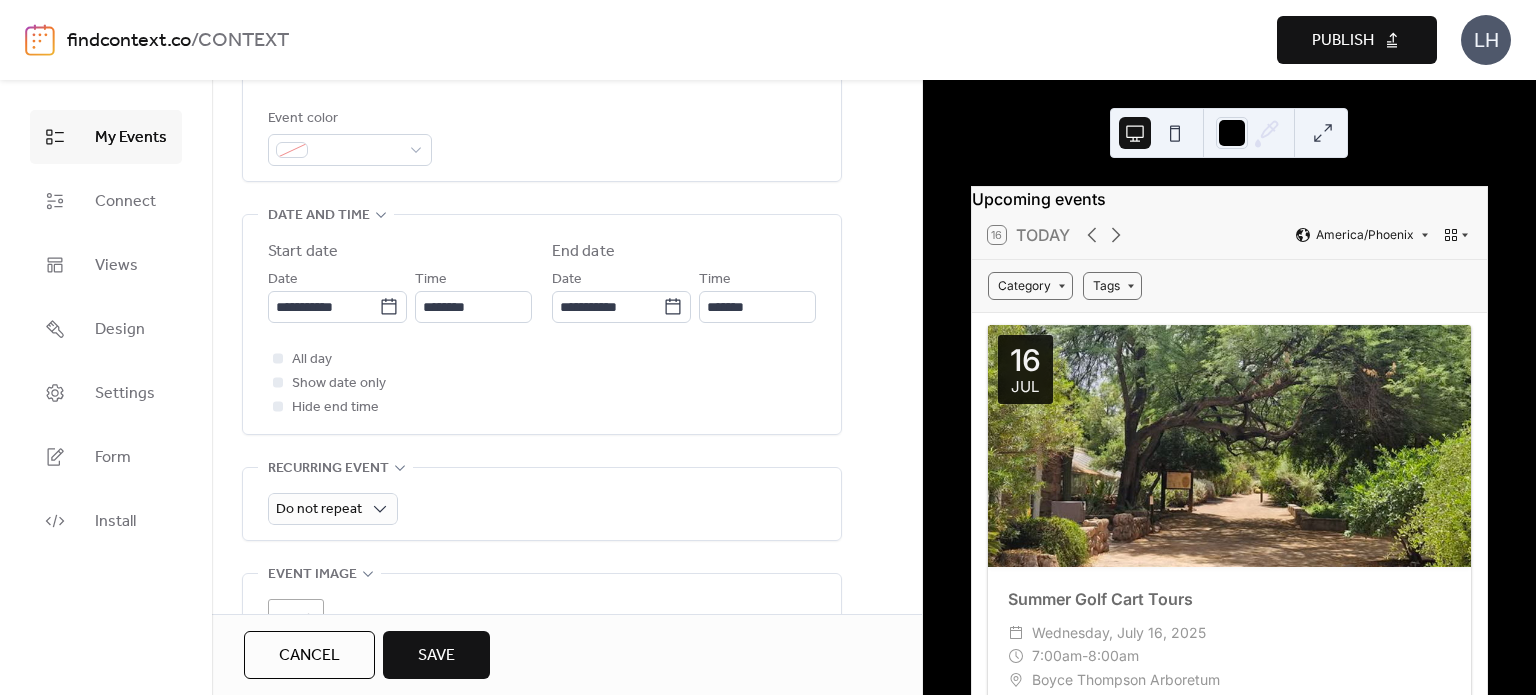 scroll, scrollTop: 564, scrollLeft: 0, axis: vertical 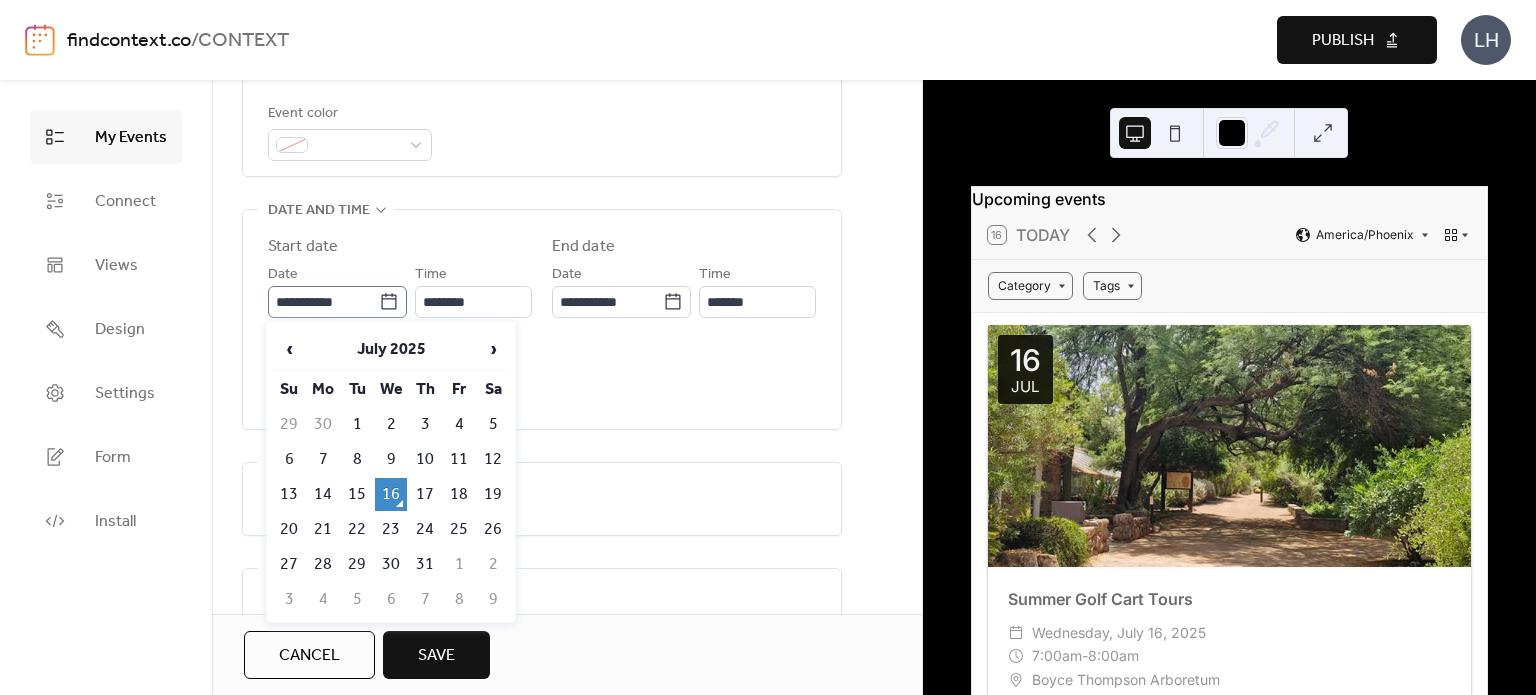 click 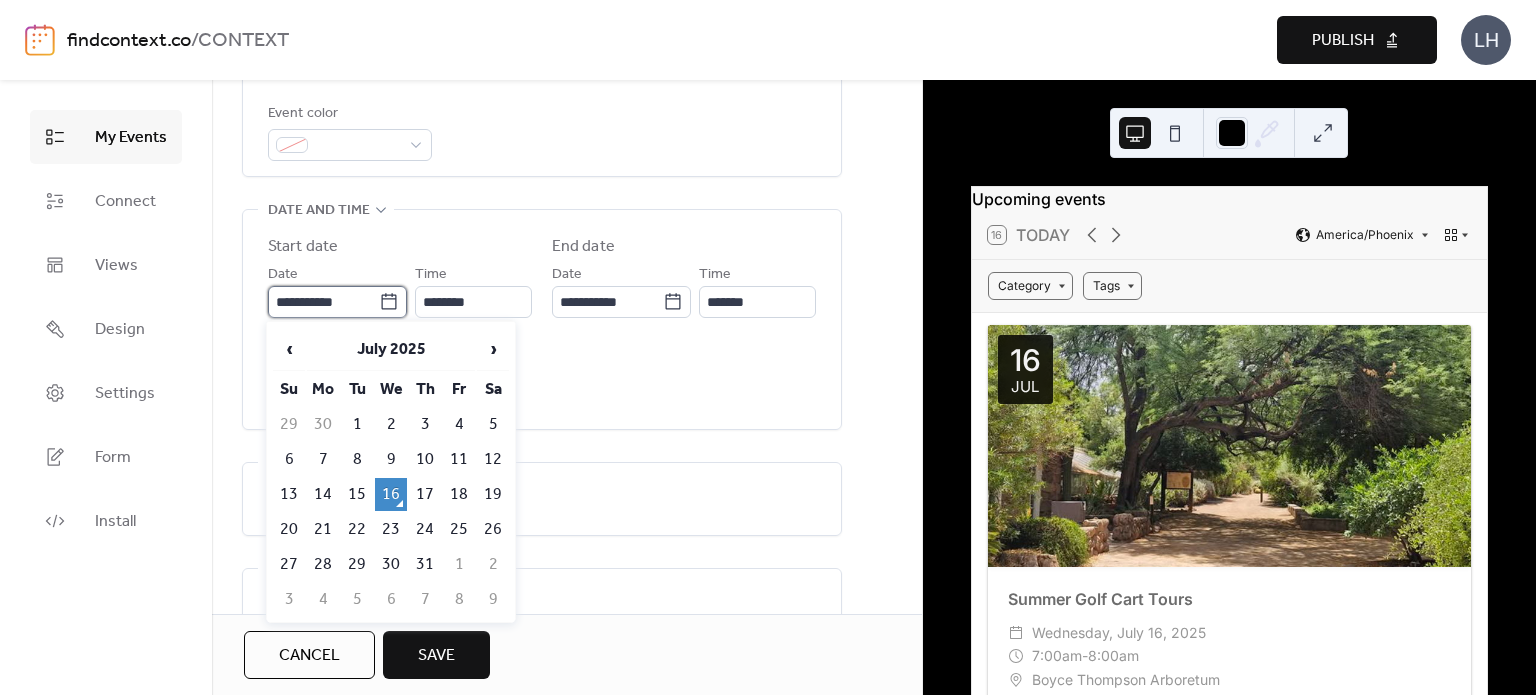 click on "**********" at bounding box center [323, 302] 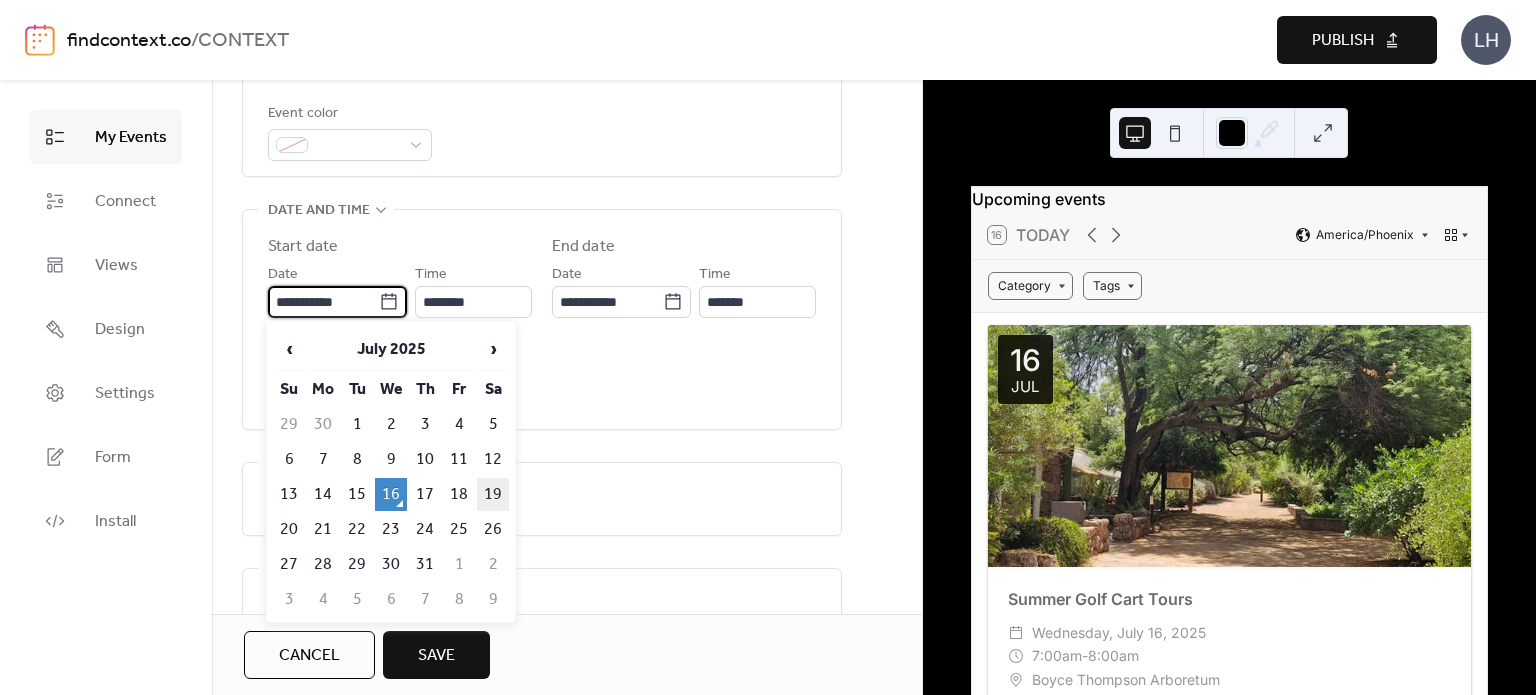 click on "19" at bounding box center [493, 494] 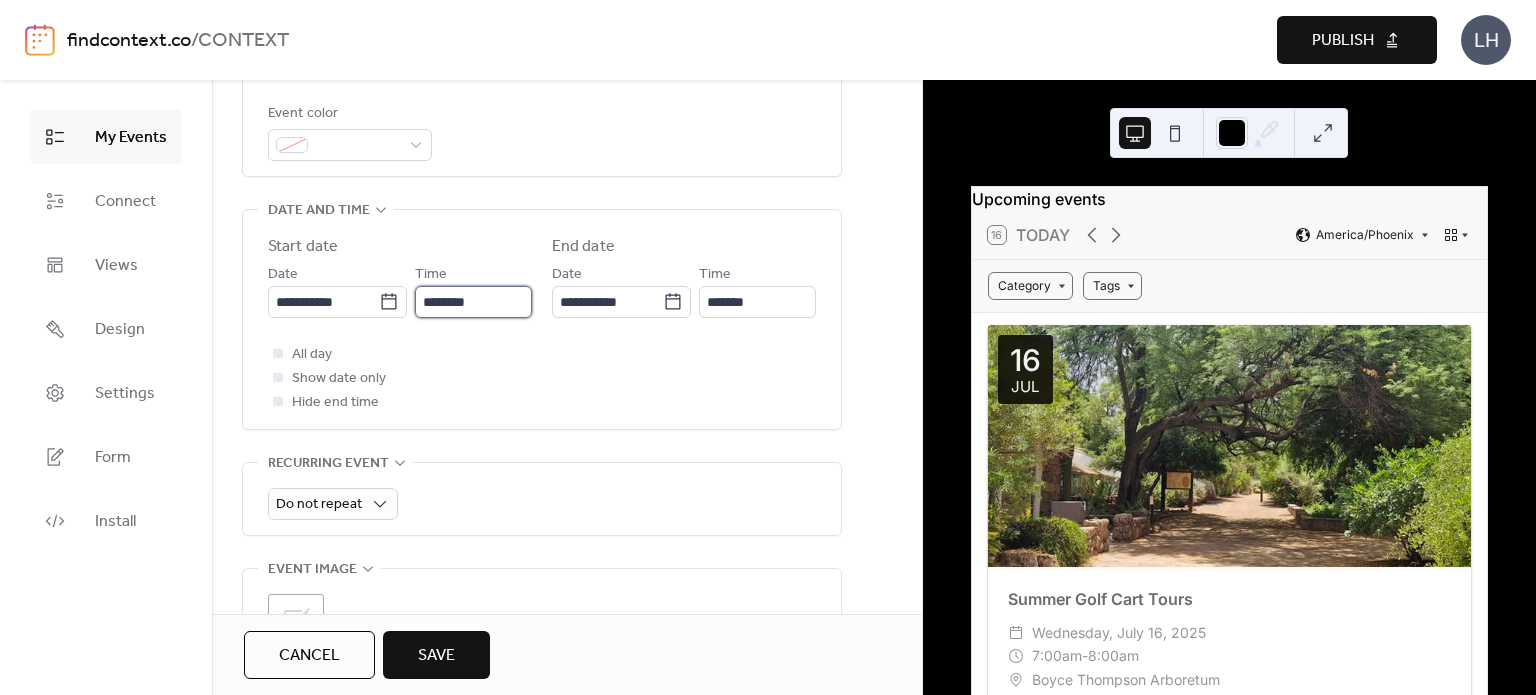 click on "********" at bounding box center (473, 302) 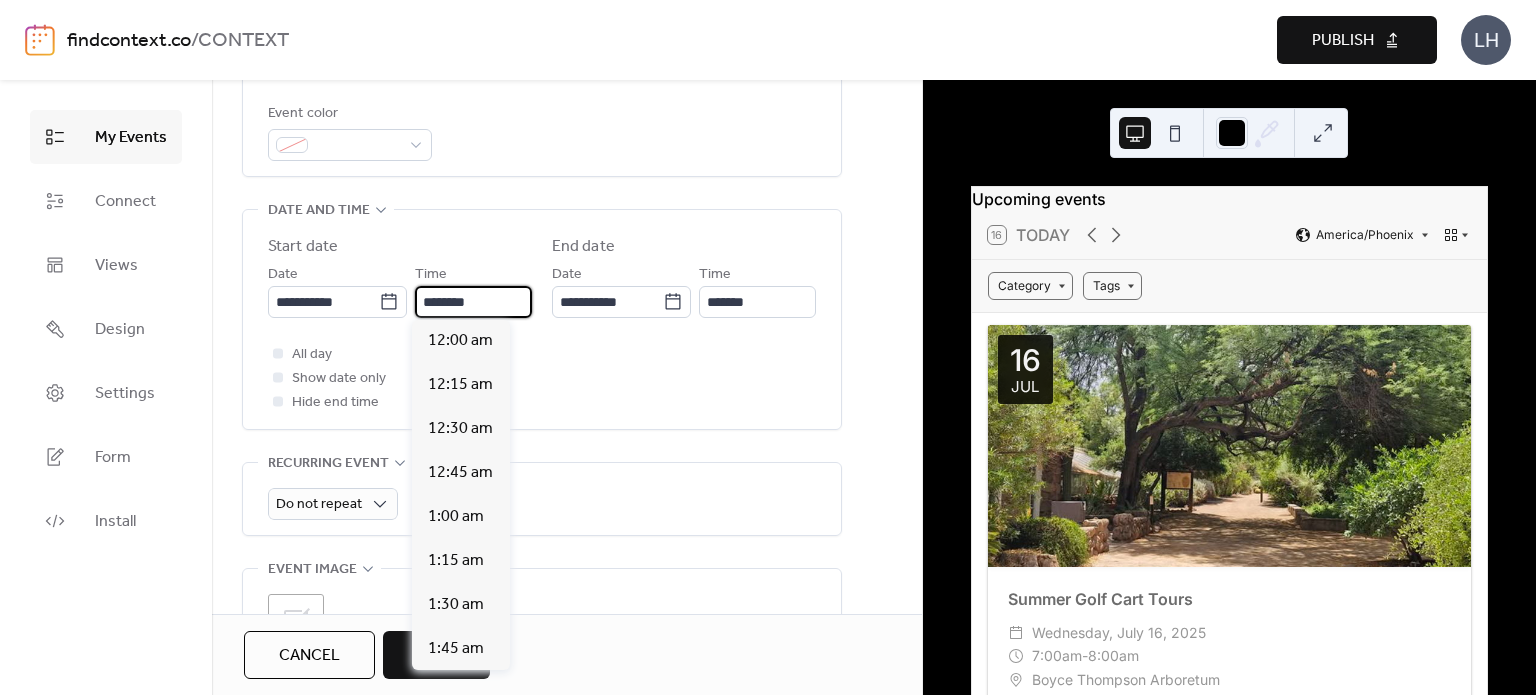 click on "********" at bounding box center [473, 302] 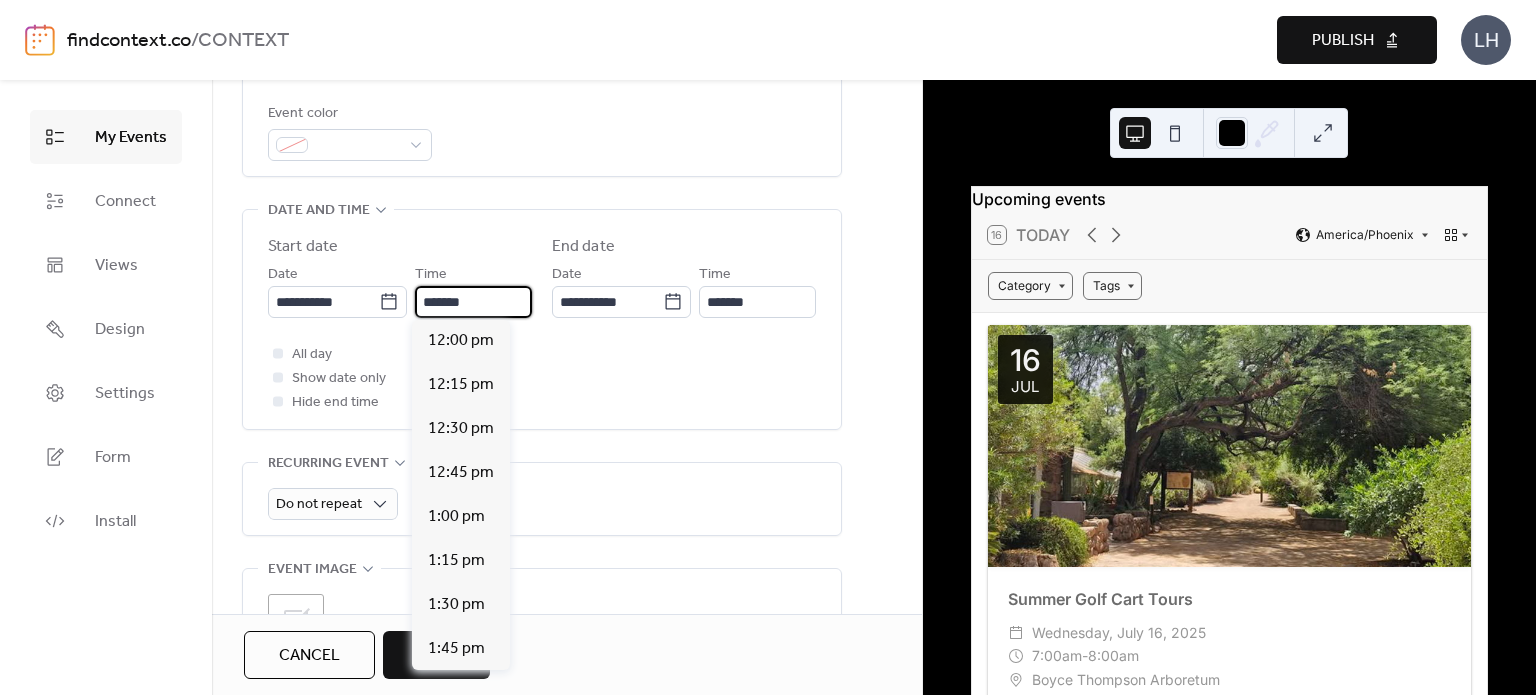 scroll, scrollTop: 3520, scrollLeft: 0, axis: vertical 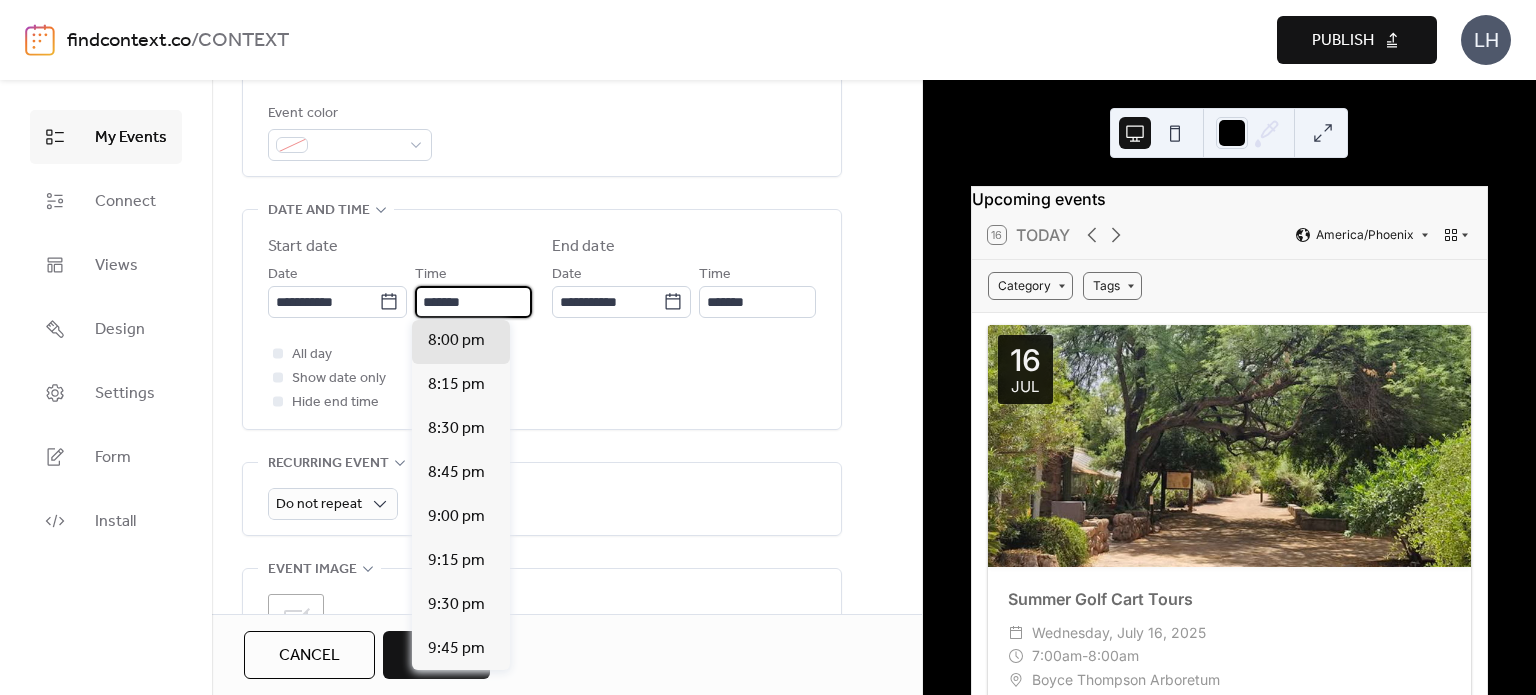 click on "*******" at bounding box center [473, 302] 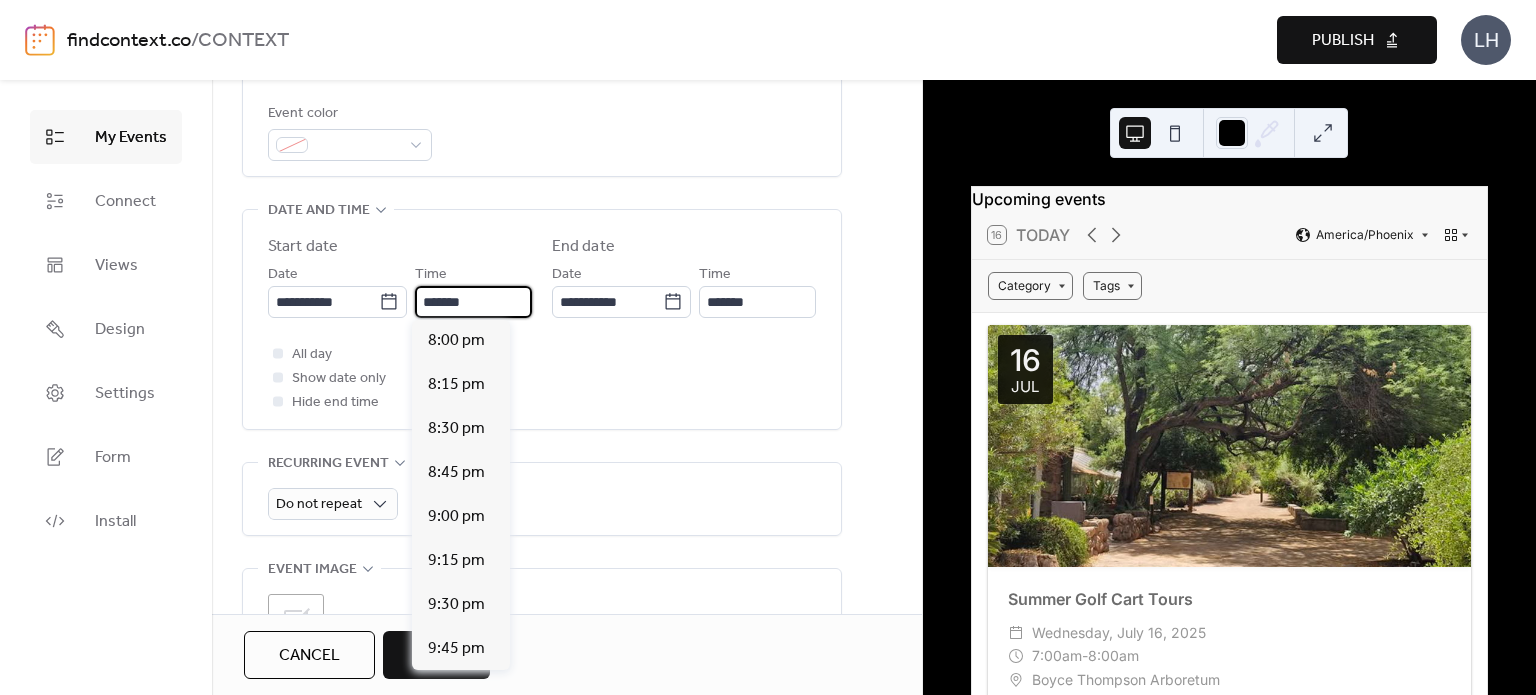 scroll, scrollTop: 1408, scrollLeft: 0, axis: vertical 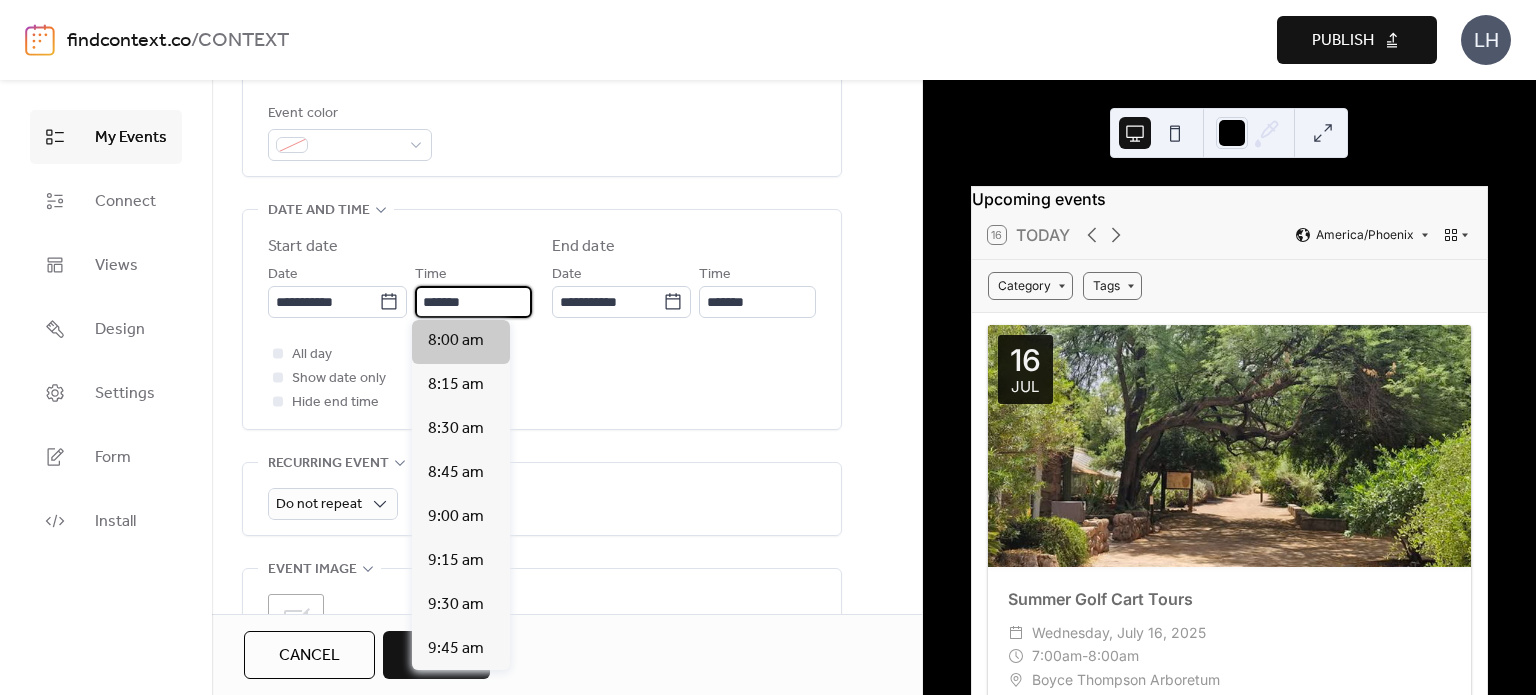 type on "*******" 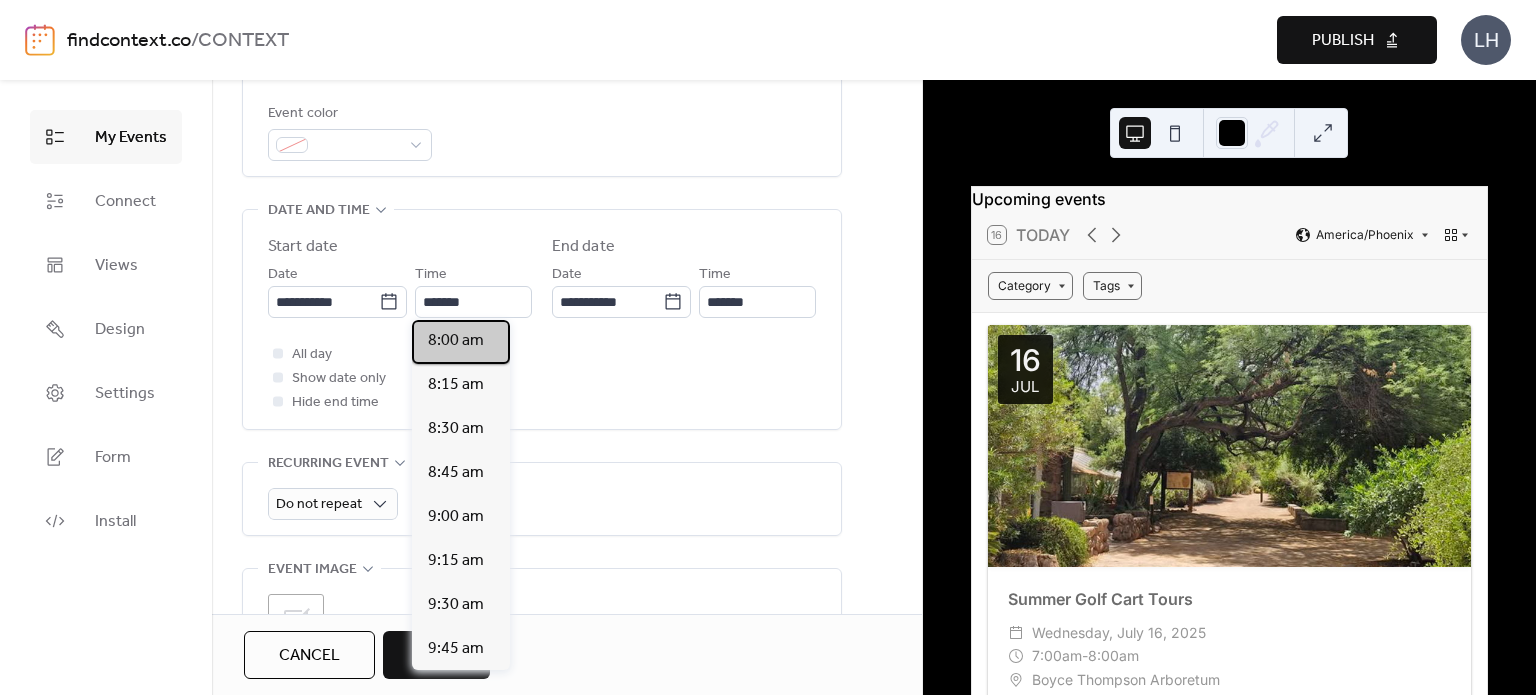 click on "8:00 am" at bounding box center (456, 341) 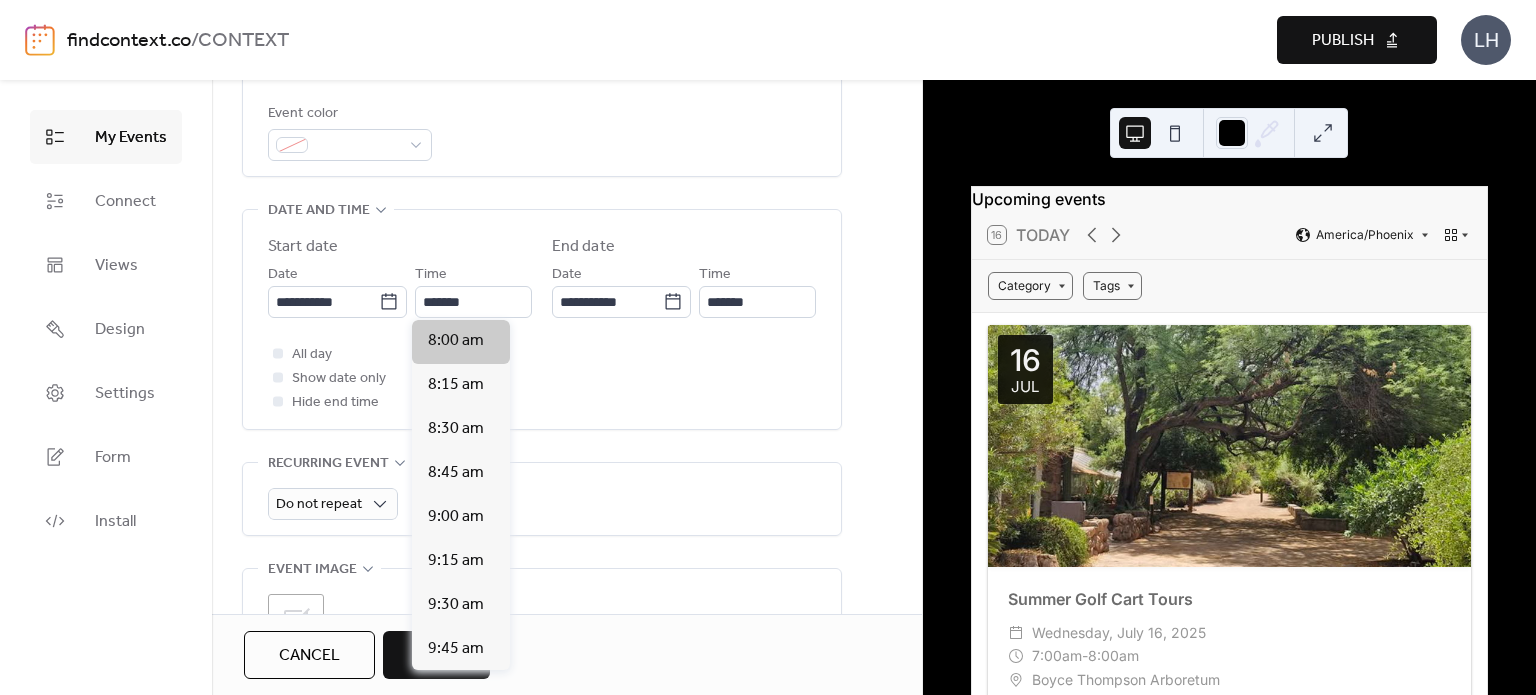 type on "*******" 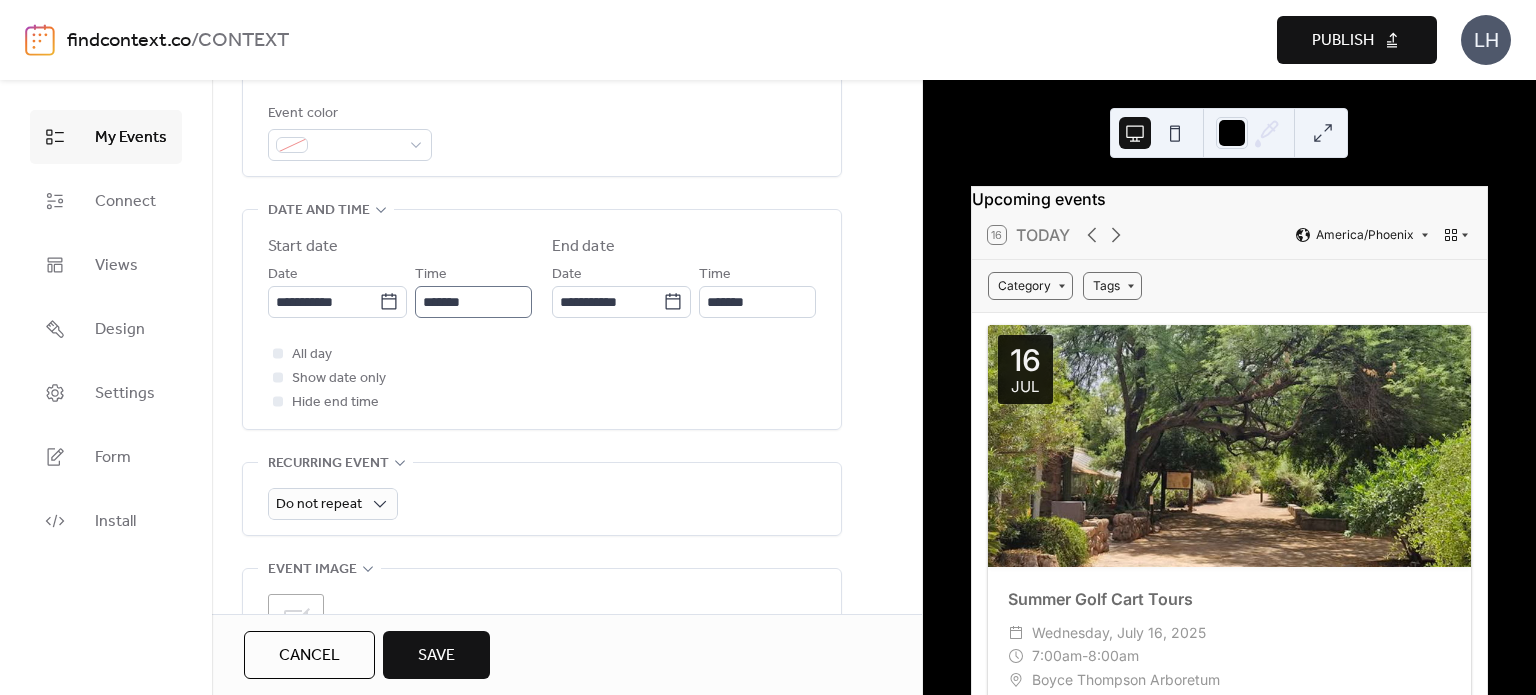 scroll, scrollTop: 0, scrollLeft: 0, axis: both 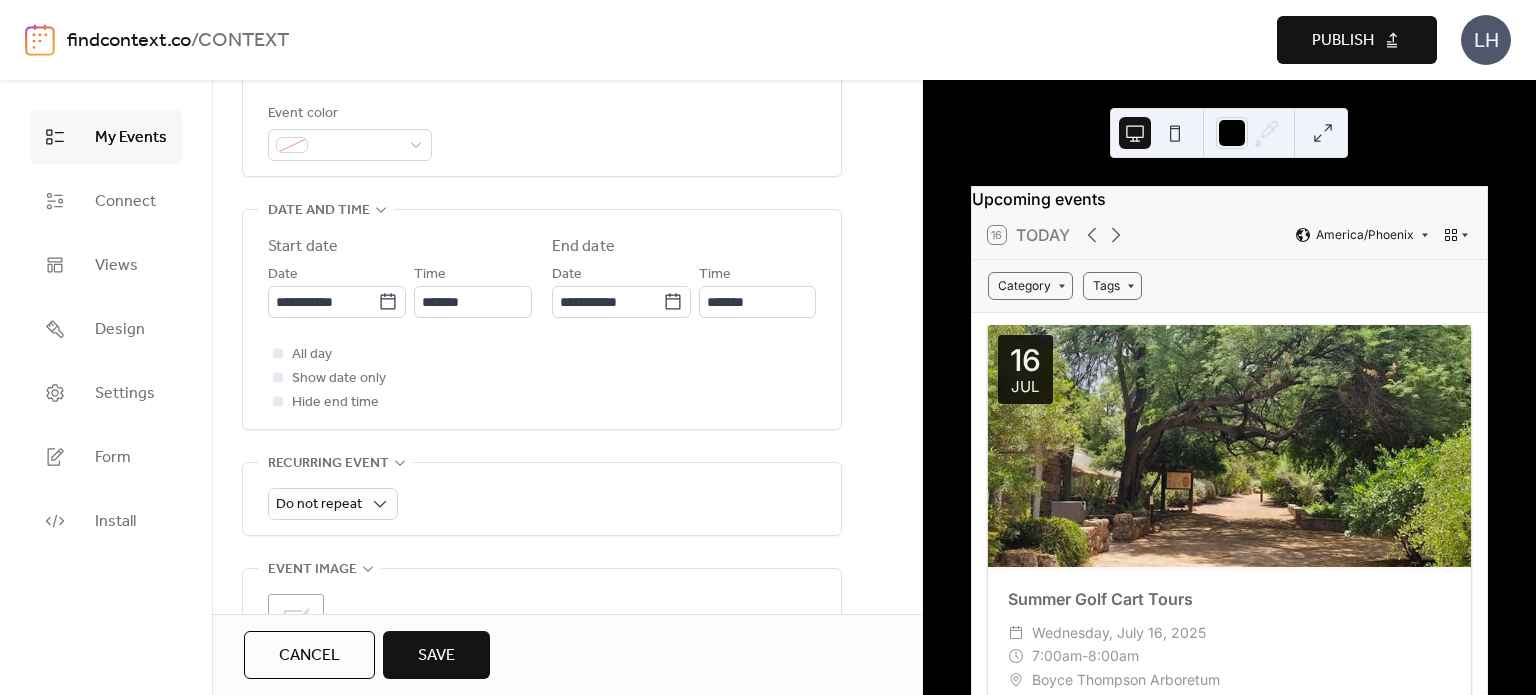 click on "All day Show date only Hide end time" at bounding box center (542, 378) 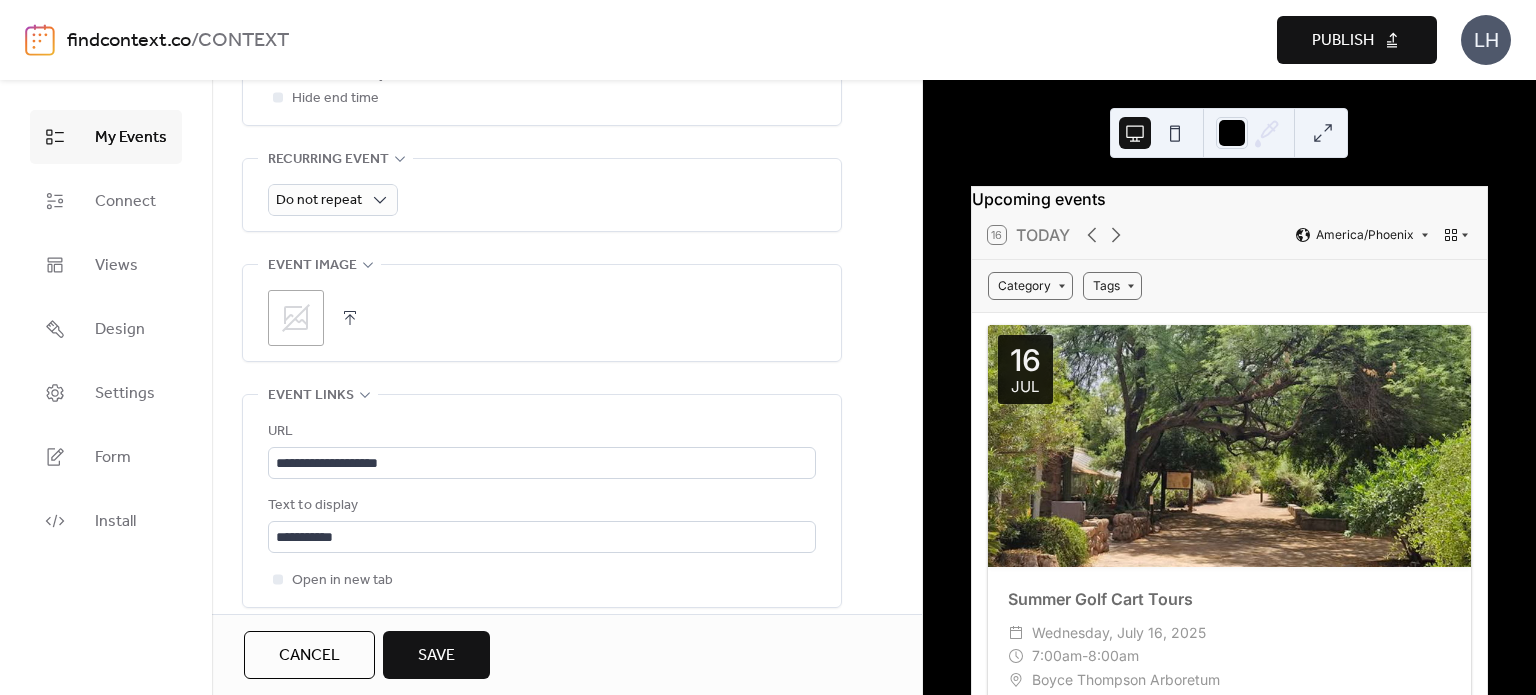 scroll, scrollTop: 884, scrollLeft: 0, axis: vertical 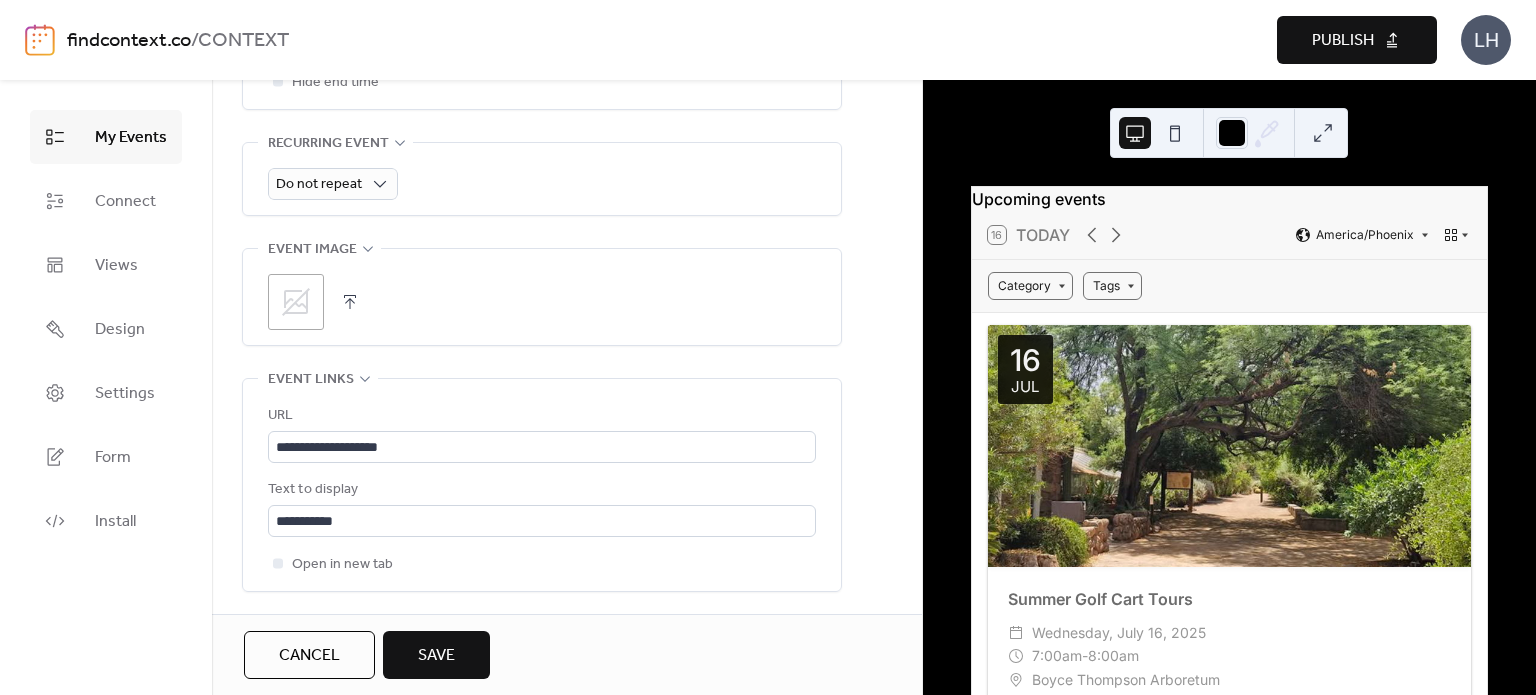 click 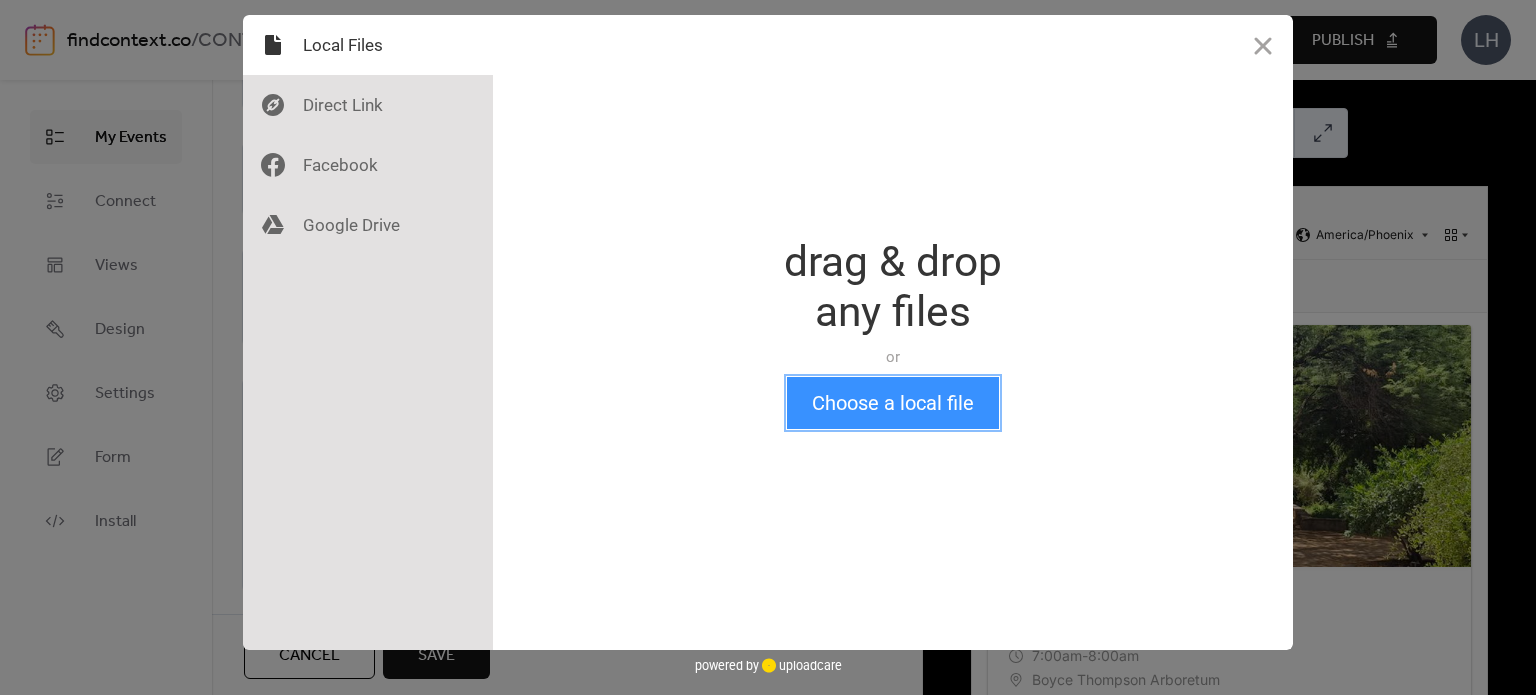 click on "Choose a local file" at bounding box center (893, 403) 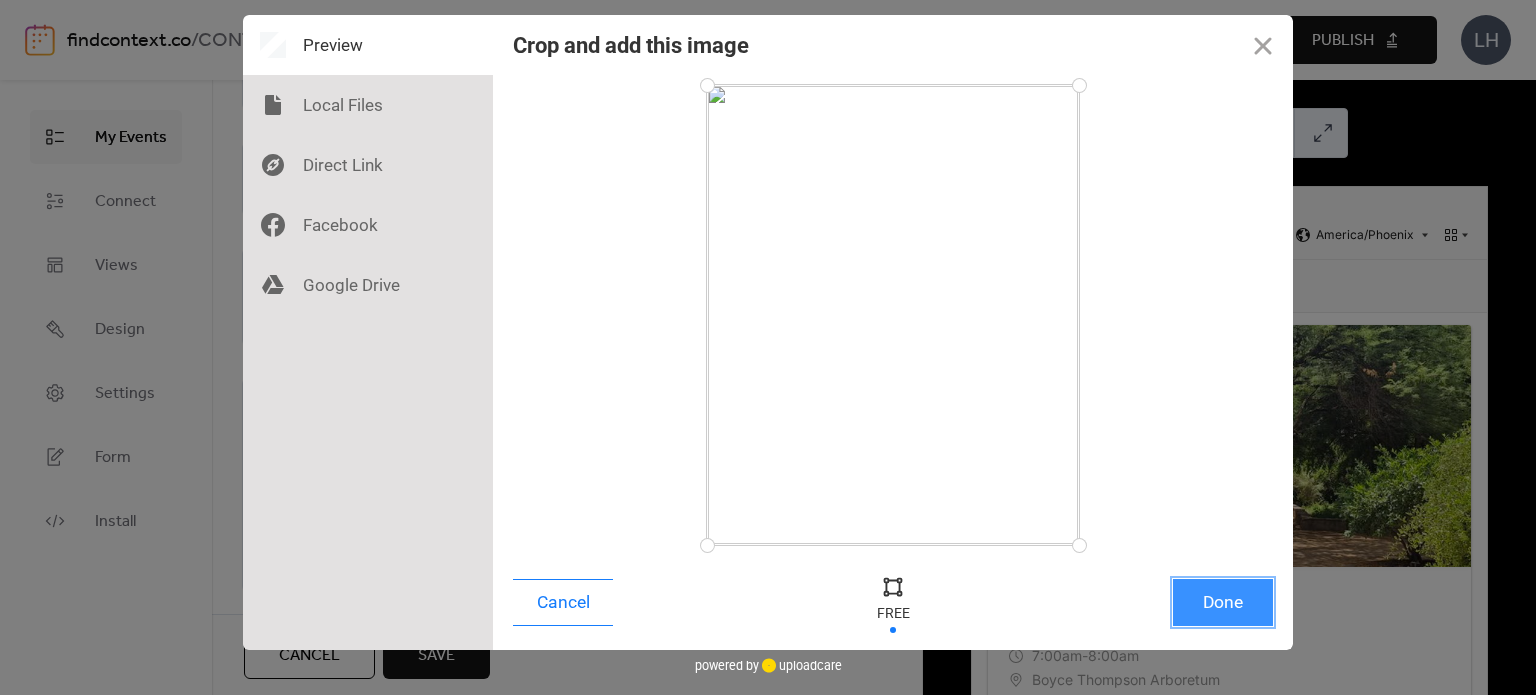 click on "Done" at bounding box center (1223, 602) 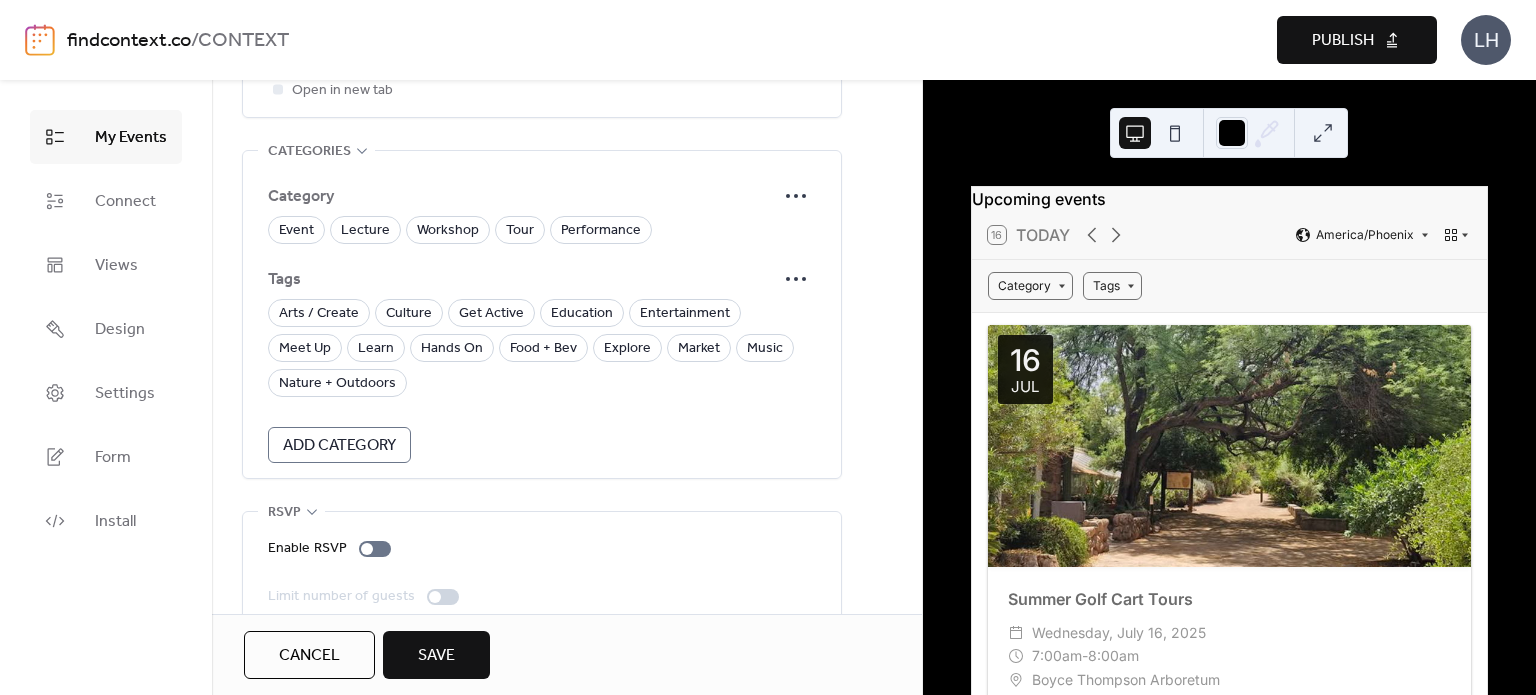 scroll, scrollTop: 1372, scrollLeft: 0, axis: vertical 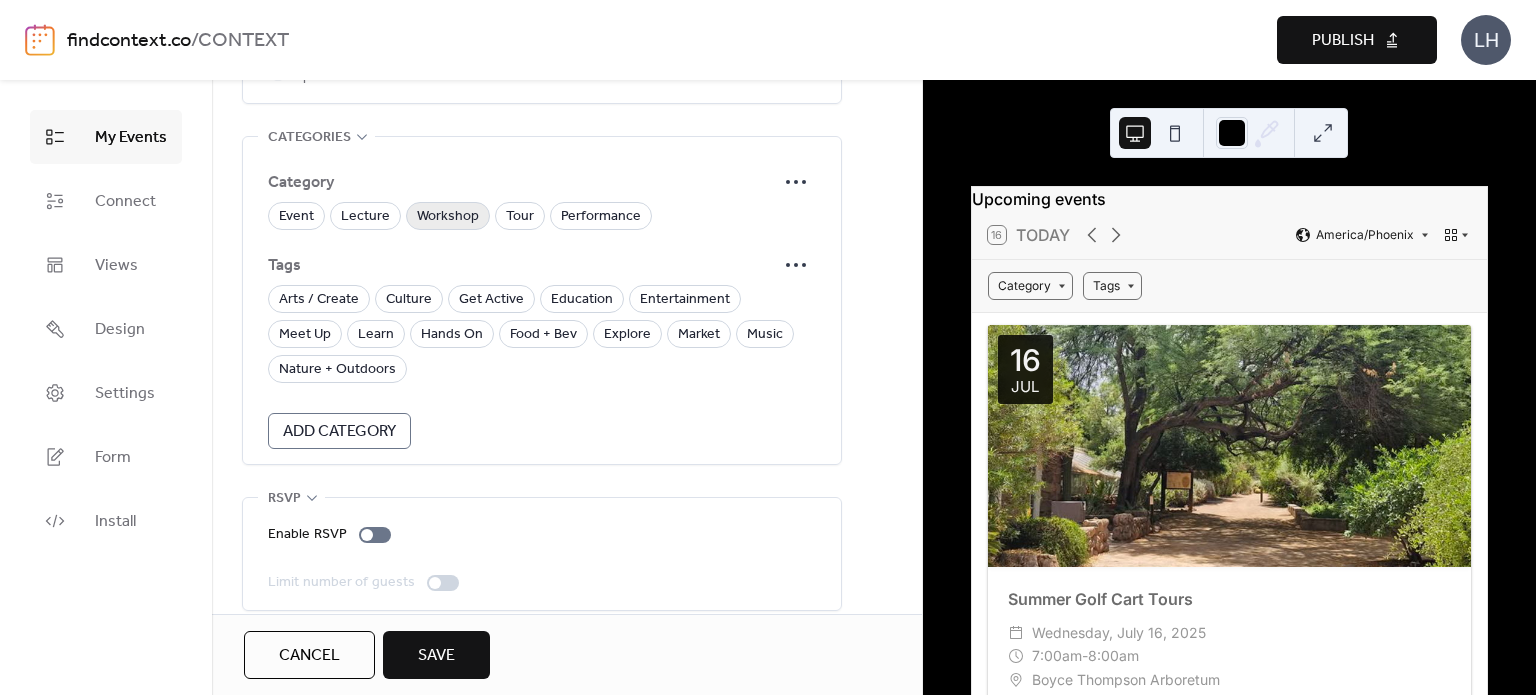 click on "Workshop" at bounding box center [448, 216] 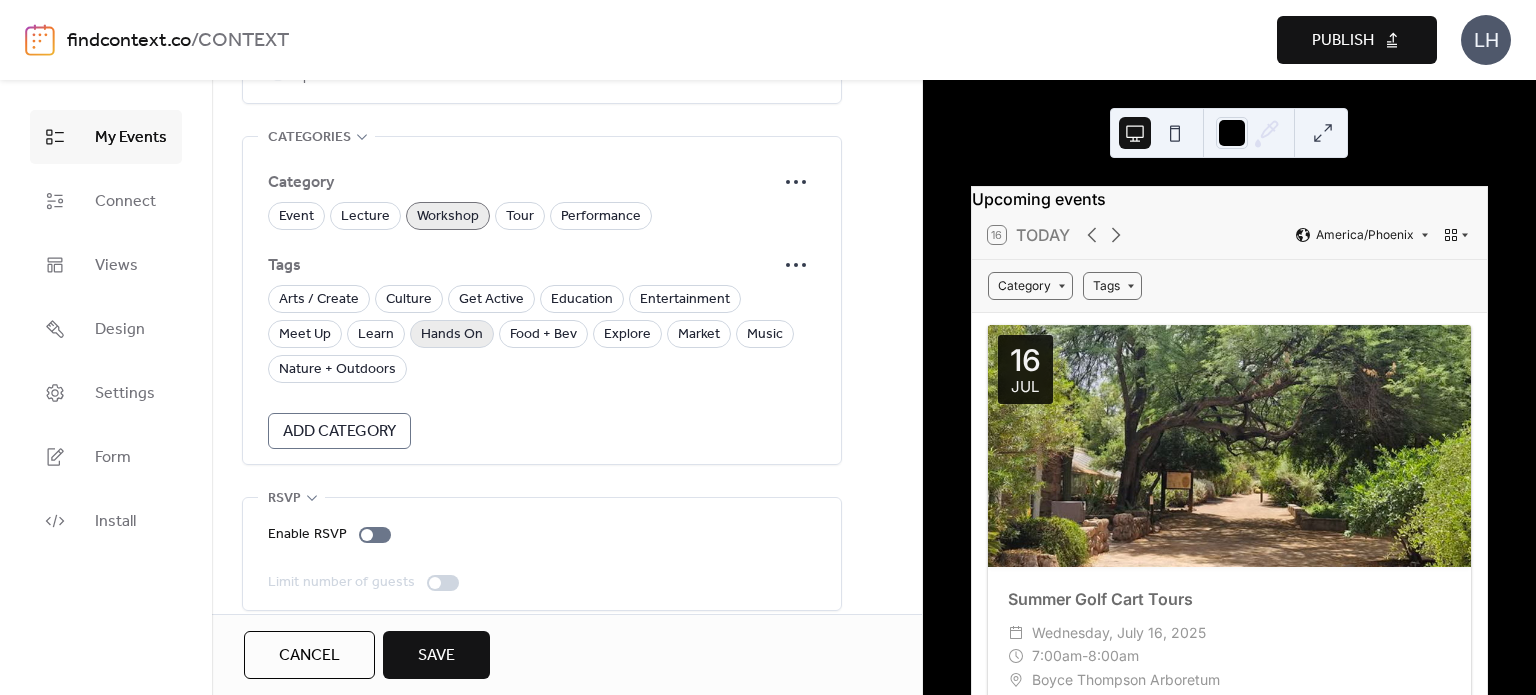 click on "Hands On" at bounding box center [452, 335] 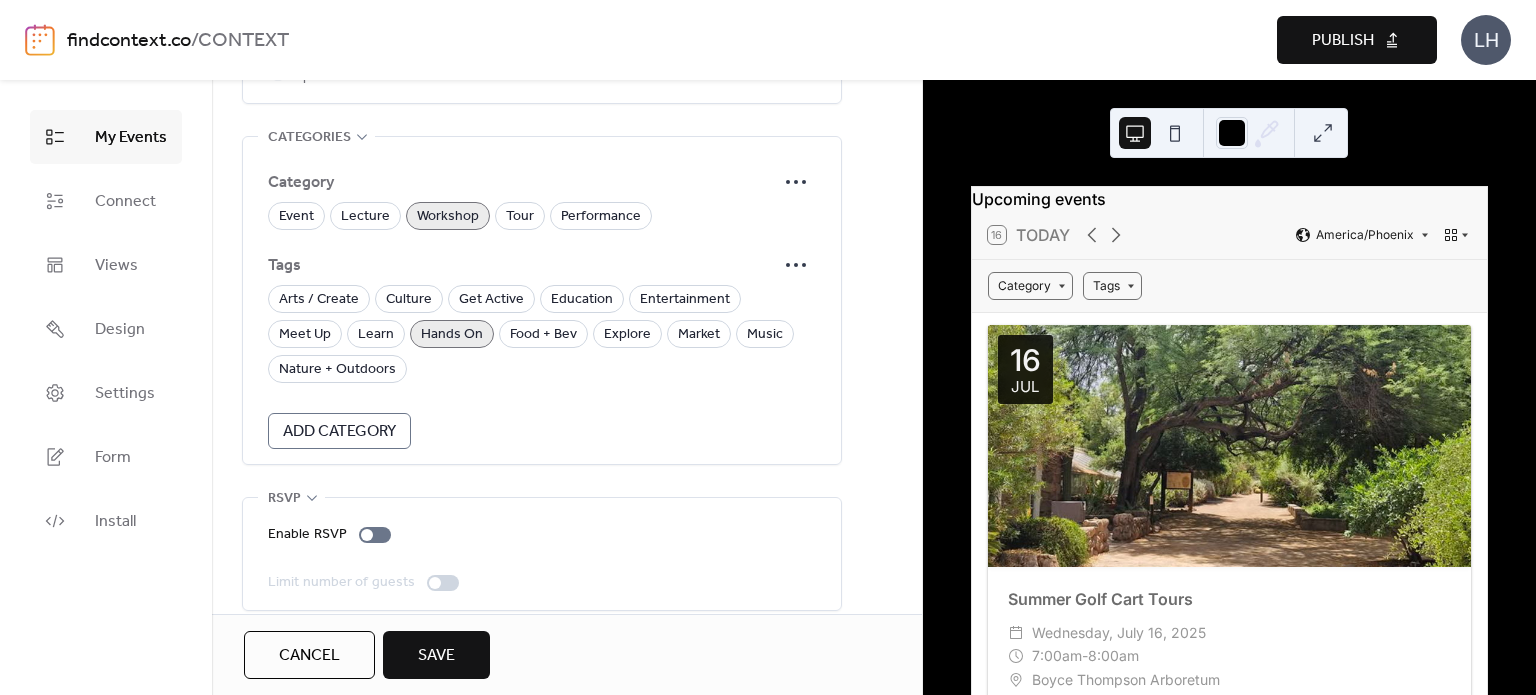 click on "Hands On" at bounding box center (452, 335) 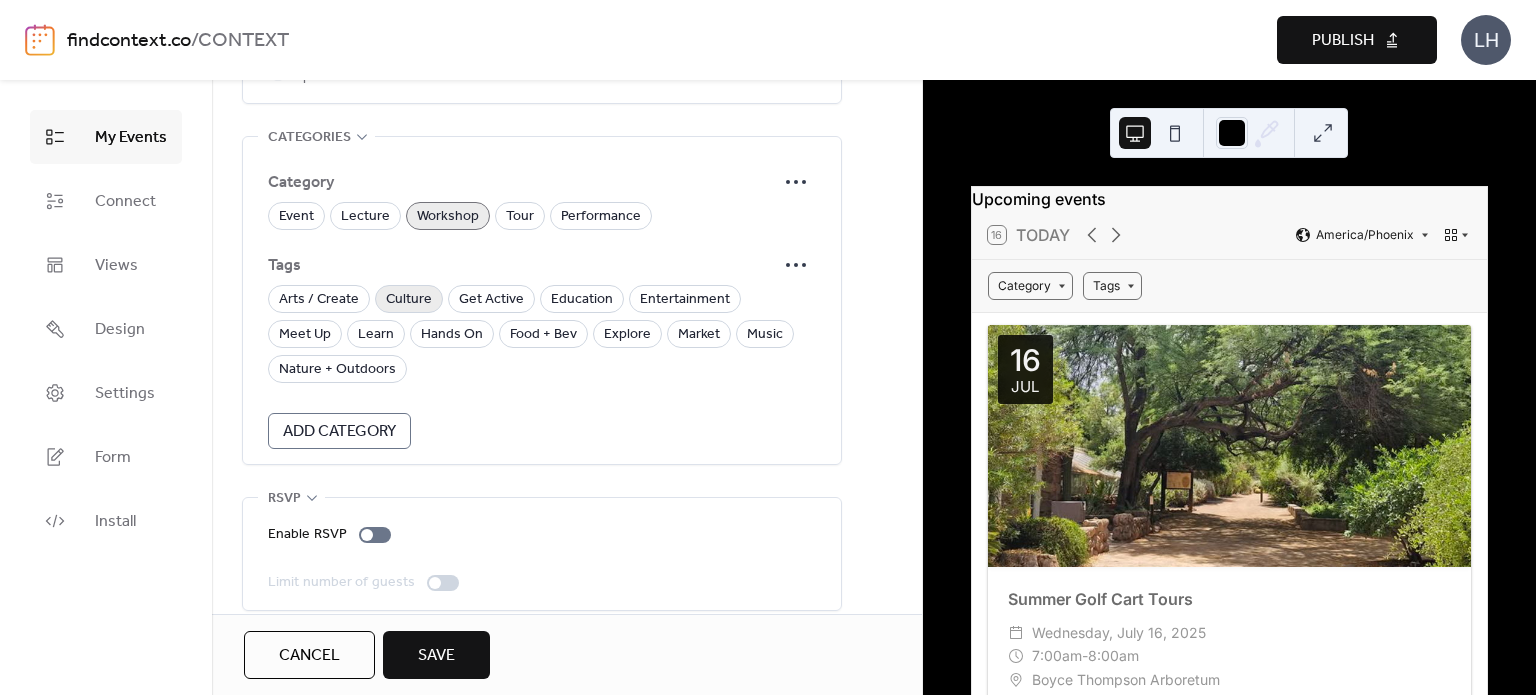 click on "Culture" at bounding box center [409, 300] 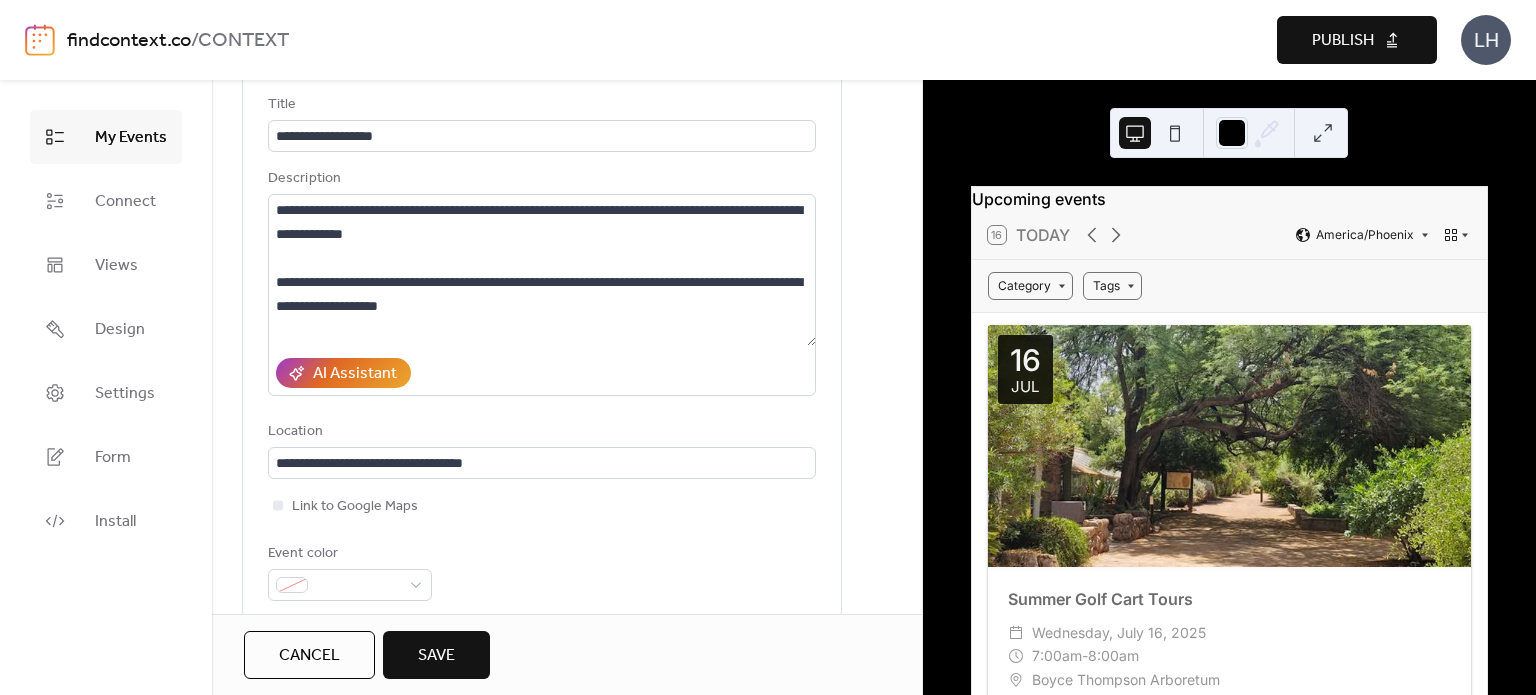 scroll, scrollTop: 123, scrollLeft: 0, axis: vertical 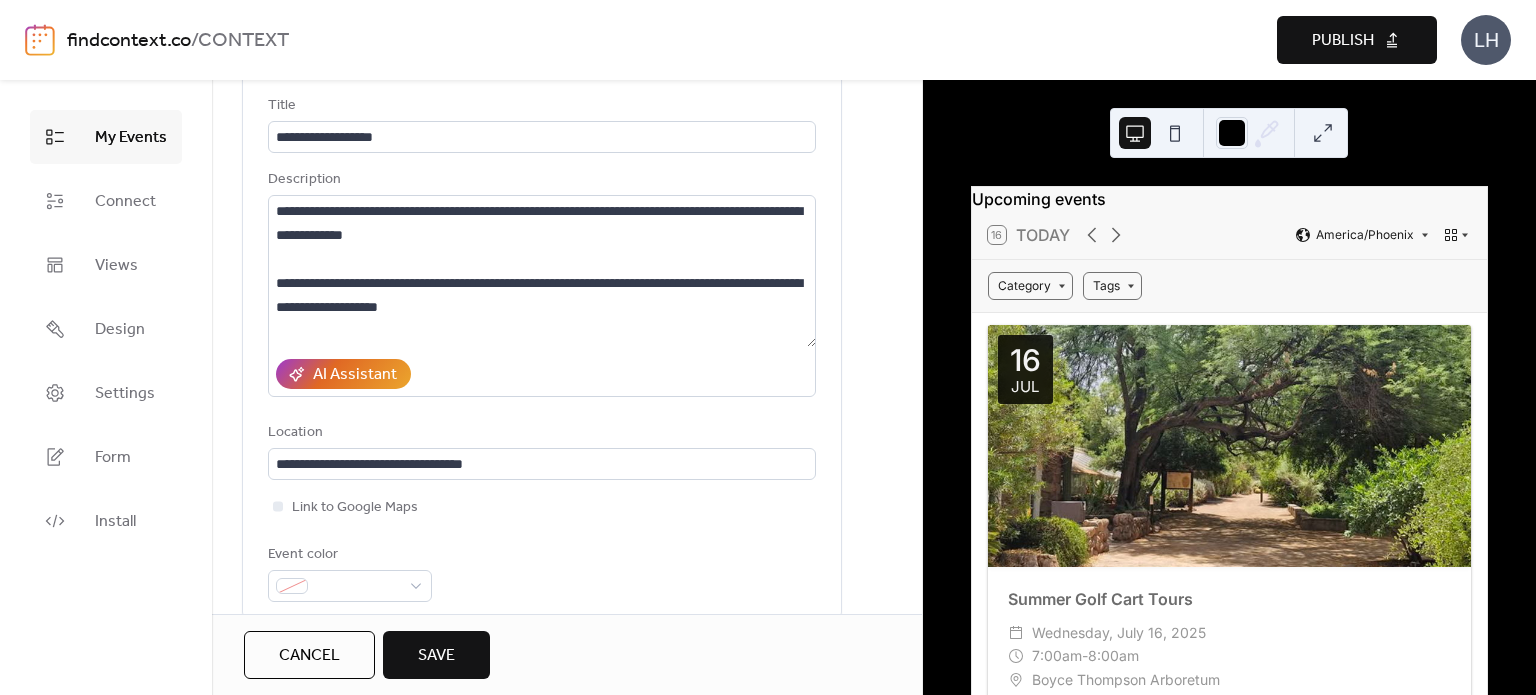 click on "Save" at bounding box center [436, 655] 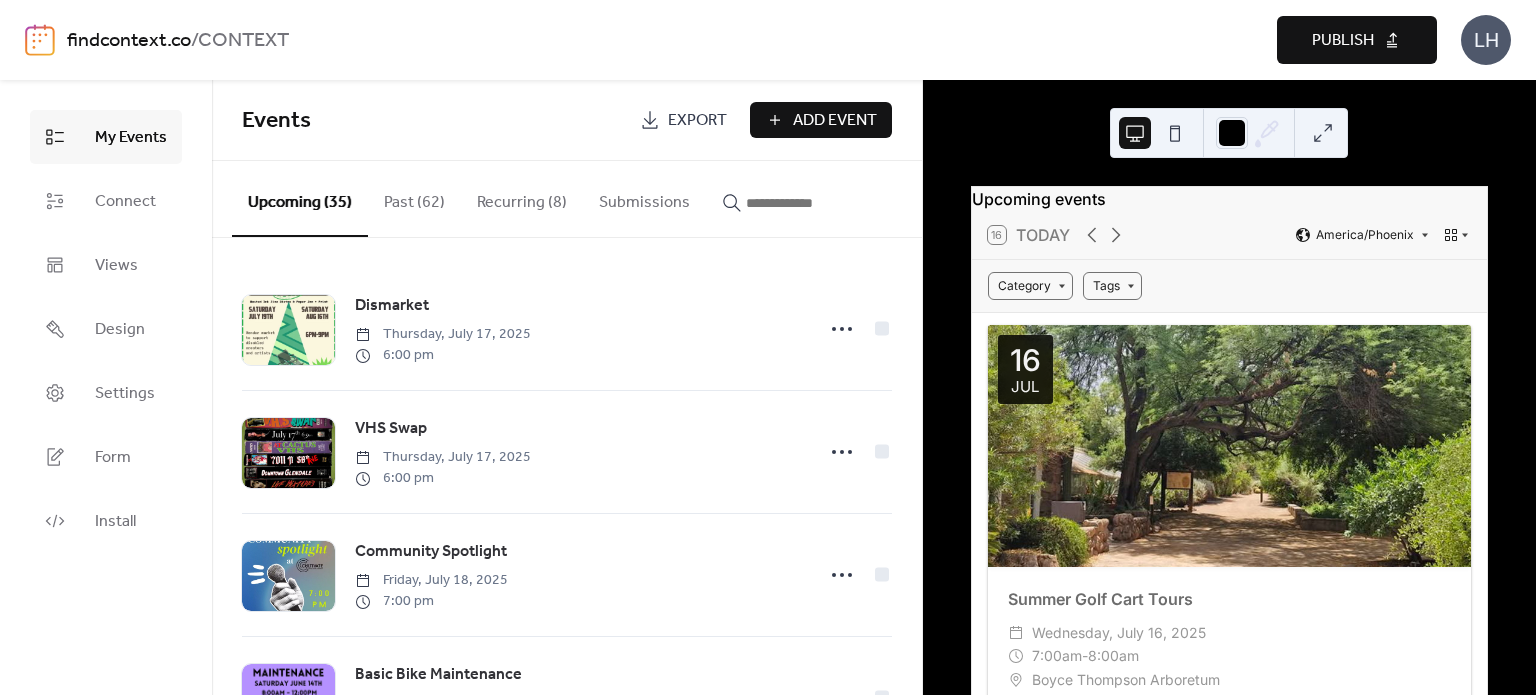 click at bounding box center (794, 198) 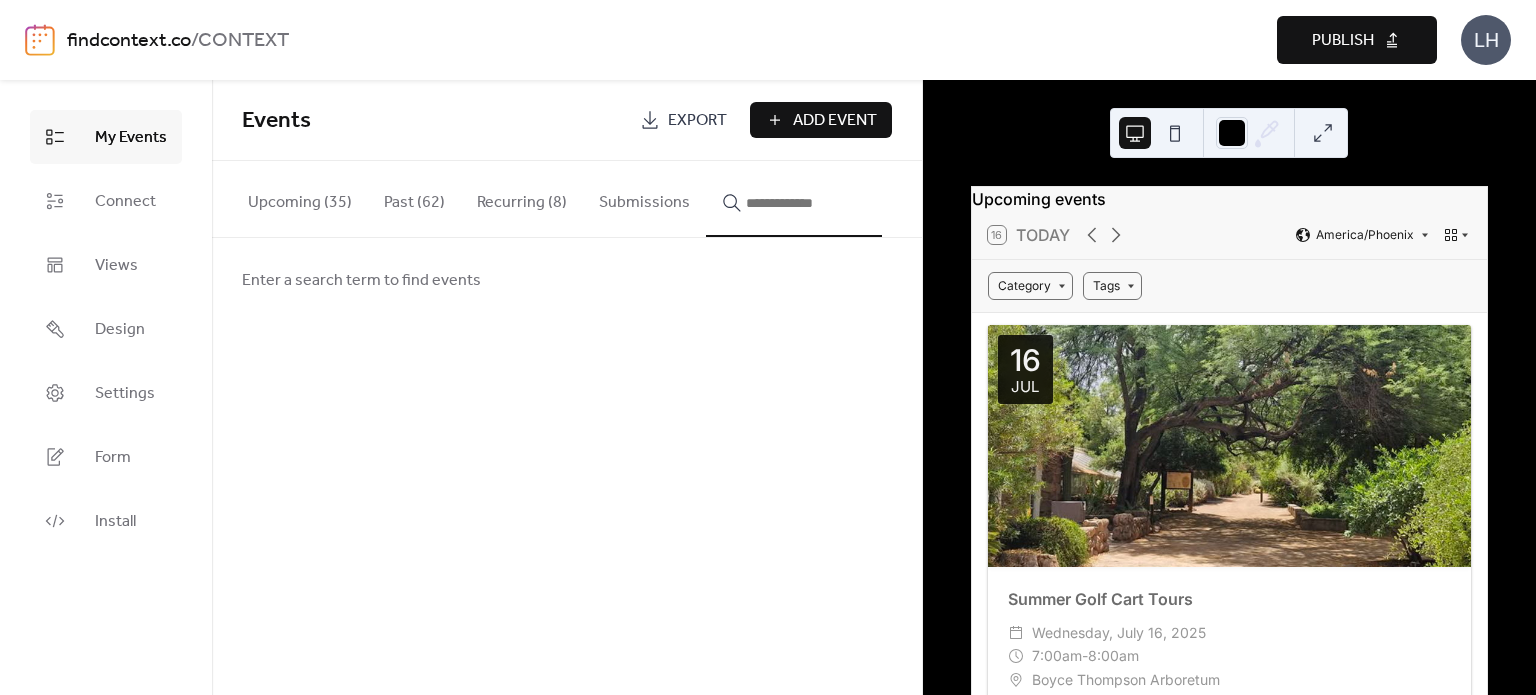 type 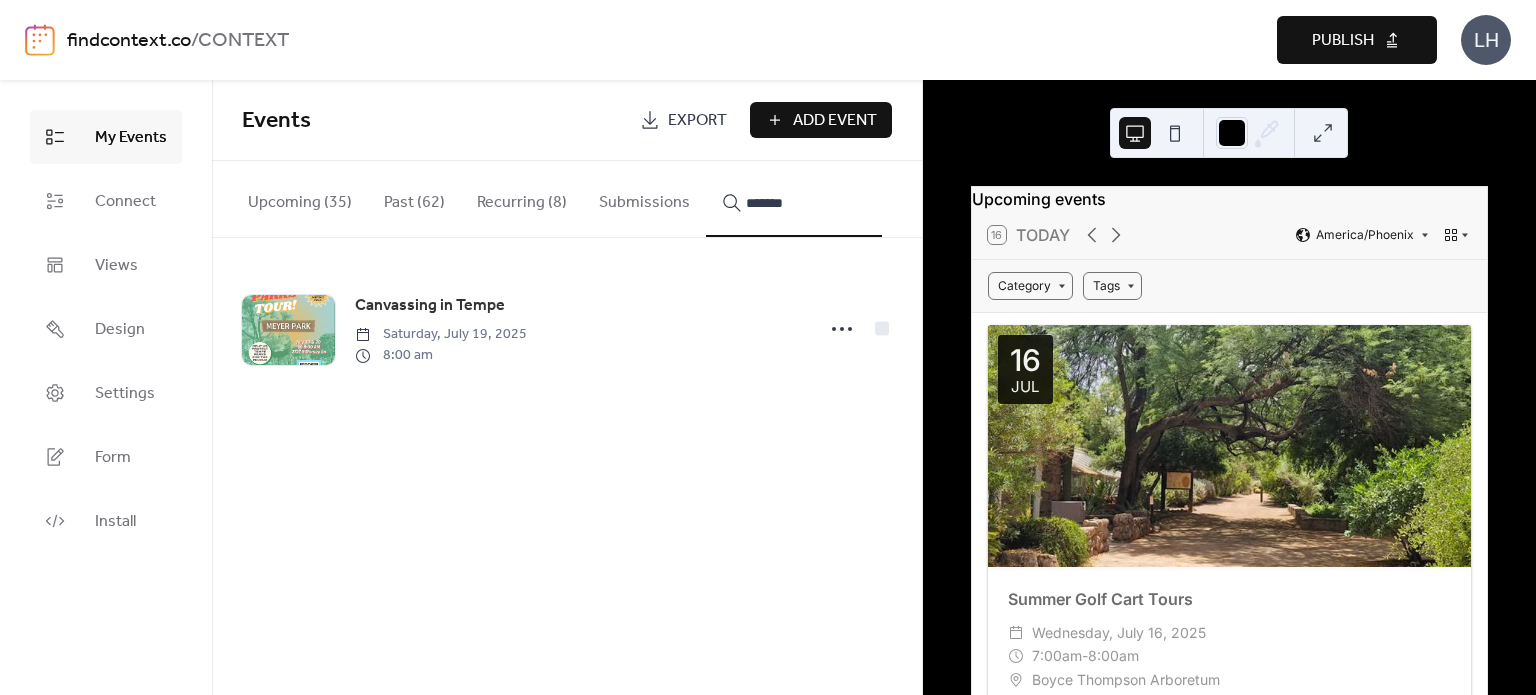 type on "*******" 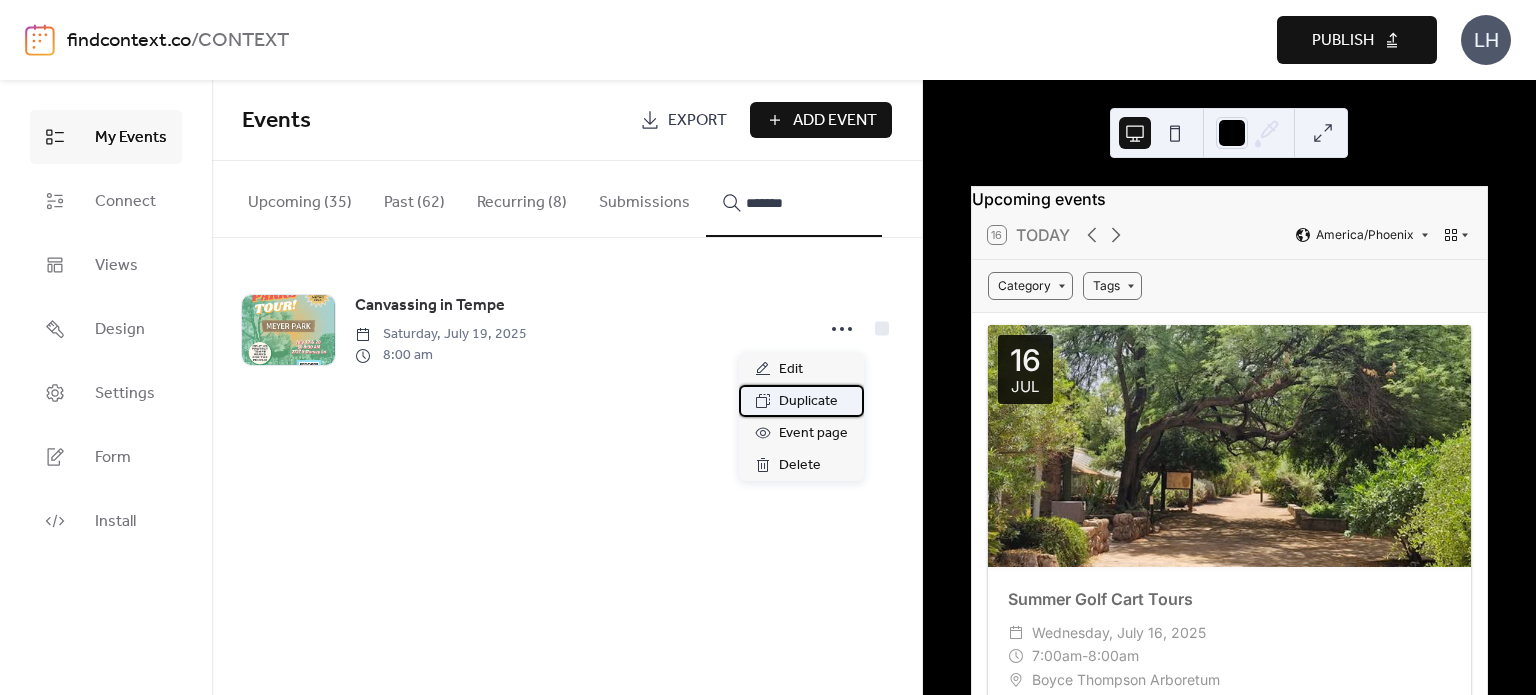 click on "Duplicate" at bounding box center [808, 402] 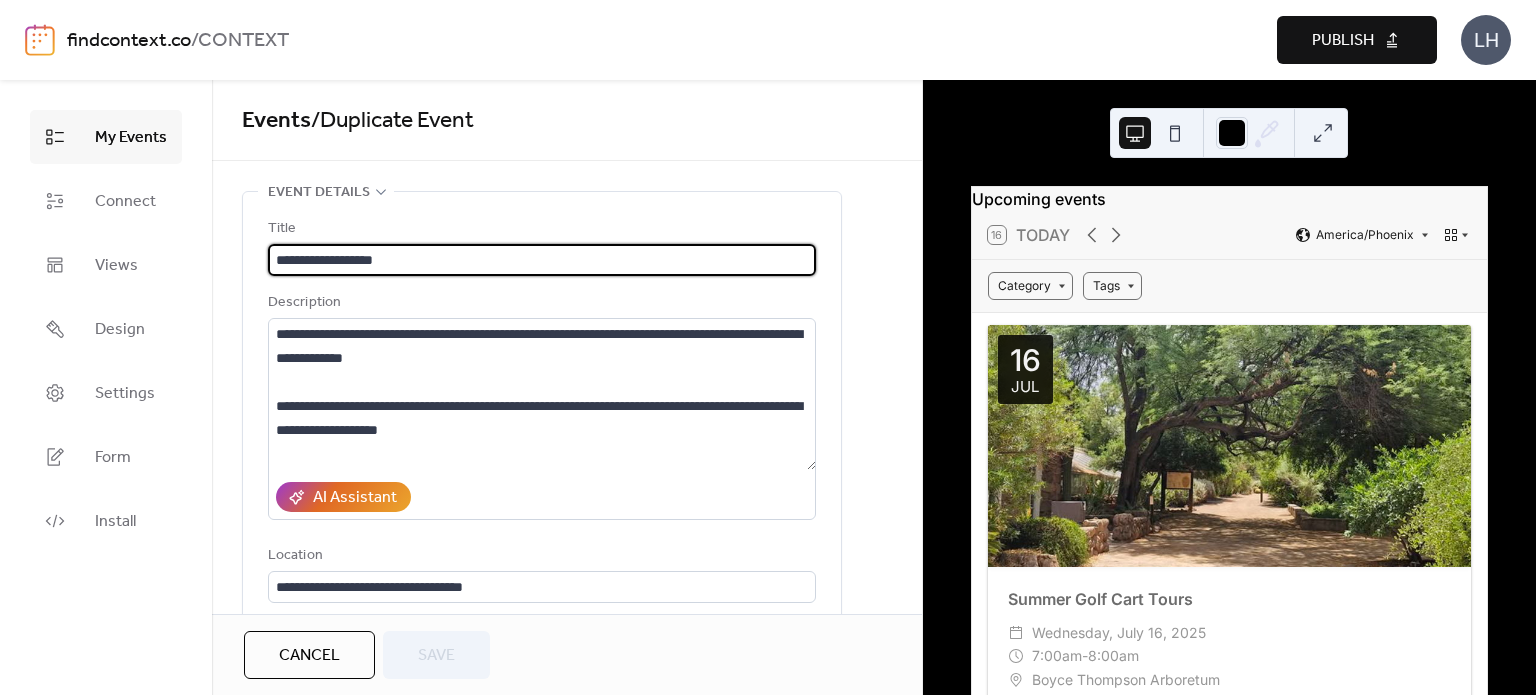 scroll, scrollTop: 24, scrollLeft: 0, axis: vertical 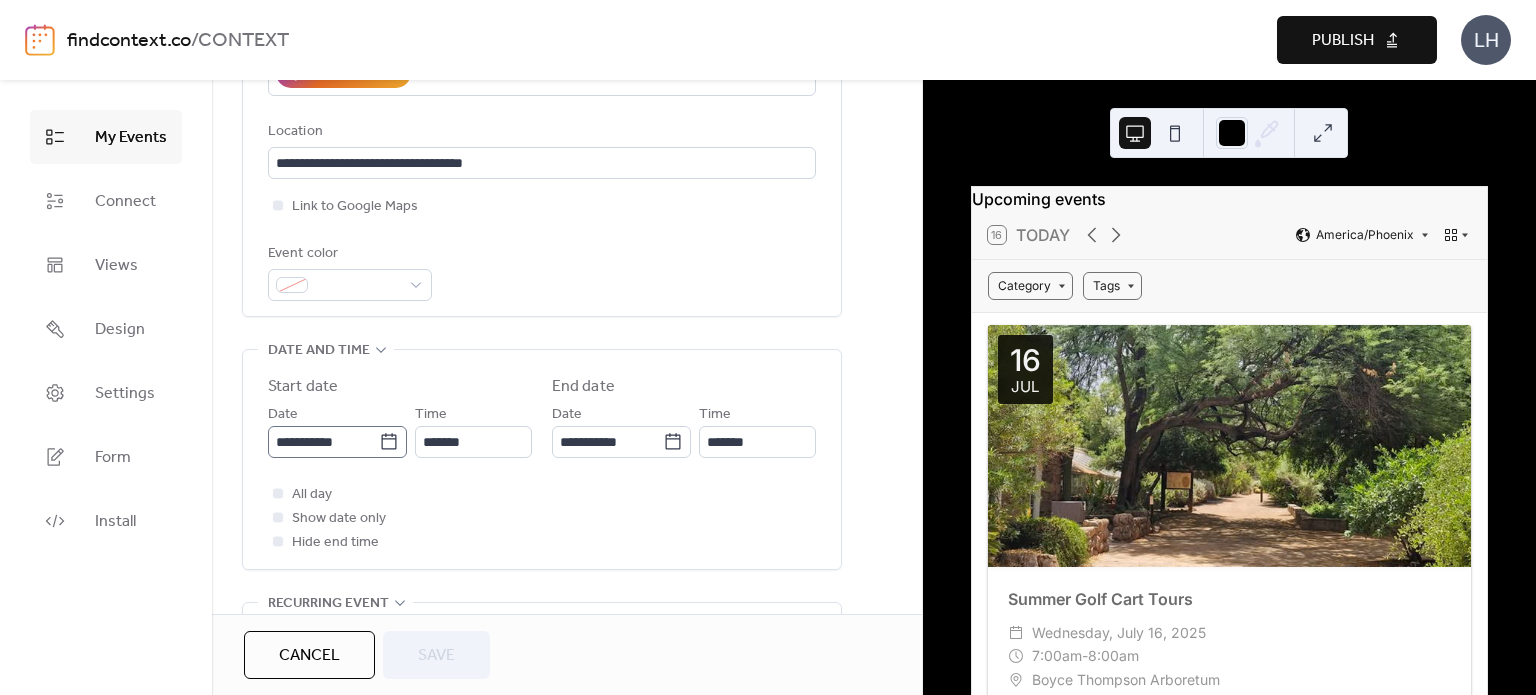 click 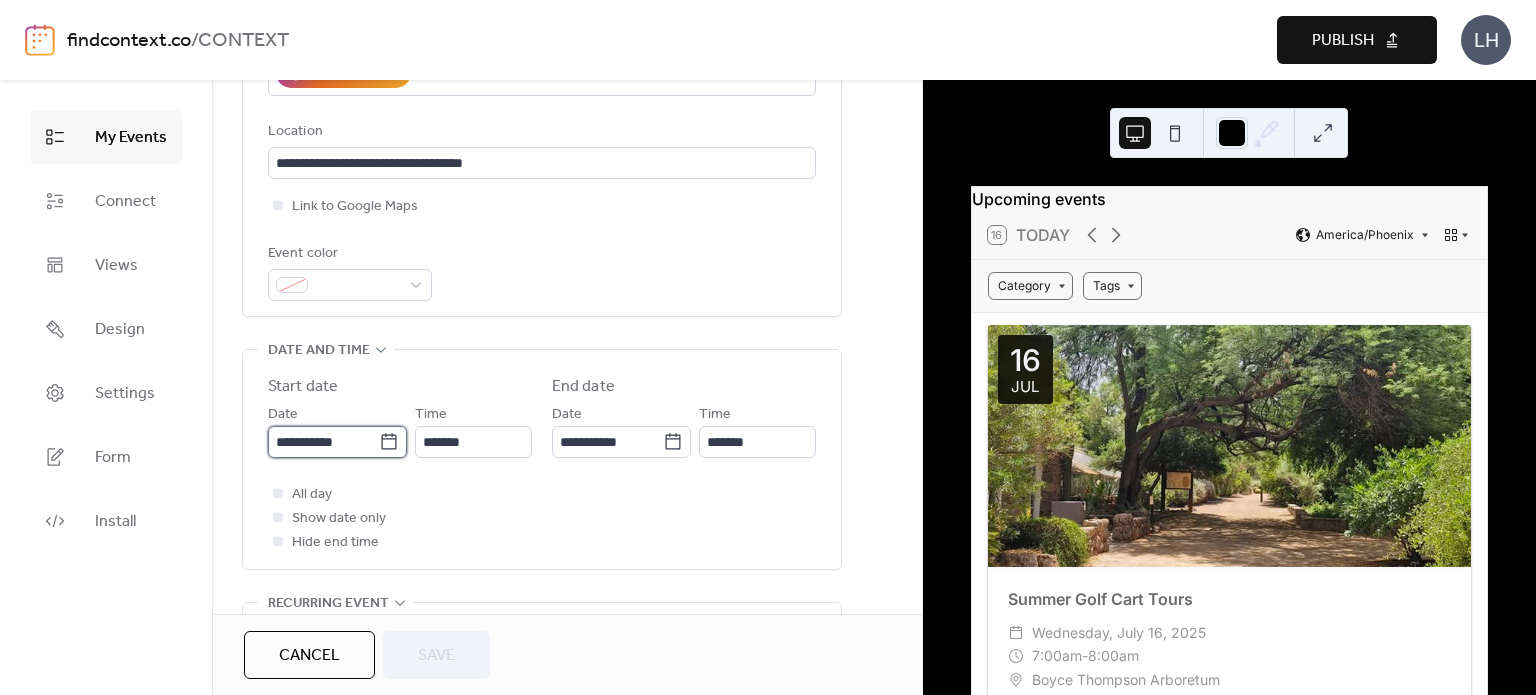 click on "**********" at bounding box center (323, 442) 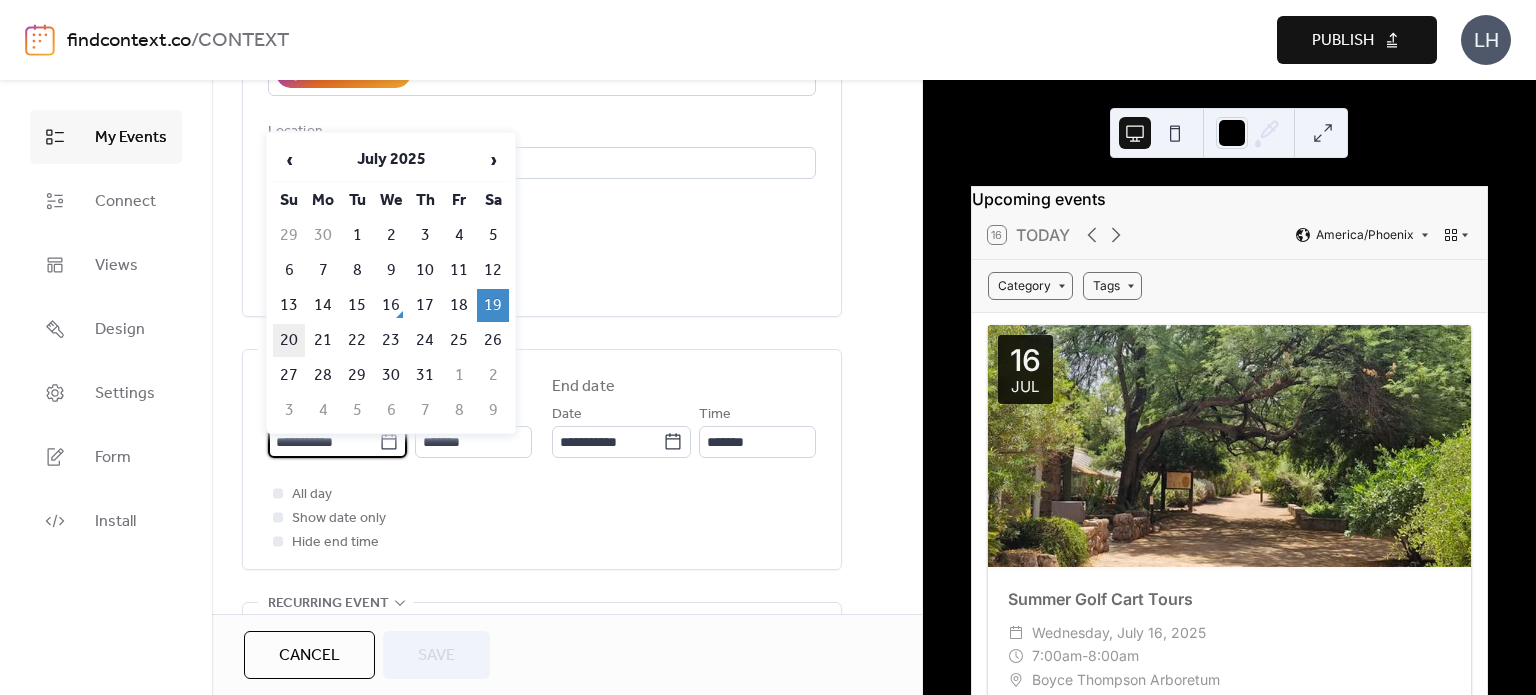click on "20" at bounding box center (289, 340) 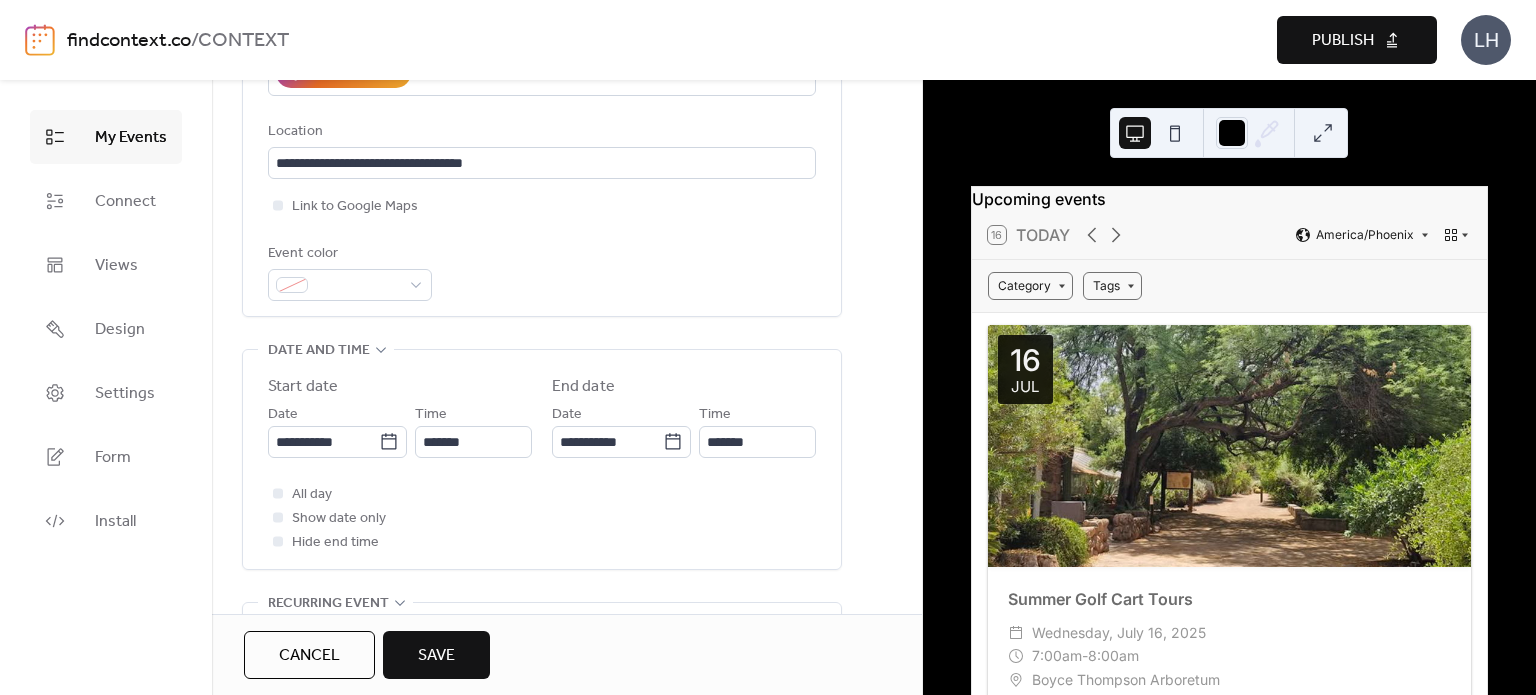 click on "Save" at bounding box center [436, 656] 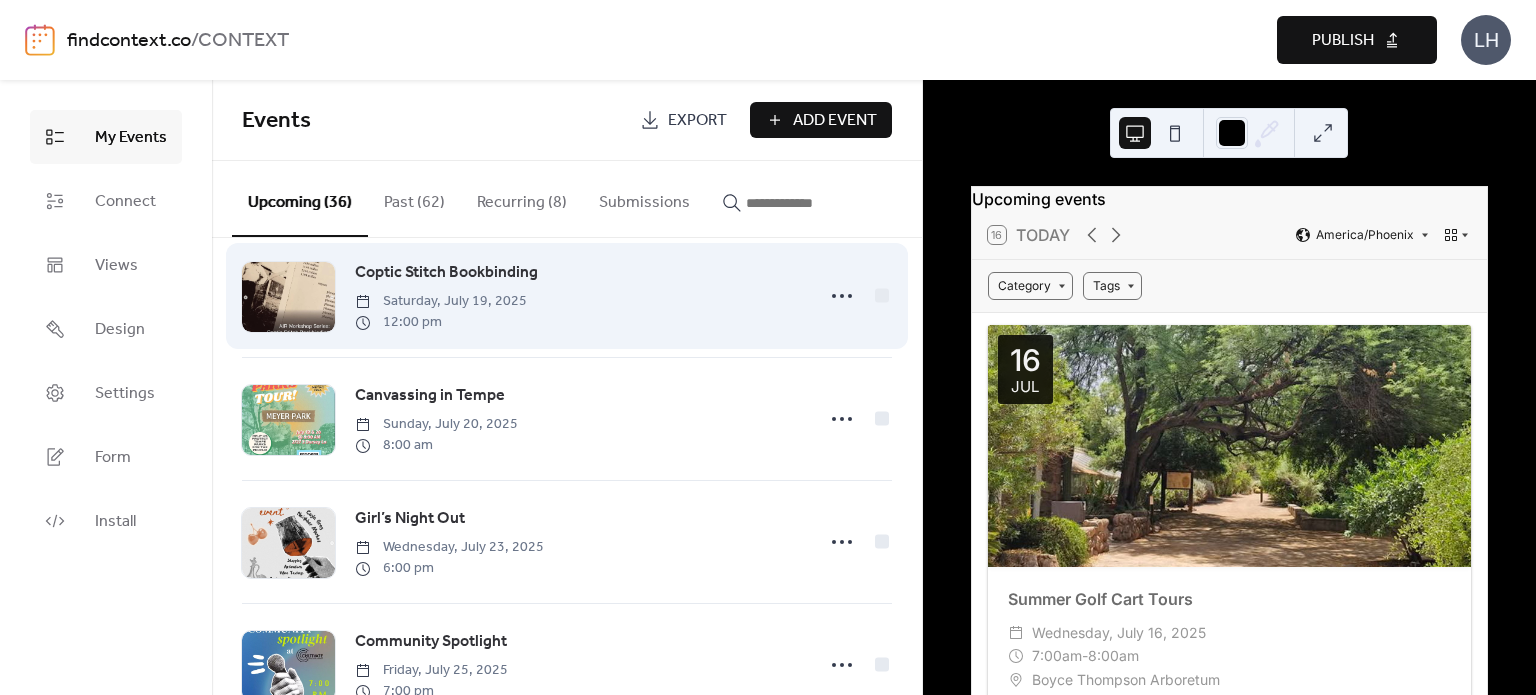 scroll, scrollTop: 648, scrollLeft: 0, axis: vertical 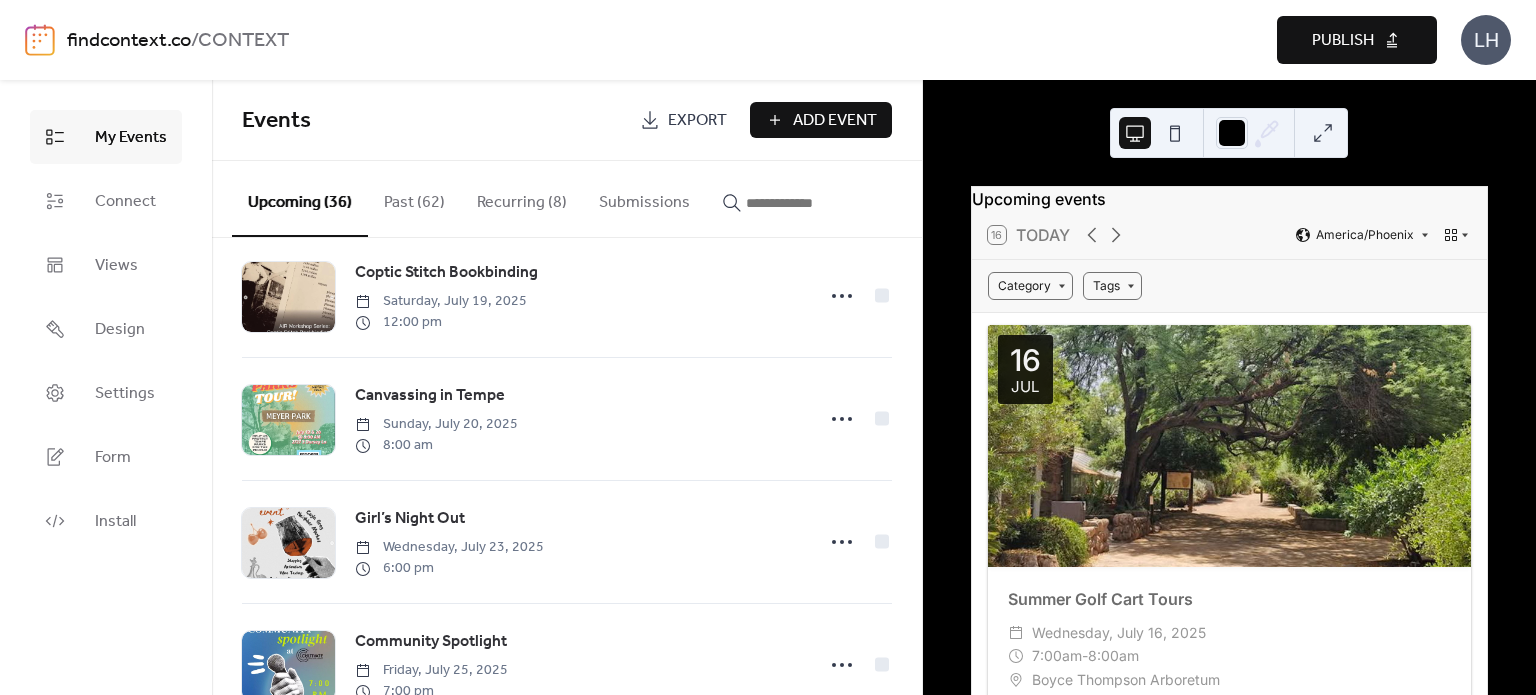 click at bounding box center (806, 203) 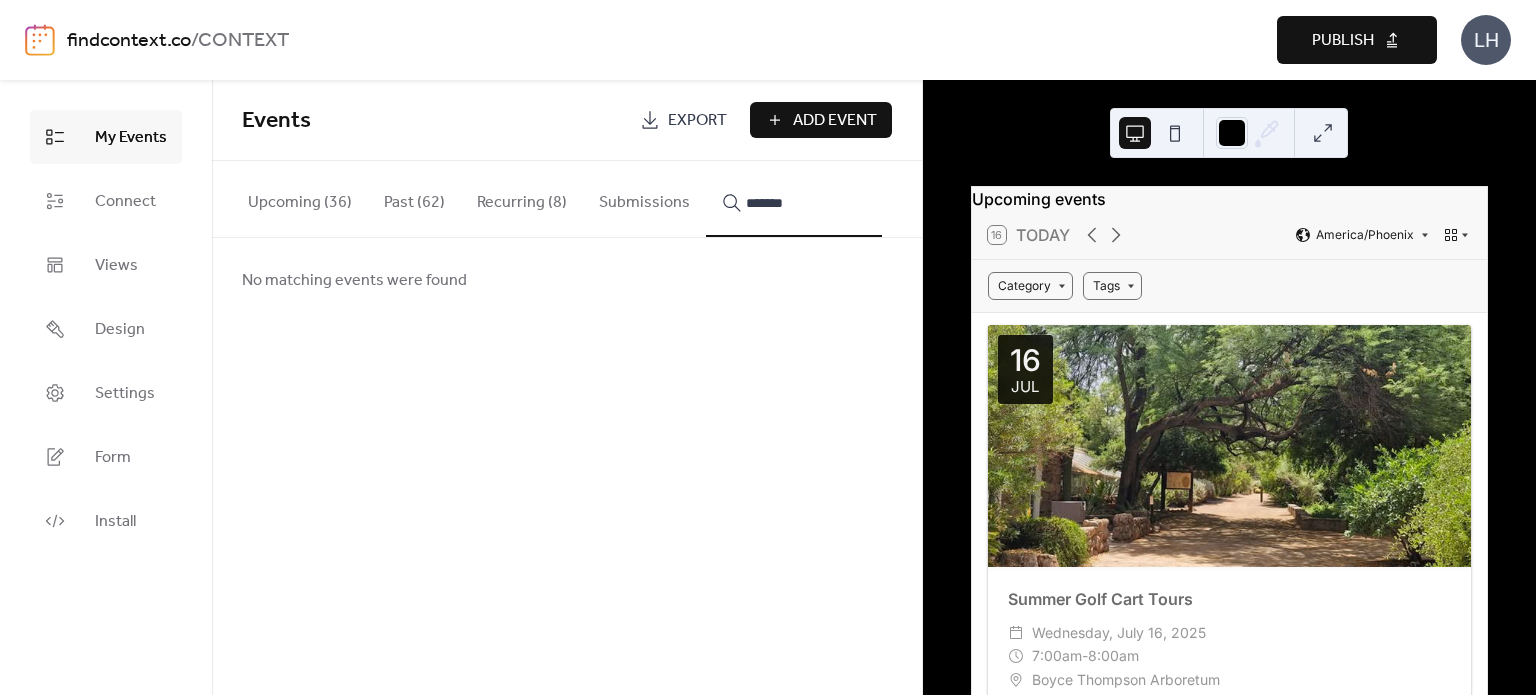 click on "*******" at bounding box center (794, 199) 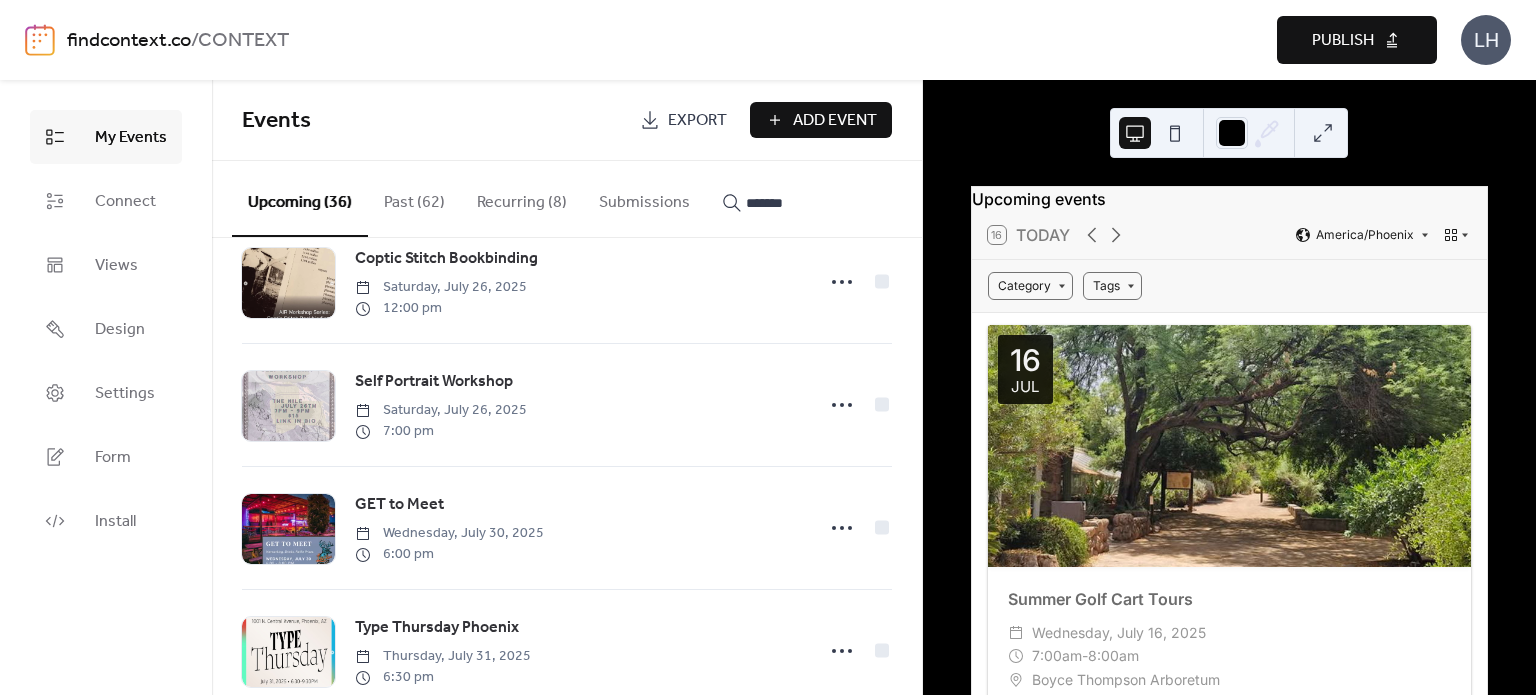 scroll, scrollTop: 1396, scrollLeft: 0, axis: vertical 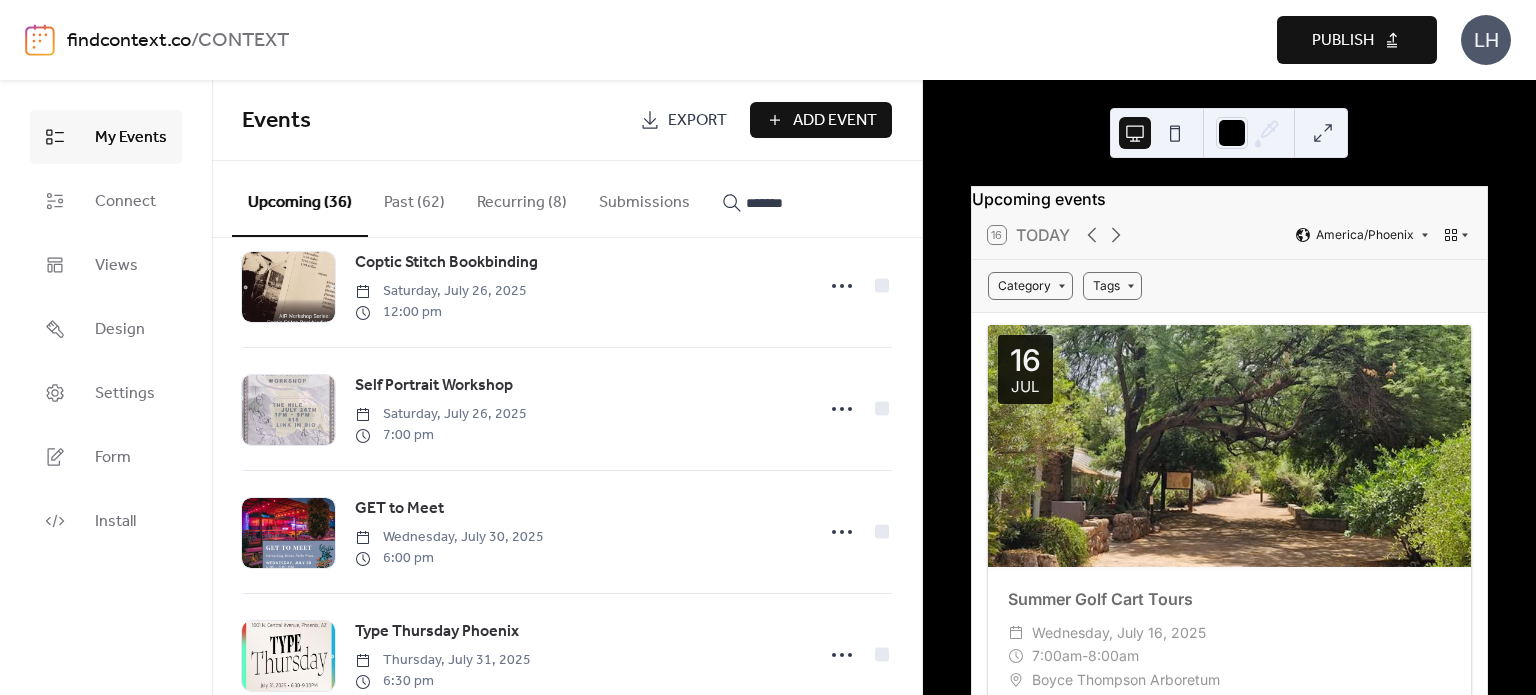 click on "*******" at bounding box center [806, 203] 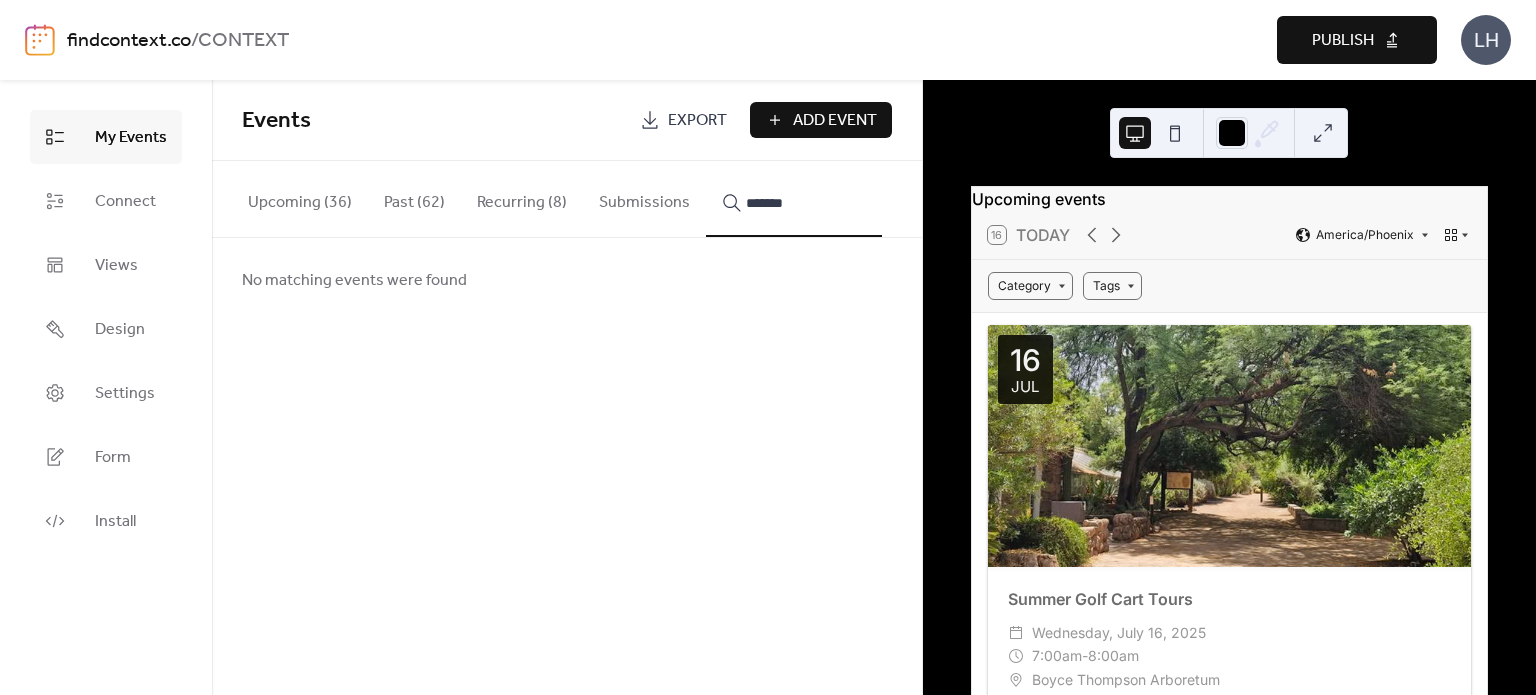 click on "*******" at bounding box center (806, 203) 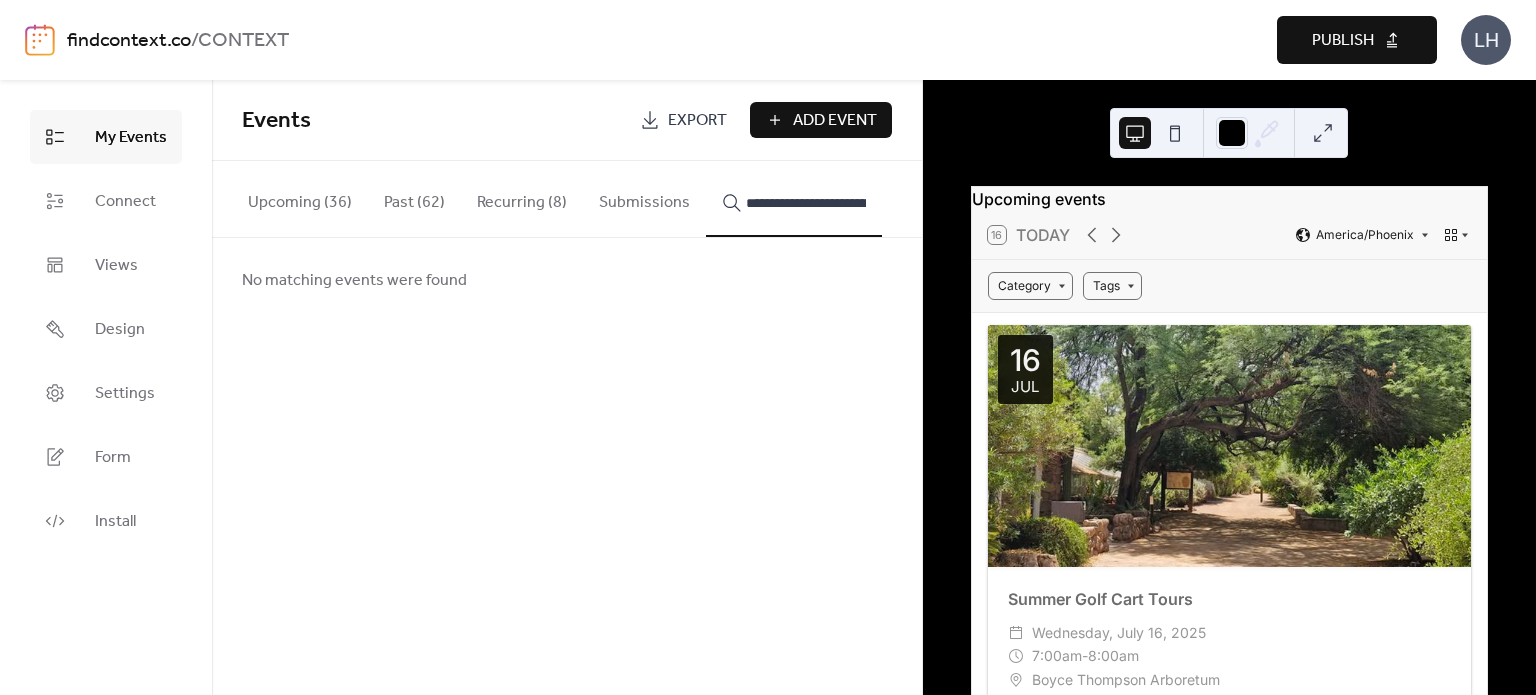 scroll, scrollTop: 0, scrollLeft: 32, axis: horizontal 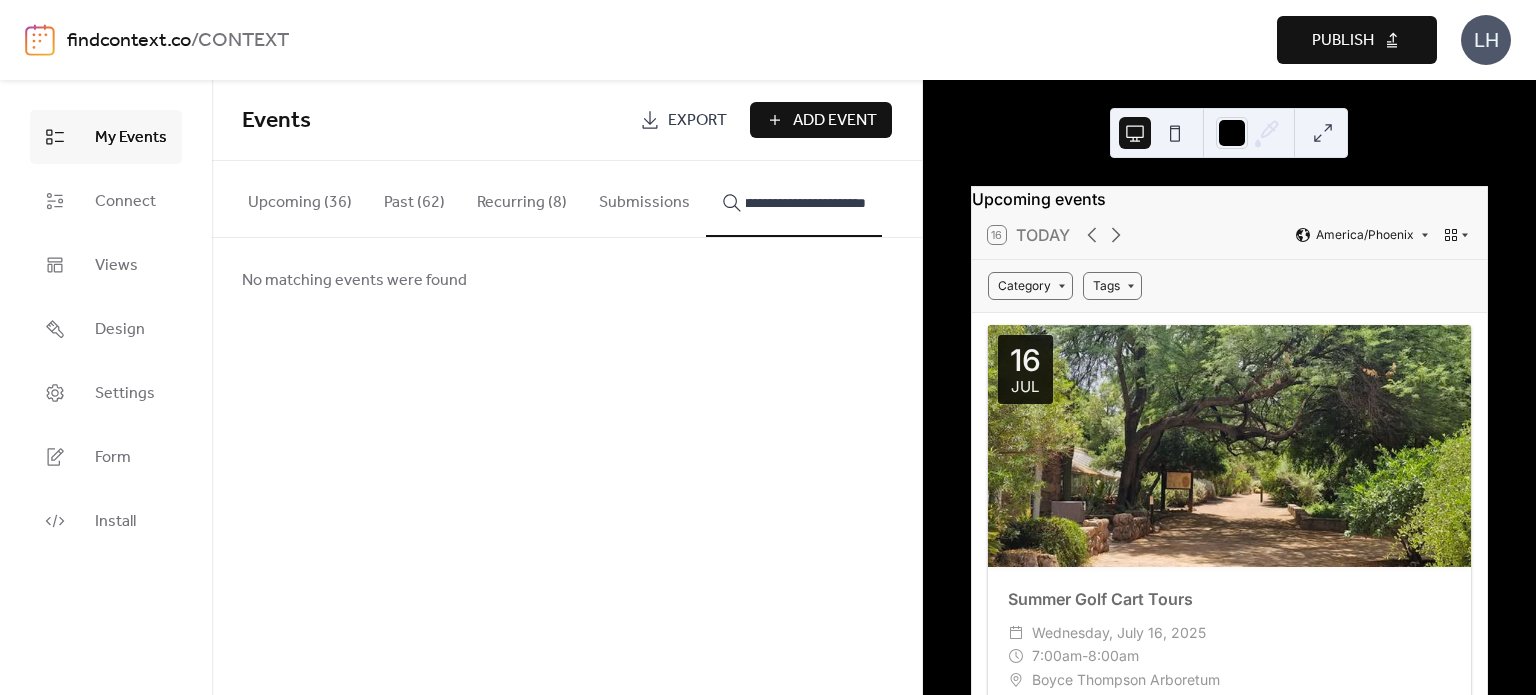 type on "**********" 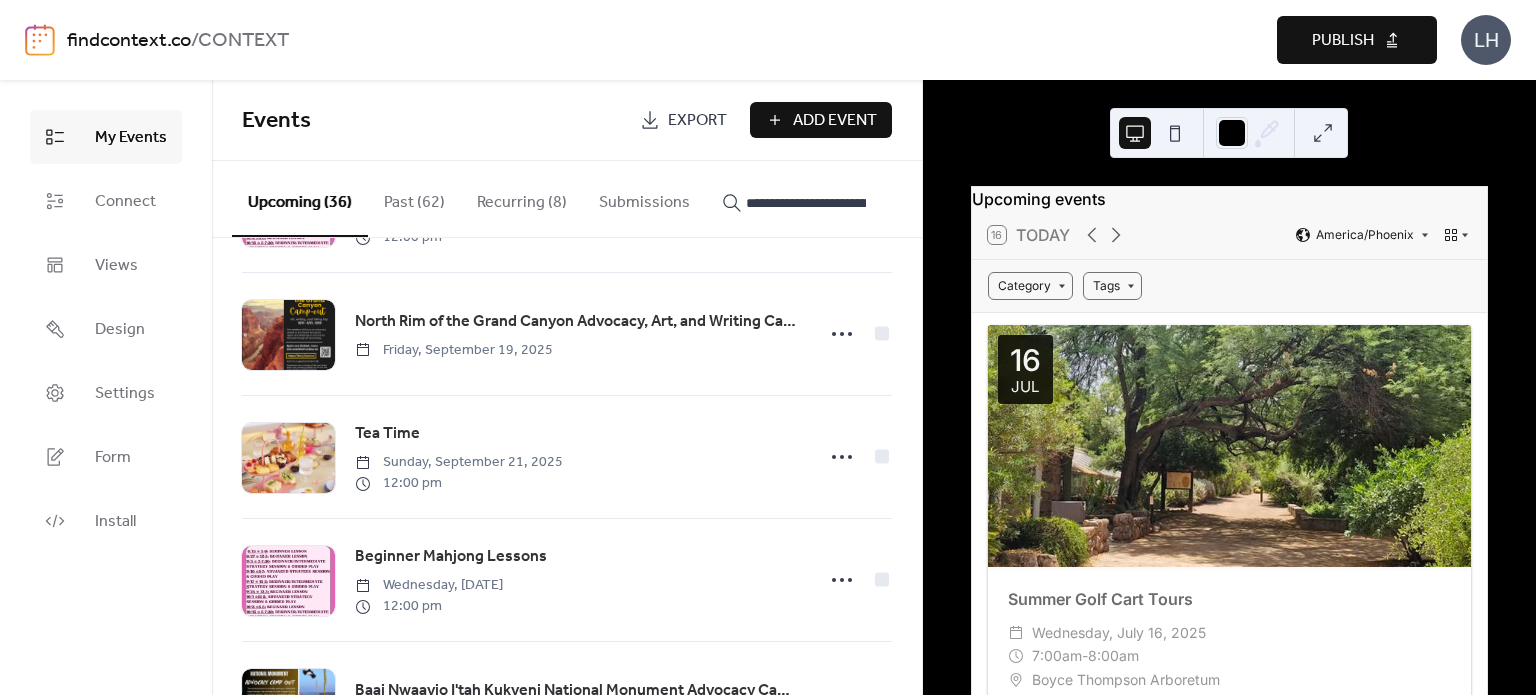 scroll, scrollTop: 2949, scrollLeft: 0, axis: vertical 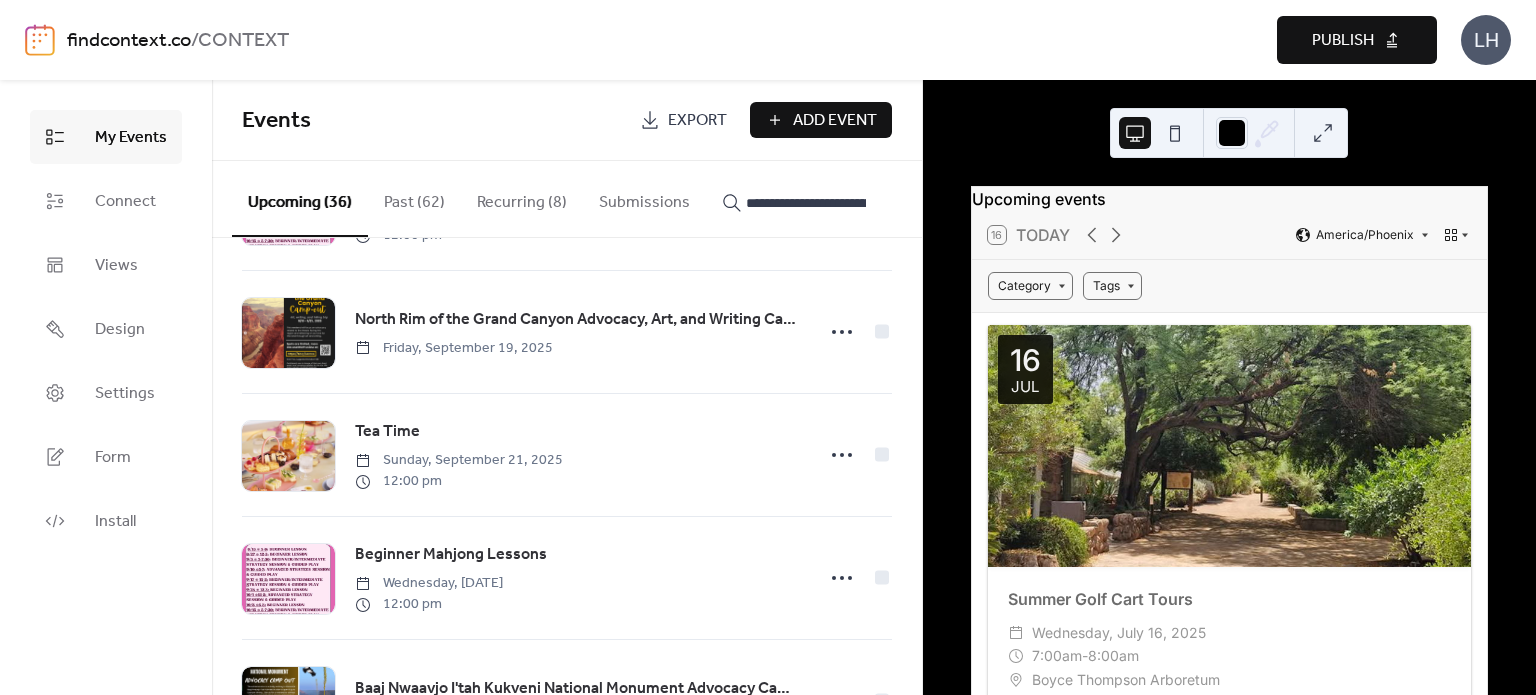 click on "Submissions" at bounding box center [644, 198] 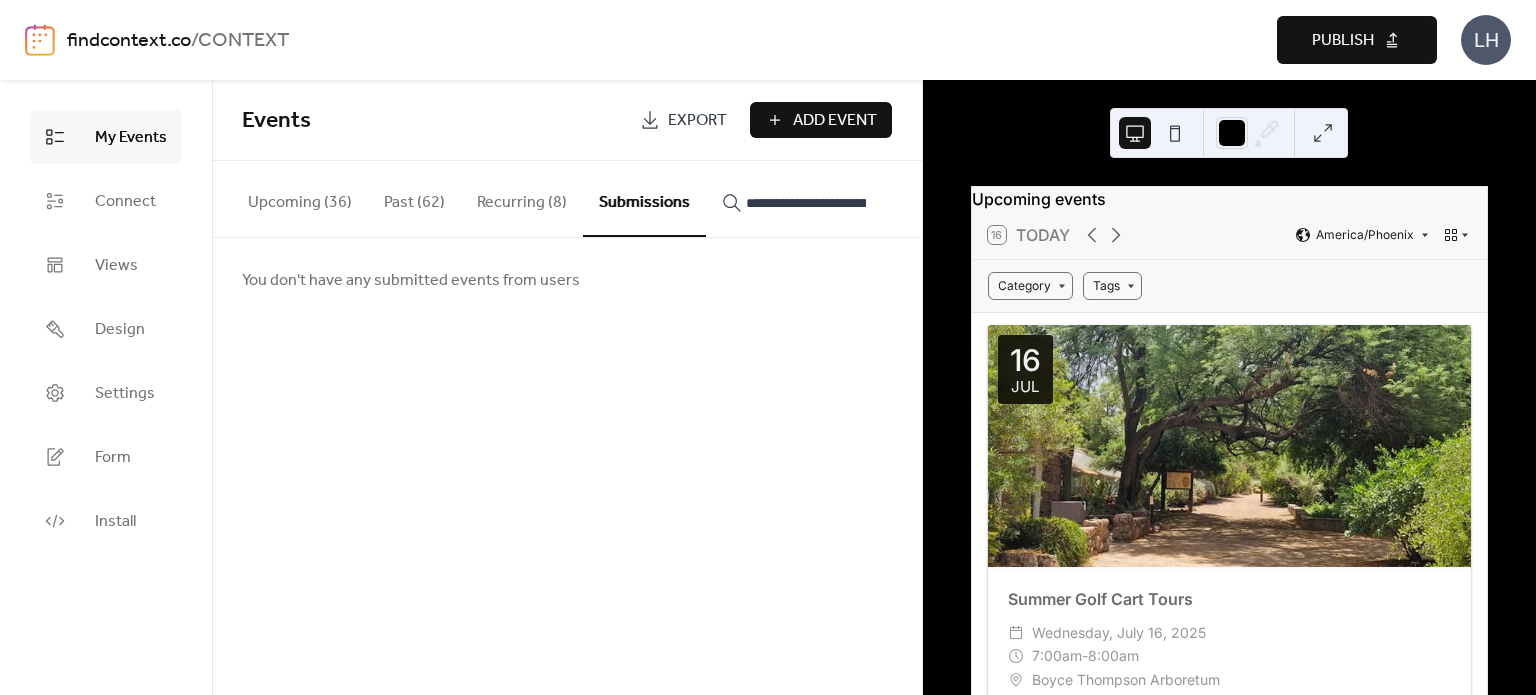 click on "Past (62)" at bounding box center [414, 198] 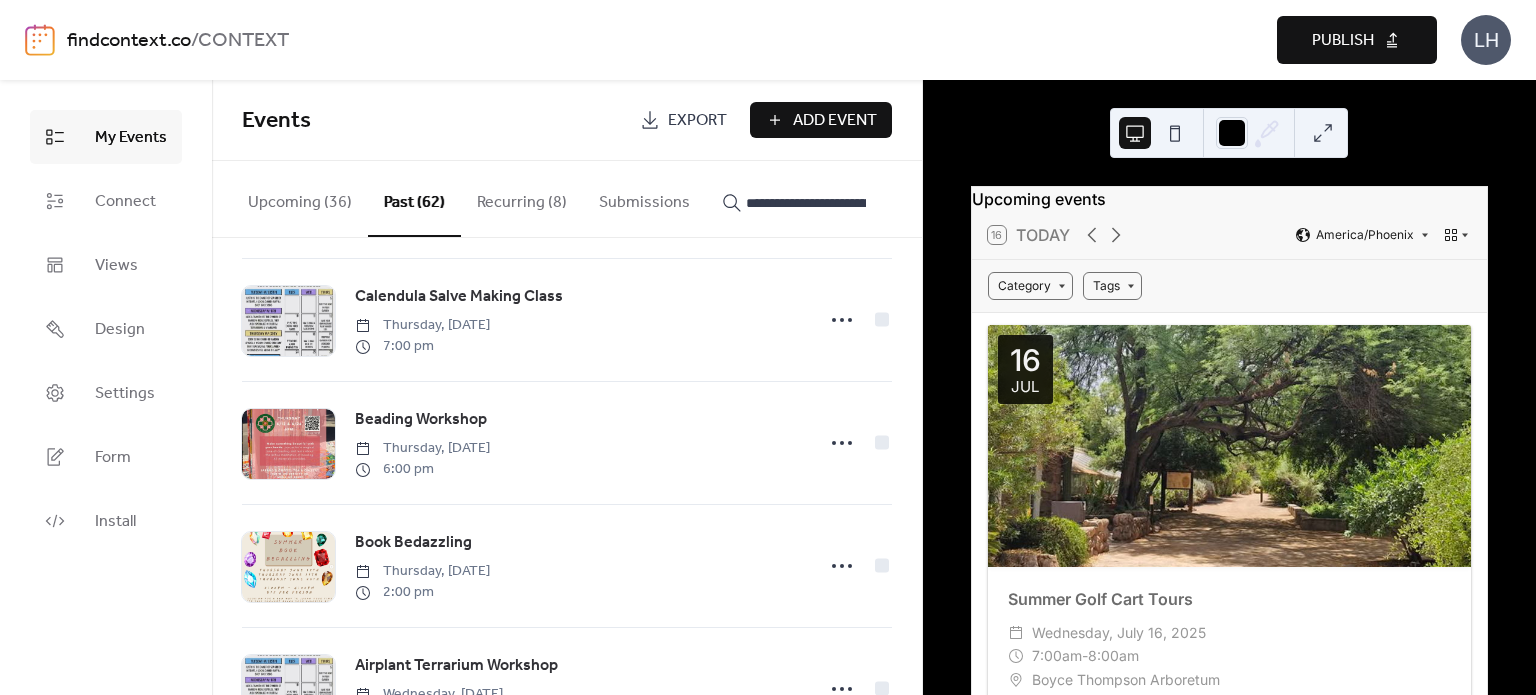 scroll, scrollTop: 1124, scrollLeft: 0, axis: vertical 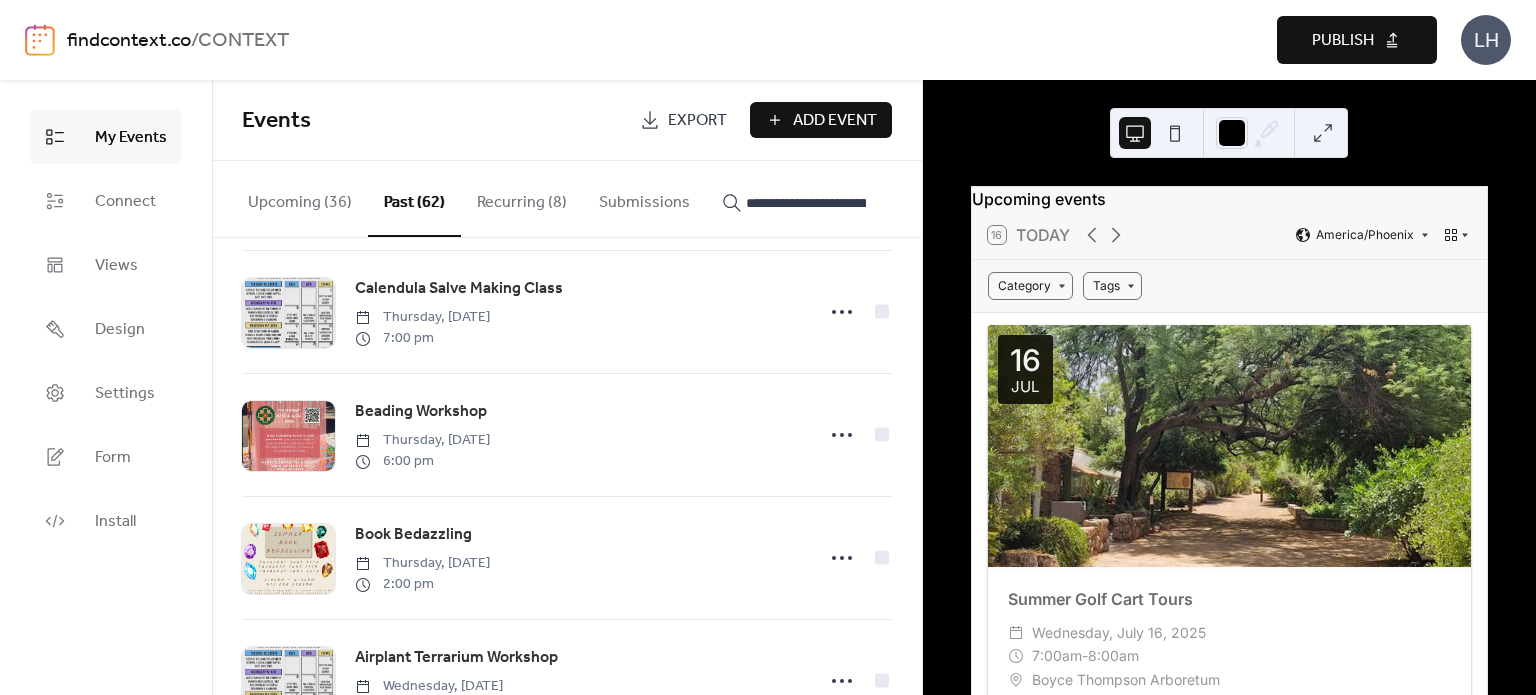 click on "Upcoming (36)" at bounding box center [300, 198] 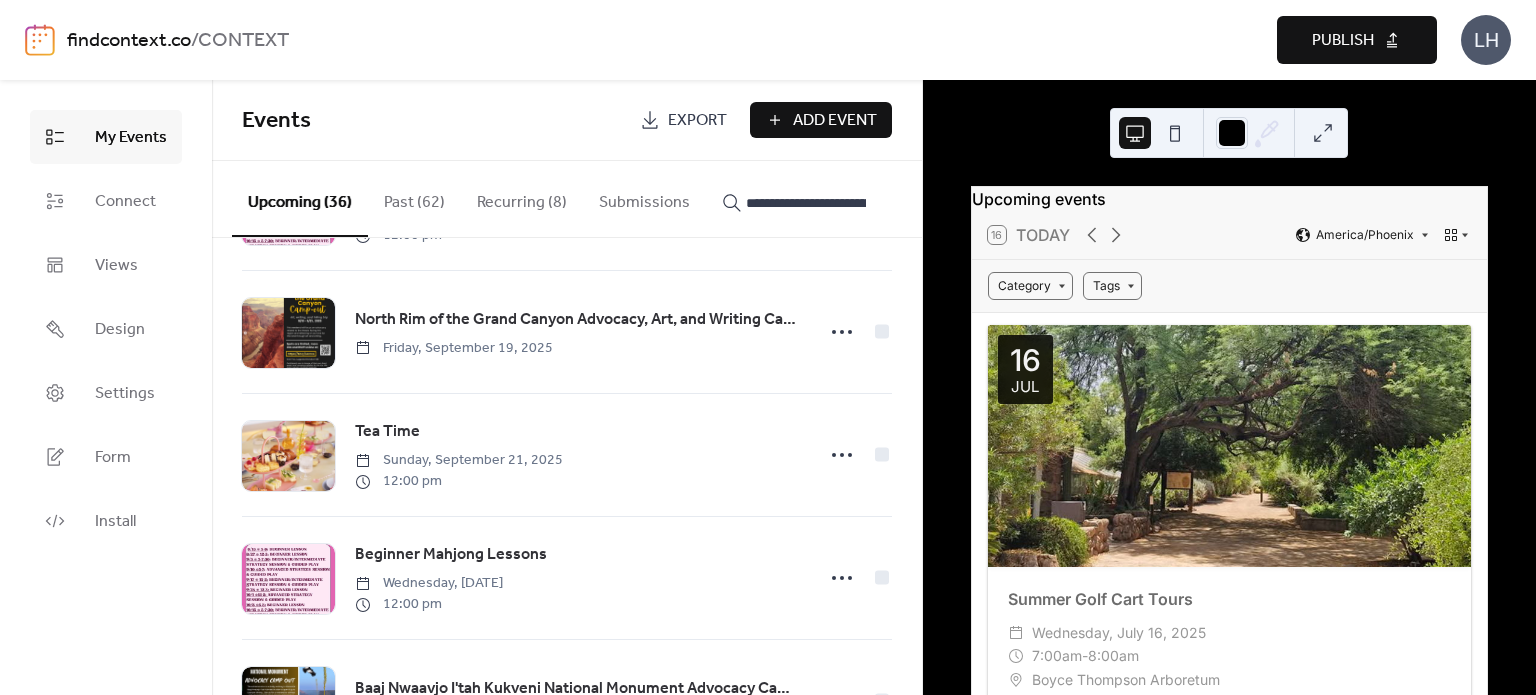 click on "Add Event" at bounding box center [835, 121] 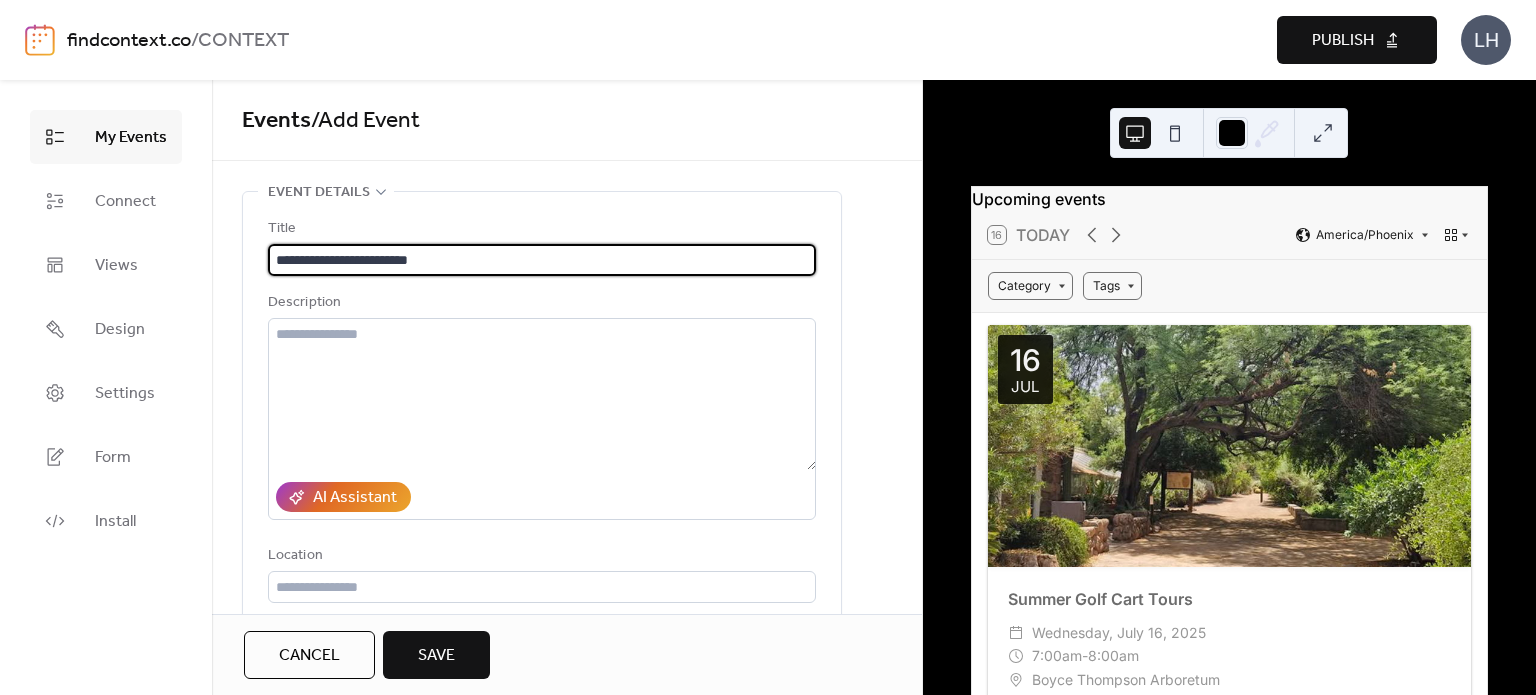 click on "**********" at bounding box center (542, 260) 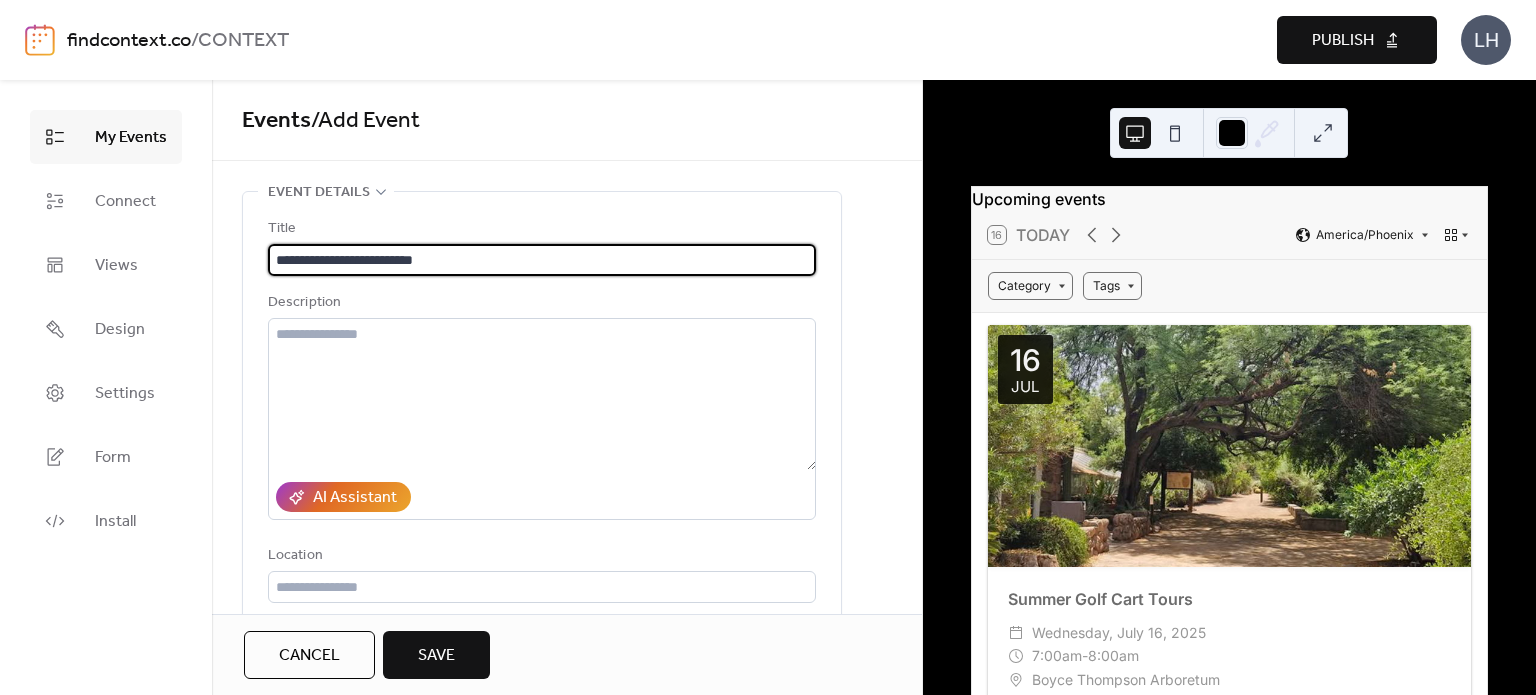type on "**********" 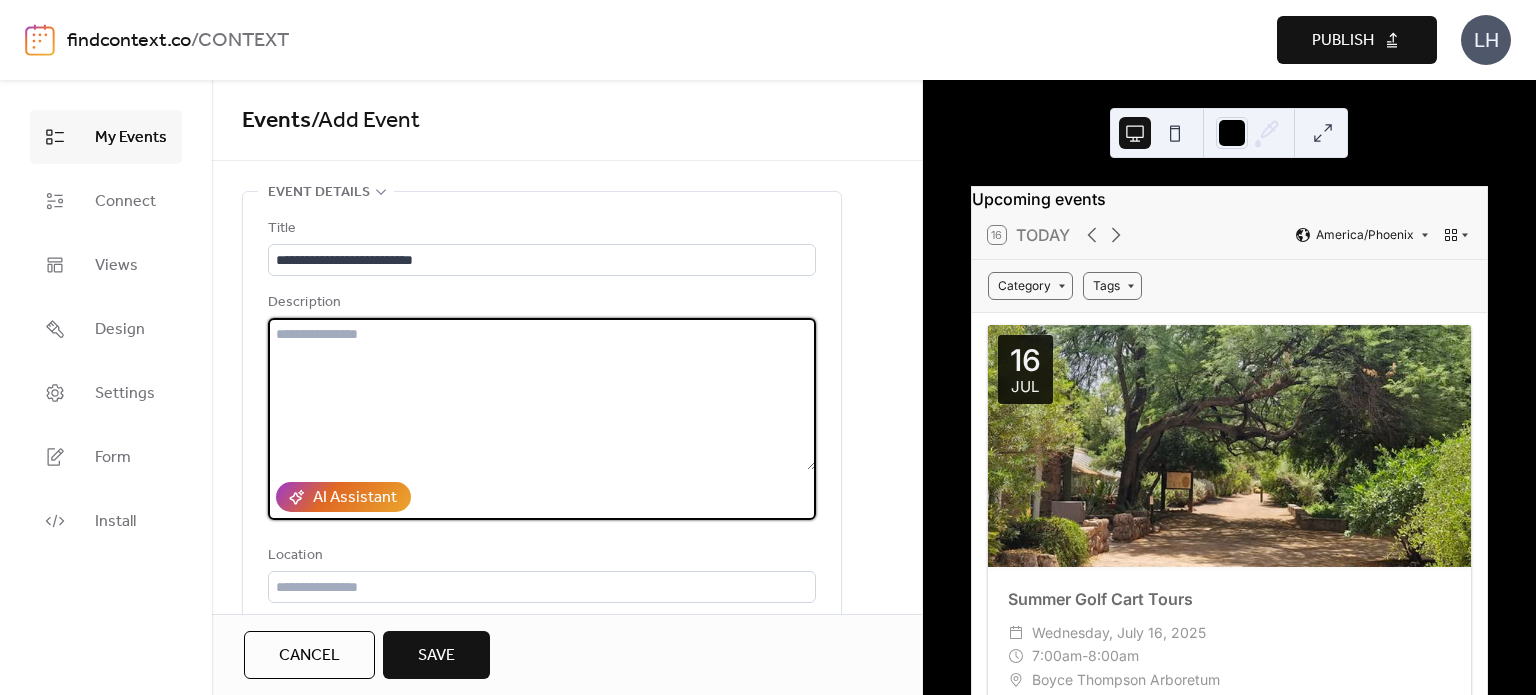 click at bounding box center (542, 394) 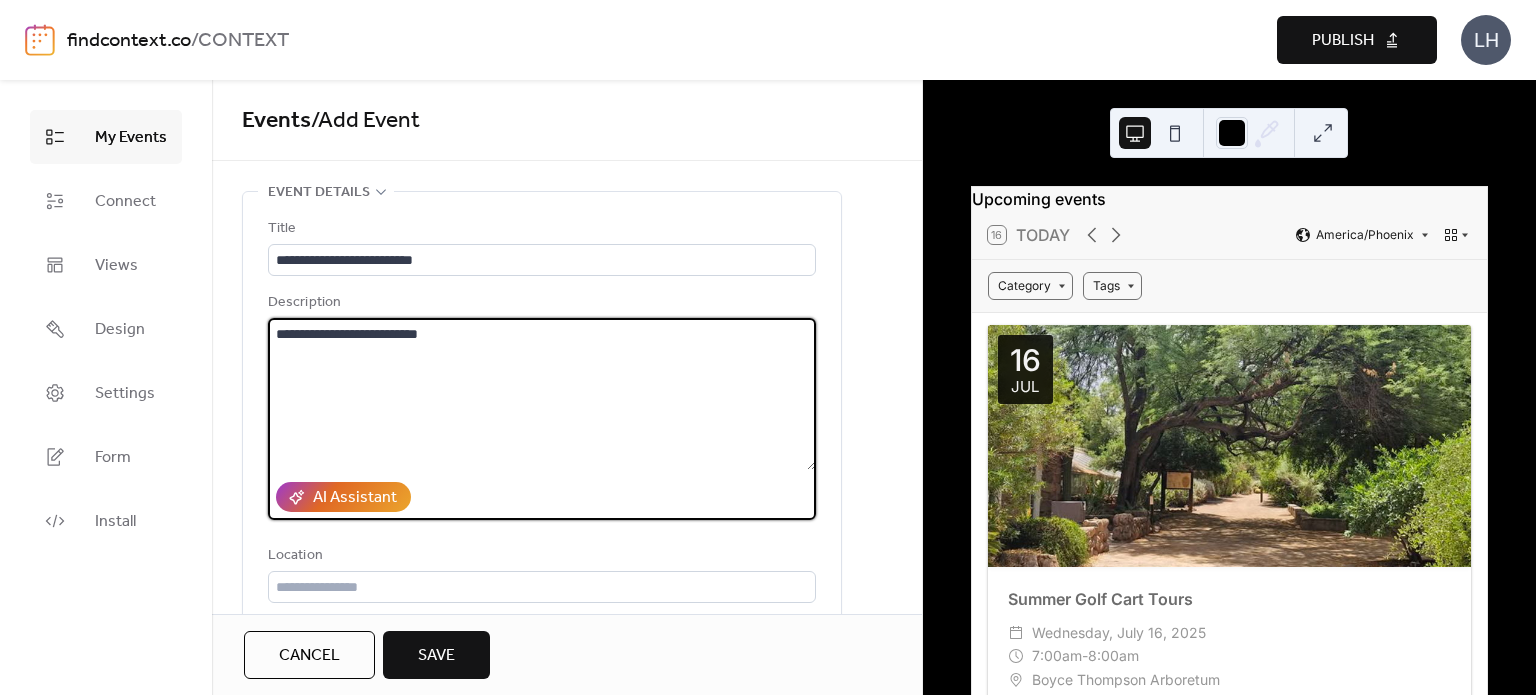 type 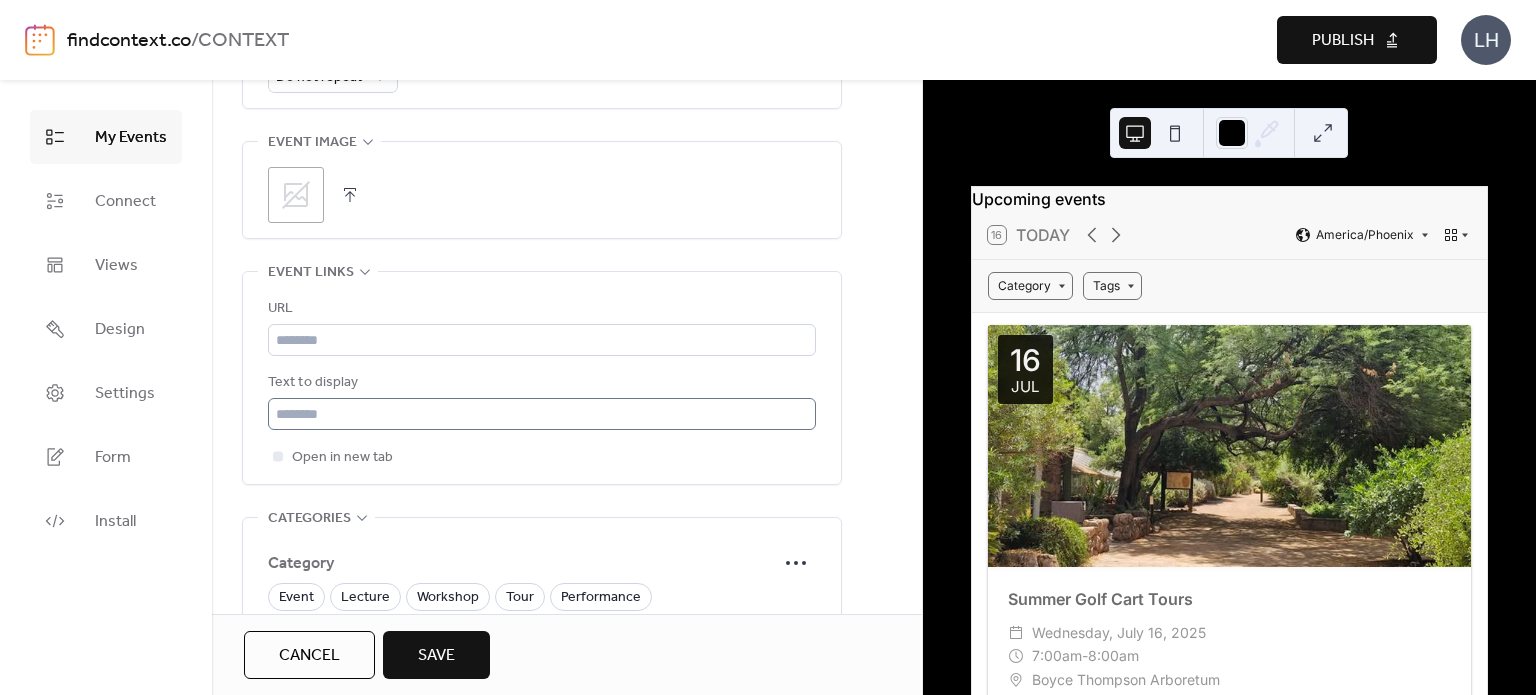 scroll, scrollTop: 992, scrollLeft: 0, axis: vertical 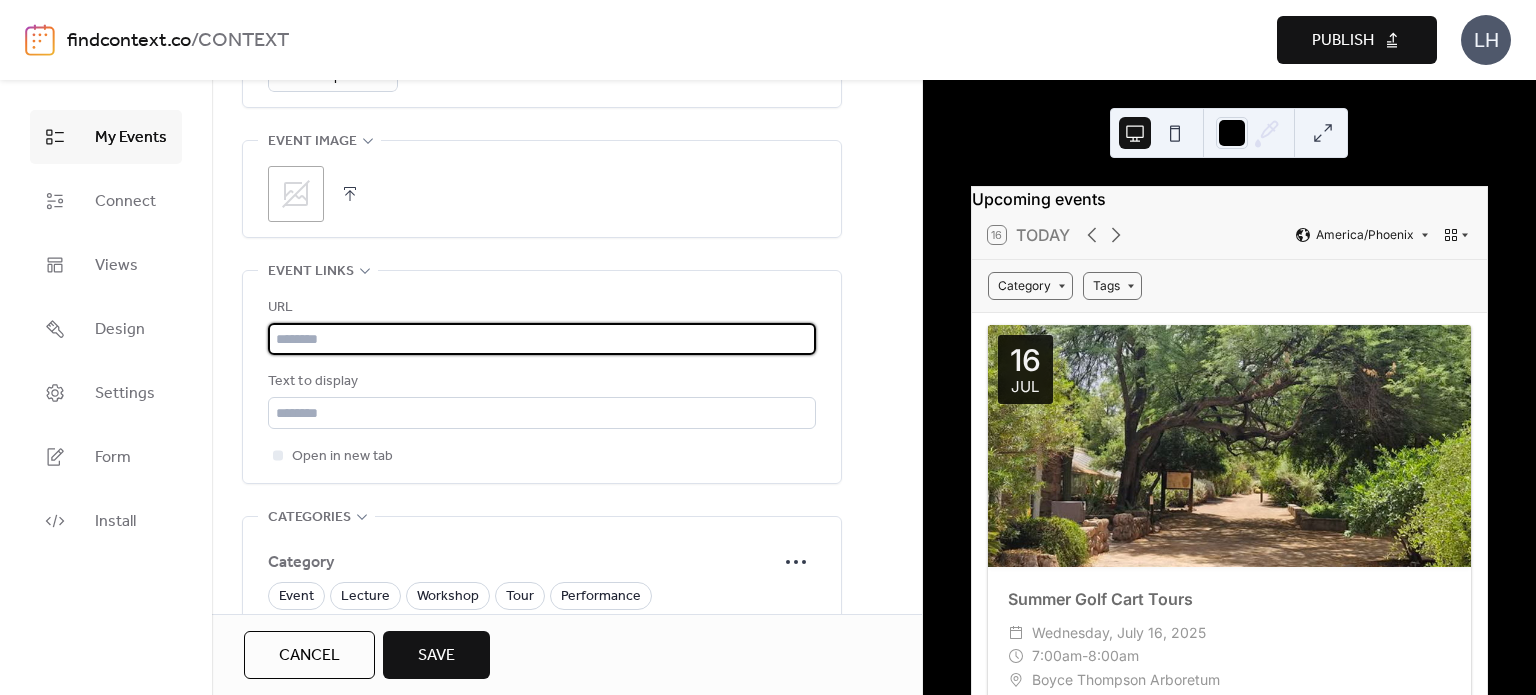 click at bounding box center [542, 339] 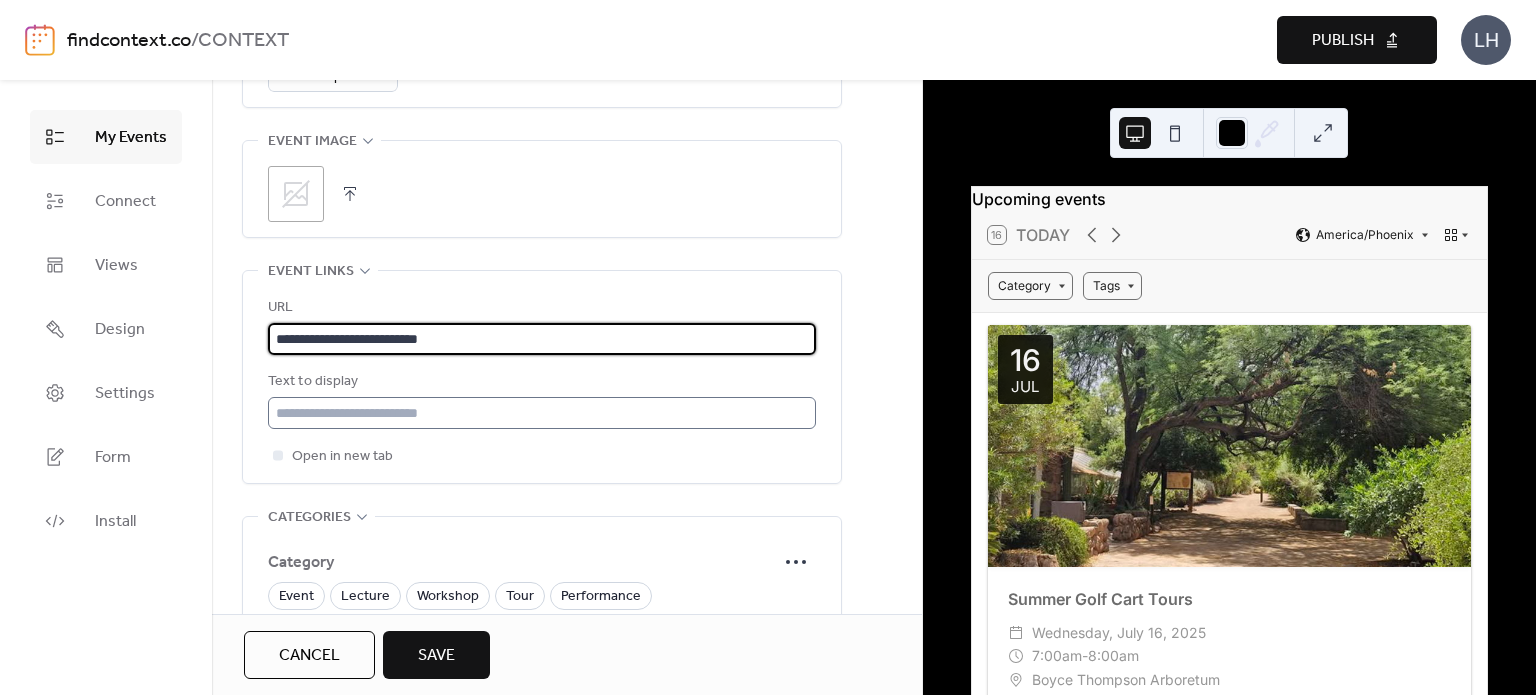 type on "**********" 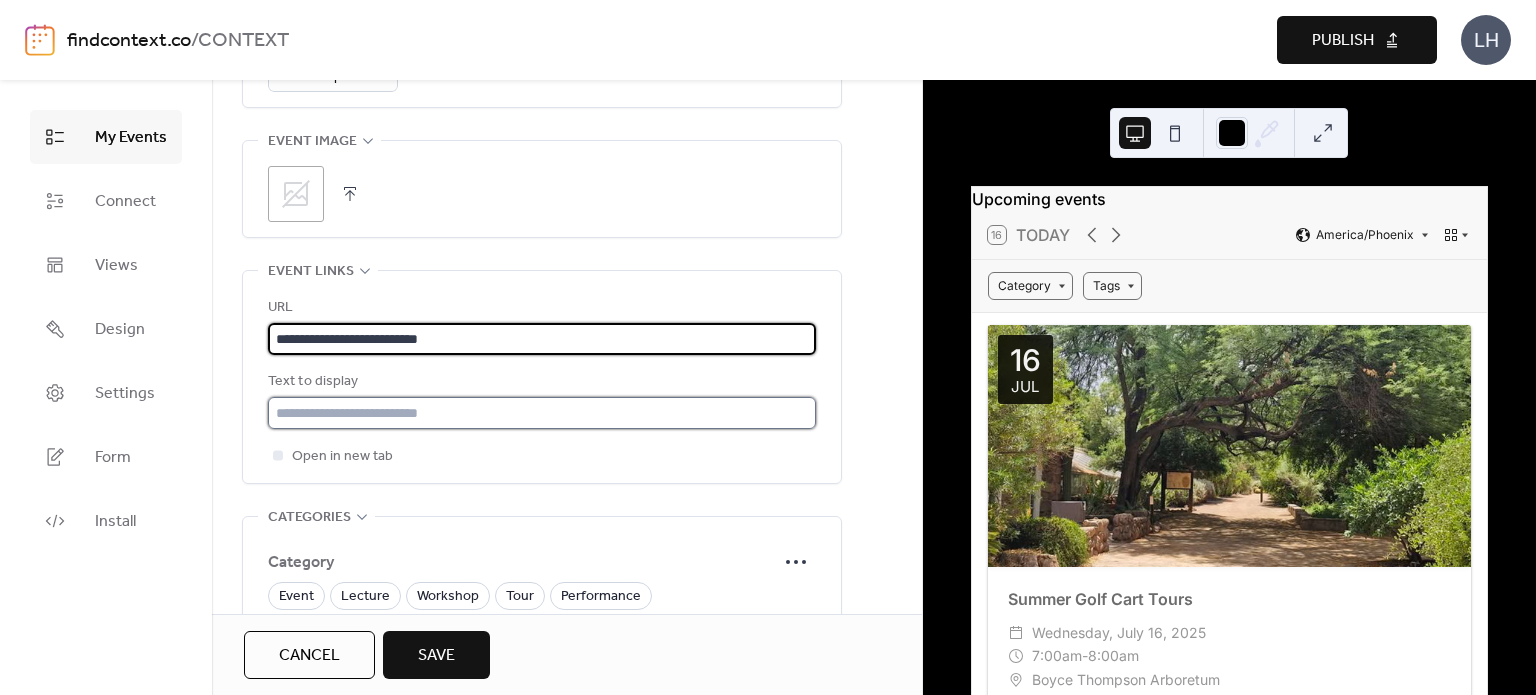 click at bounding box center [542, 413] 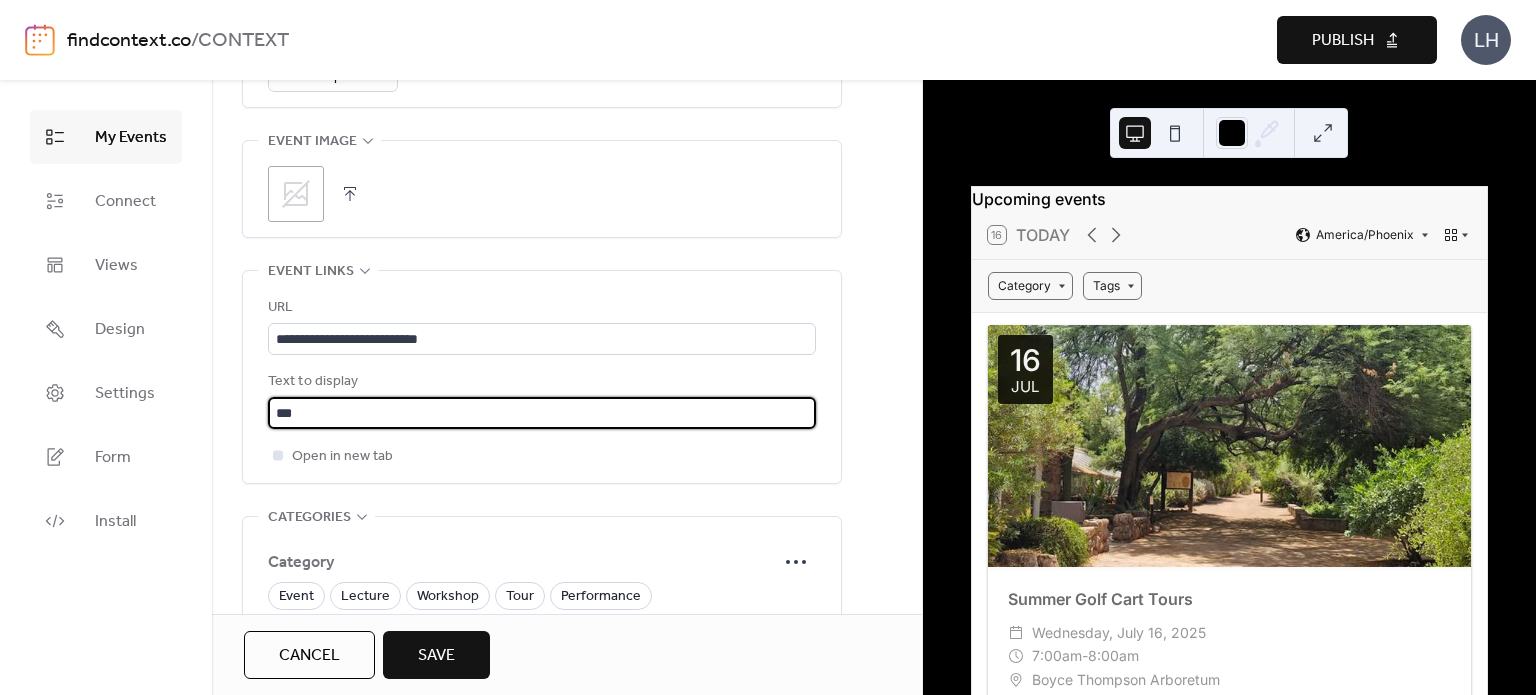 type on "*******" 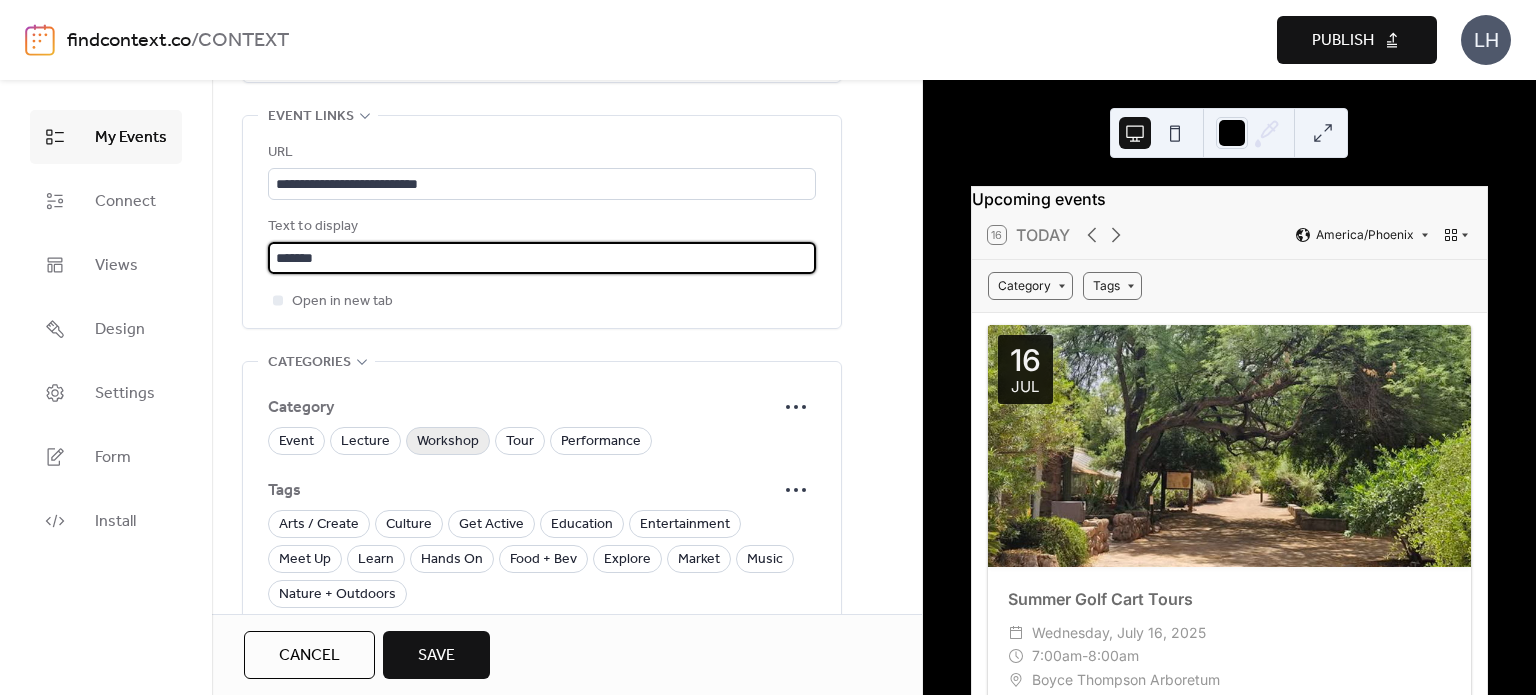 scroll, scrollTop: 1148, scrollLeft: 0, axis: vertical 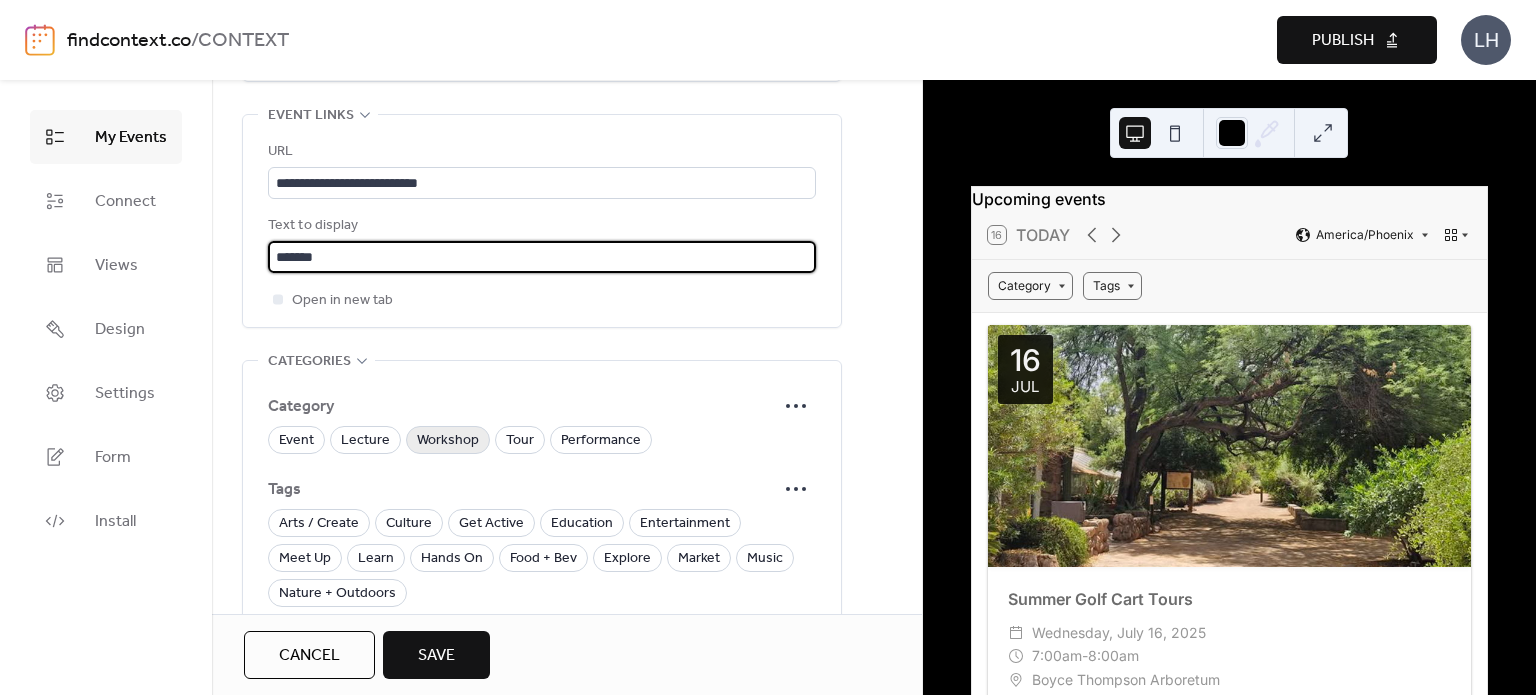 click on "Workshop" at bounding box center [448, 441] 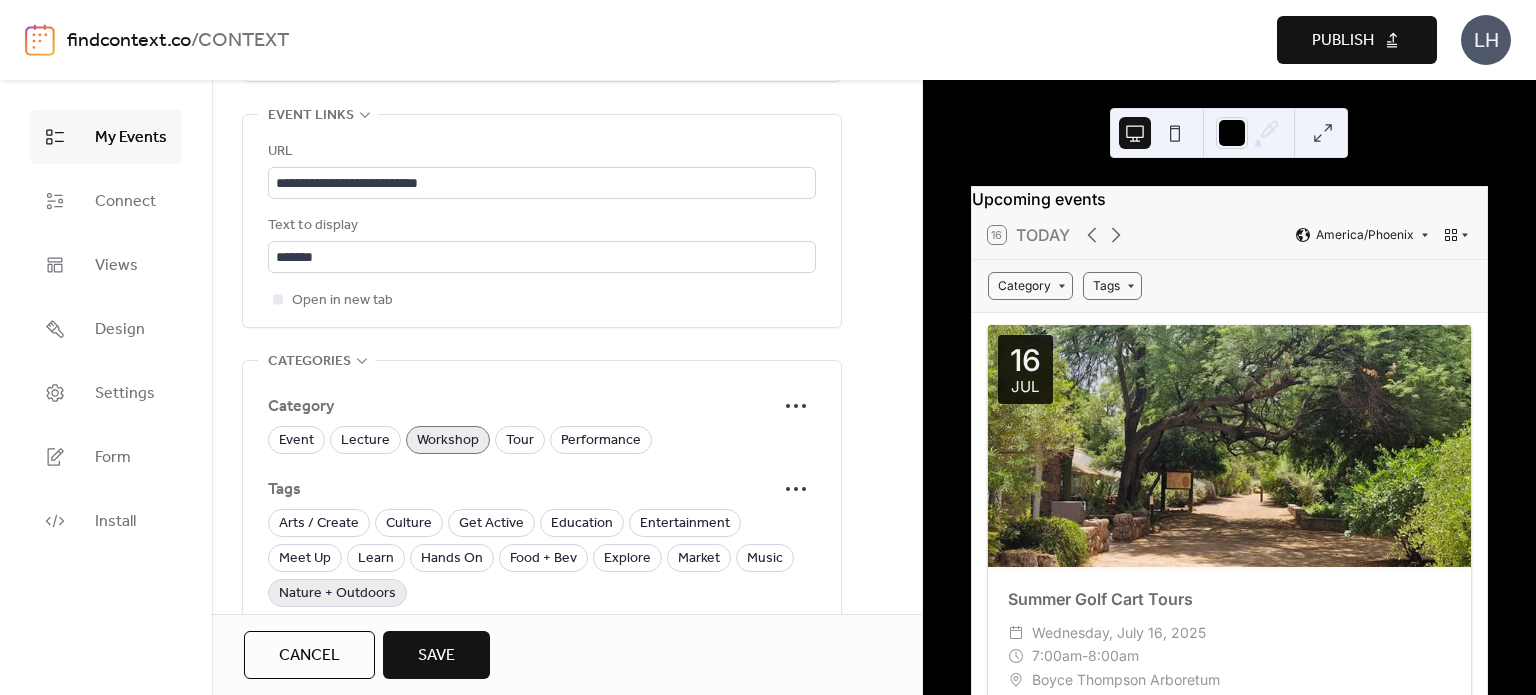 click on "Nature + Outdoors" at bounding box center [337, 594] 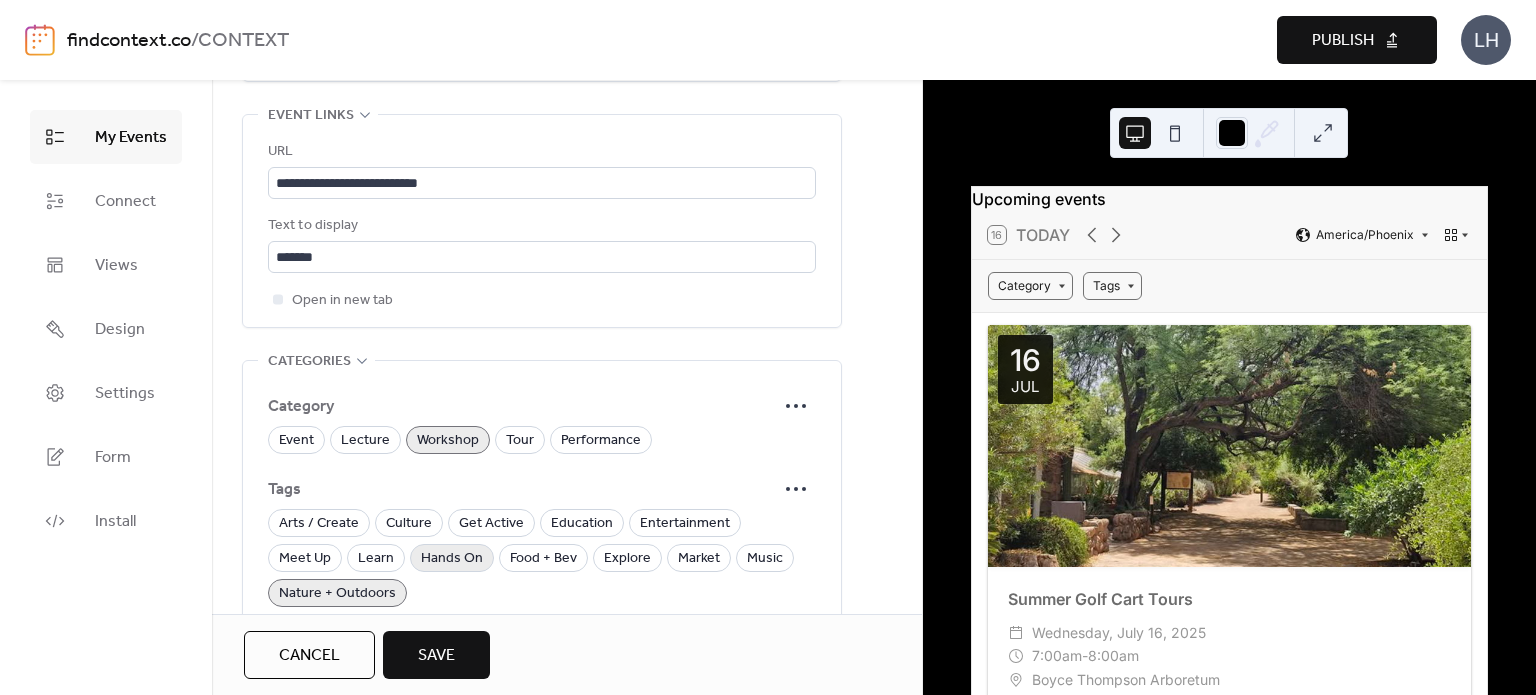 click on "Hands On" at bounding box center (452, 559) 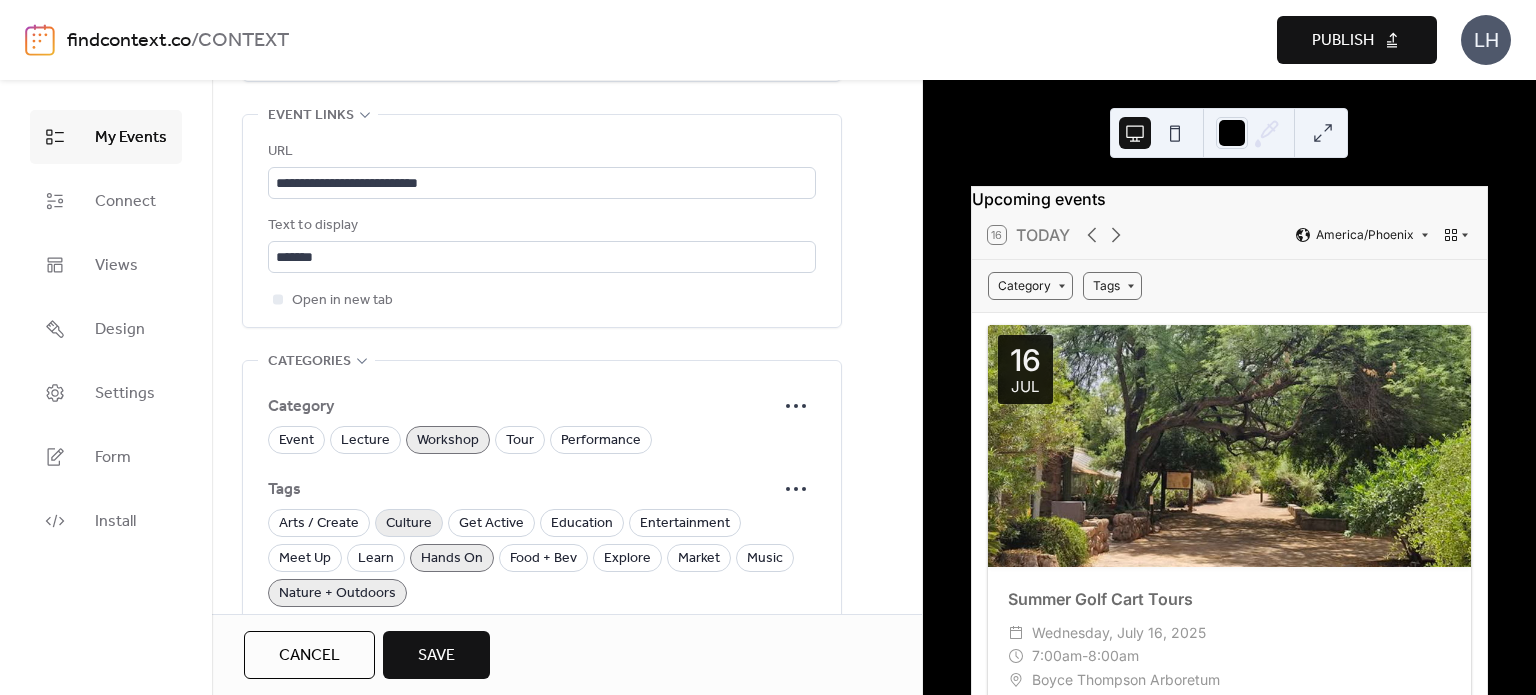 click on "Culture" at bounding box center [409, 524] 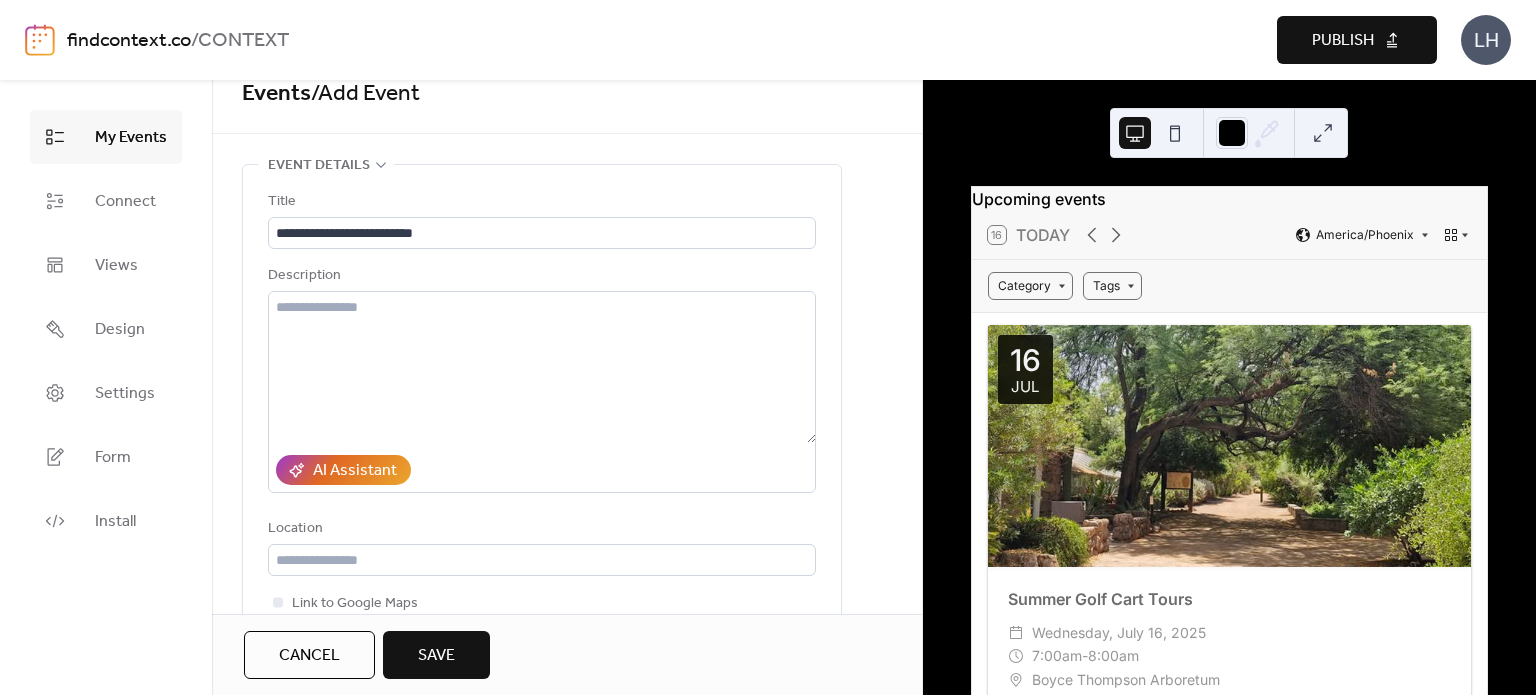 scroll, scrollTop: 24, scrollLeft: 0, axis: vertical 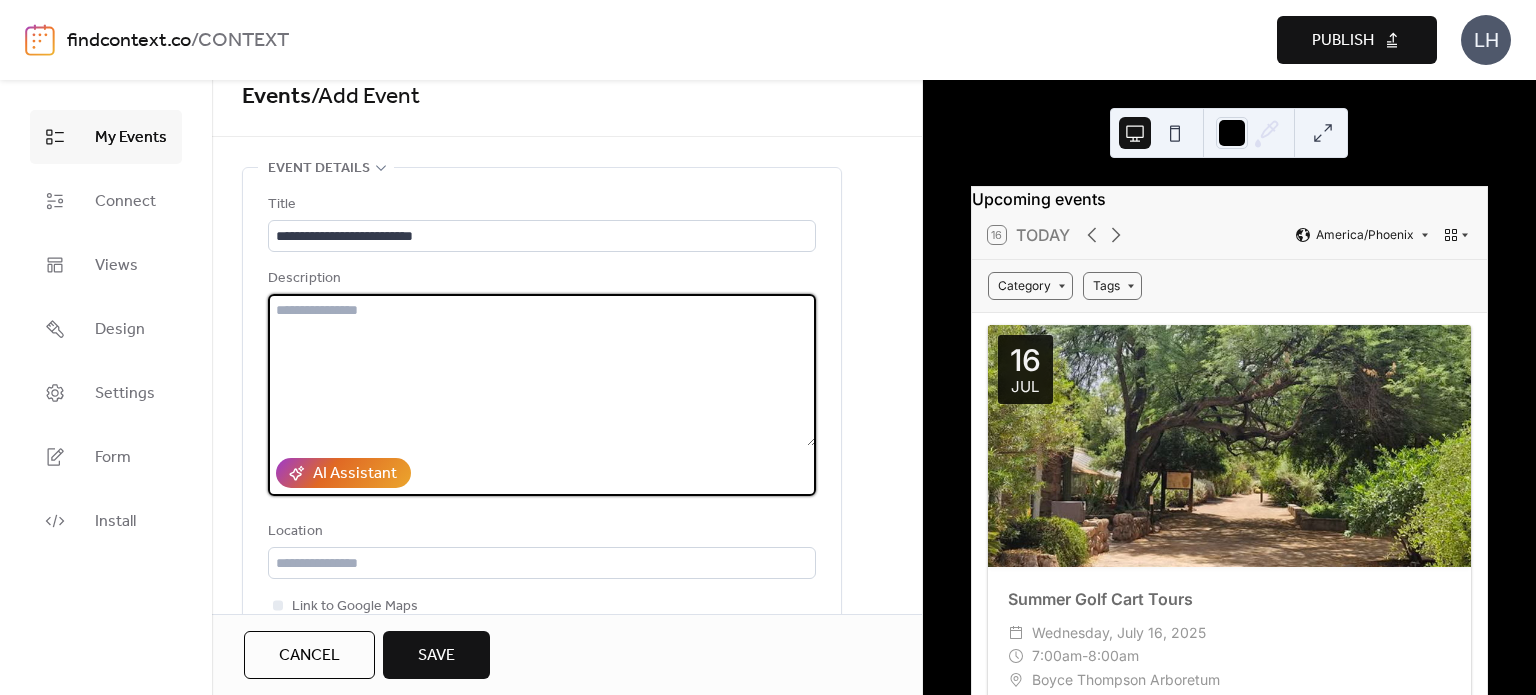 click at bounding box center (542, 370) 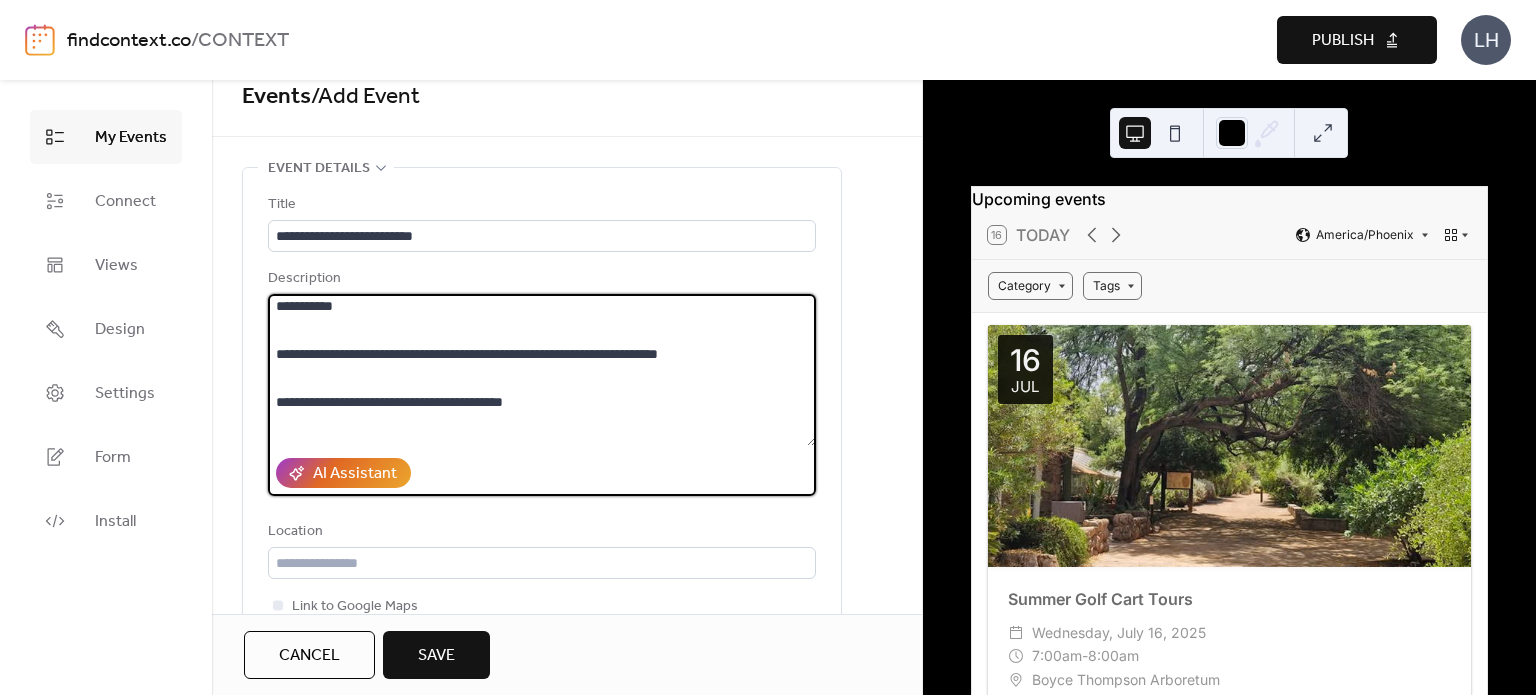 scroll, scrollTop: 0, scrollLeft: 0, axis: both 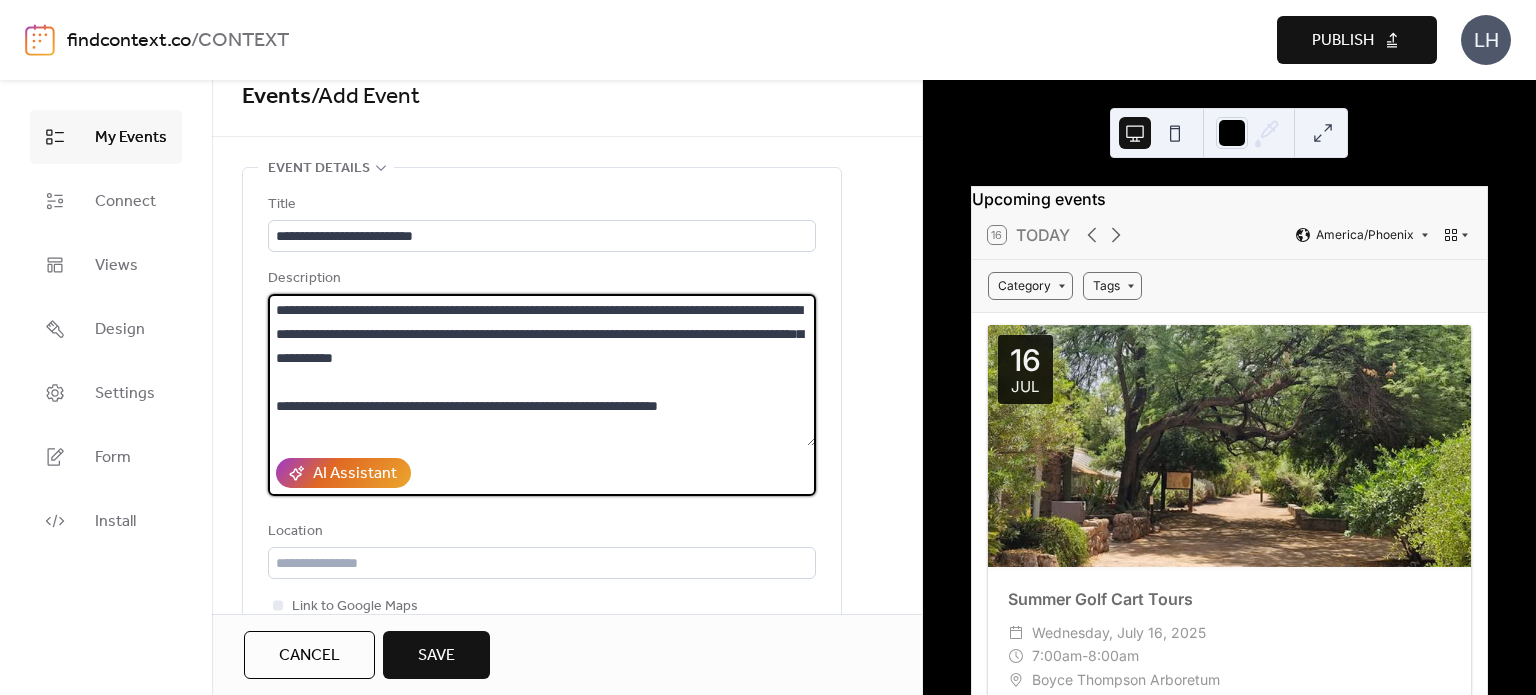 click at bounding box center (542, 370) 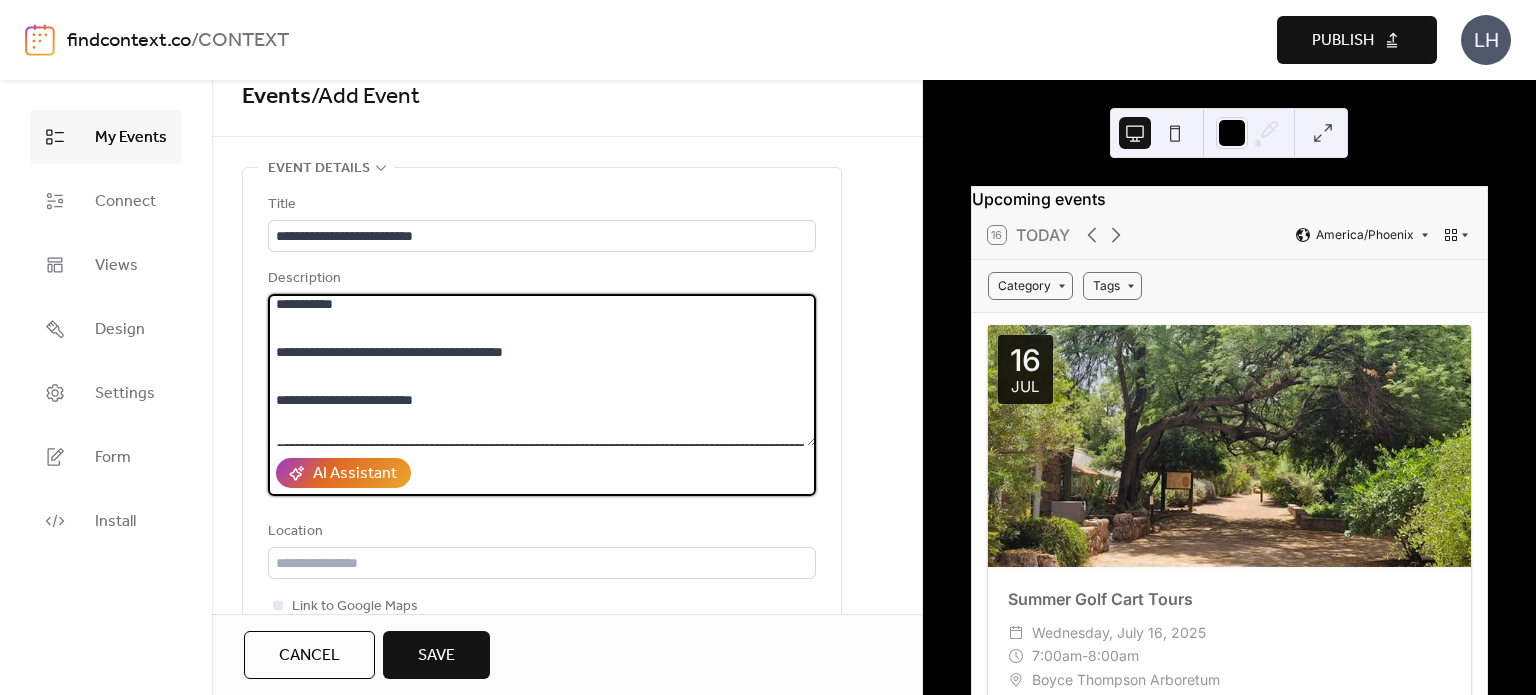 scroll, scrollTop: 56, scrollLeft: 0, axis: vertical 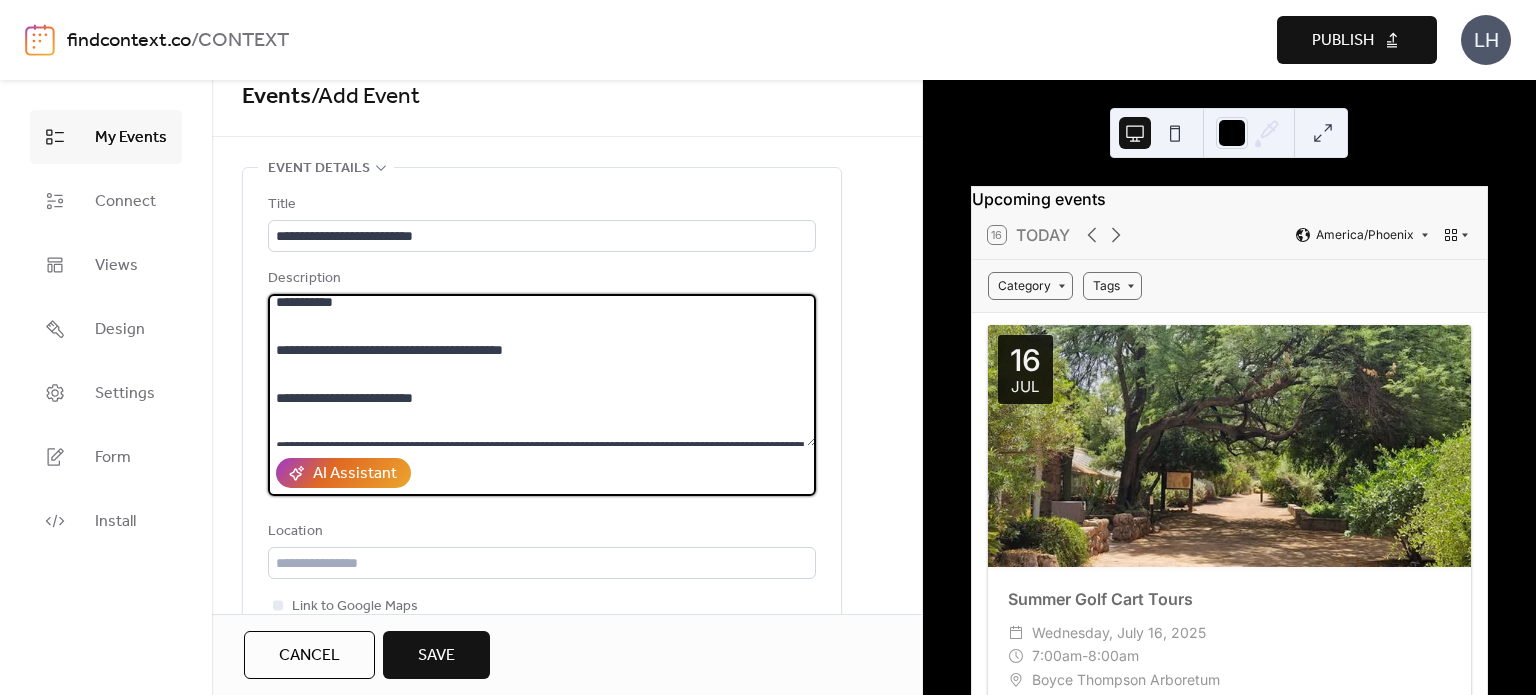 click at bounding box center [542, 370] 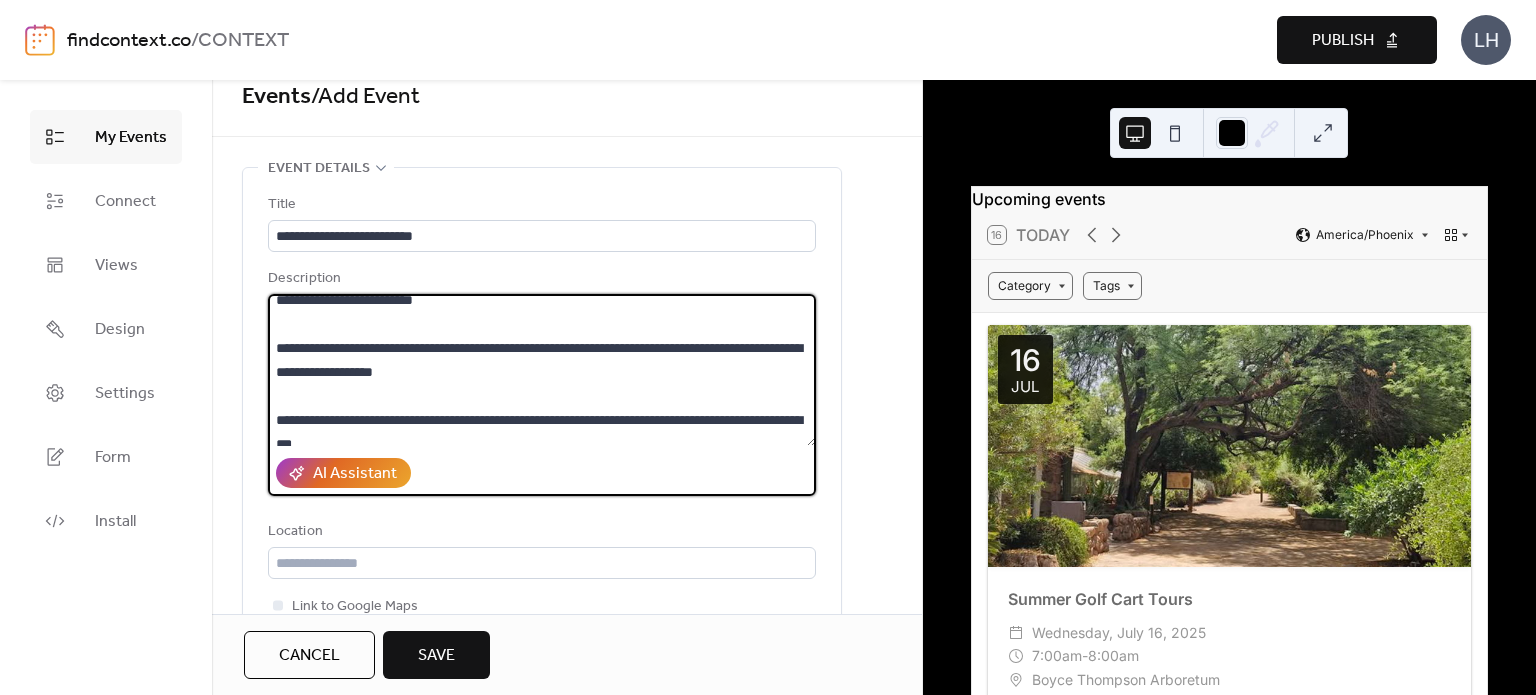 scroll, scrollTop: 112, scrollLeft: 0, axis: vertical 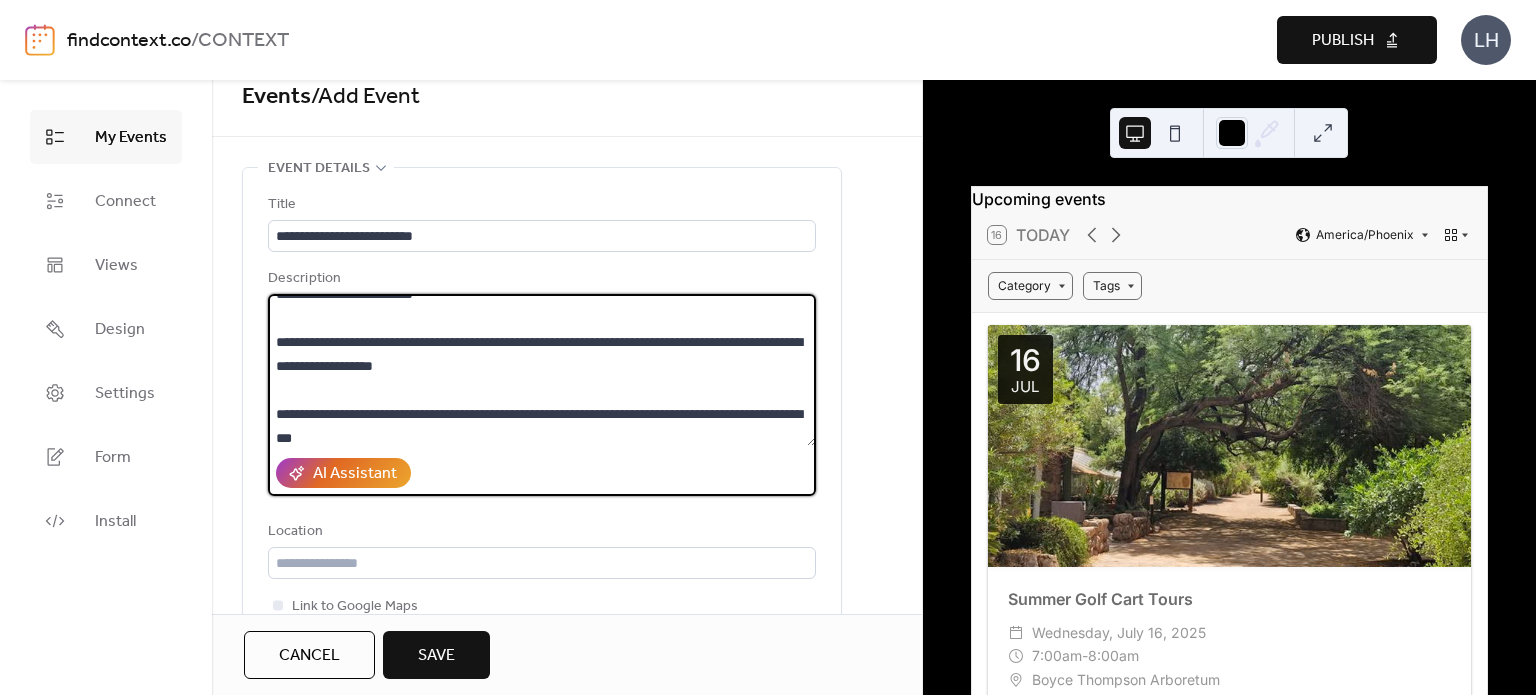 click at bounding box center (542, 370) 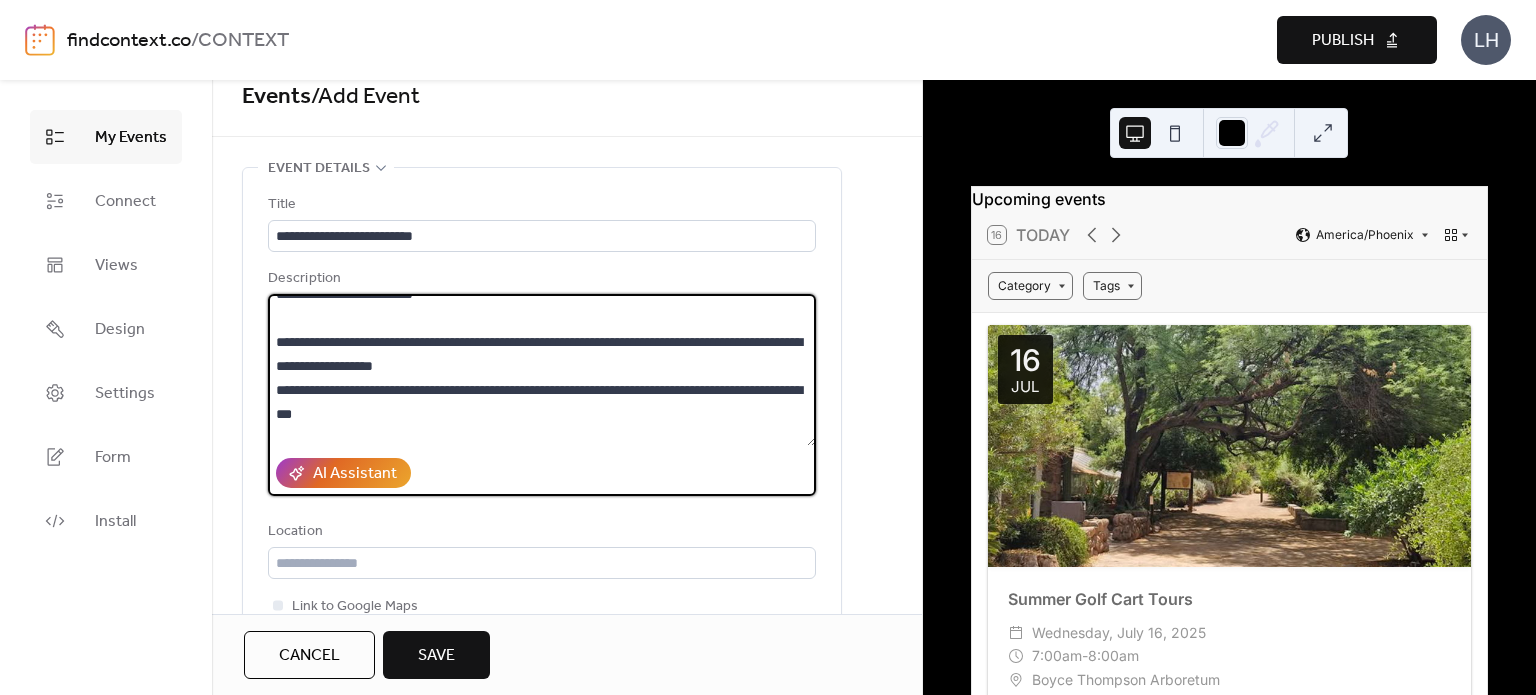 click at bounding box center (542, 370) 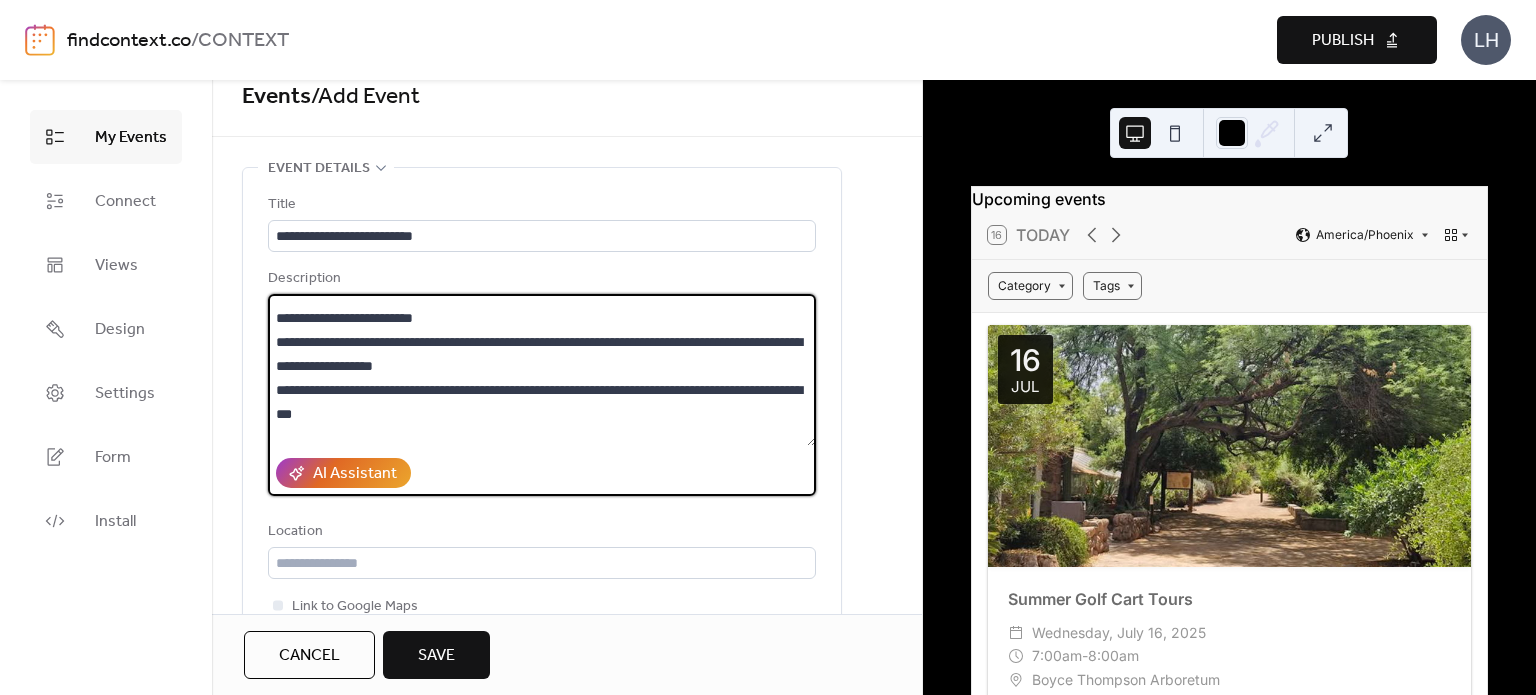 scroll, scrollTop: 160, scrollLeft: 0, axis: vertical 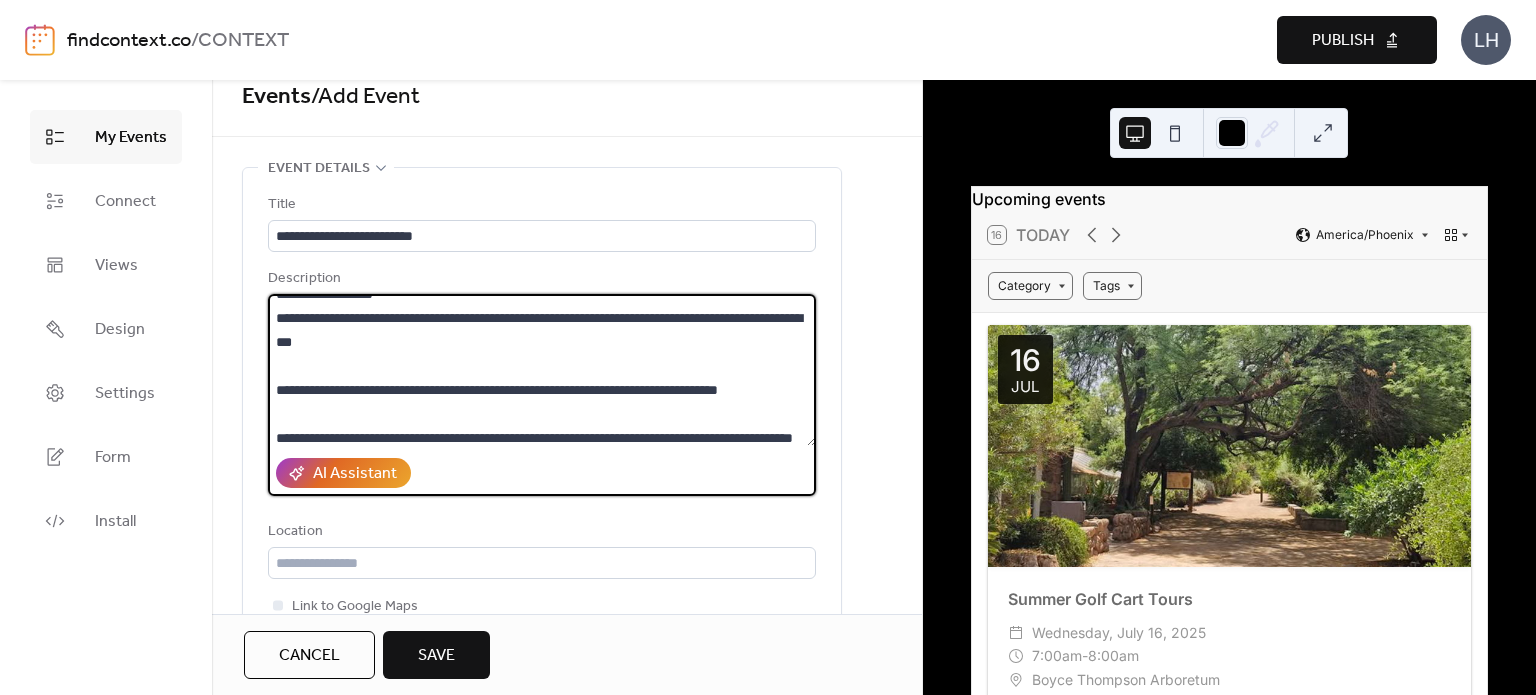 click at bounding box center (542, 370) 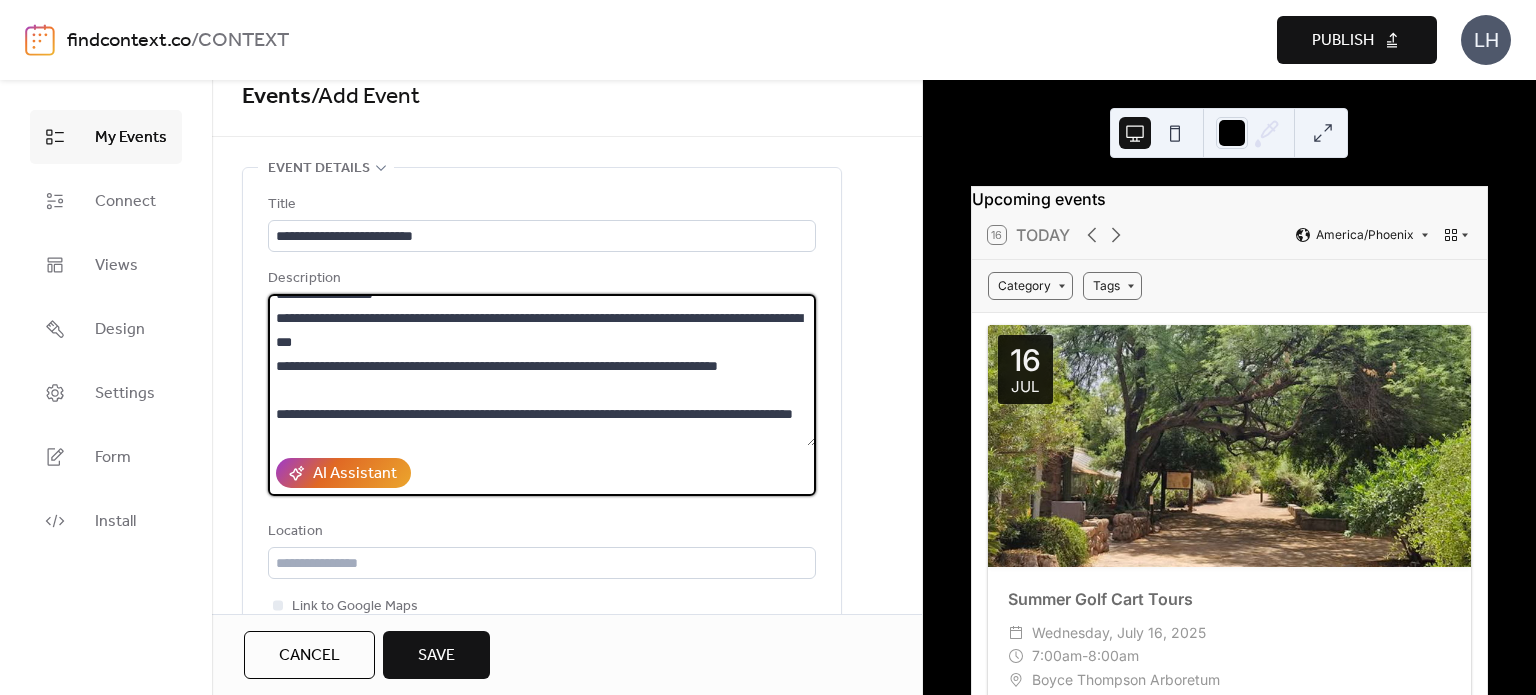click at bounding box center (542, 370) 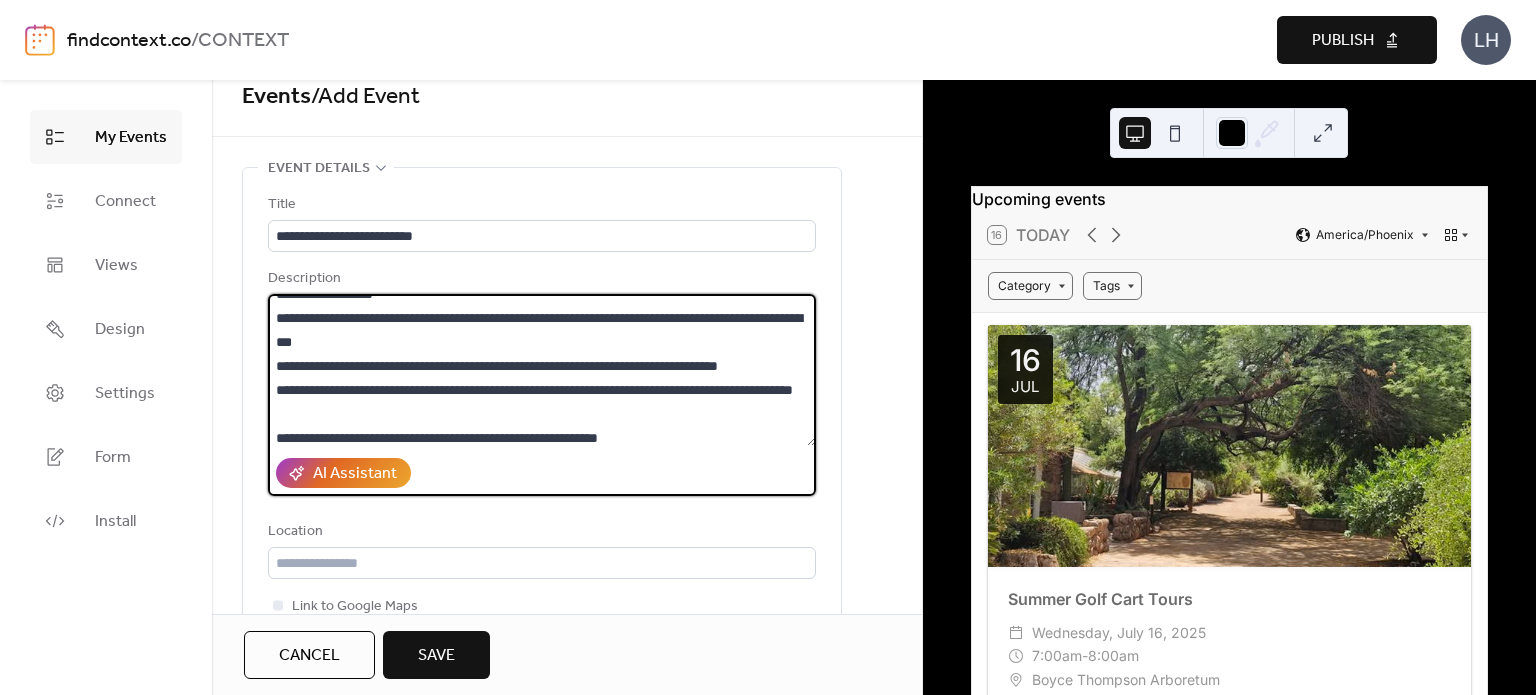 click at bounding box center [542, 370] 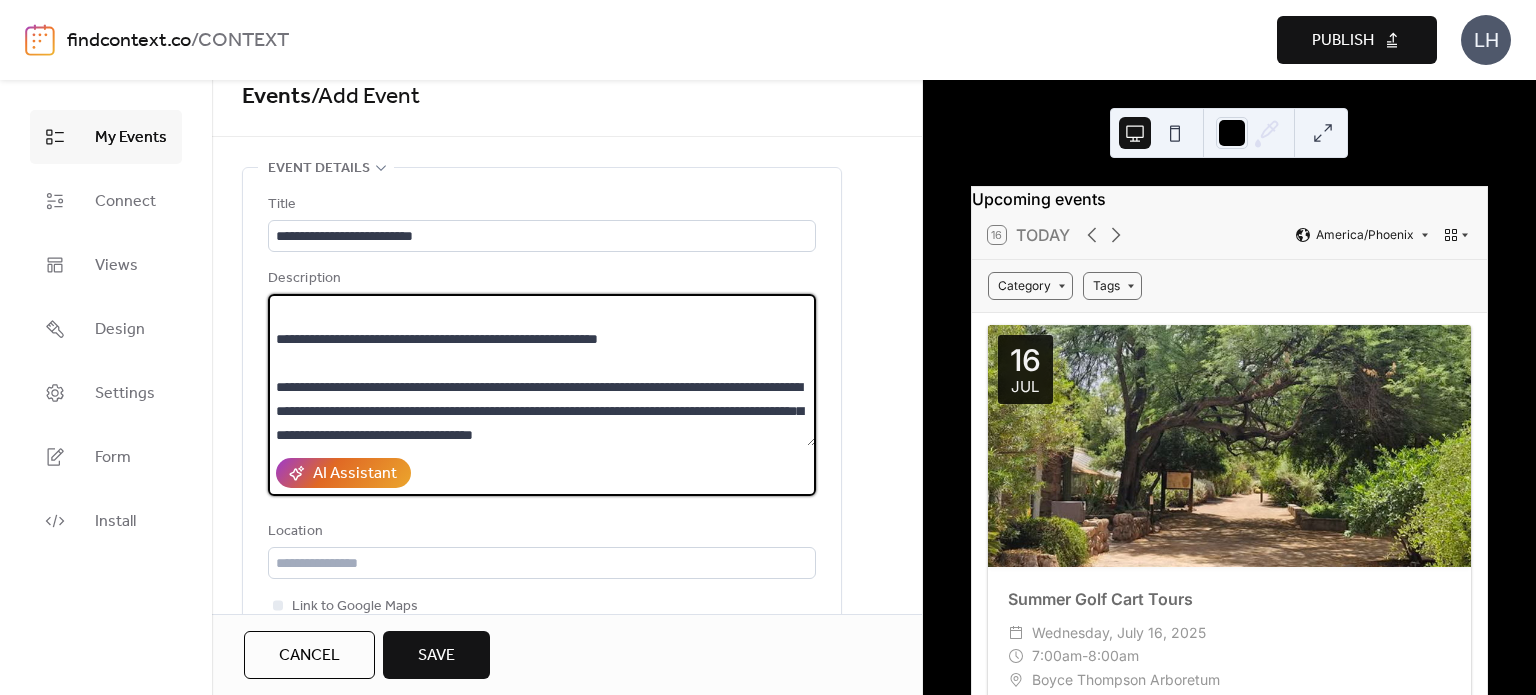 click at bounding box center (542, 370) 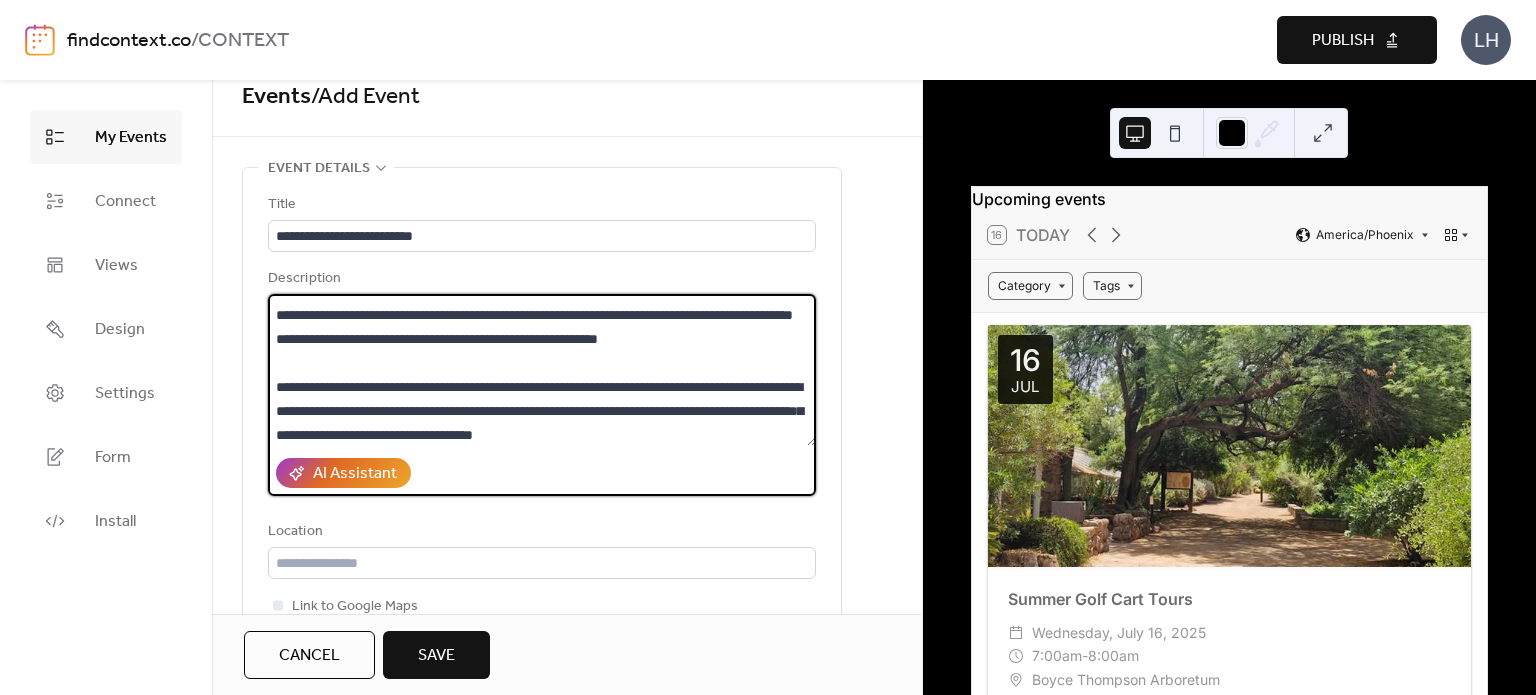 scroll, scrollTop: 336, scrollLeft: 0, axis: vertical 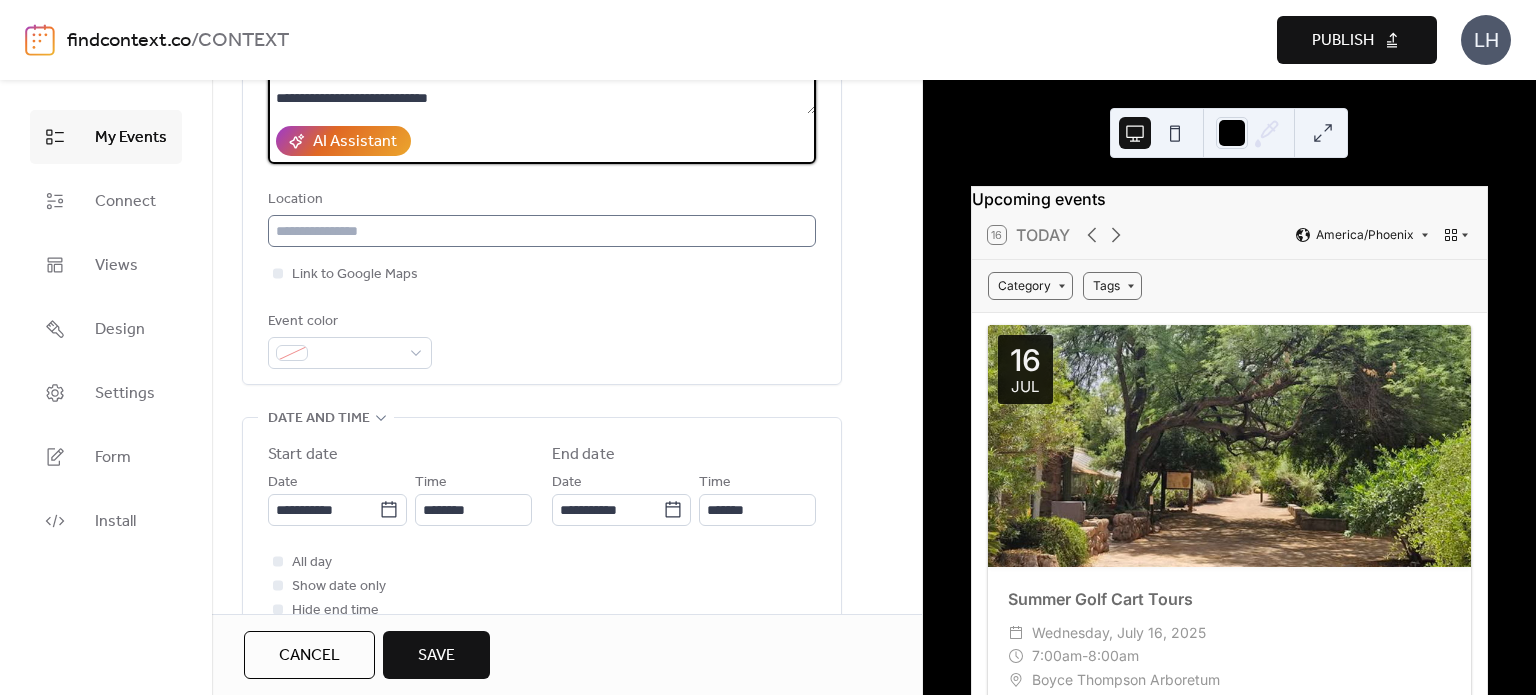 type on "**********" 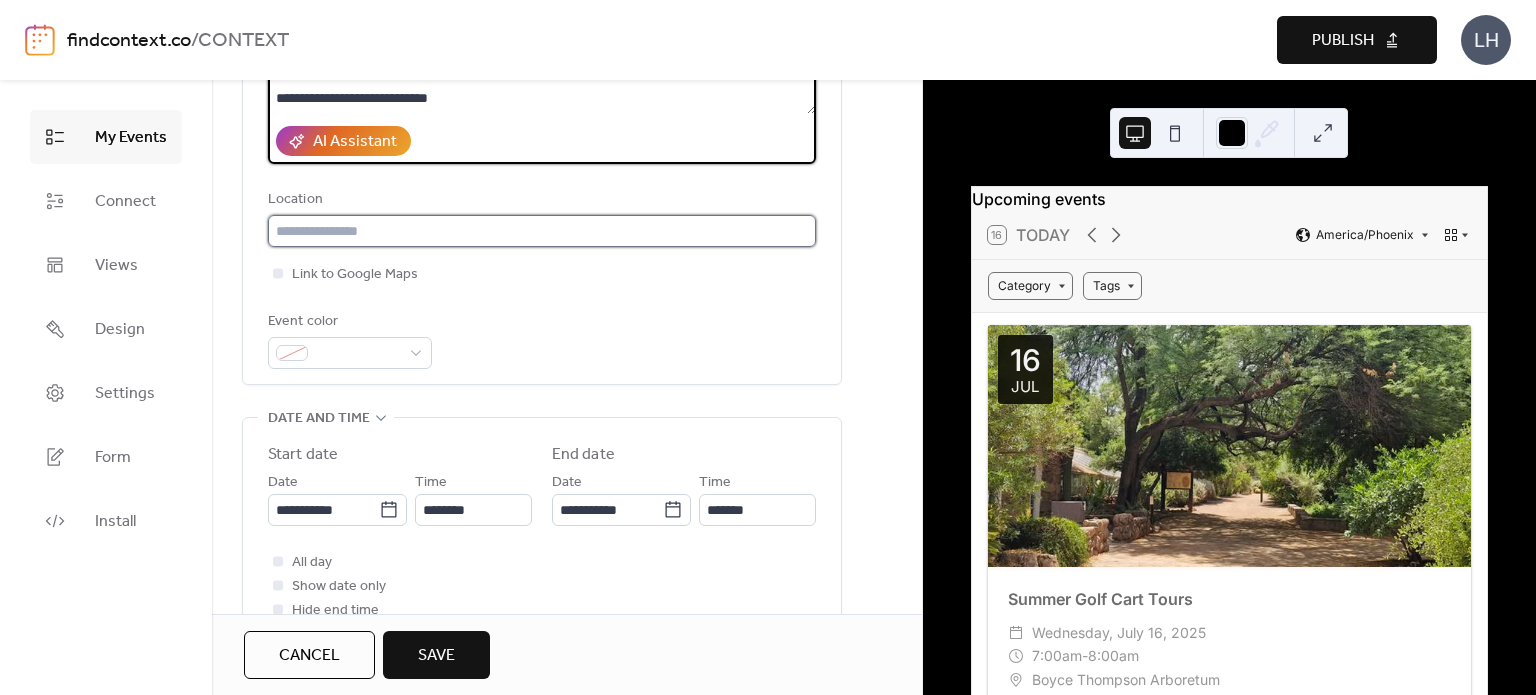 click at bounding box center (542, 231) 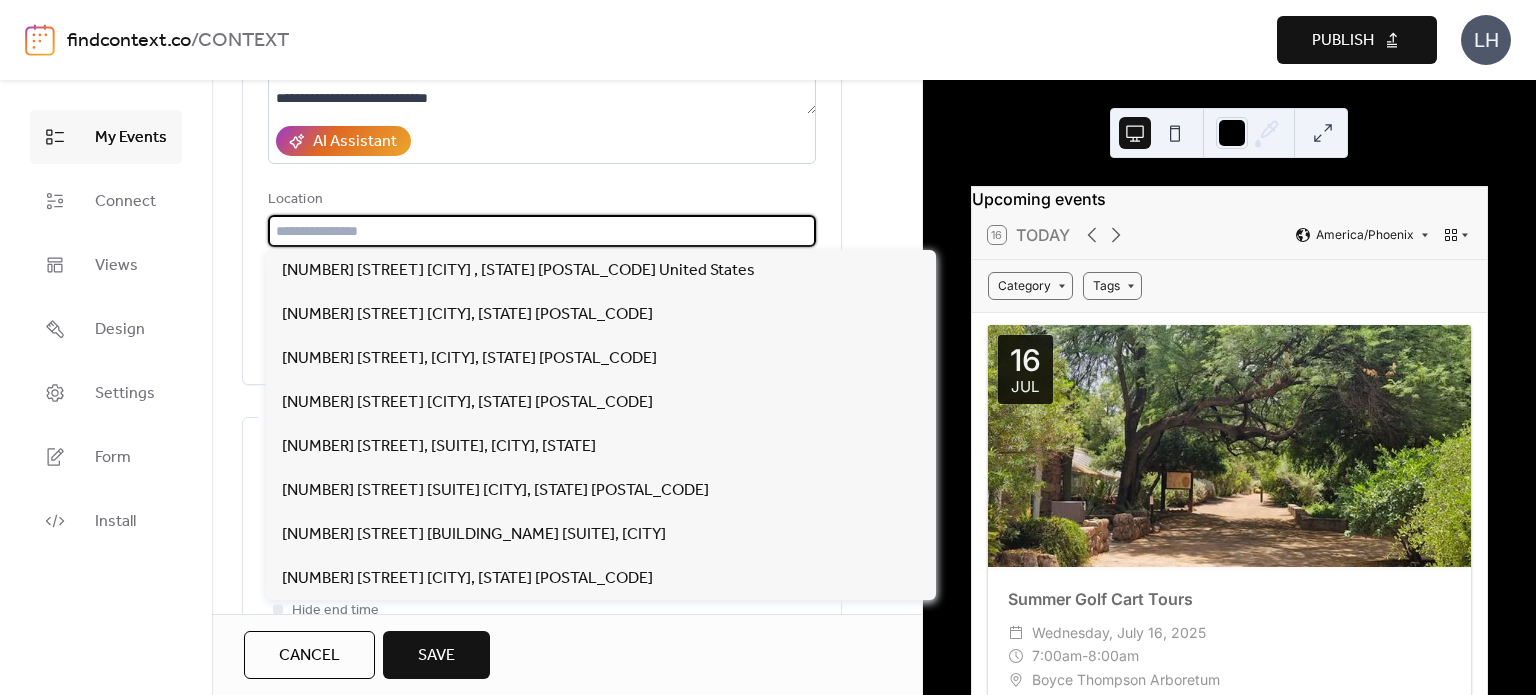 paste on "**********" 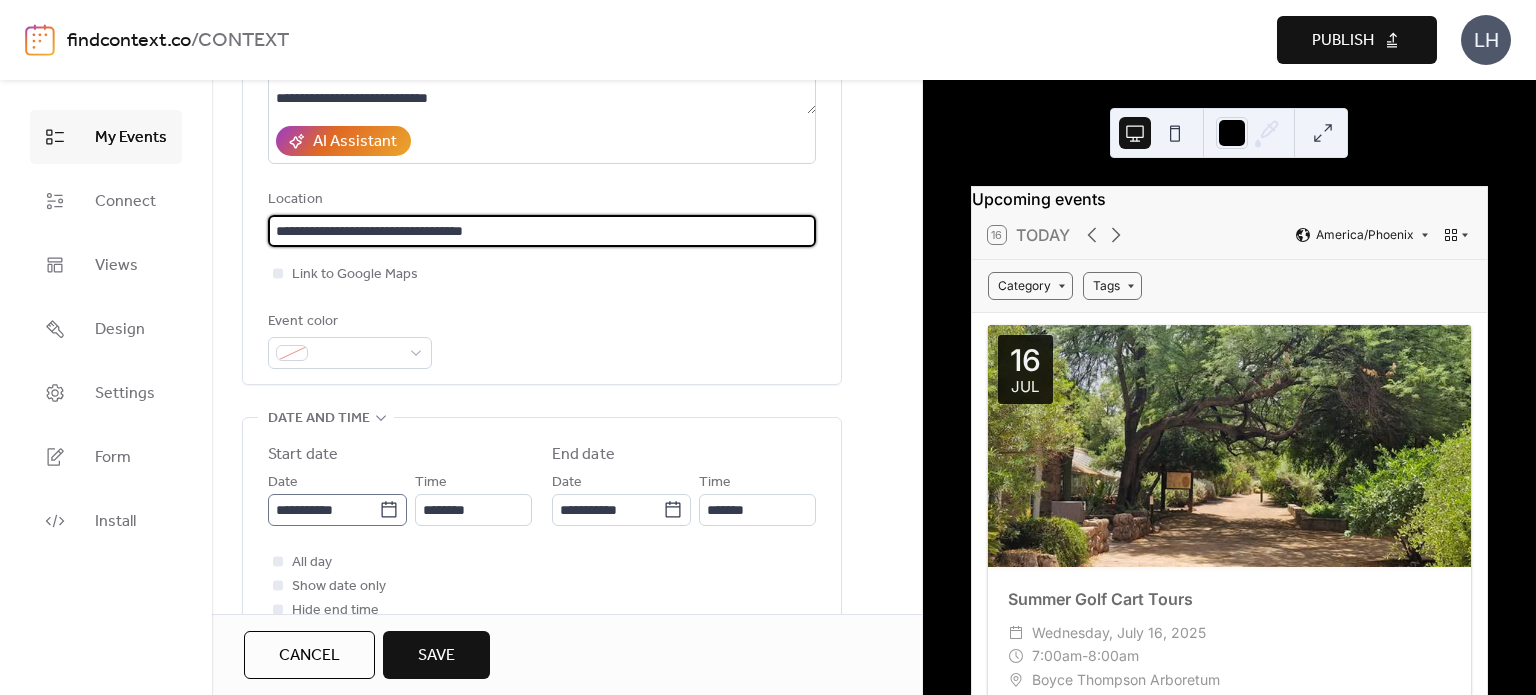 type on "**********" 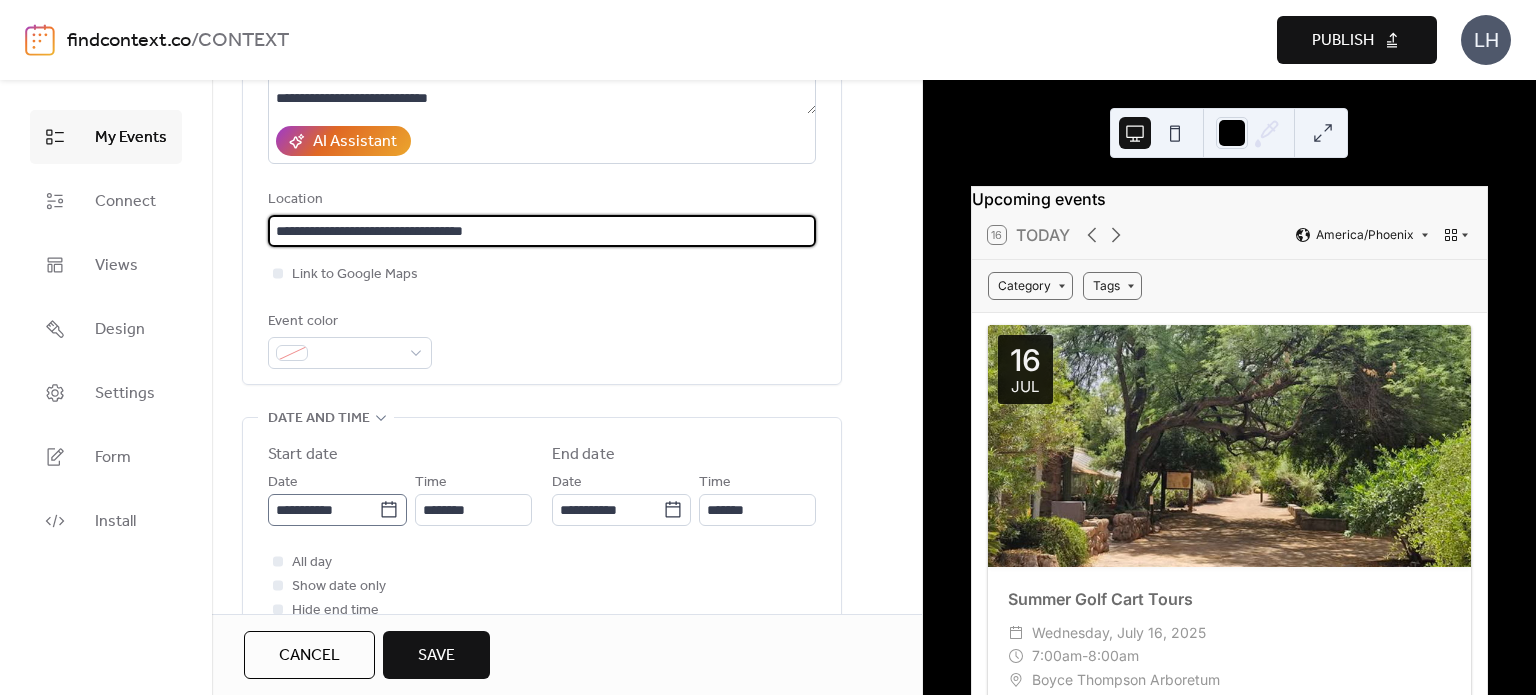 click 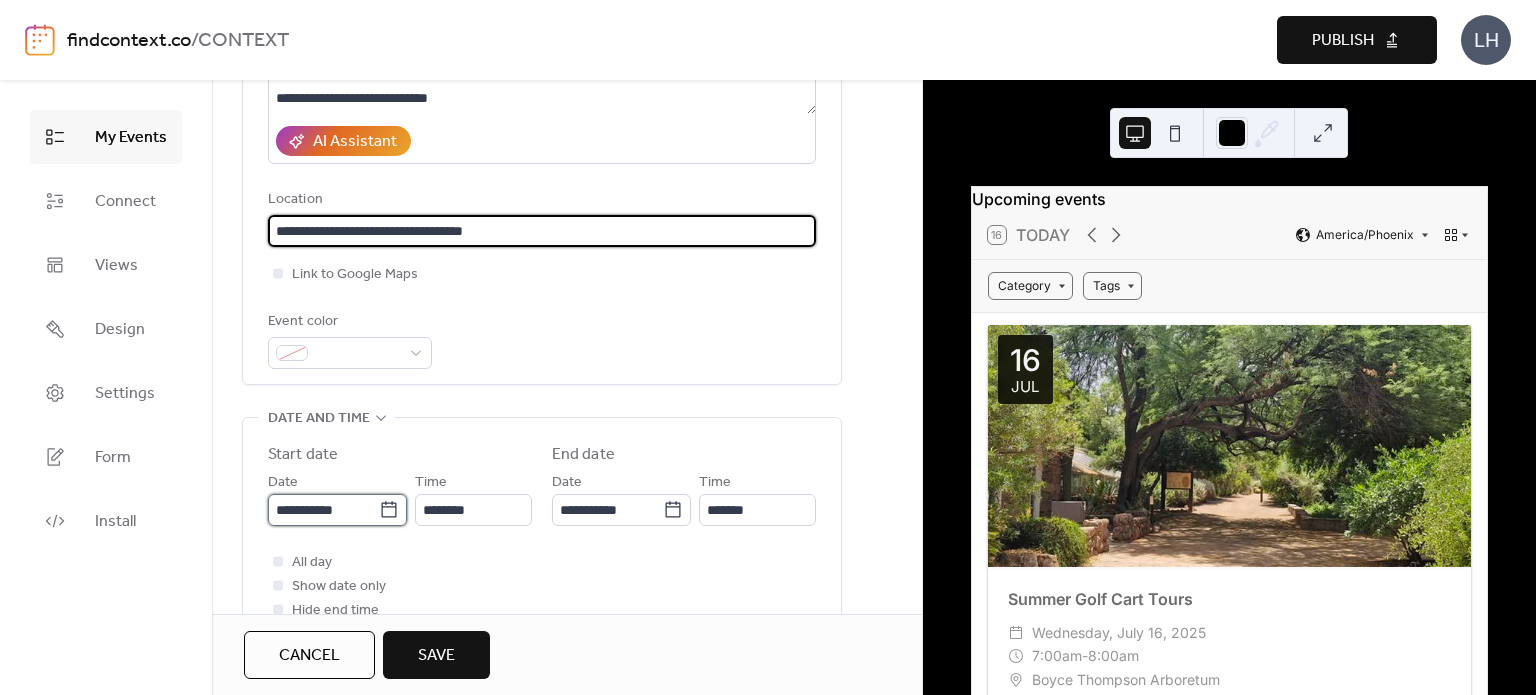 click on "**********" at bounding box center (323, 510) 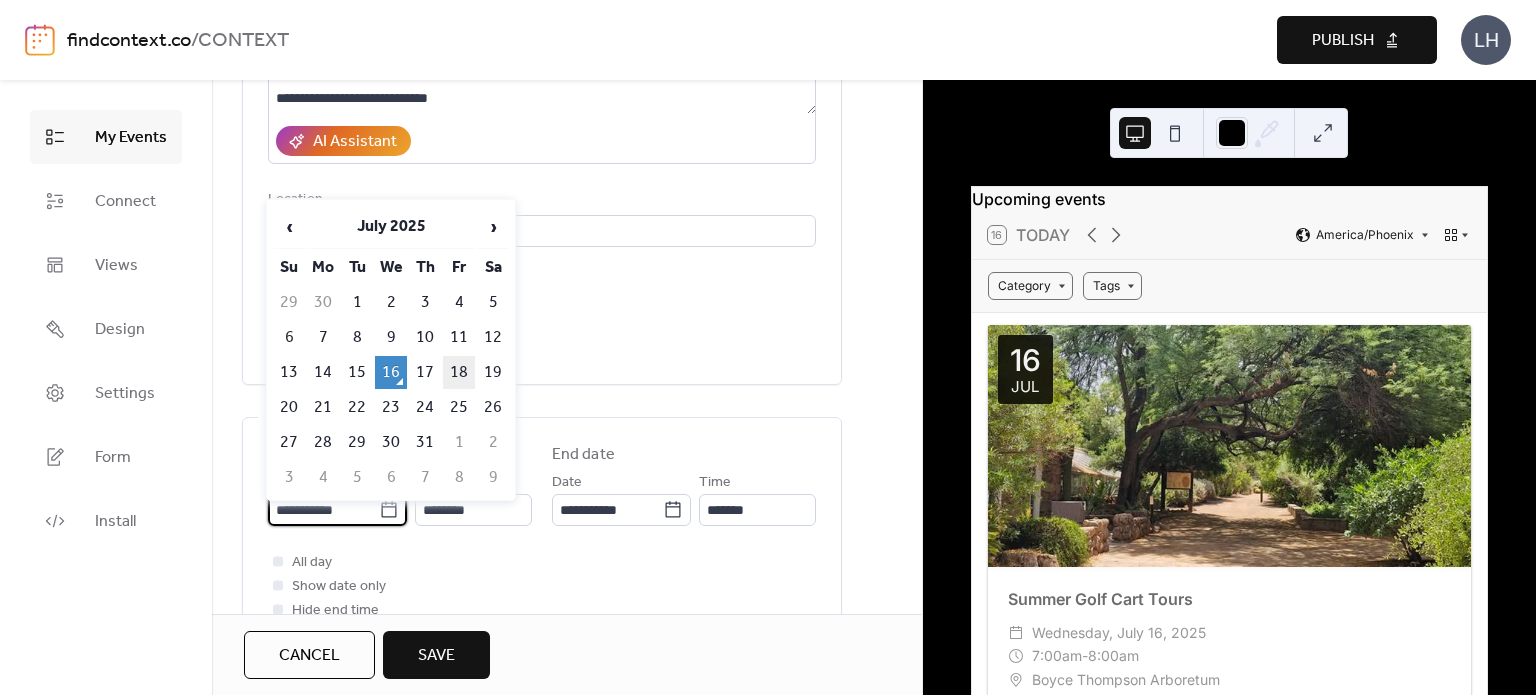 click on "18" at bounding box center (459, 372) 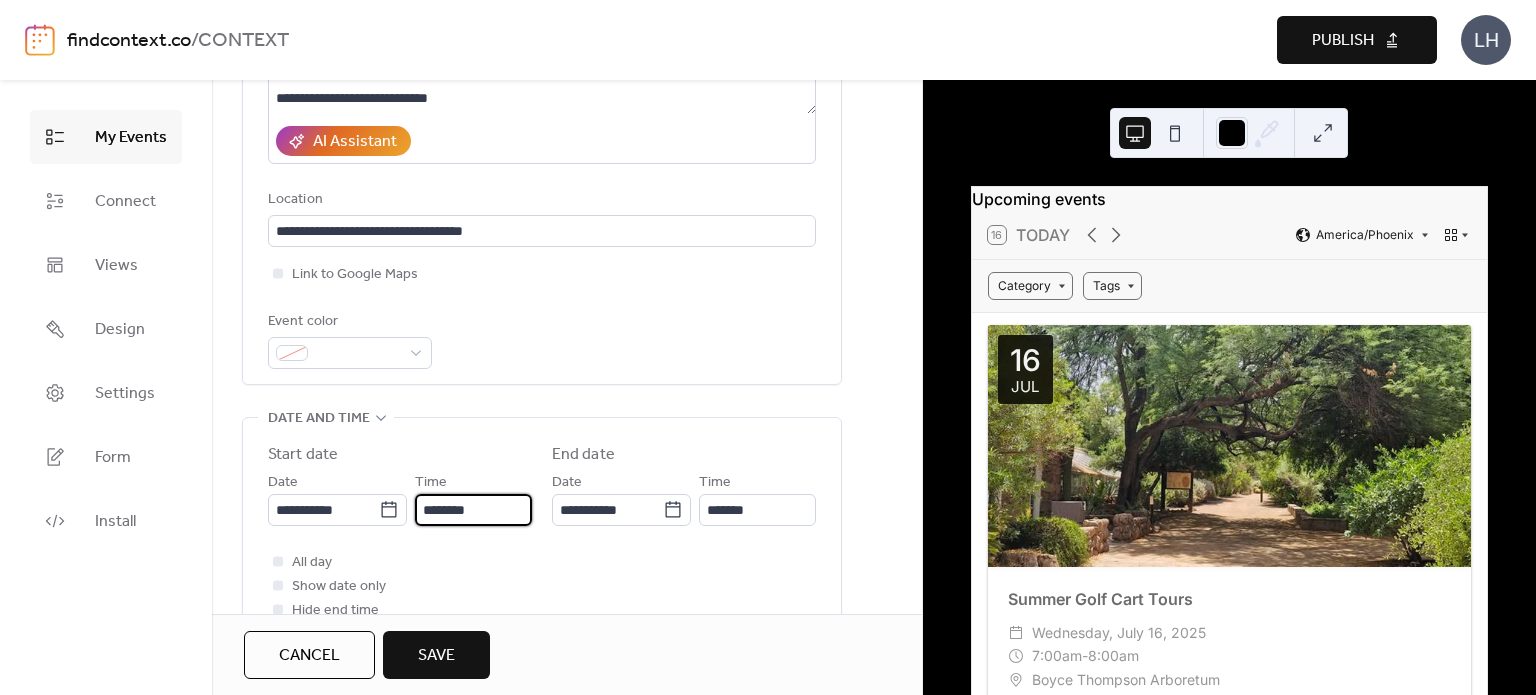 click on "********" at bounding box center (473, 510) 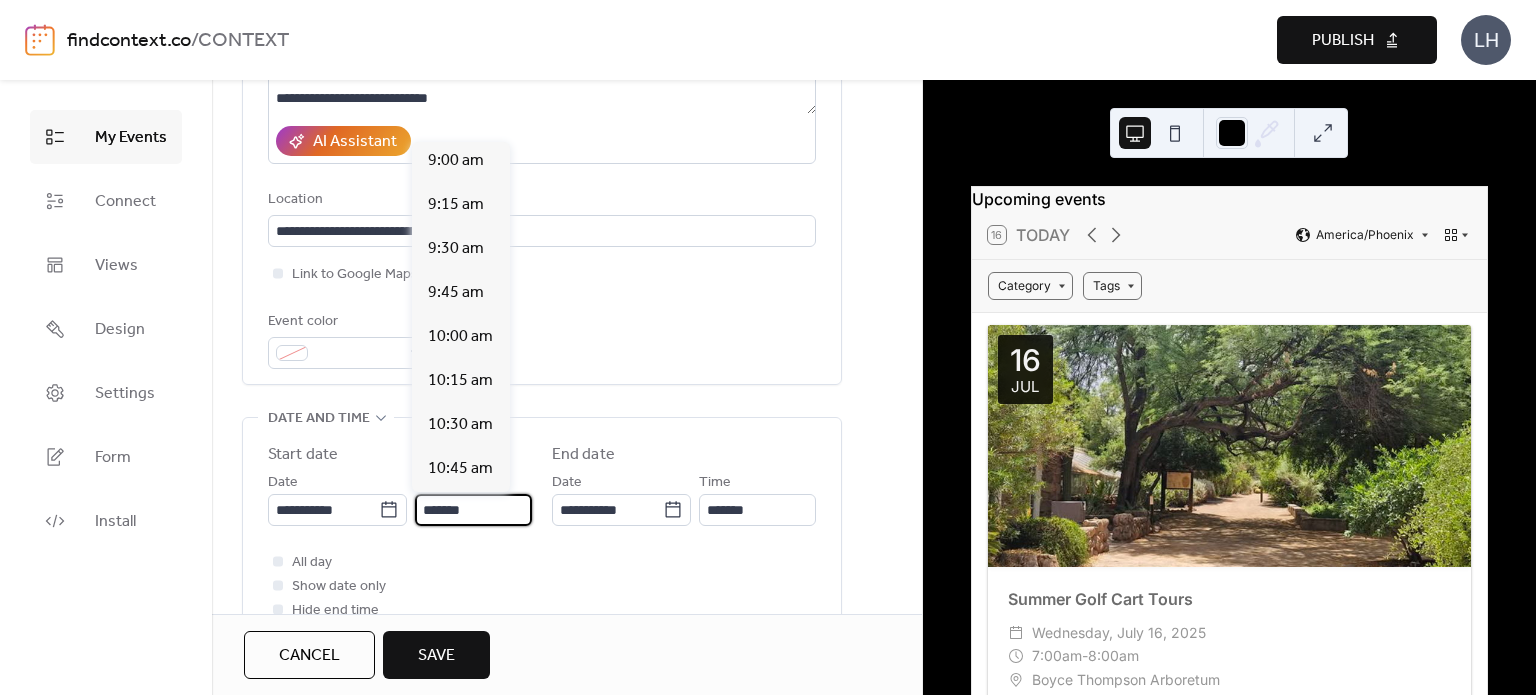 scroll, scrollTop: 1584, scrollLeft: 0, axis: vertical 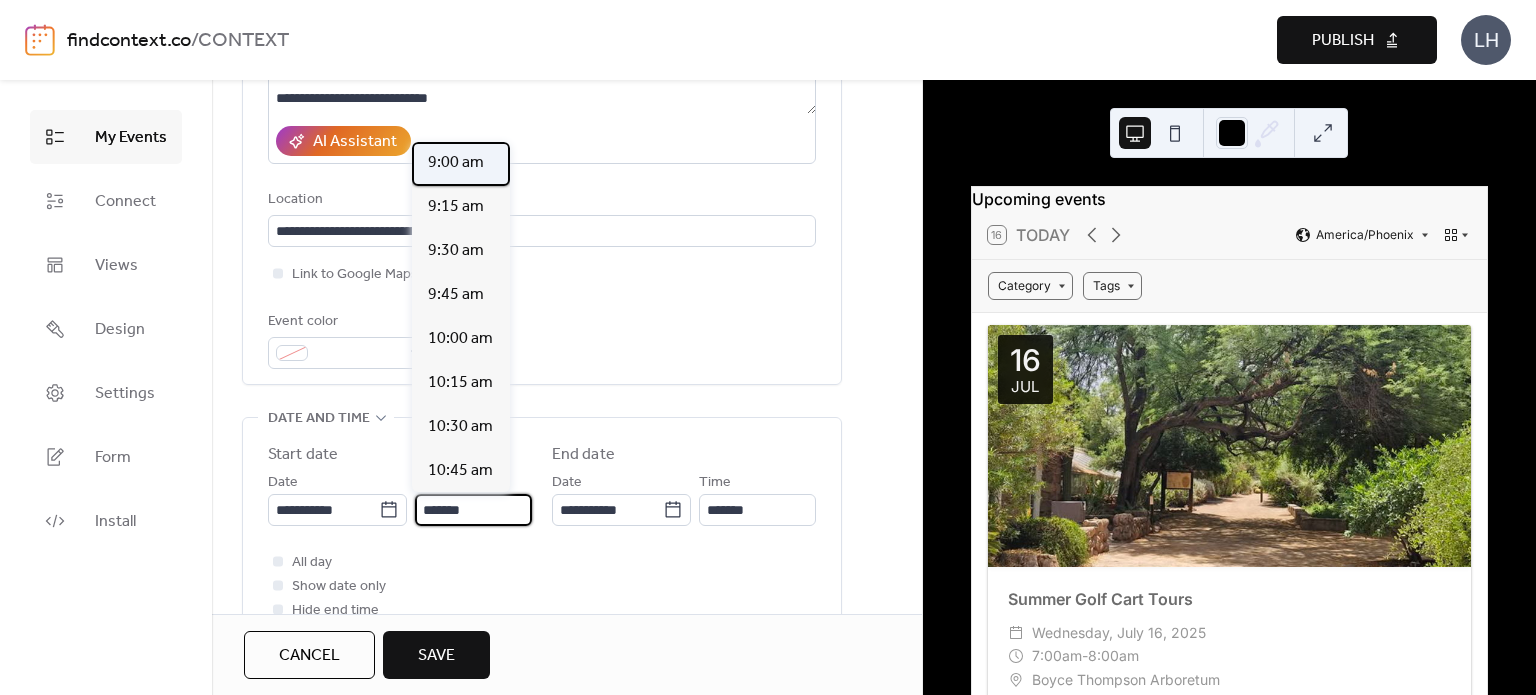 click on "9:00 am" at bounding box center (456, 163) 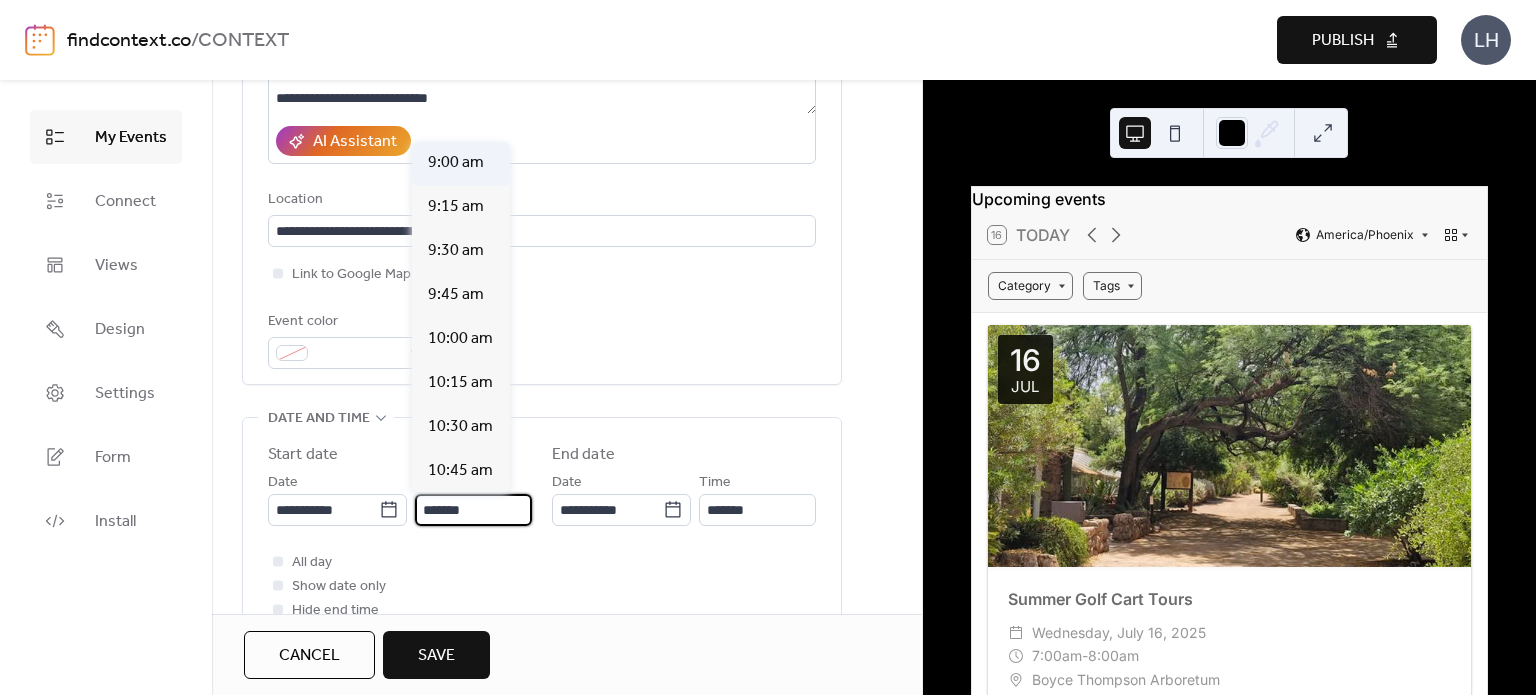 type on "*******" 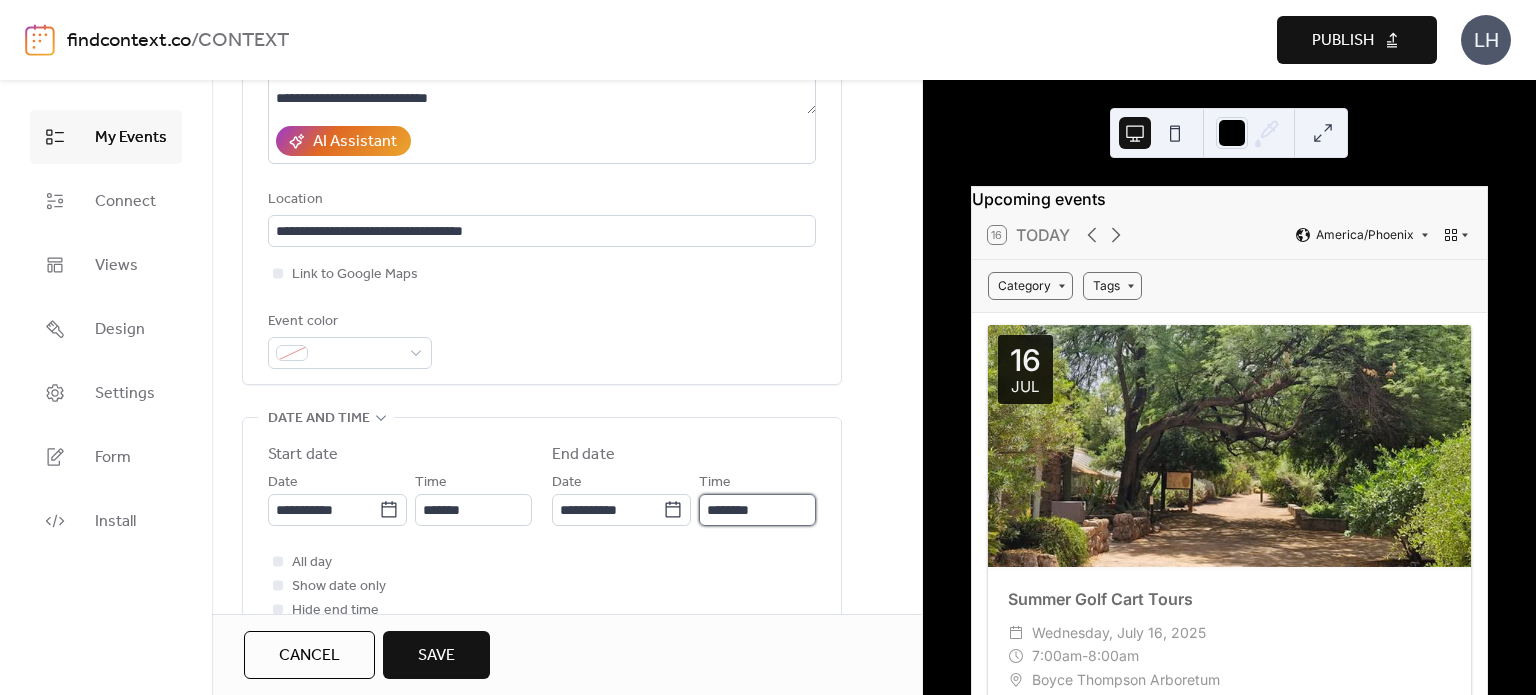 click on "********" at bounding box center (757, 510) 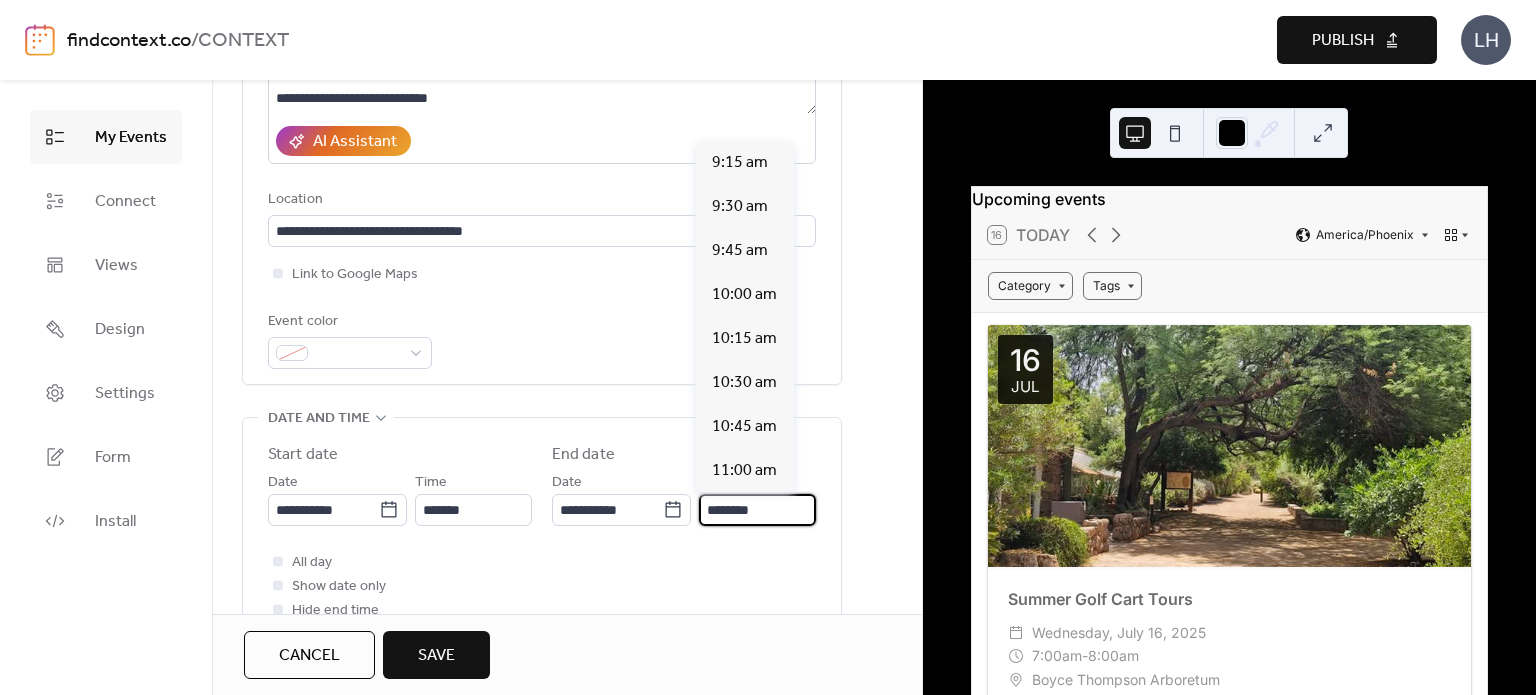 scroll, scrollTop: 2244, scrollLeft: 0, axis: vertical 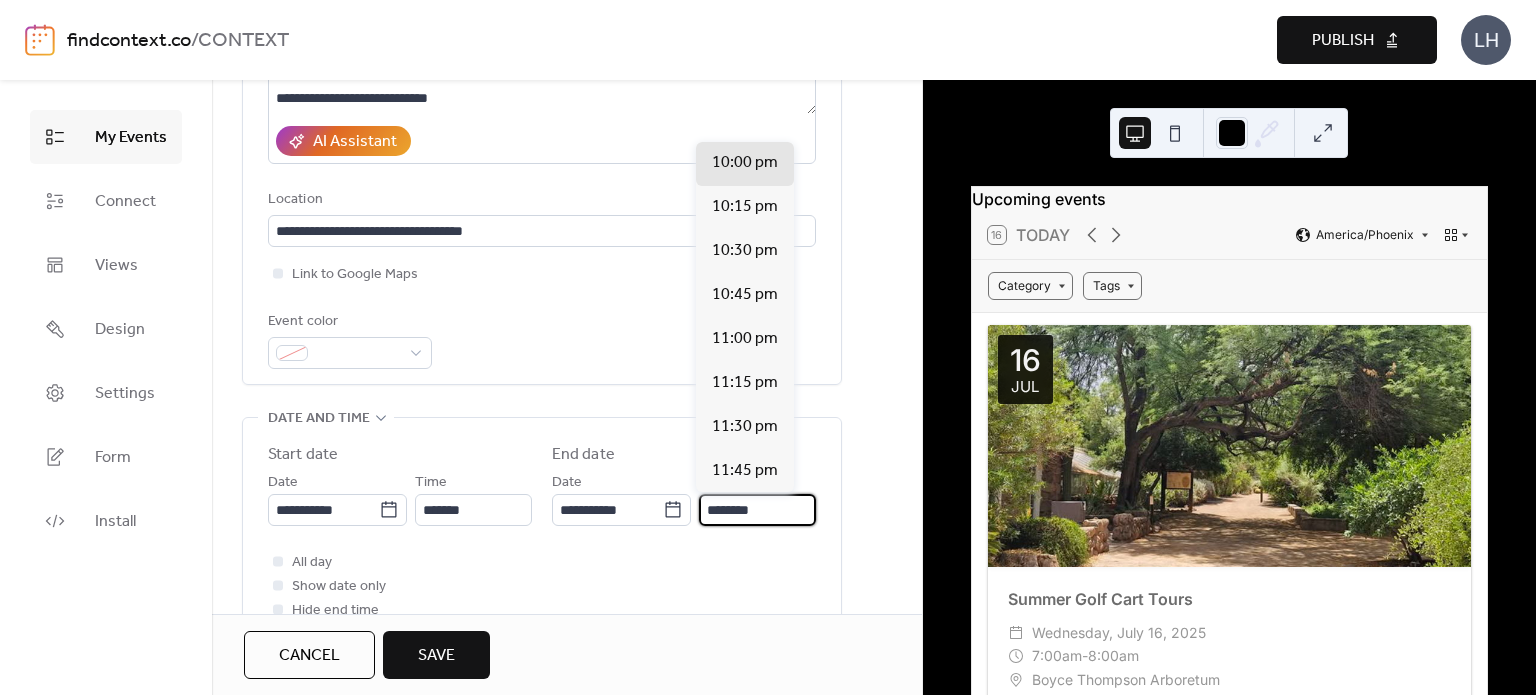 click on "********" at bounding box center [757, 510] 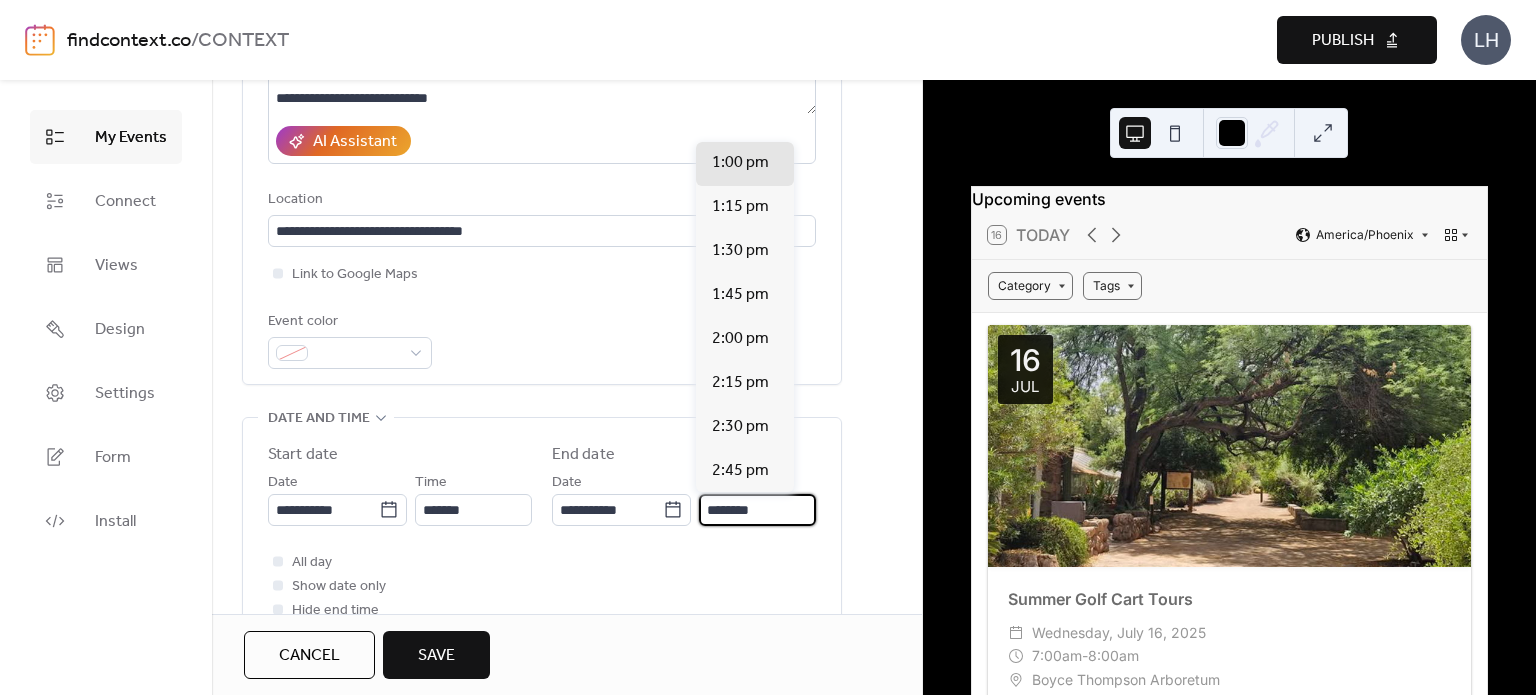 scroll, scrollTop: 484, scrollLeft: 0, axis: vertical 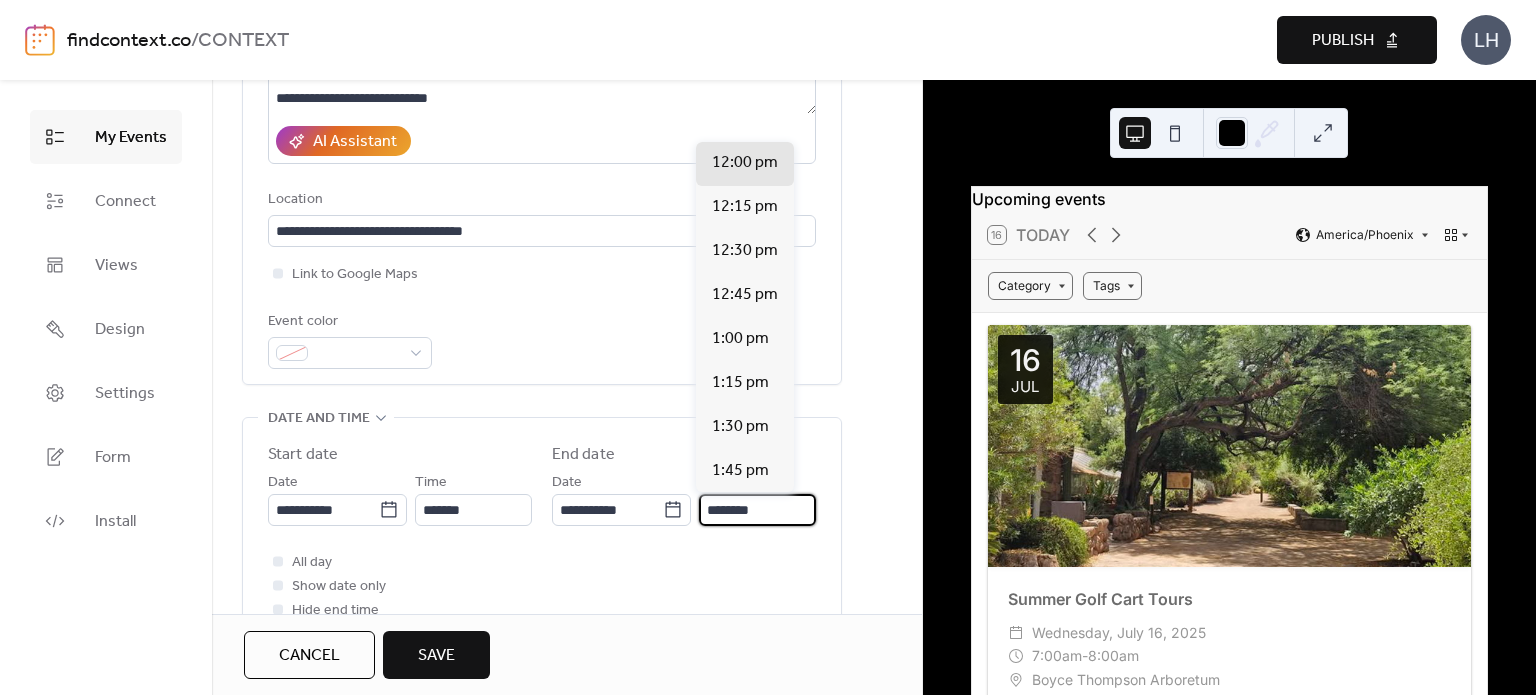 type on "********" 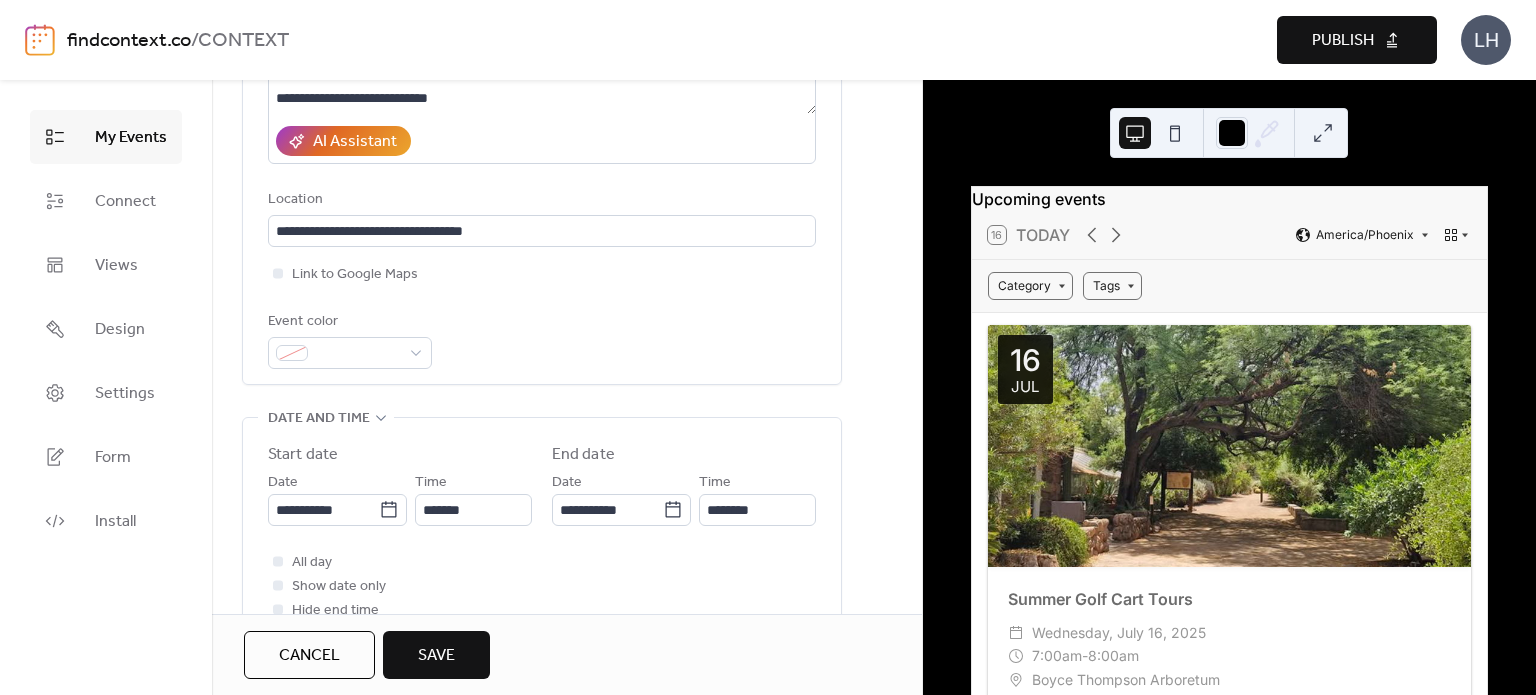 click on "**********" at bounding box center [542, 527] 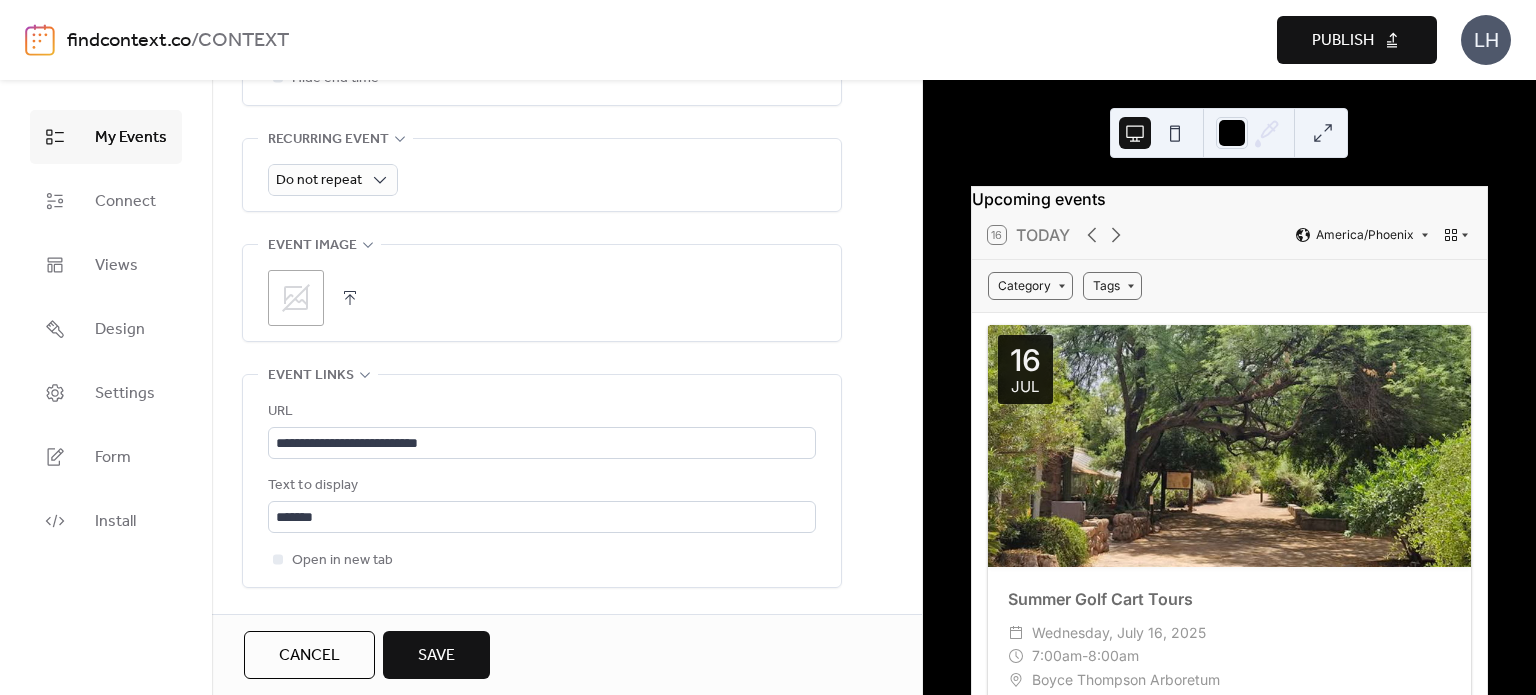 scroll, scrollTop: 924, scrollLeft: 0, axis: vertical 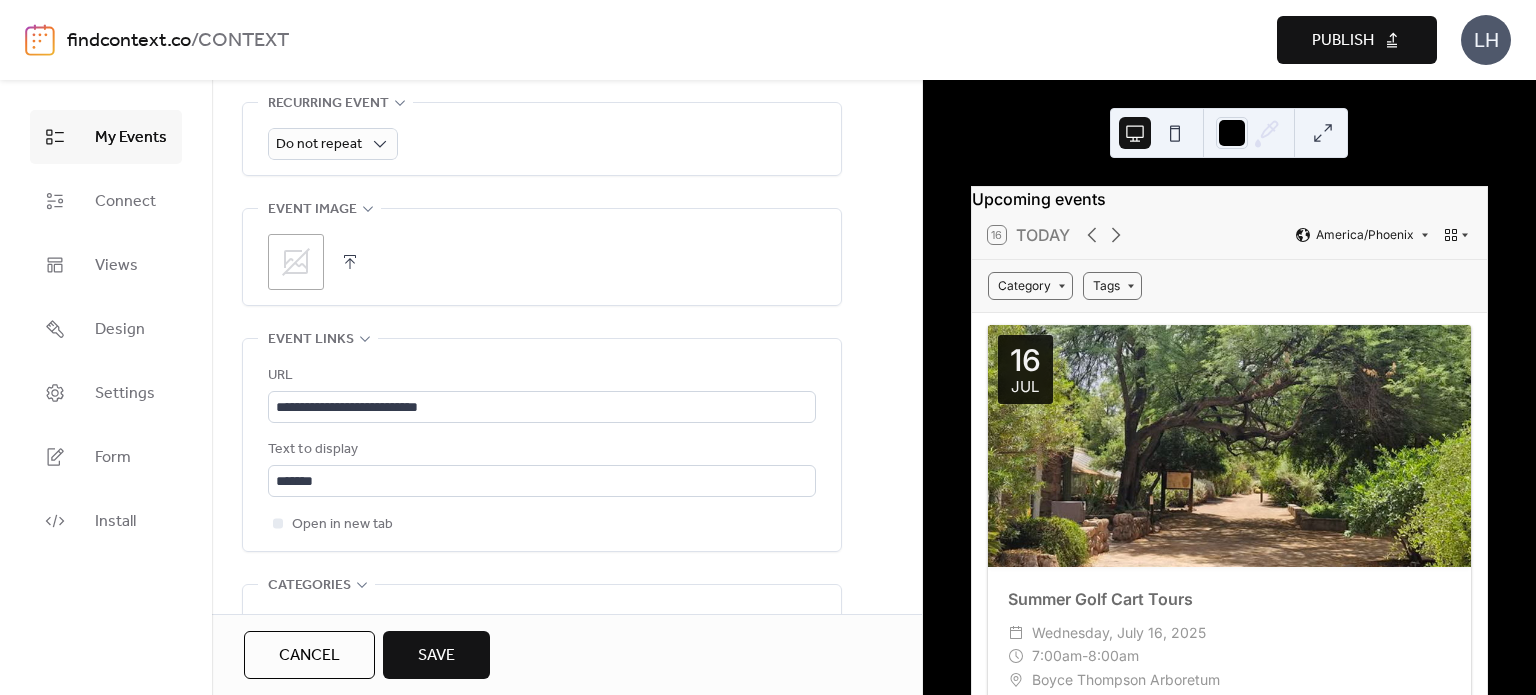 click 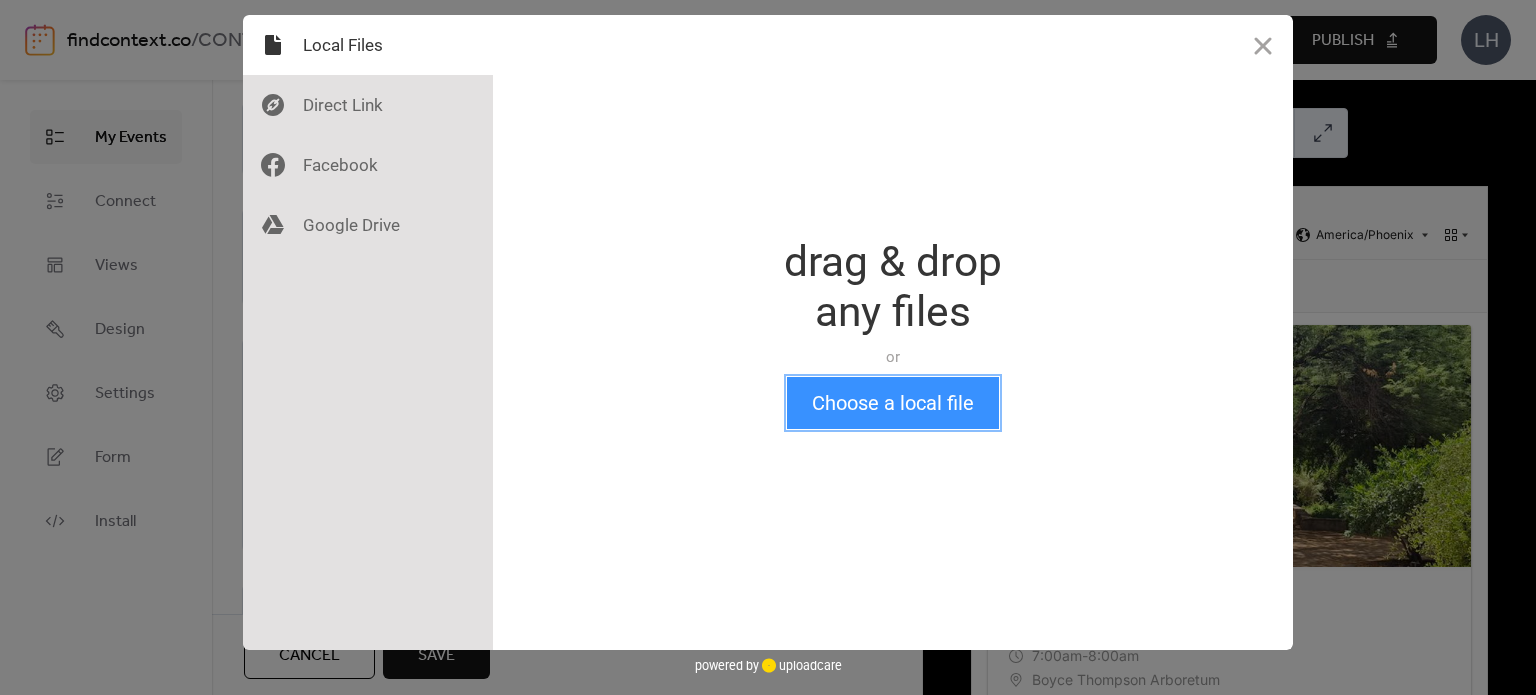 click on "Choose a local file" at bounding box center (893, 403) 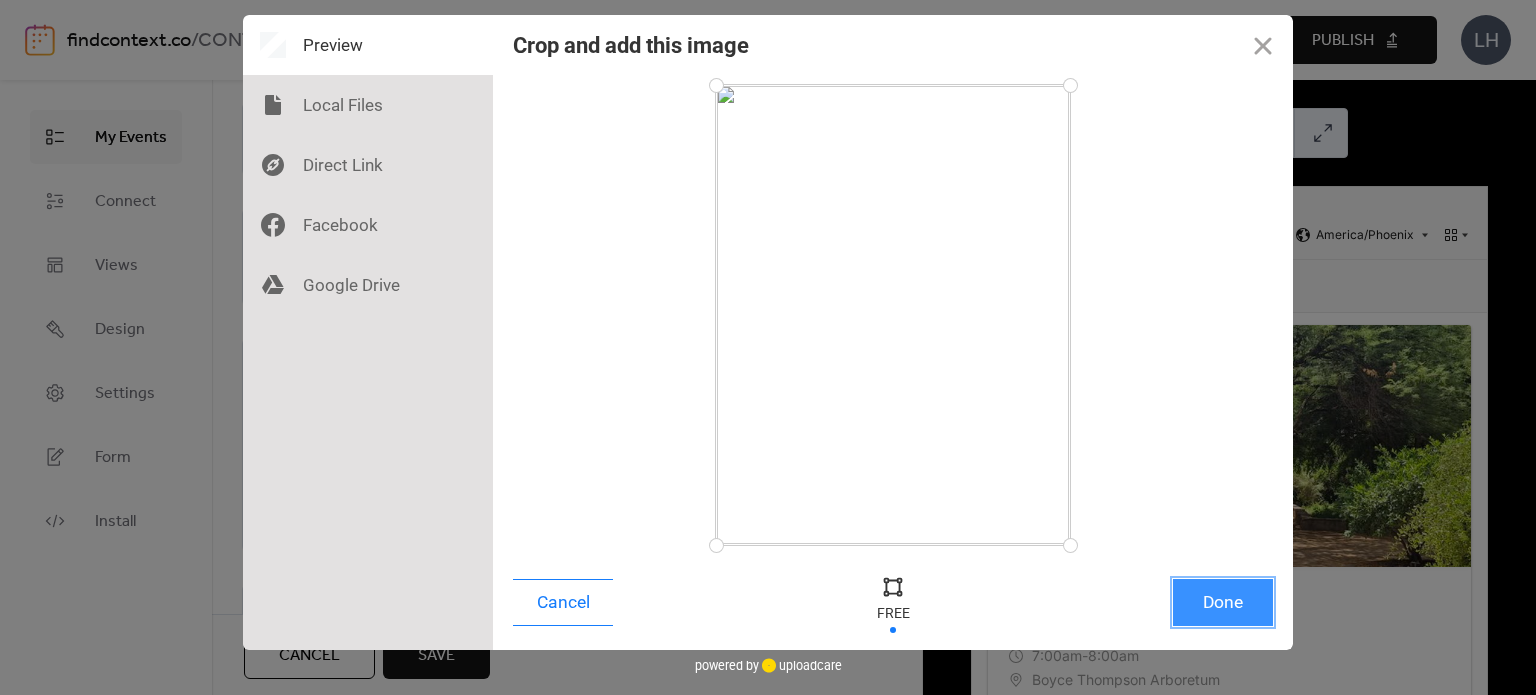 click on "Done" at bounding box center (1223, 602) 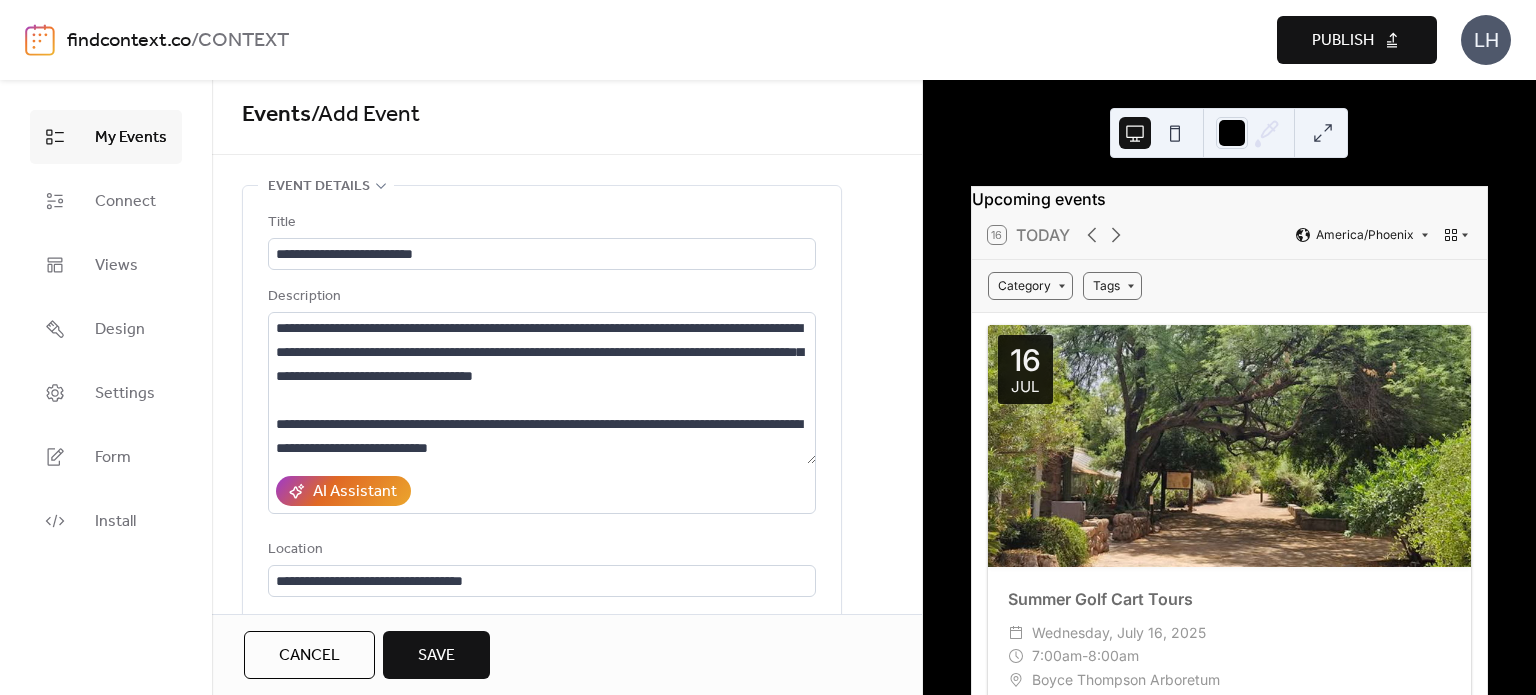 scroll, scrollTop: 0, scrollLeft: 0, axis: both 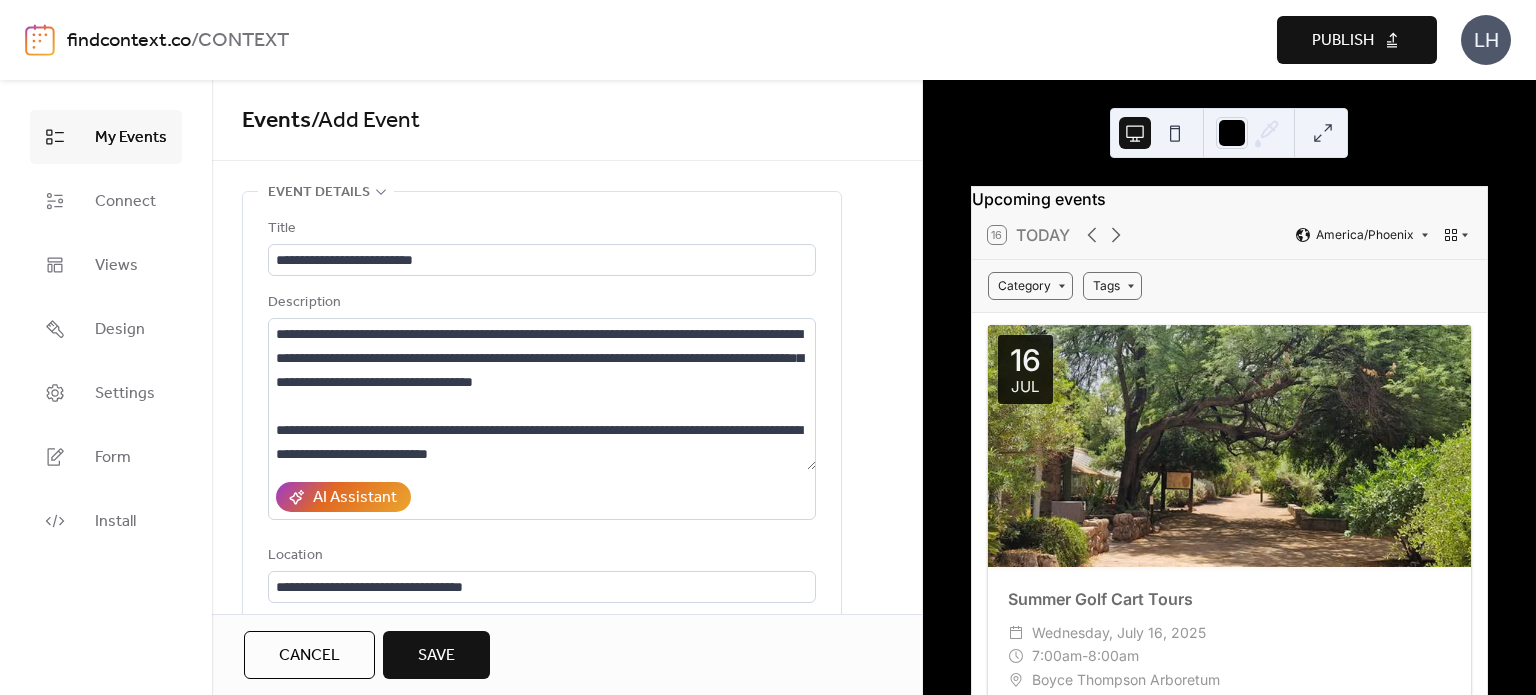 click on "Save" at bounding box center (436, 656) 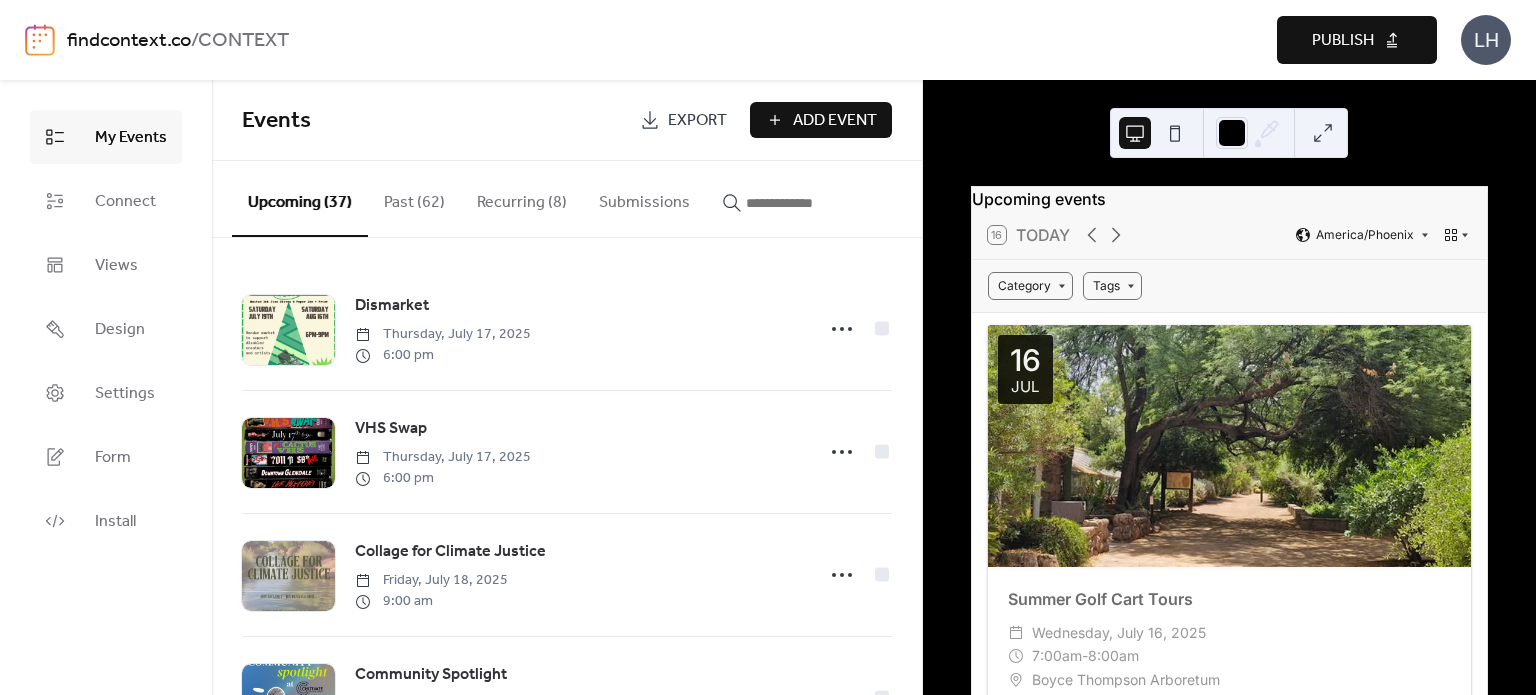 click at bounding box center [806, 203] 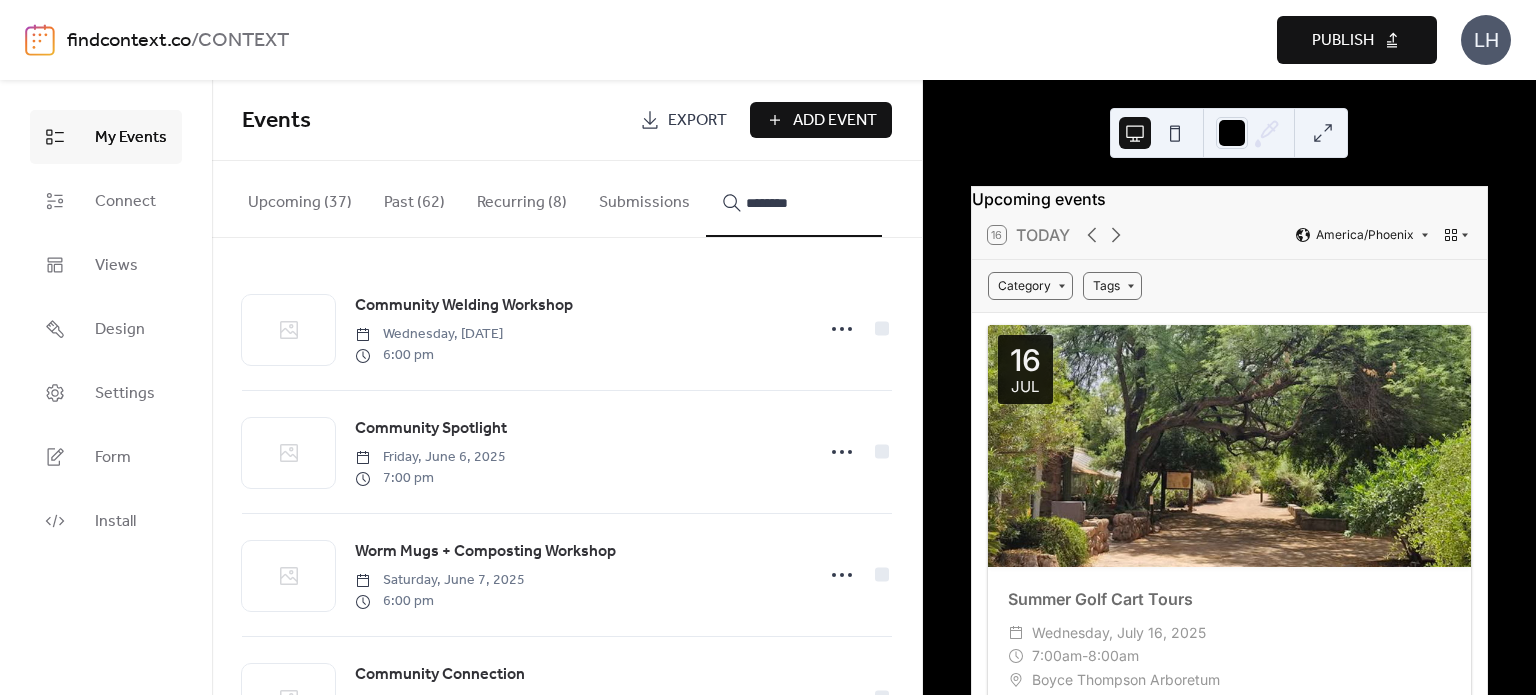 click on "*******" at bounding box center [794, 199] 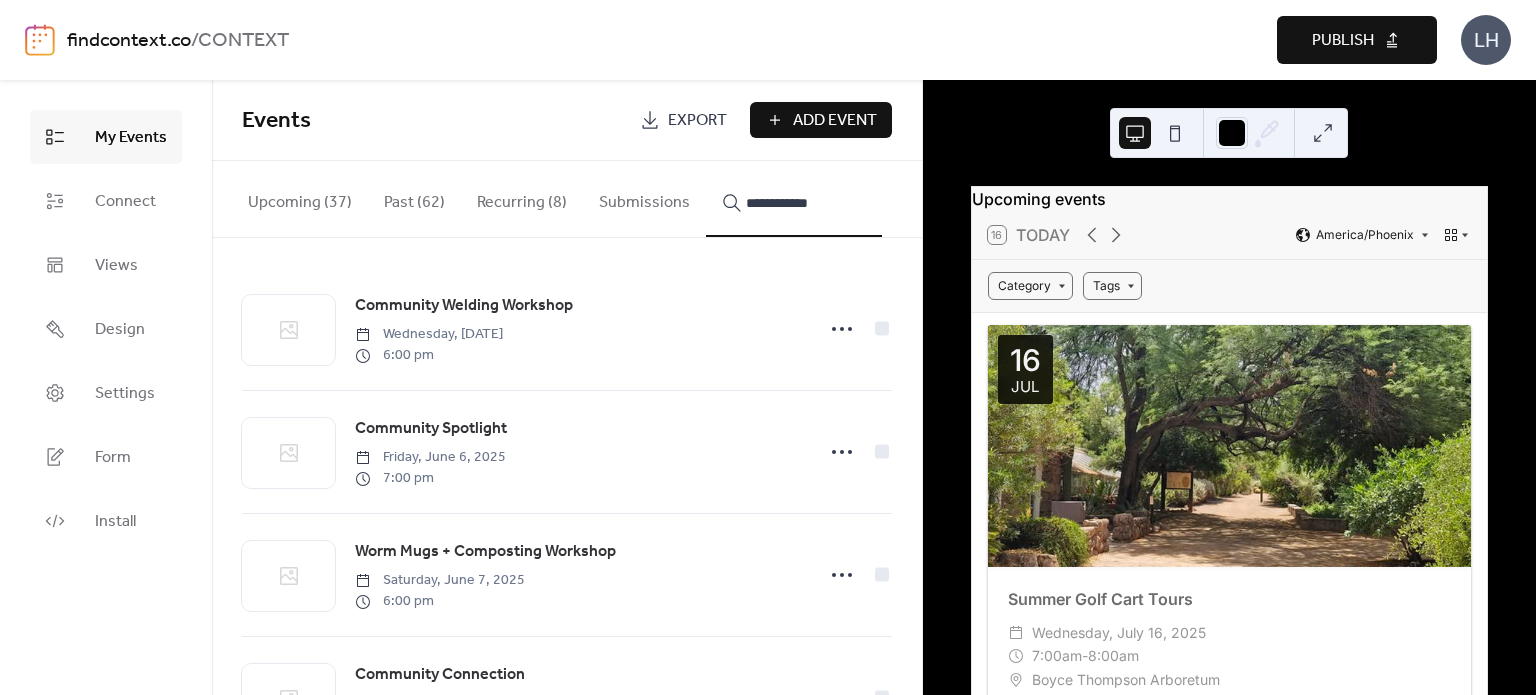 click on "**********" at bounding box center [794, 199] 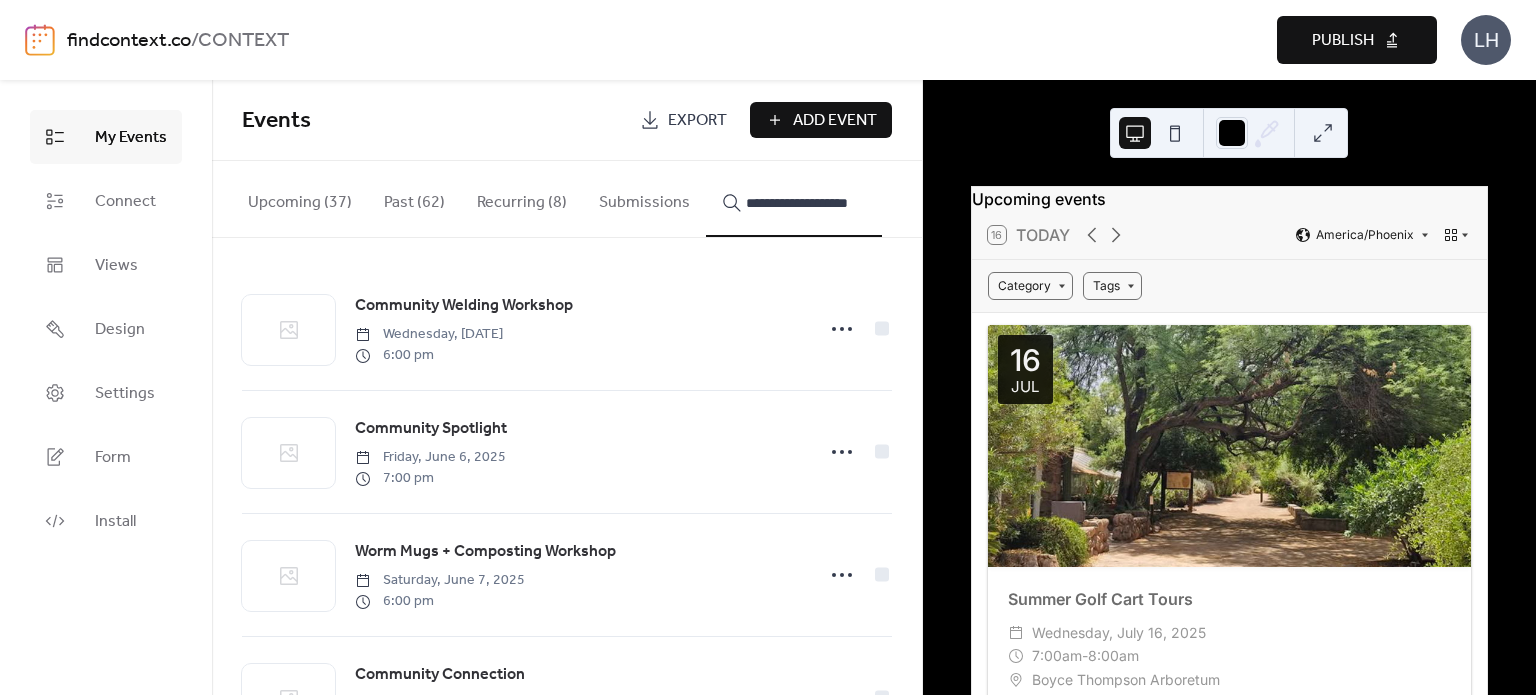 click on "**********" at bounding box center (794, 199) 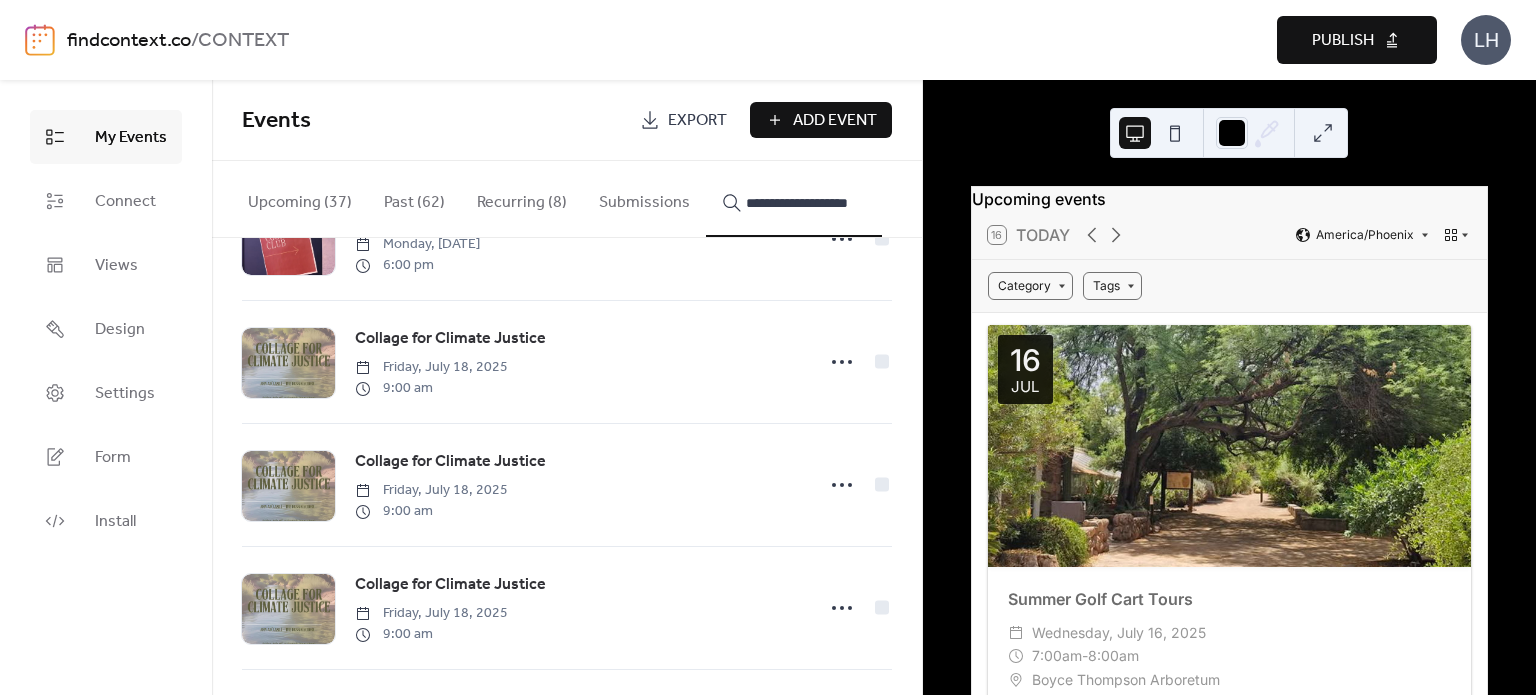 scroll, scrollTop: 2435, scrollLeft: 0, axis: vertical 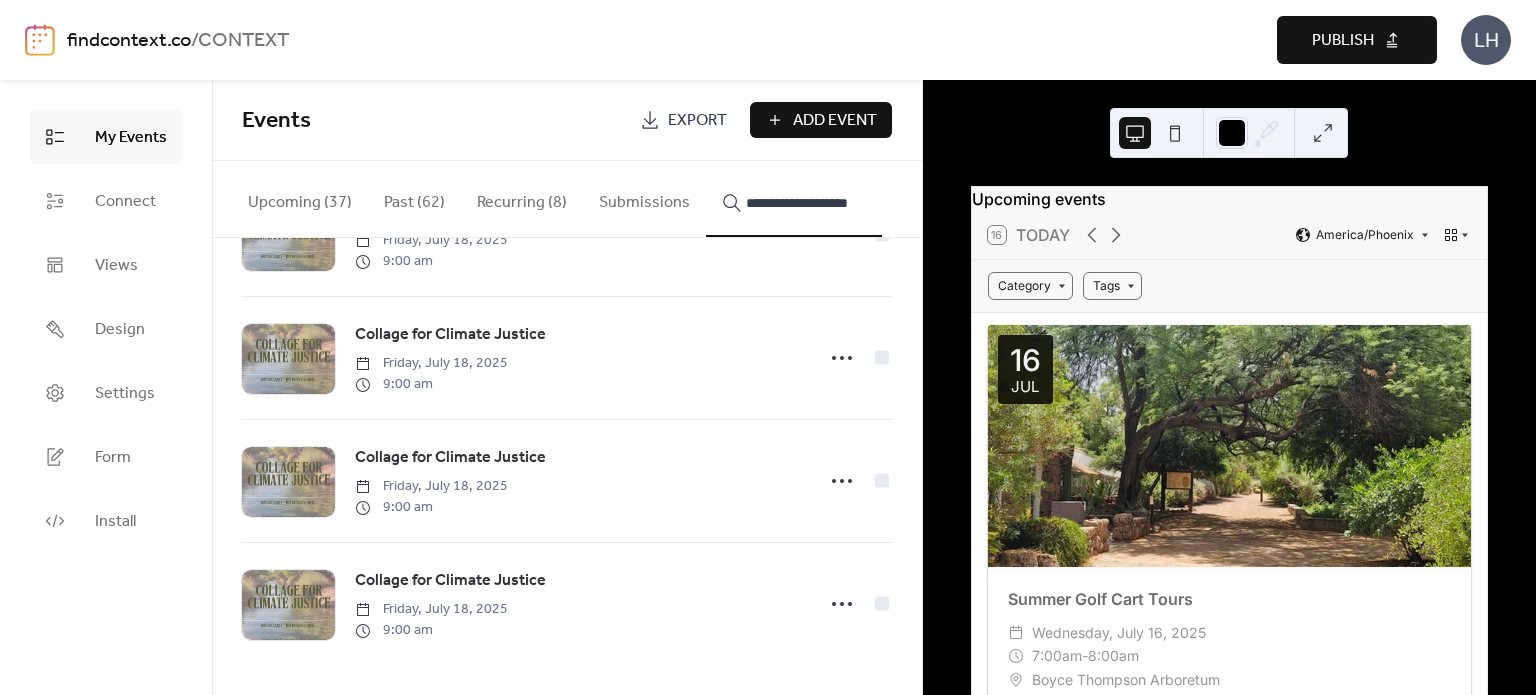 type on "**********" 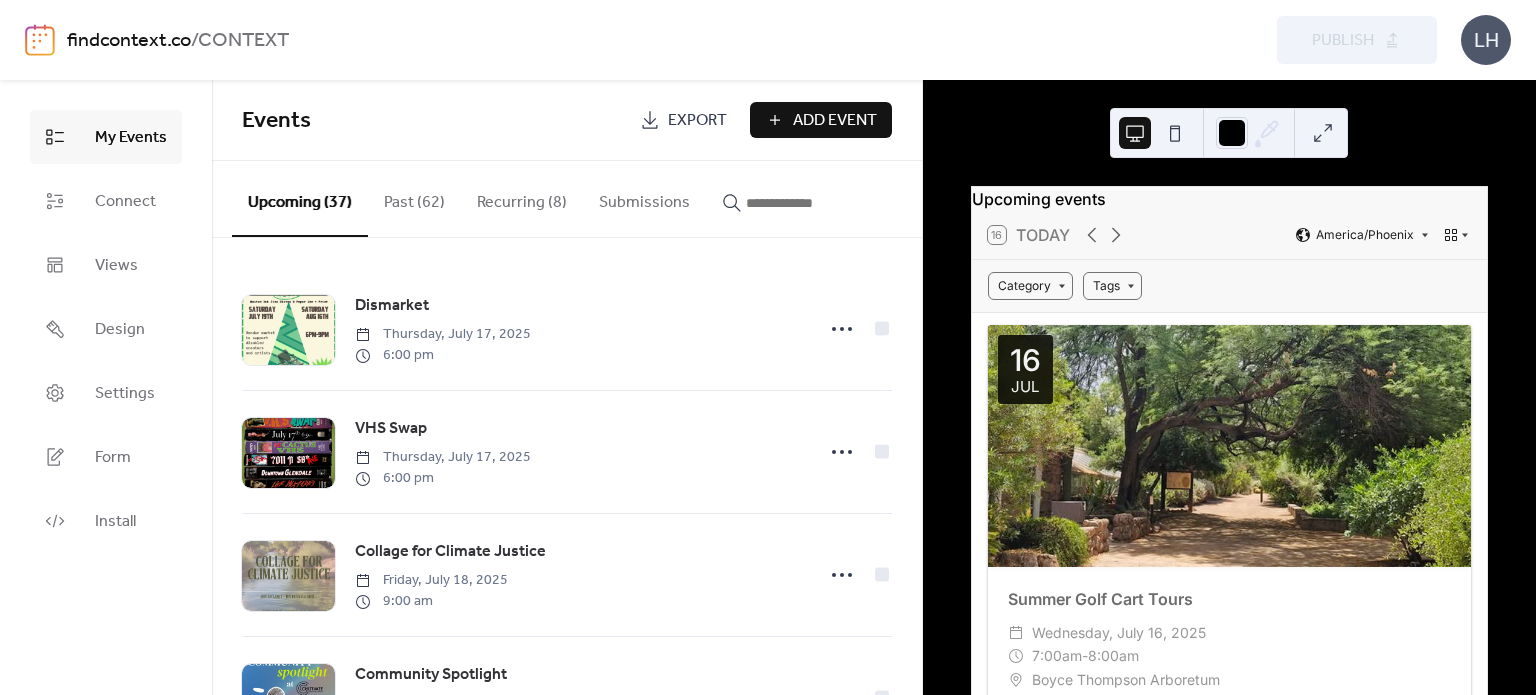 scroll, scrollTop: 0, scrollLeft: 0, axis: both 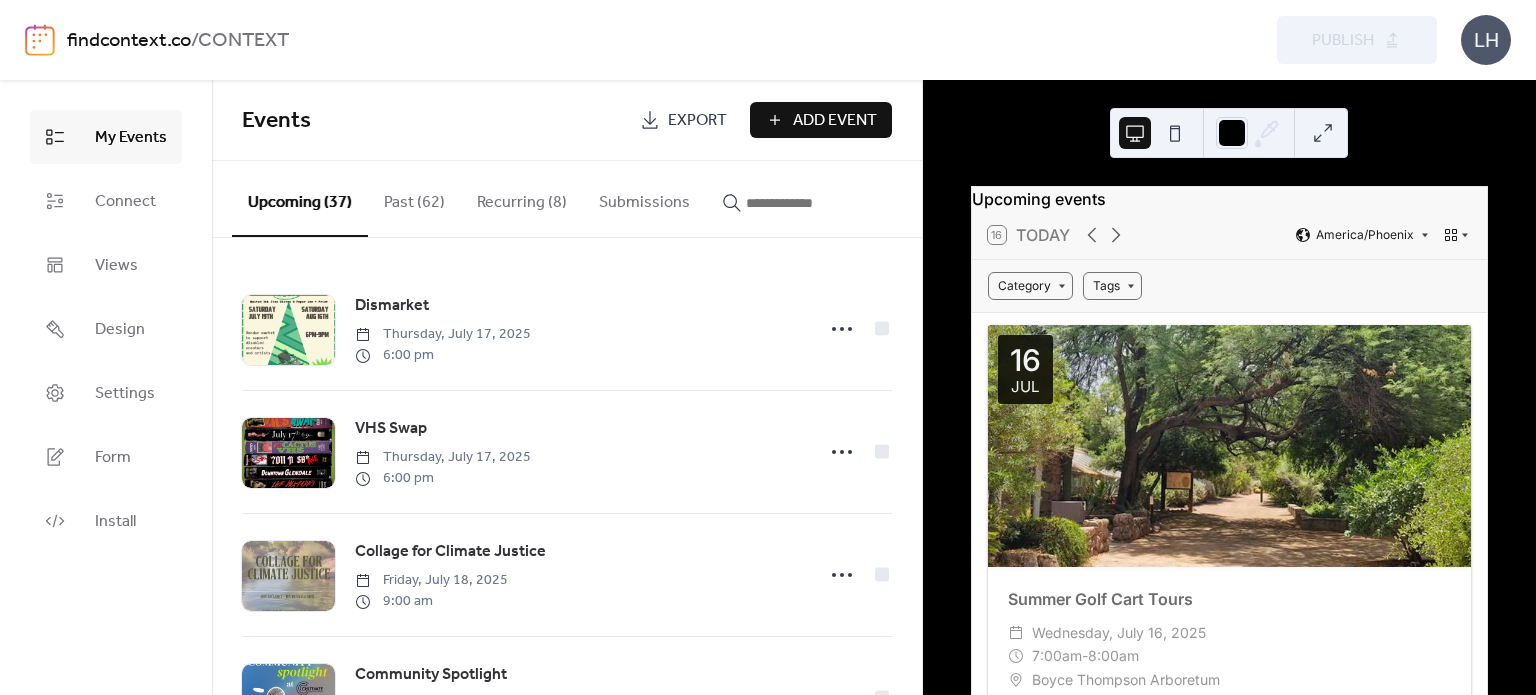 click at bounding box center [806, 203] 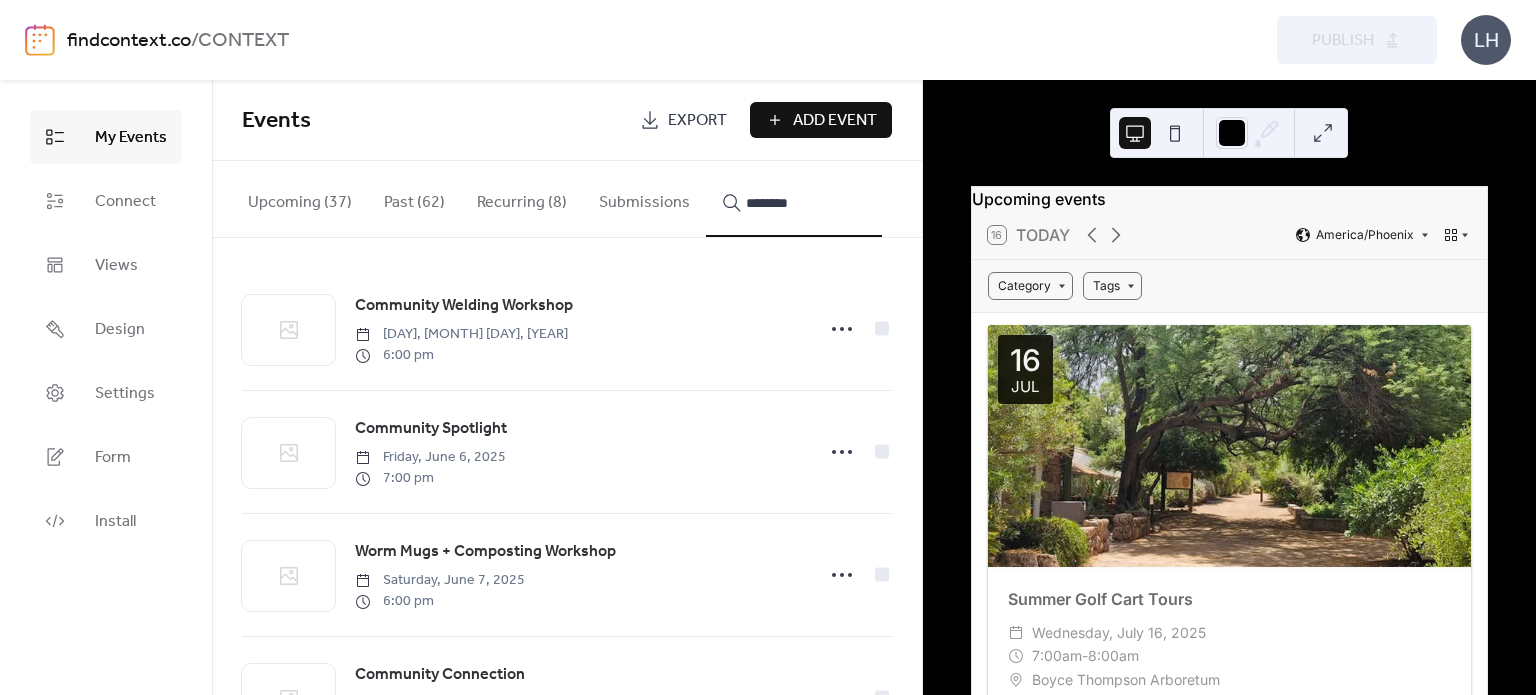 click on "*******" at bounding box center (794, 199) 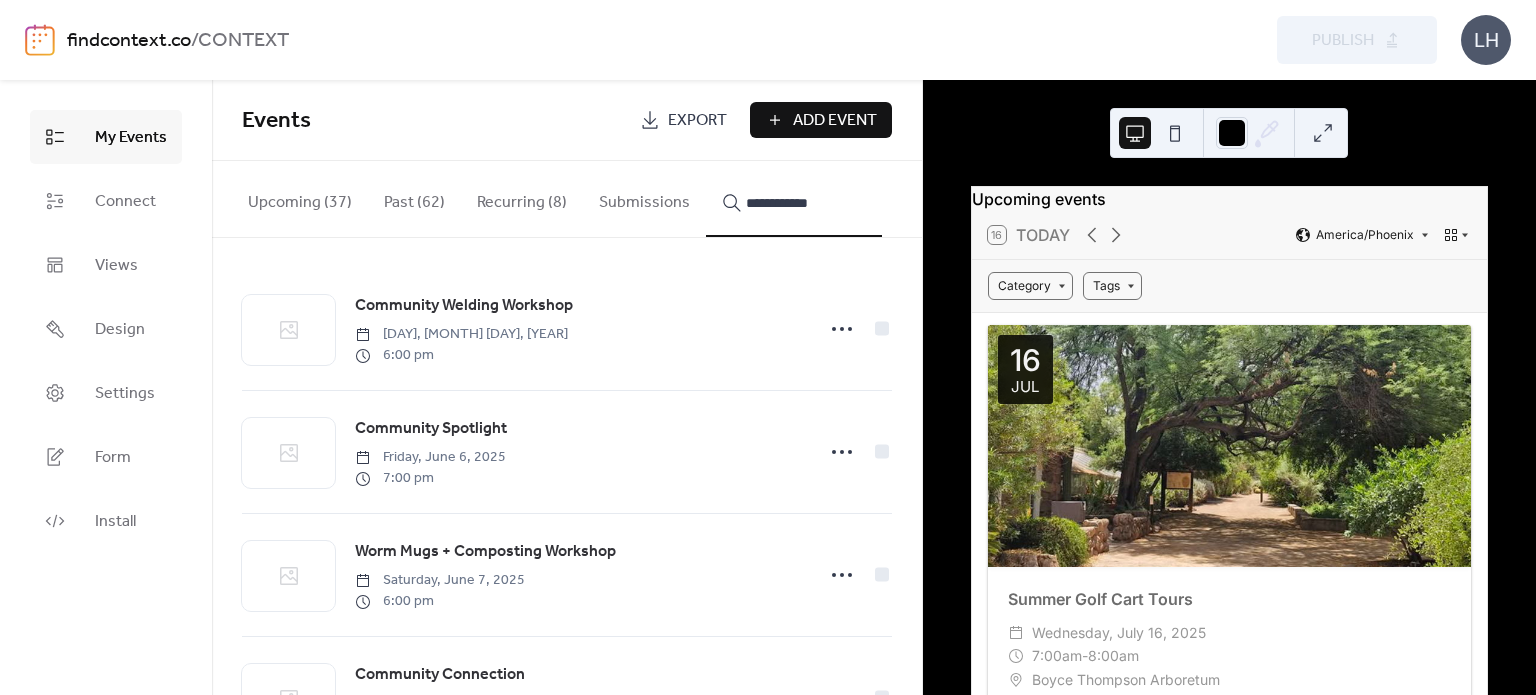 click on "**********" at bounding box center (794, 199) 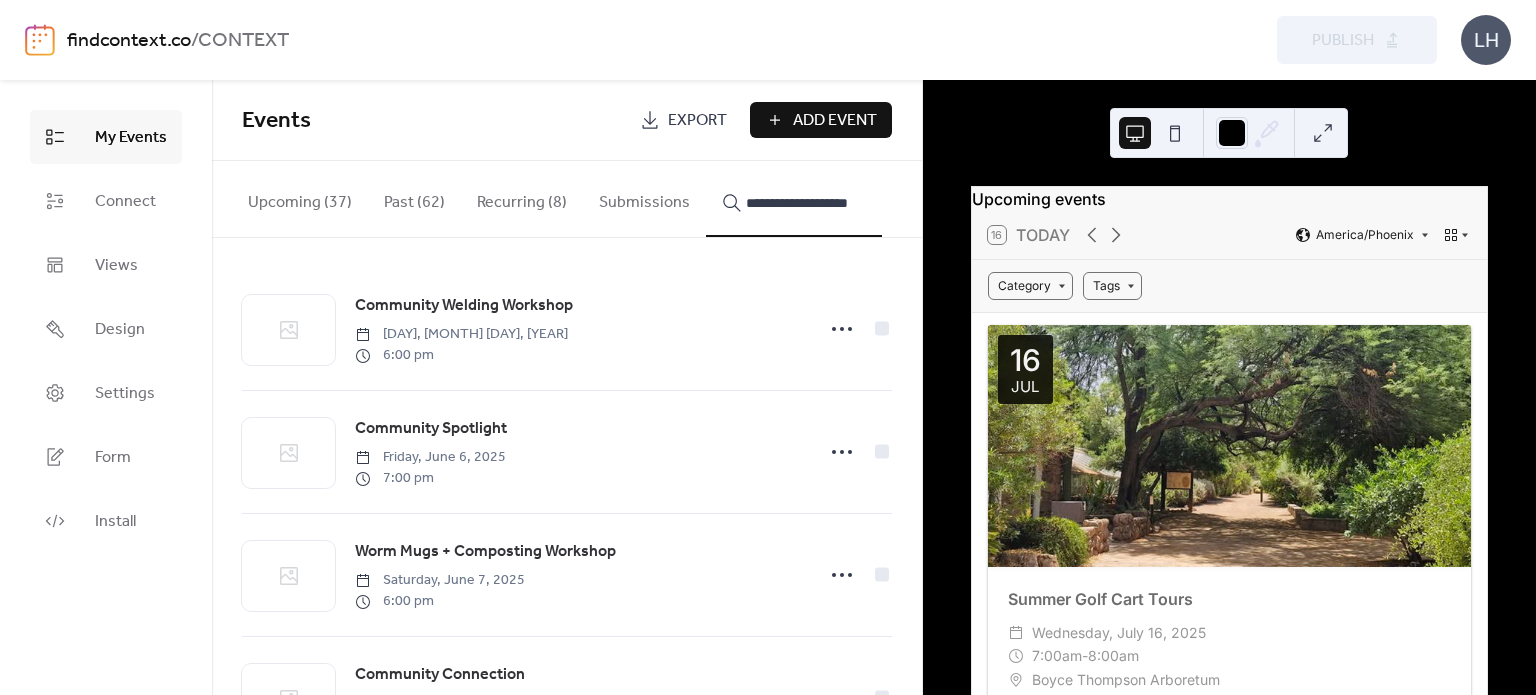 click on "**********" at bounding box center (794, 199) 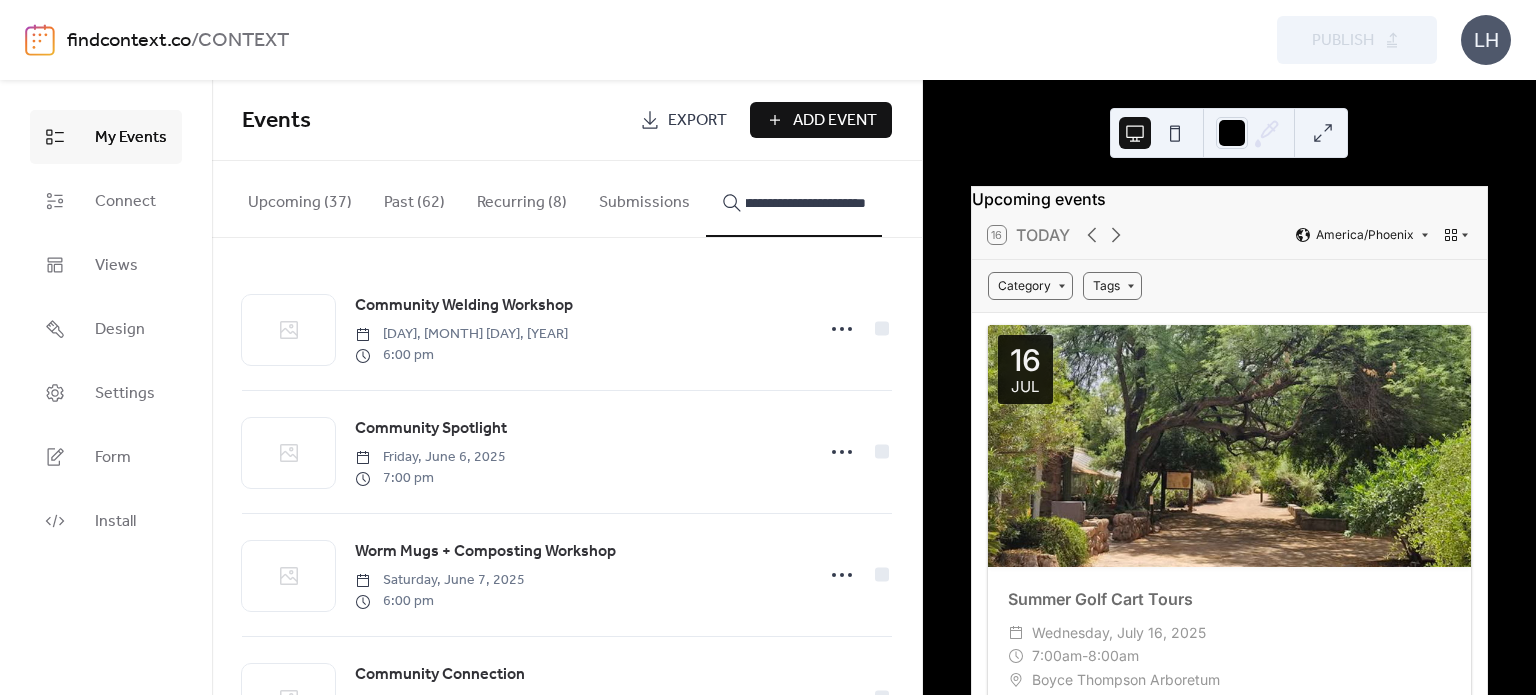 scroll, scrollTop: 0, scrollLeft: 36, axis: horizontal 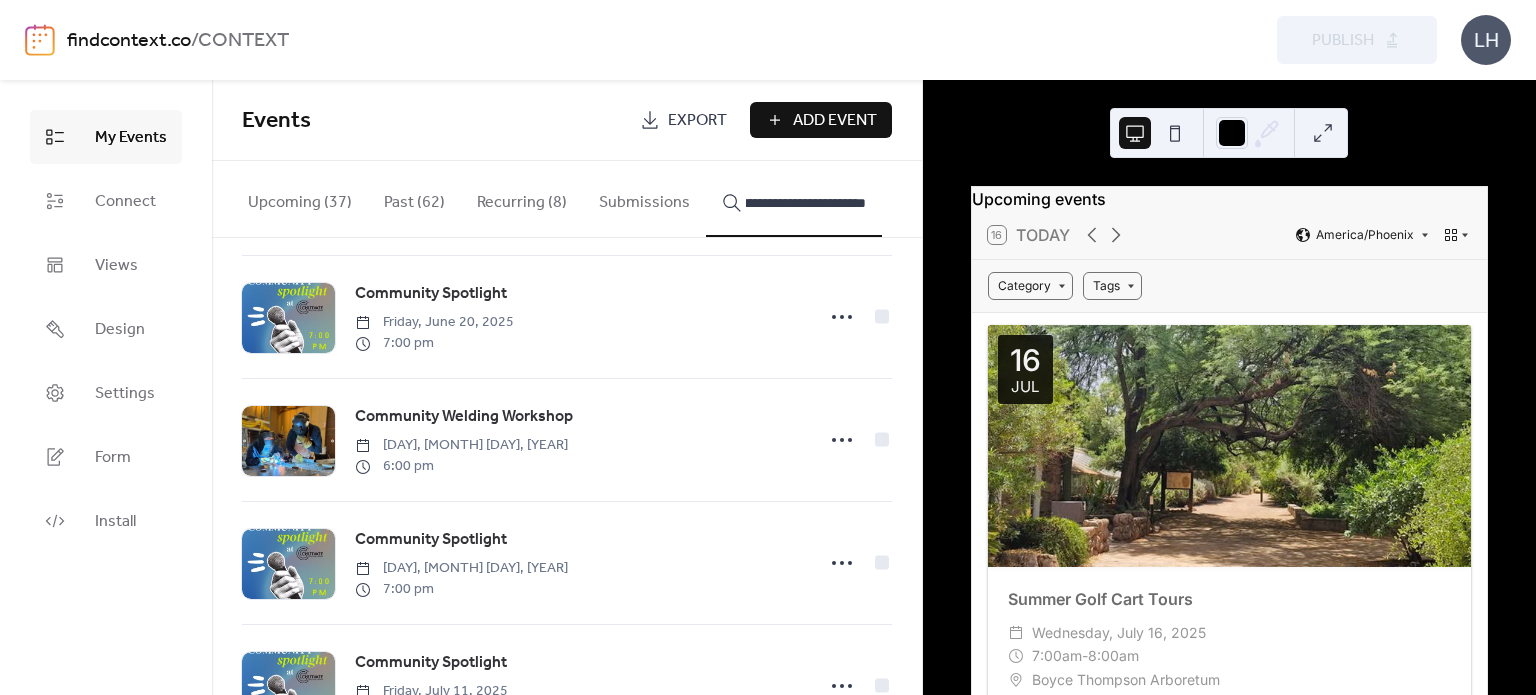 type on "**********" 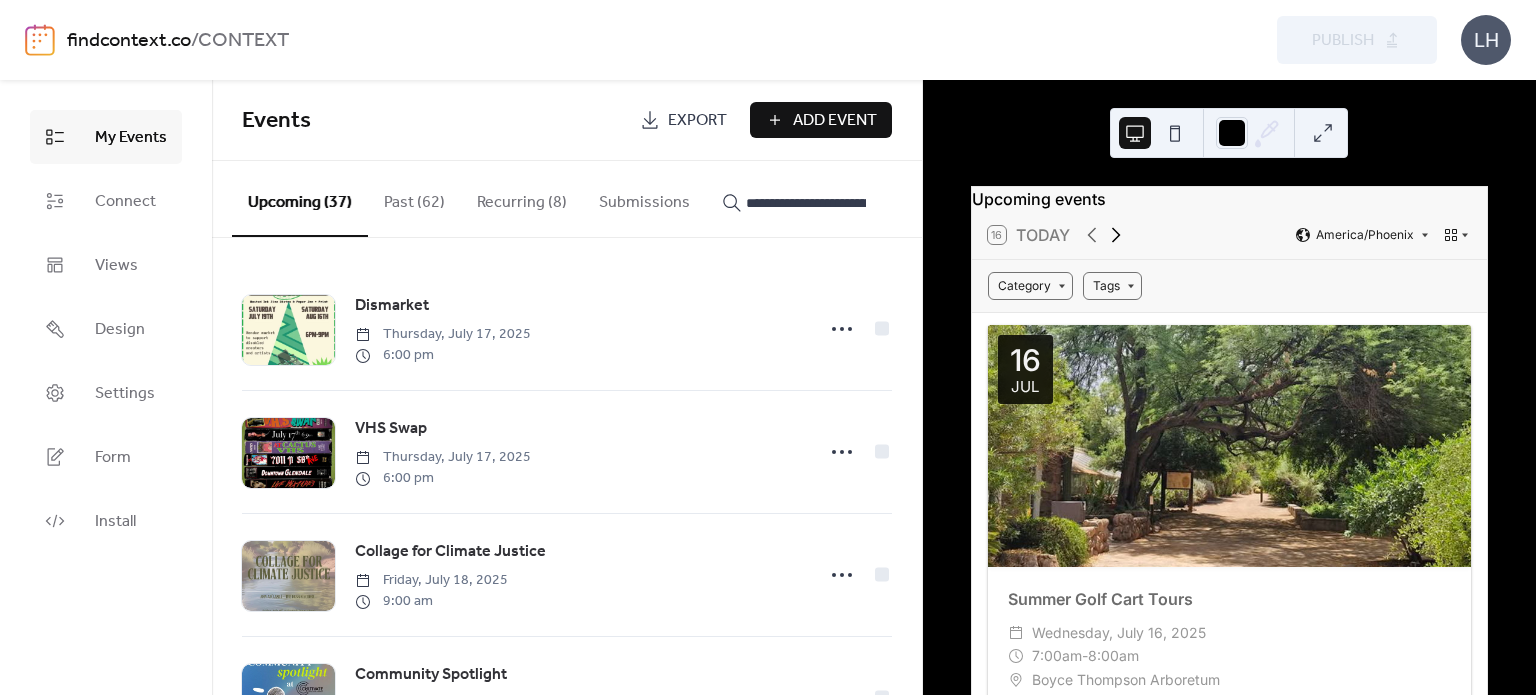 click 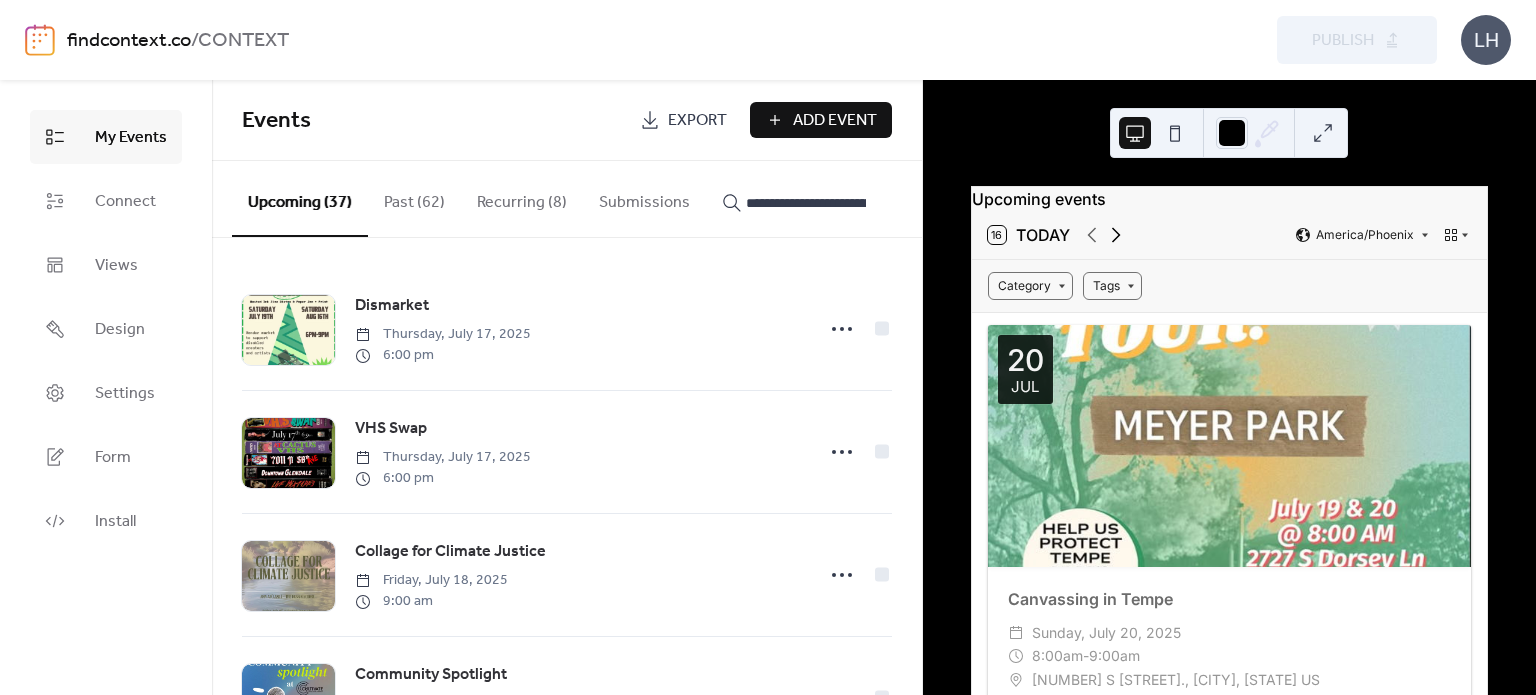 click 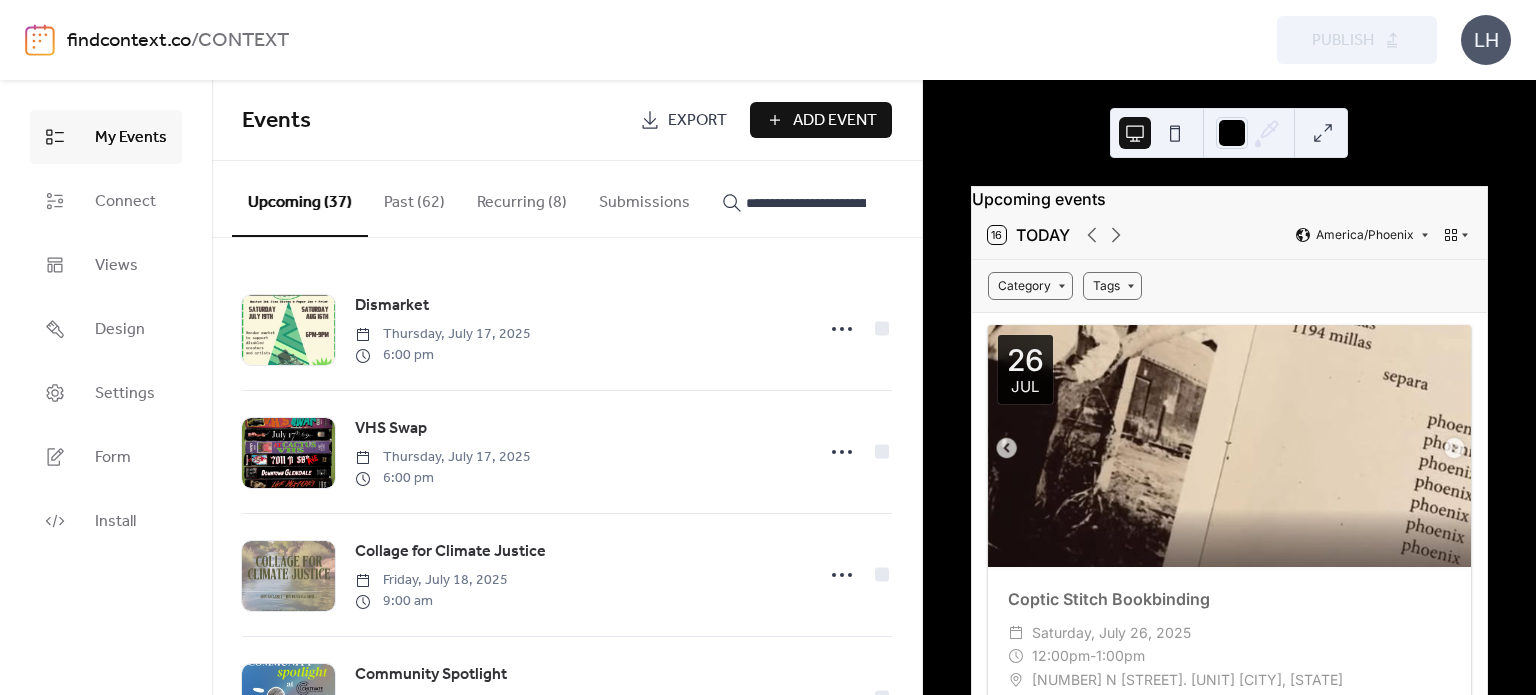 click on "16 Today" at bounding box center (1029, 235) 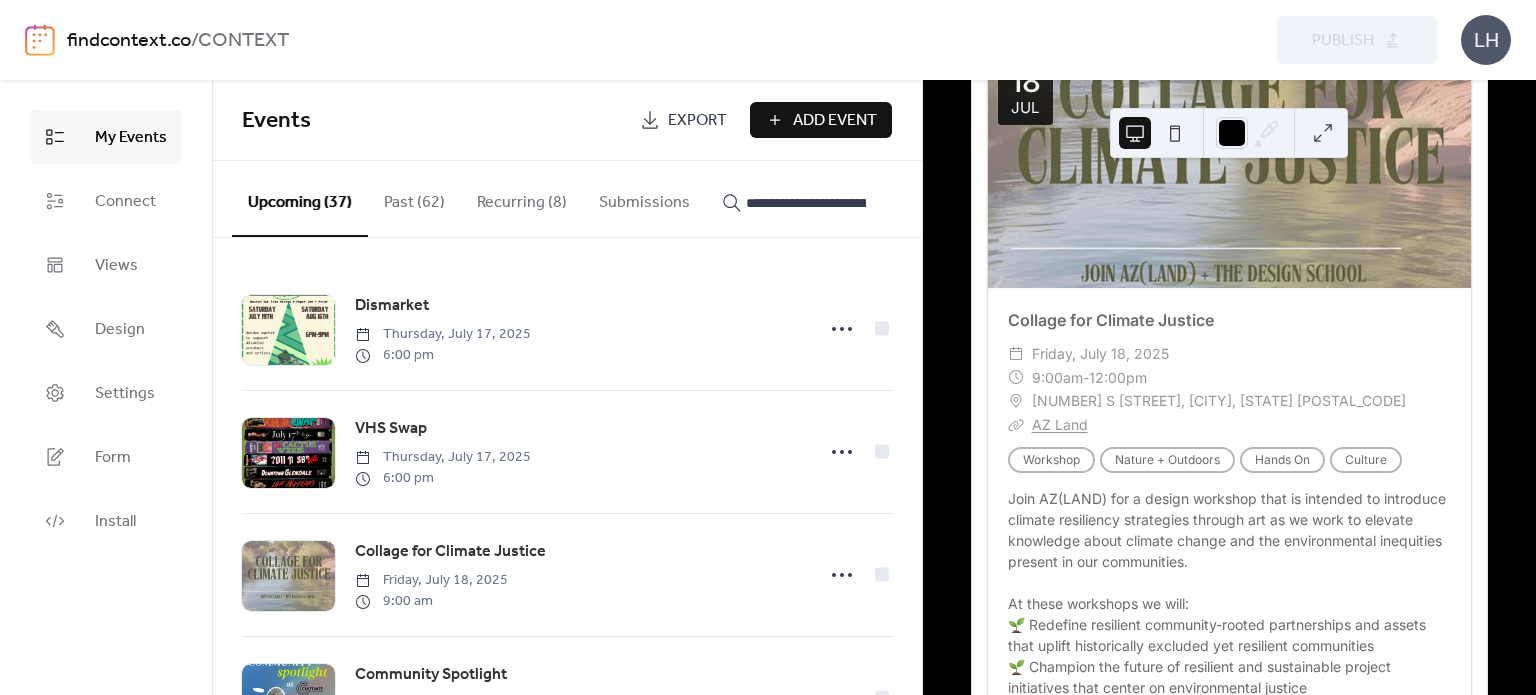 scroll, scrollTop: 8959, scrollLeft: 0, axis: vertical 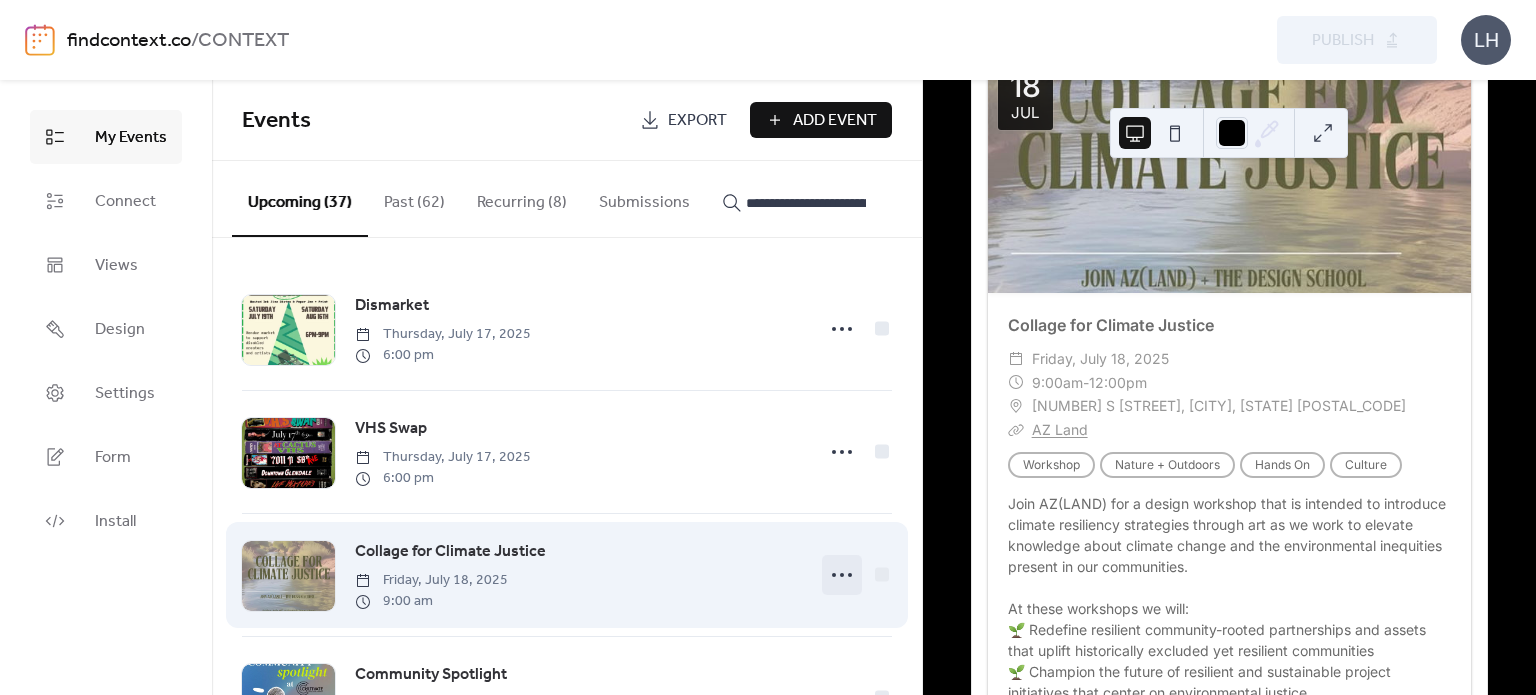 click 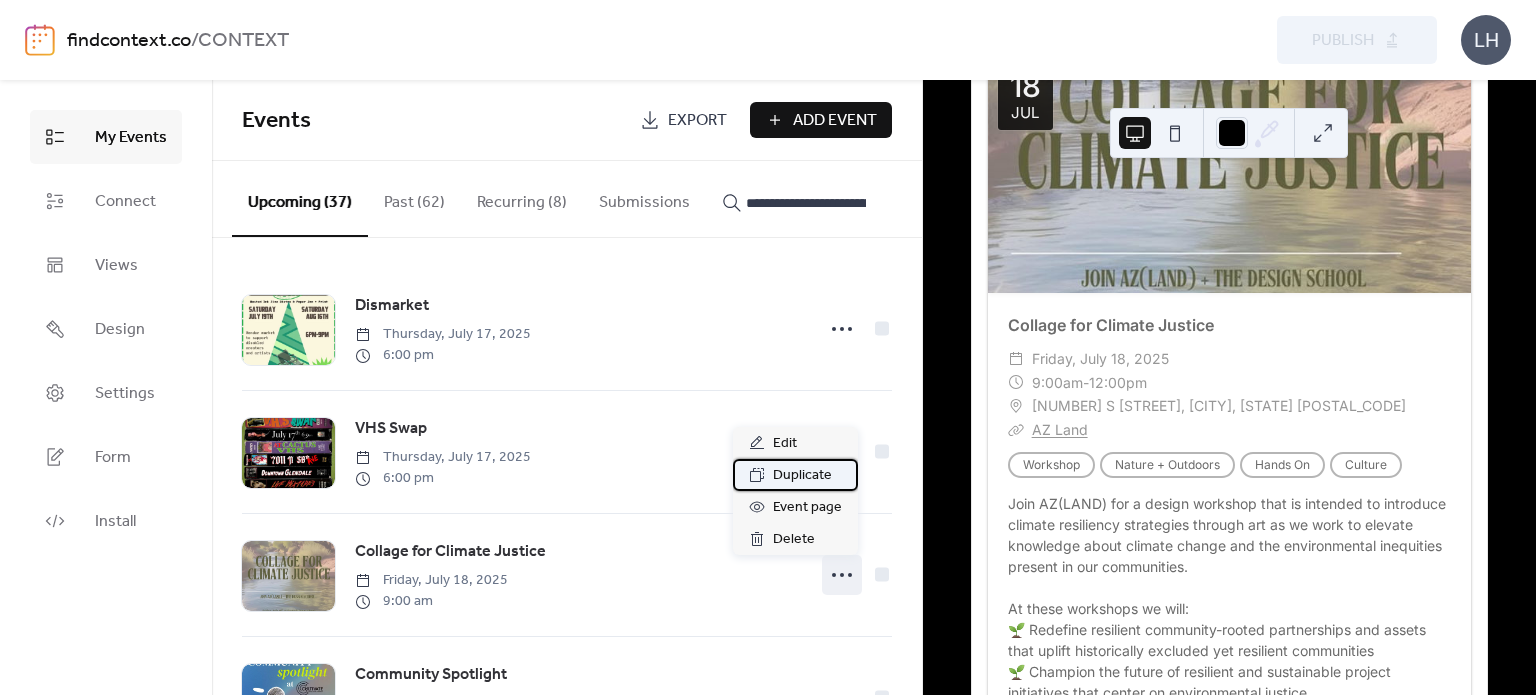 click on "Duplicate" at bounding box center (802, 476) 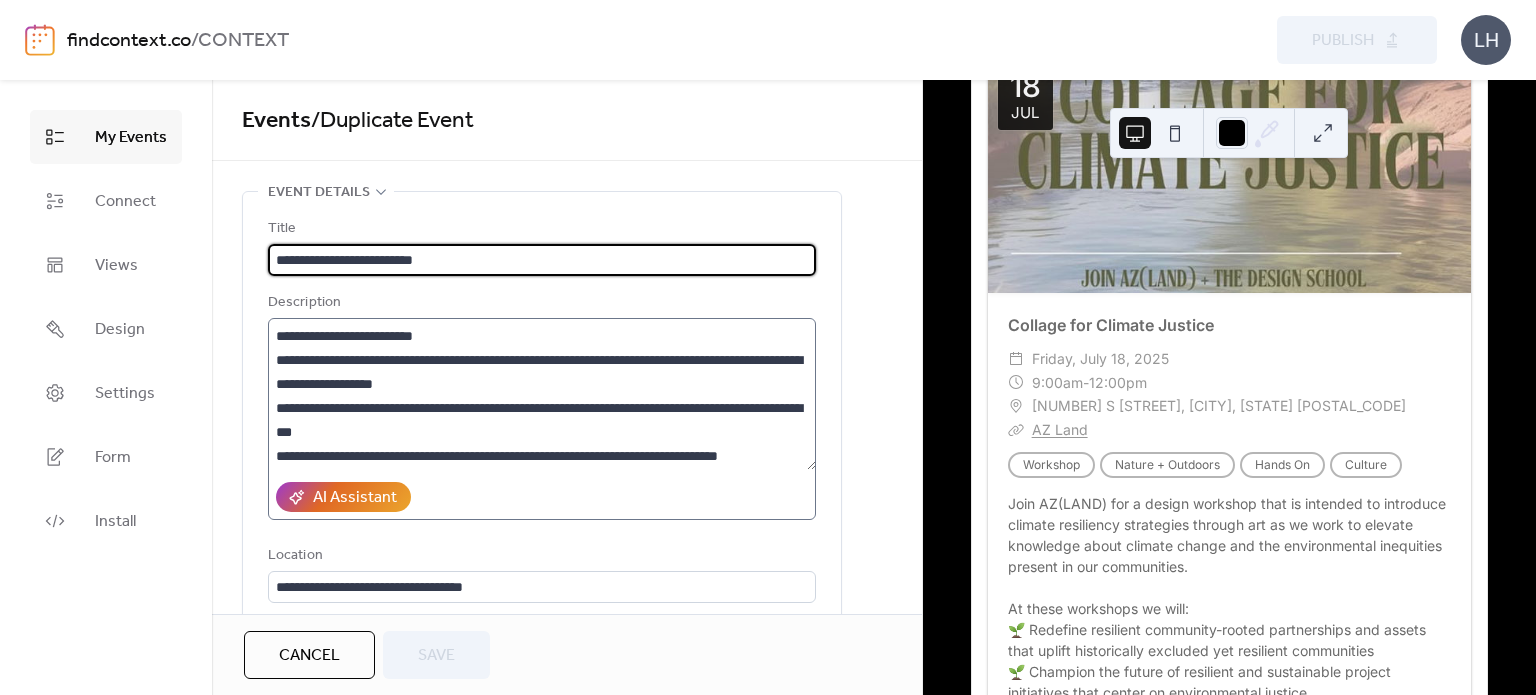 scroll, scrollTop: 336, scrollLeft: 0, axis: vertical 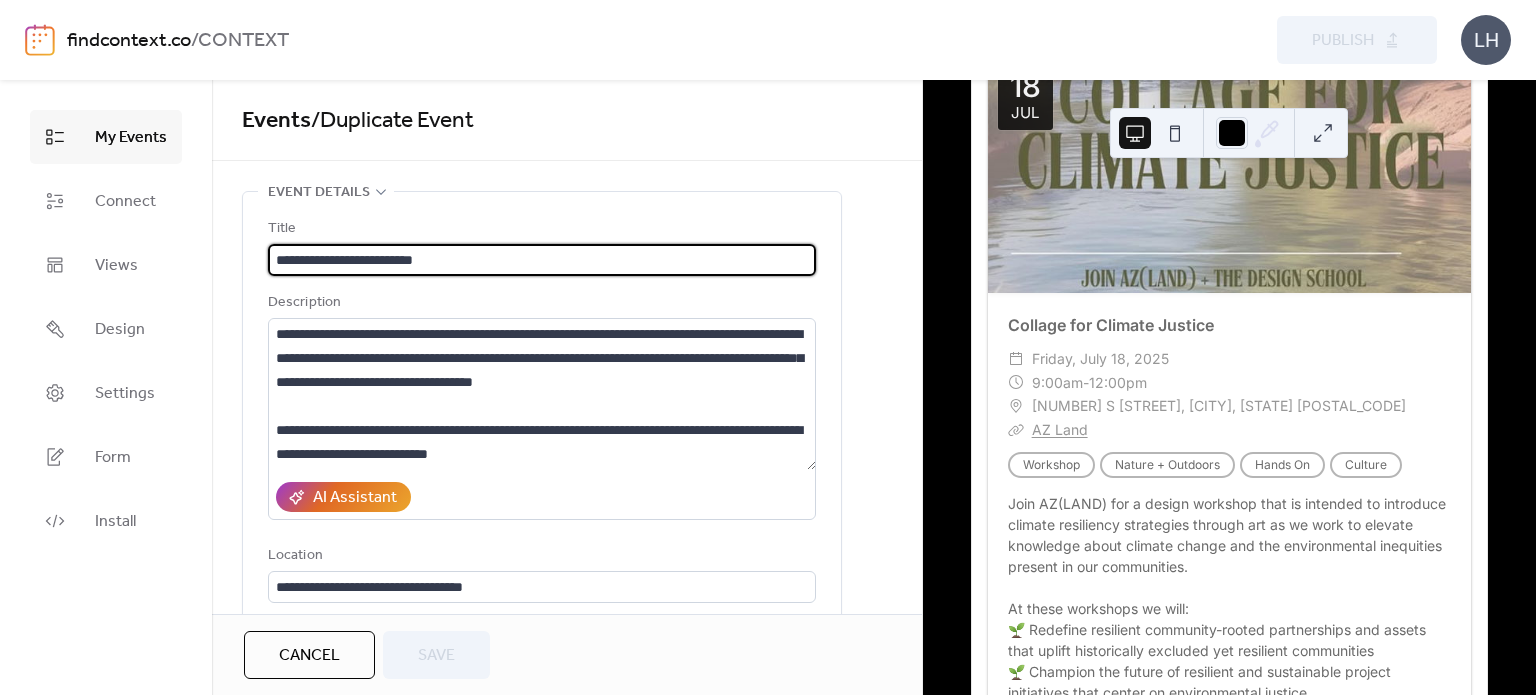 click on "Cancel" at bounding box center (309, 655) 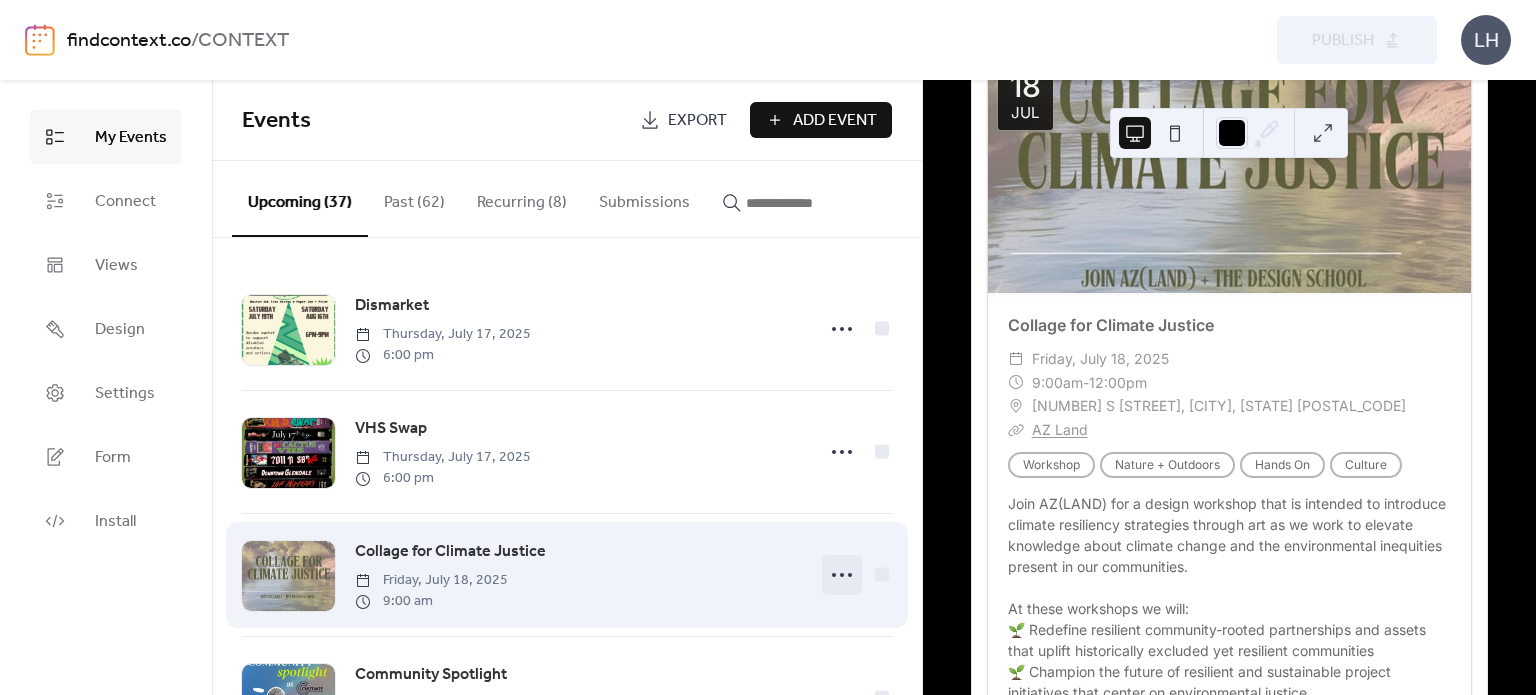 click 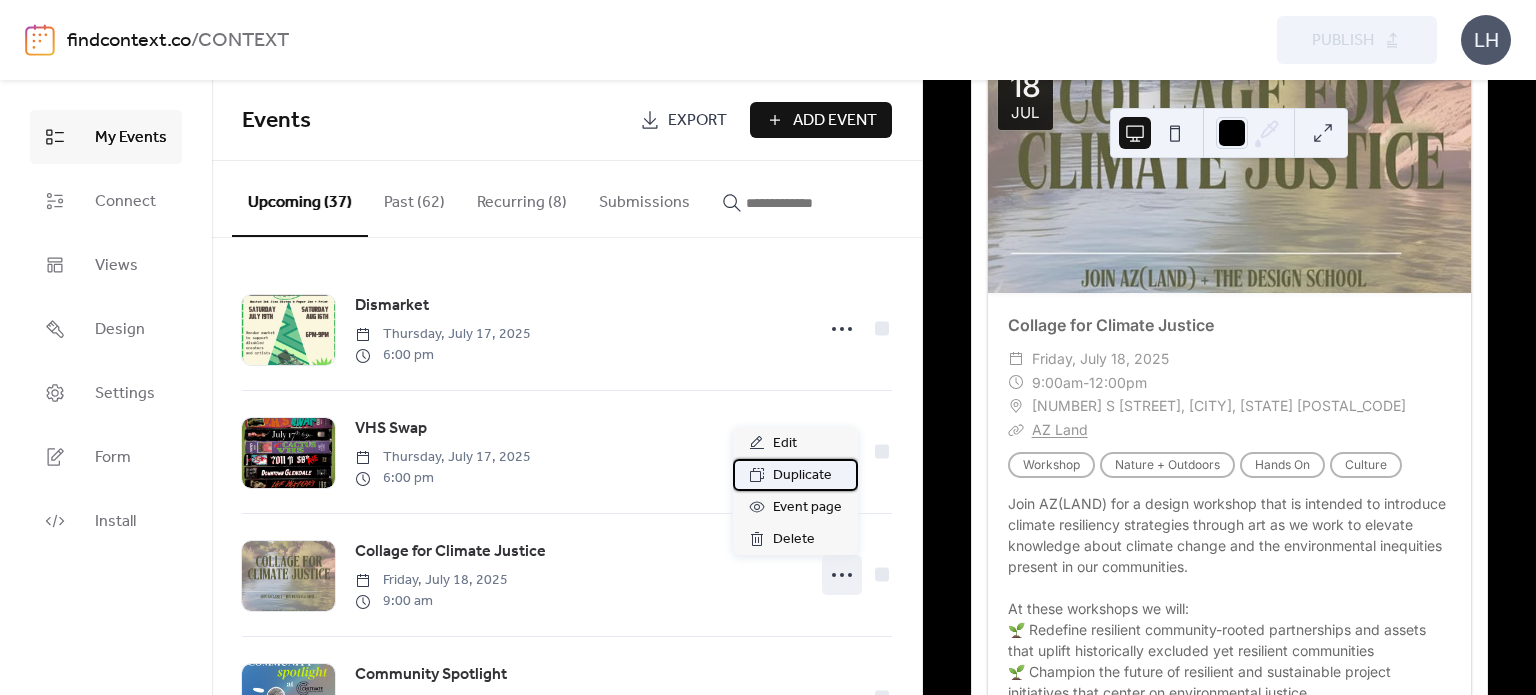 click on "Duplicate" at bounding box center [802, 476] 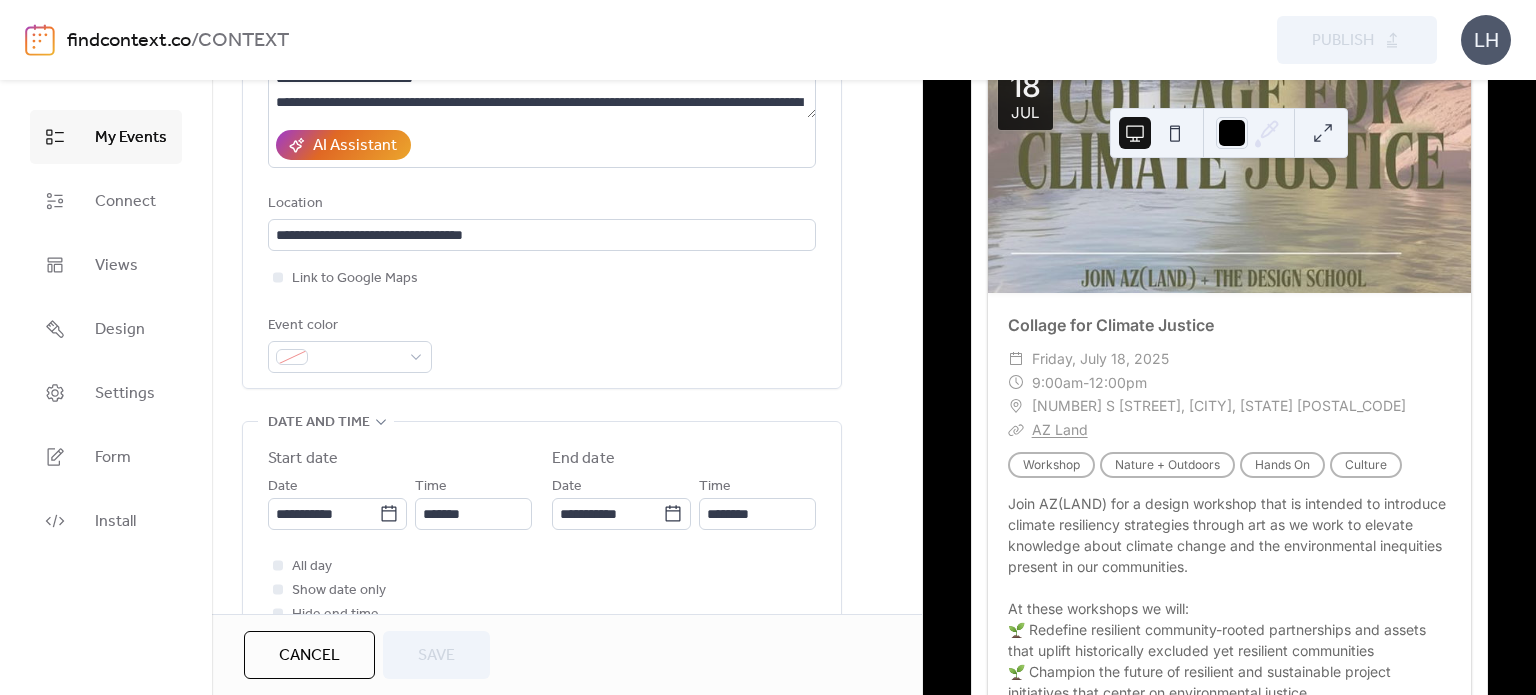 scroll, scrollTop: 374, scrollLeft: 0, axis: vertical 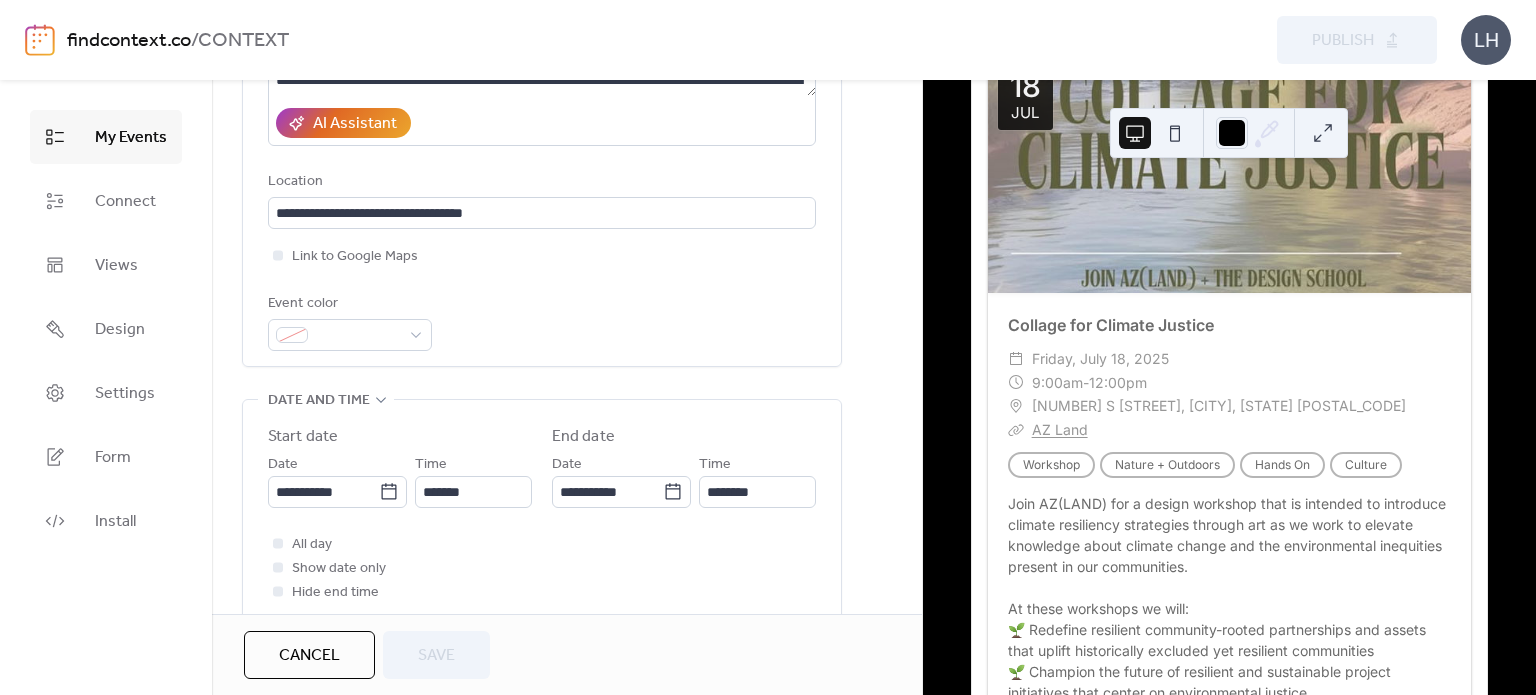 click on "Cancel" at bounding box center (309, 656) 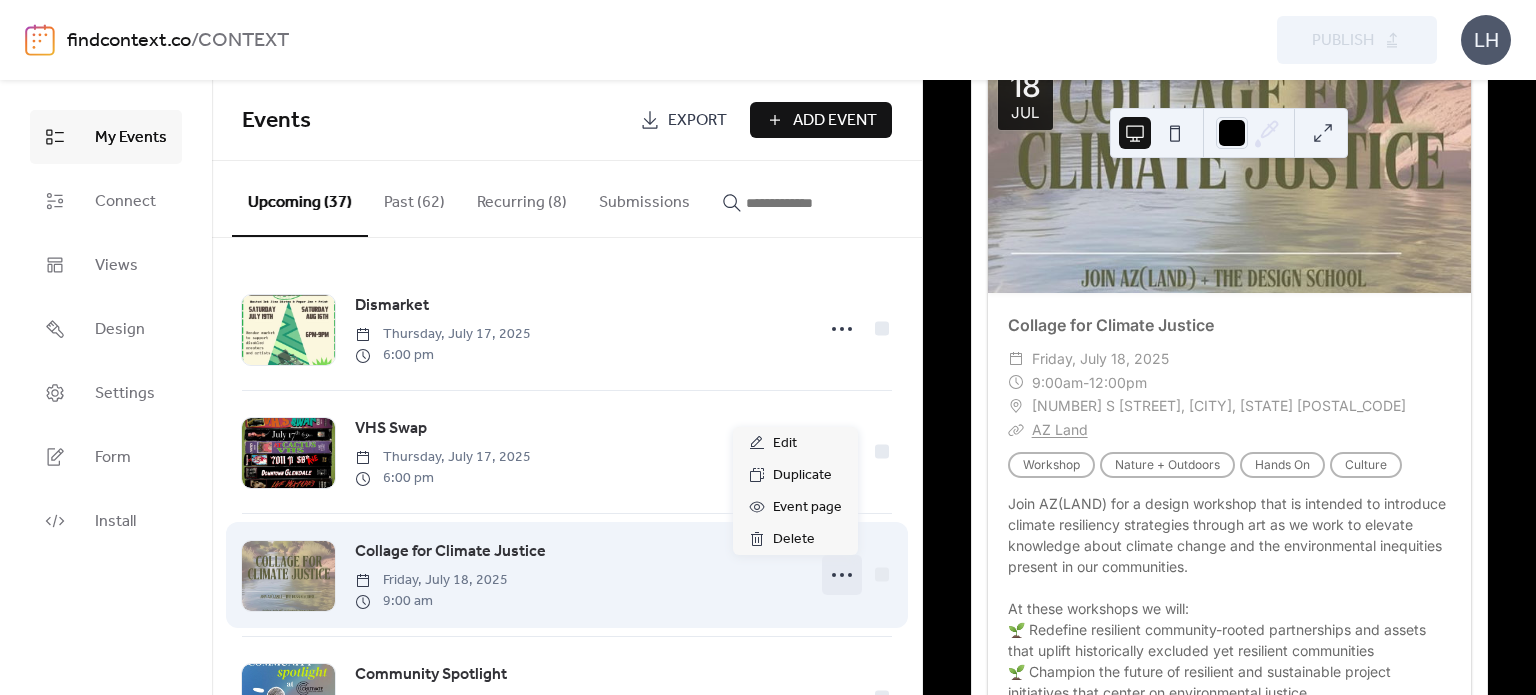 click 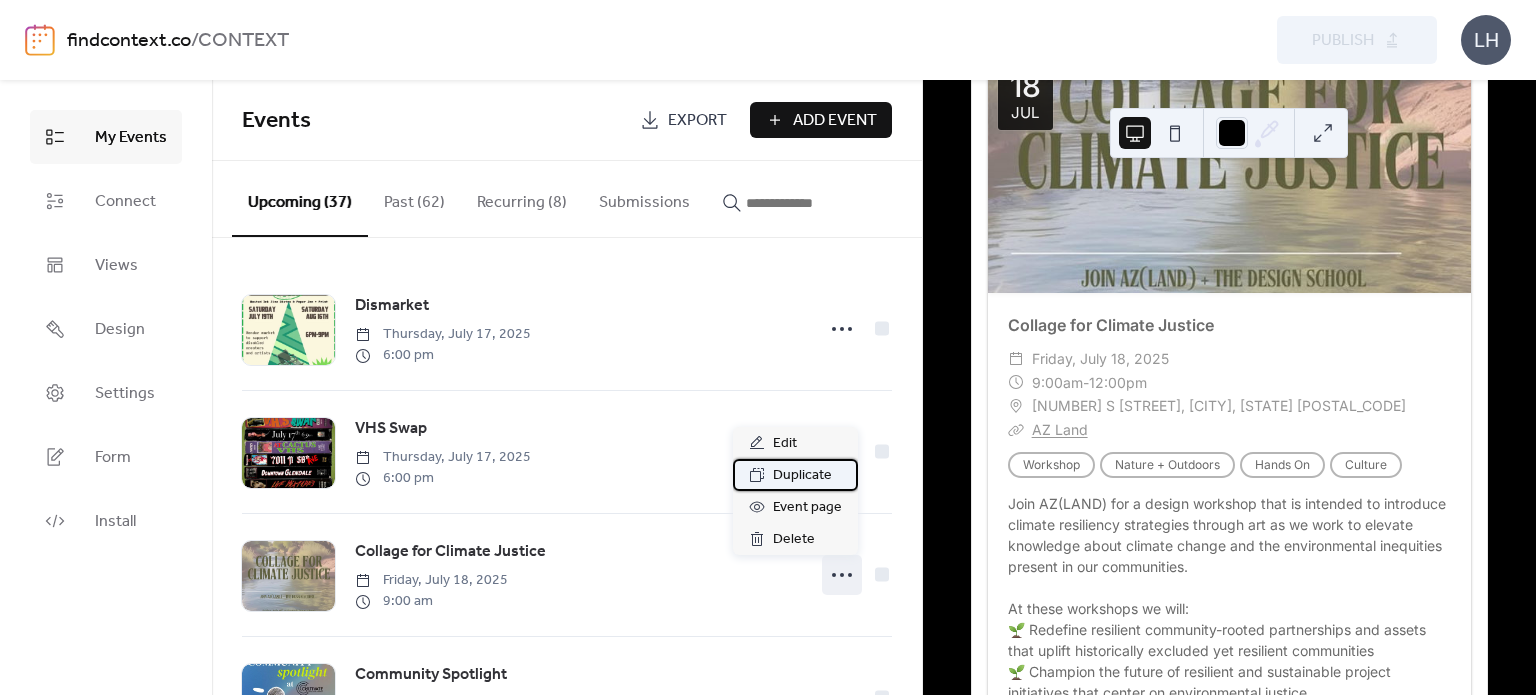 click on "Duplicate" at bounding box center [802, 476] 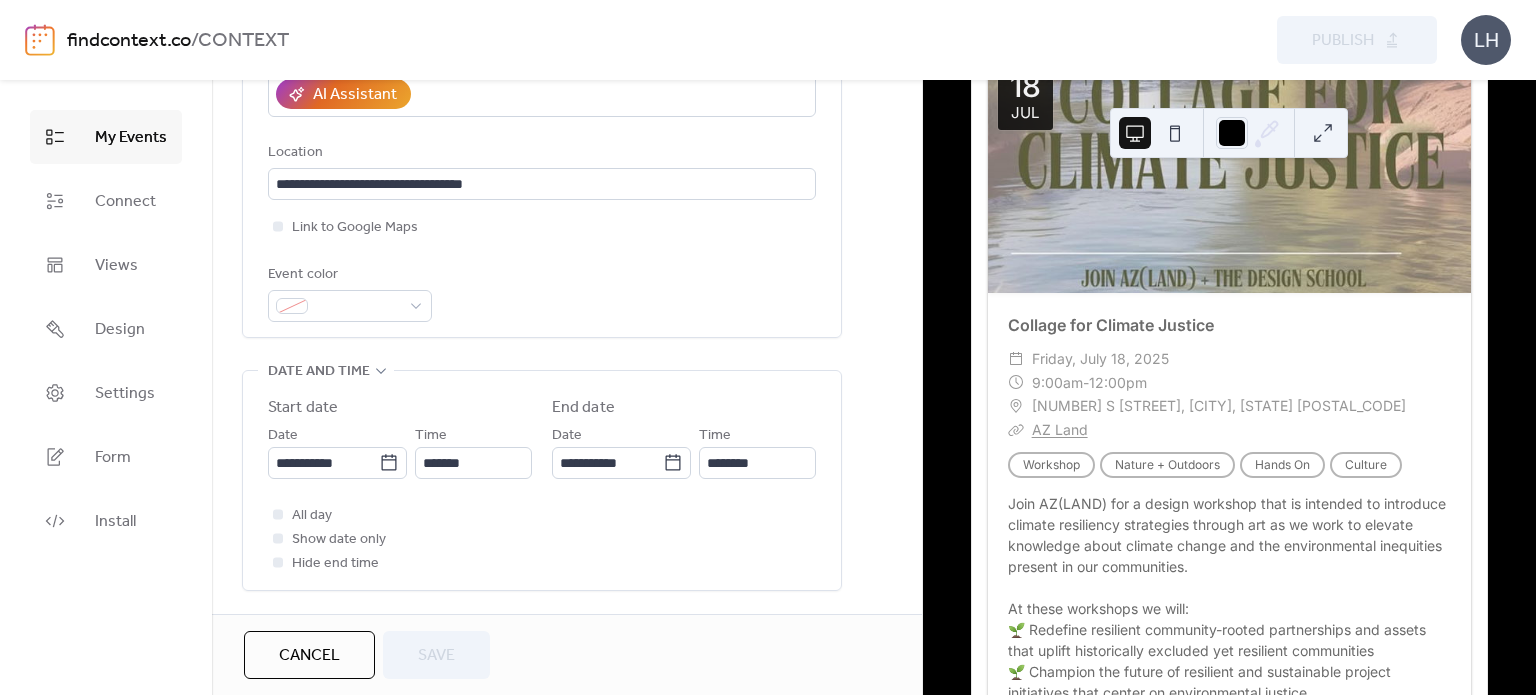 scroll, scrollTop: 404, scrollLeft: 0, axis: vertical 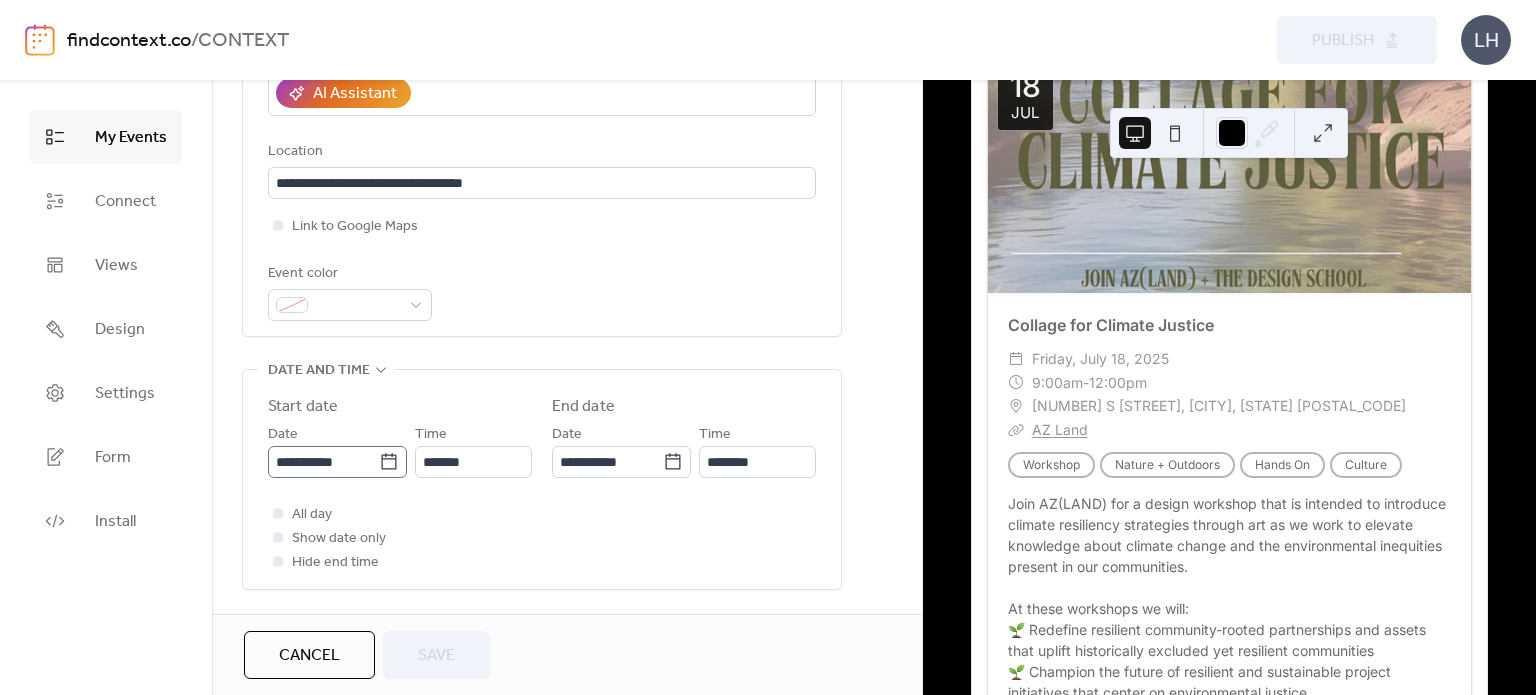 click on "**********" at bounding box center [768, 347] 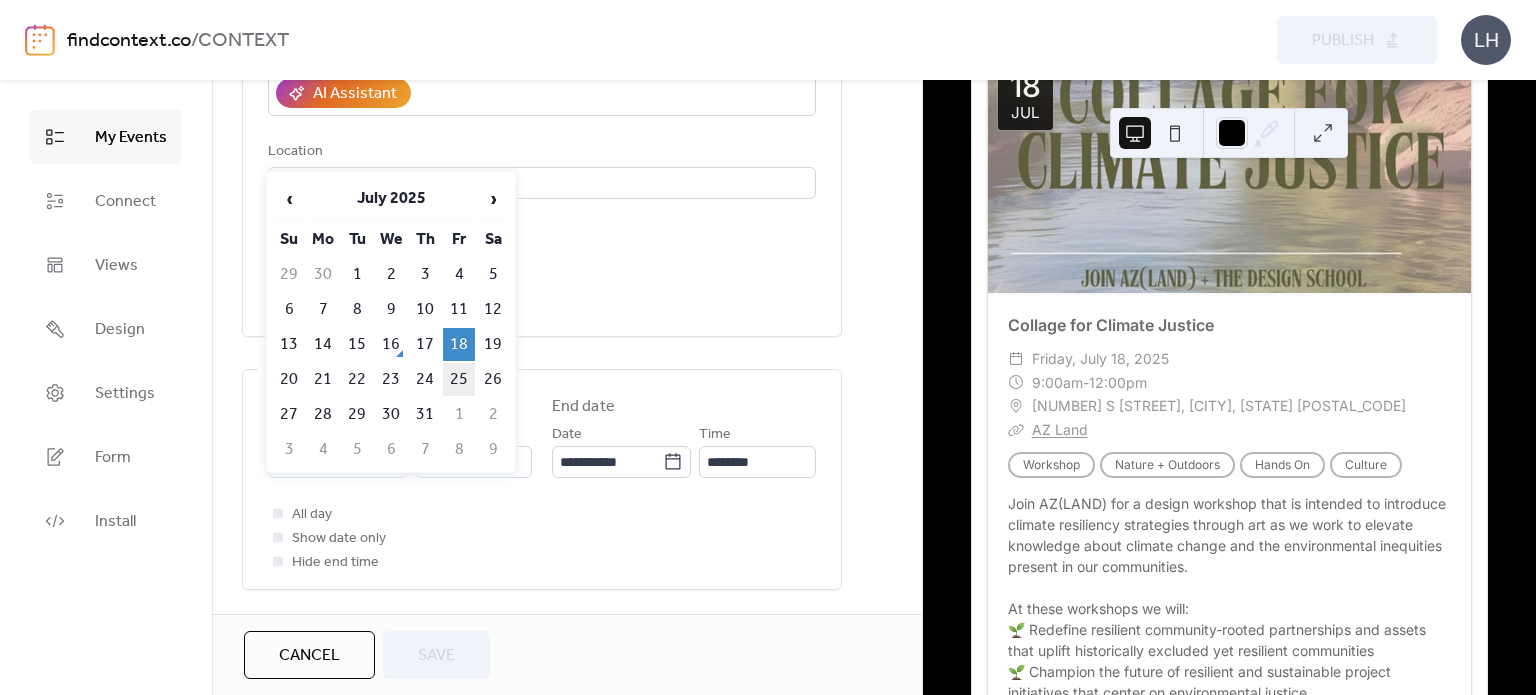 click on "25" at bounding box center (459, 379) 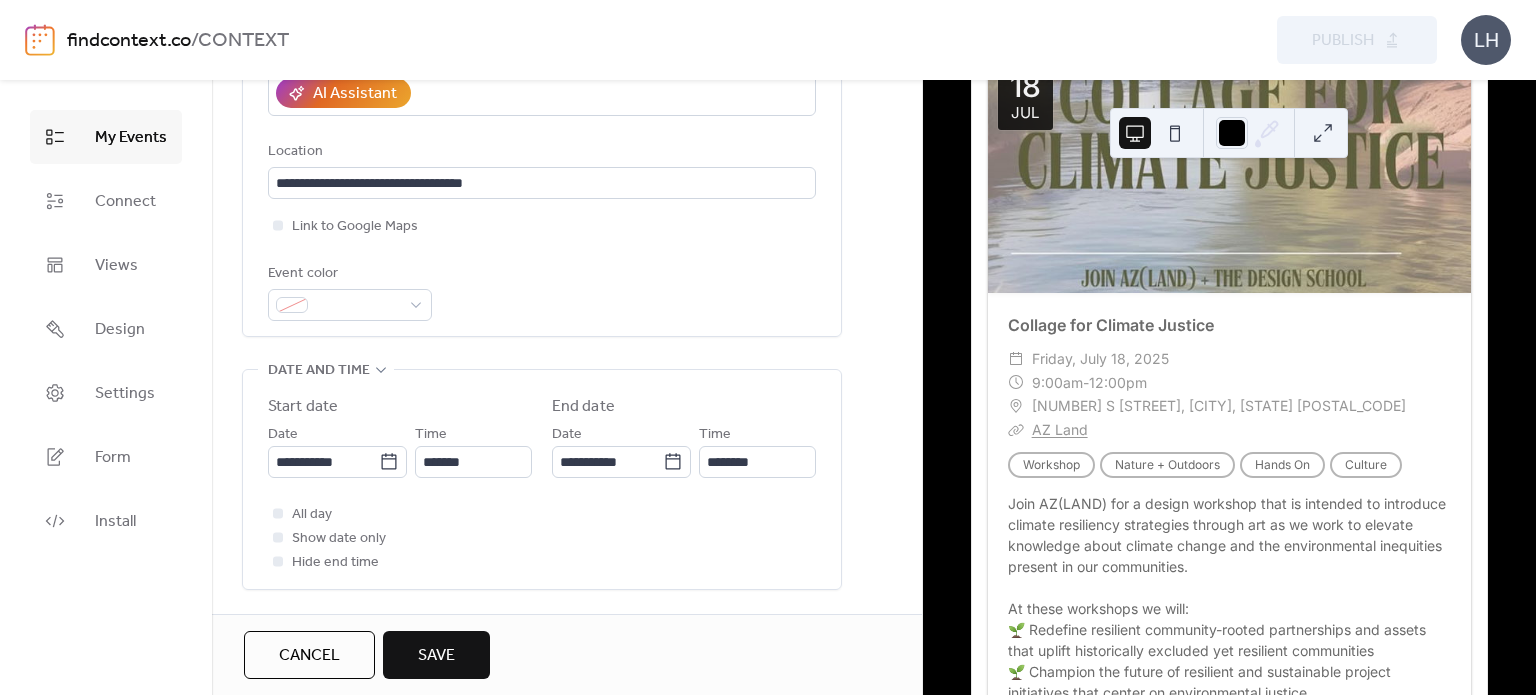 click on "Save" at bounding box center [436, 655] 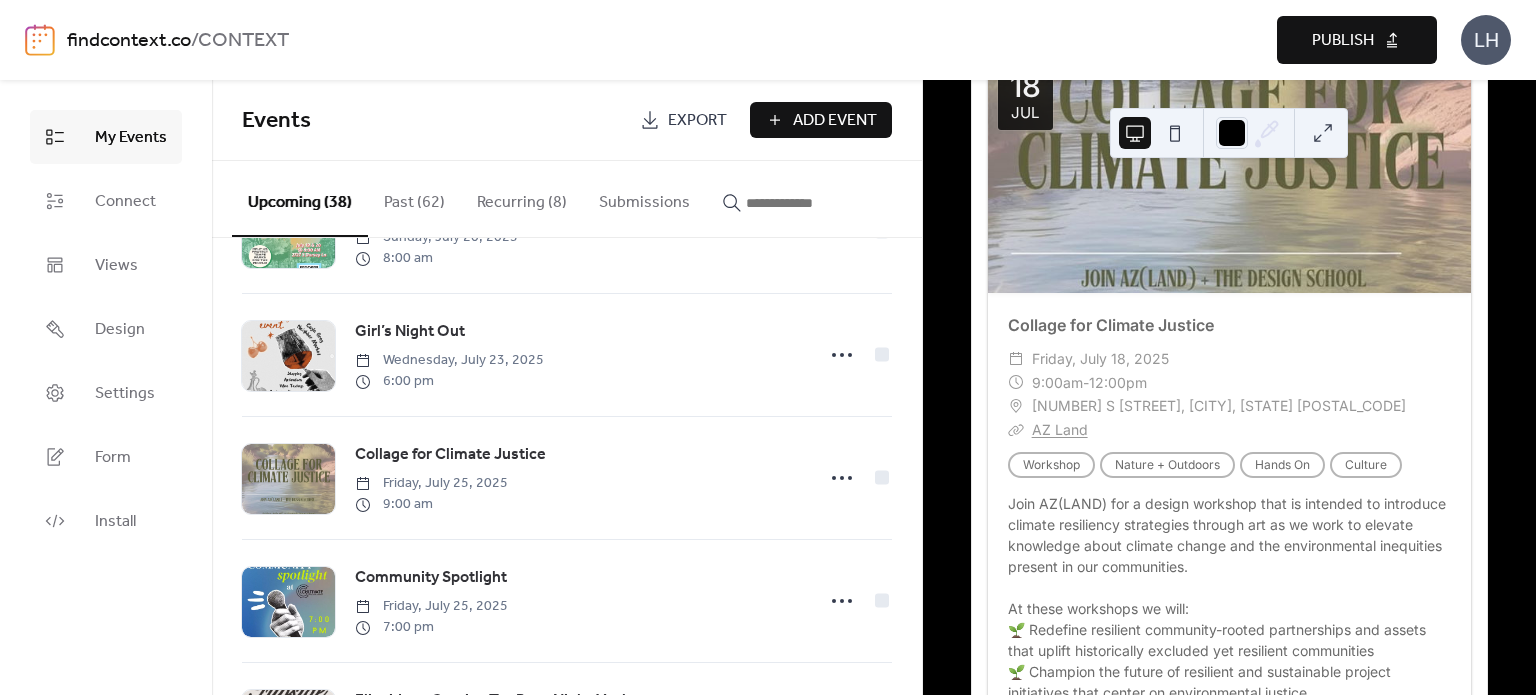 scroll, scrollTop: 976, scrollLeft: 0, axis: vertical 